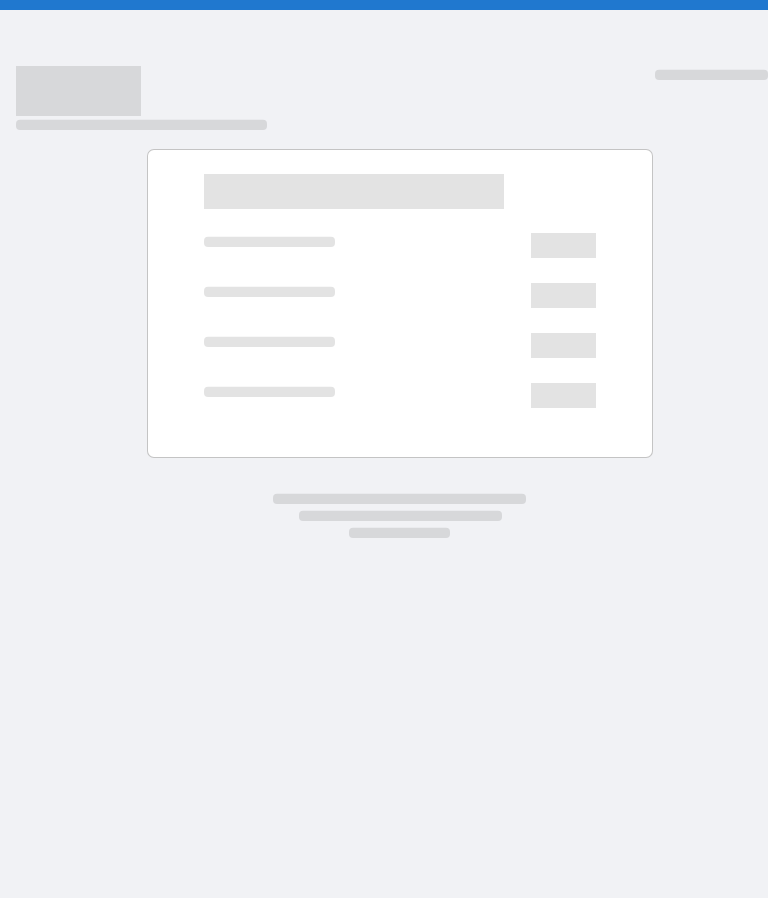 scroll, scrollTop: 0, scrollLeft: 0, axis: both 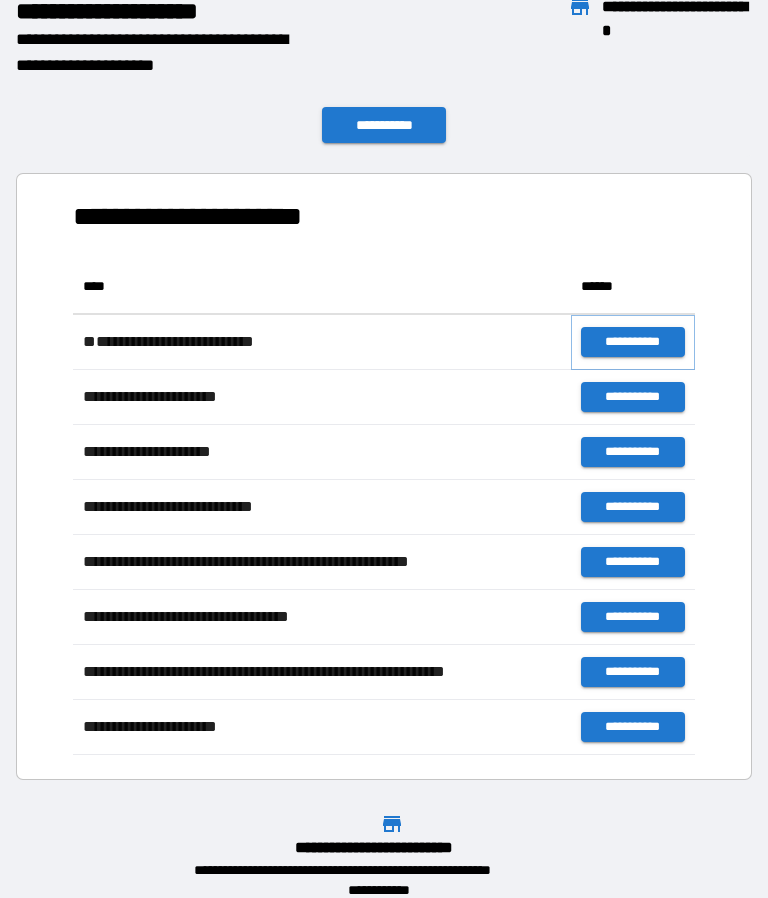 click on "**********" at bounding box center (633, 342) 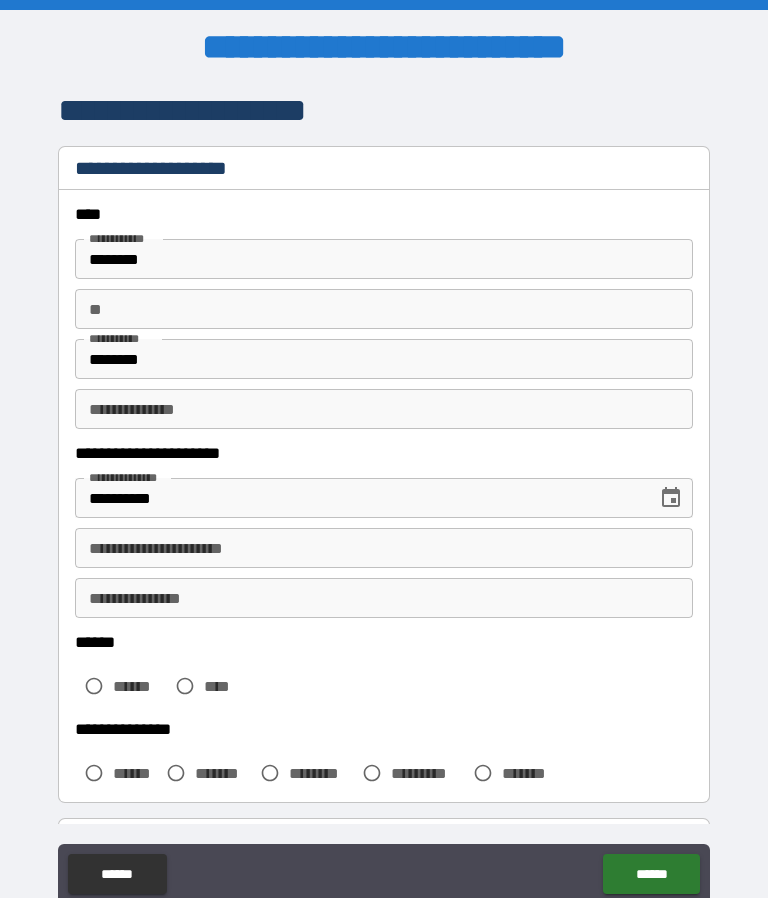 click on "**********" at bounding box center [384, 548] 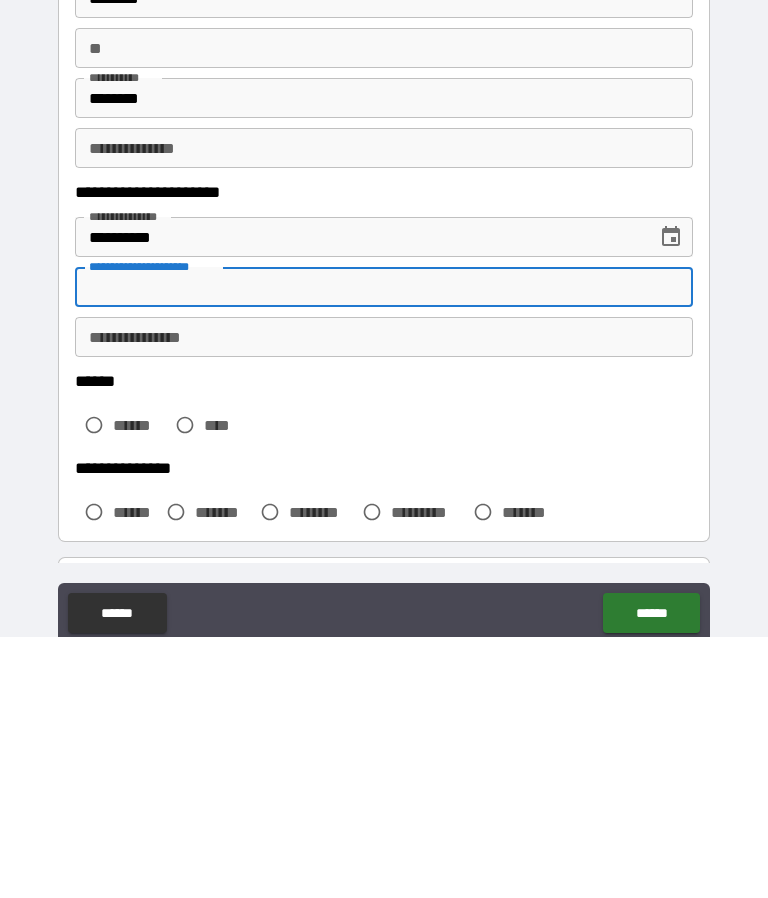 click on "**********" at bounding box center [384, 598] 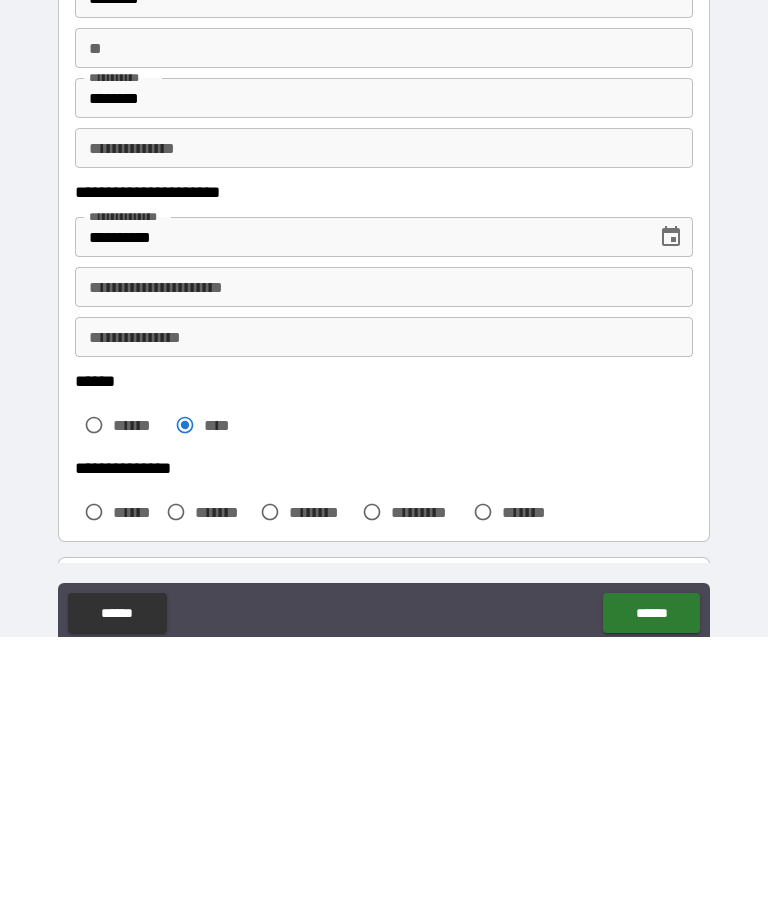 scroll, scrollTop: 87, scrollLeft: 0, axis: vertical 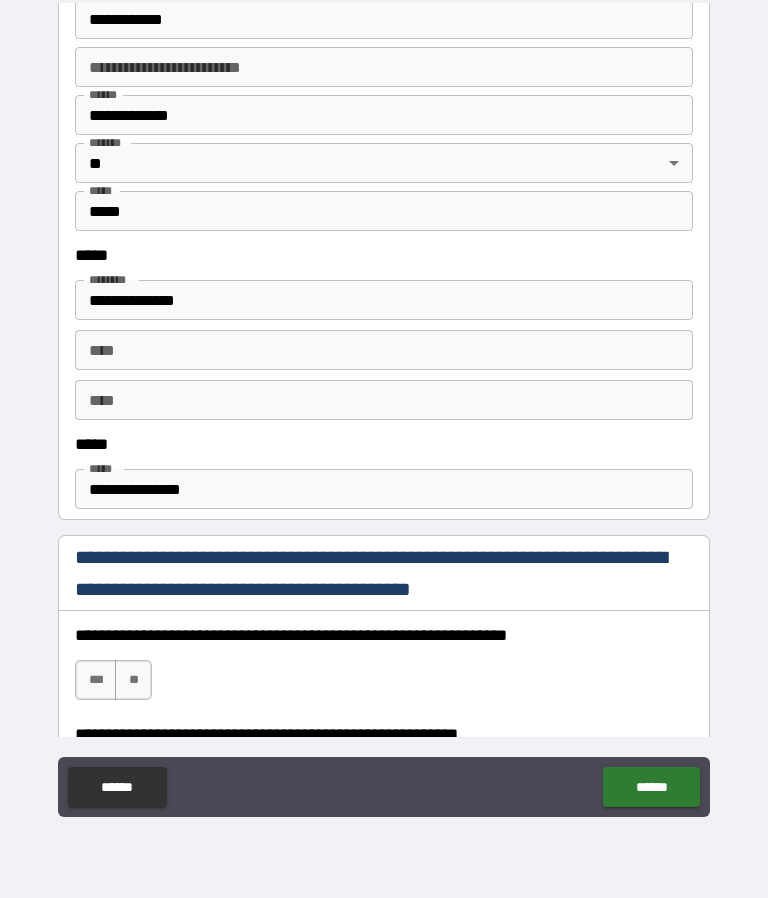 click on "**********" at bounding box center (384, 300) 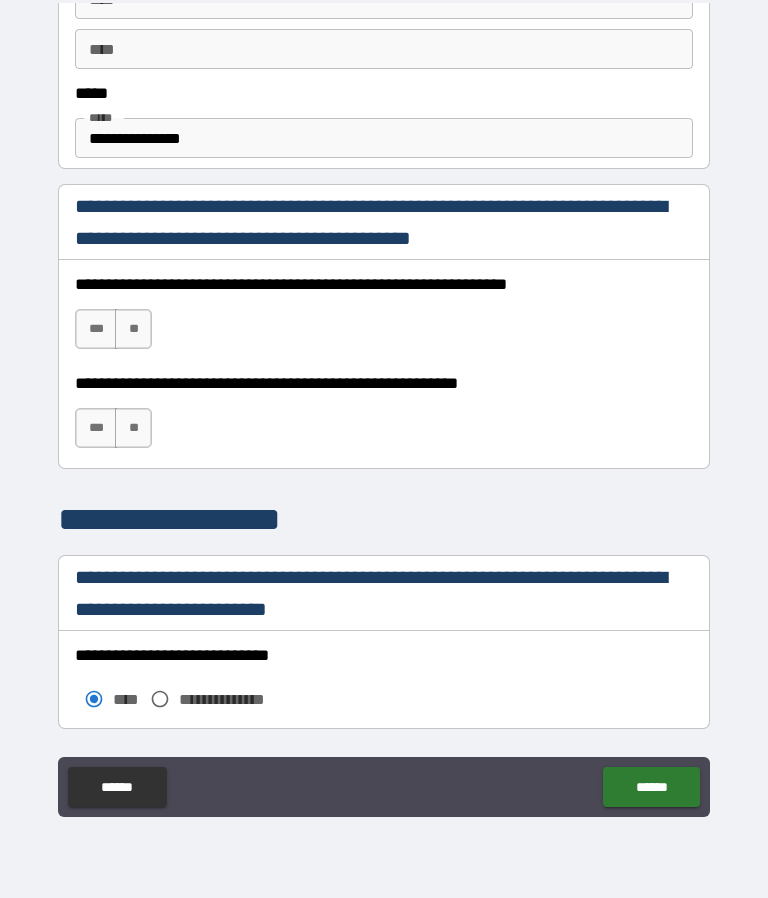 scroll, scrollTop: 1178, scrollLeft: 0, axis: vertical 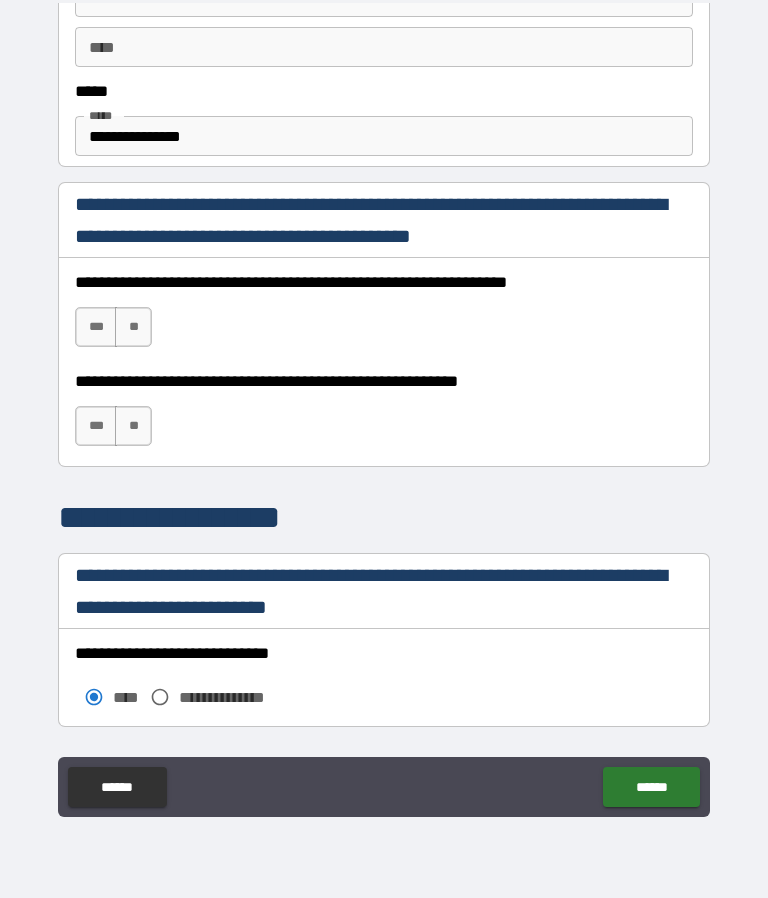 type on "**********" 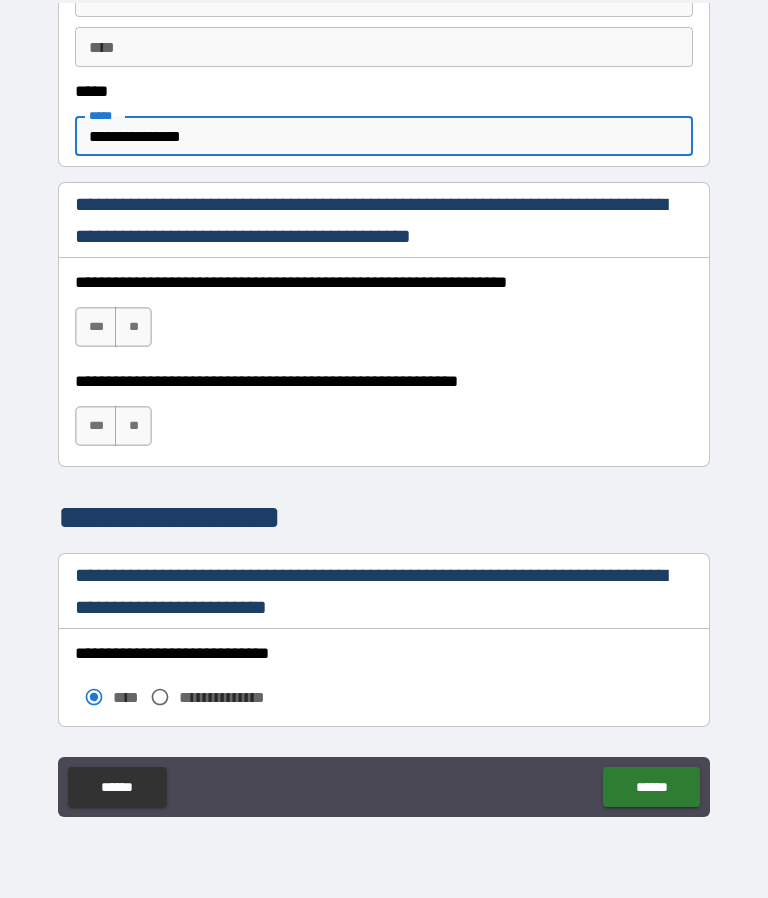 click on "**********" at bounding box center (384, 136) 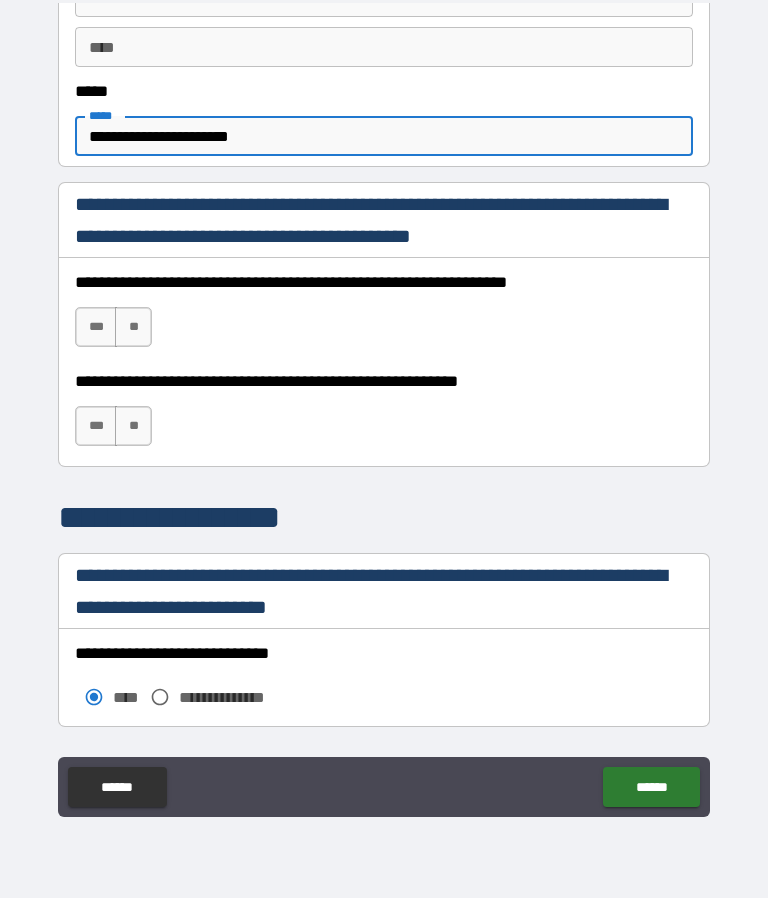 type on "**********" 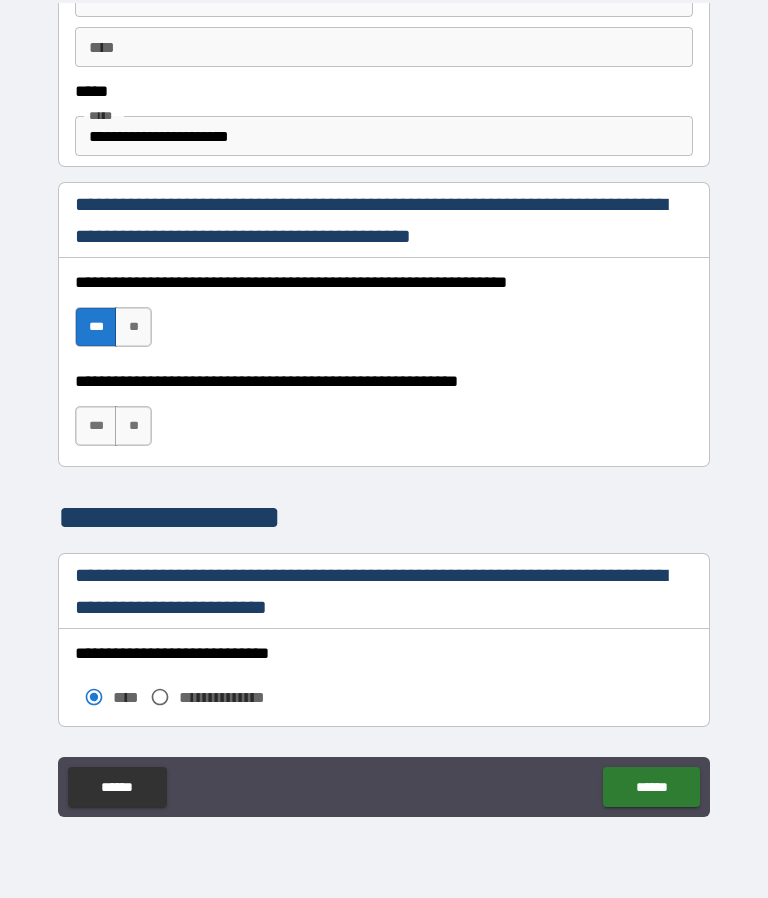 click on "***" at bounding box center (96, 426) 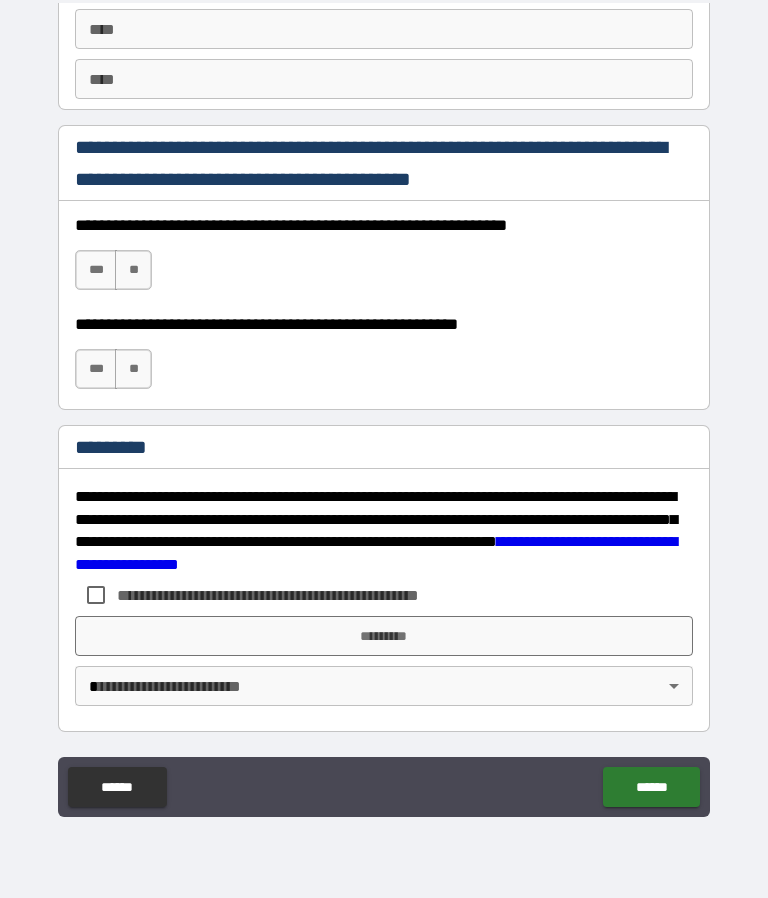 scroll, scrollTop: 2872, scrollLeft: 0, axis: vertical 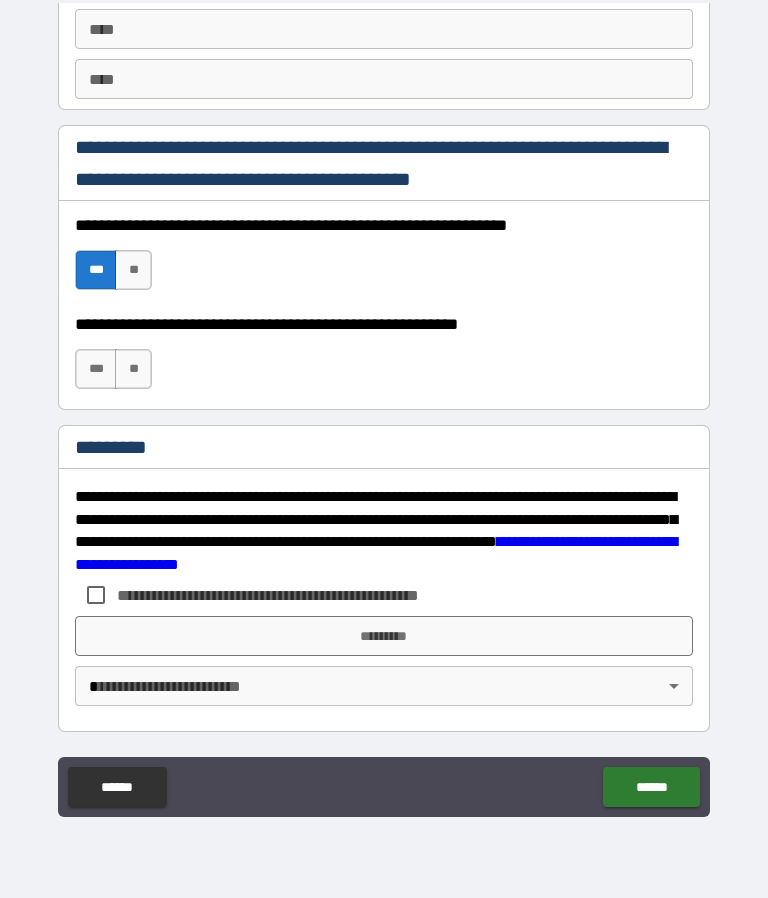 click on "***" at bounding box center (96, 369) 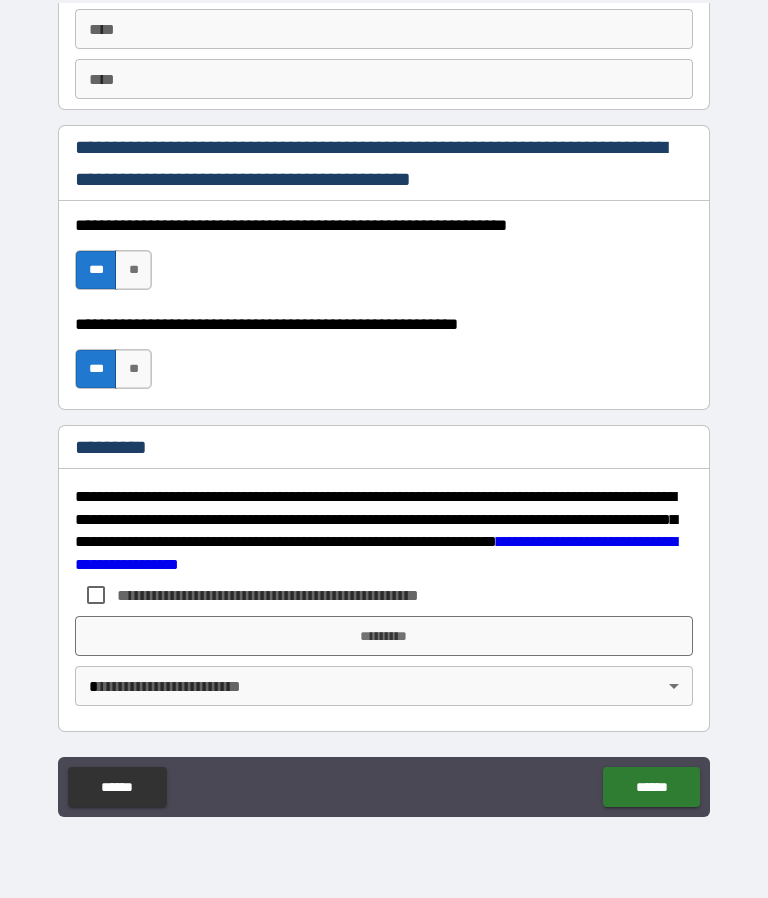 scroll, scrollTop: 2872, scrollLeft: 0, axis: vertical 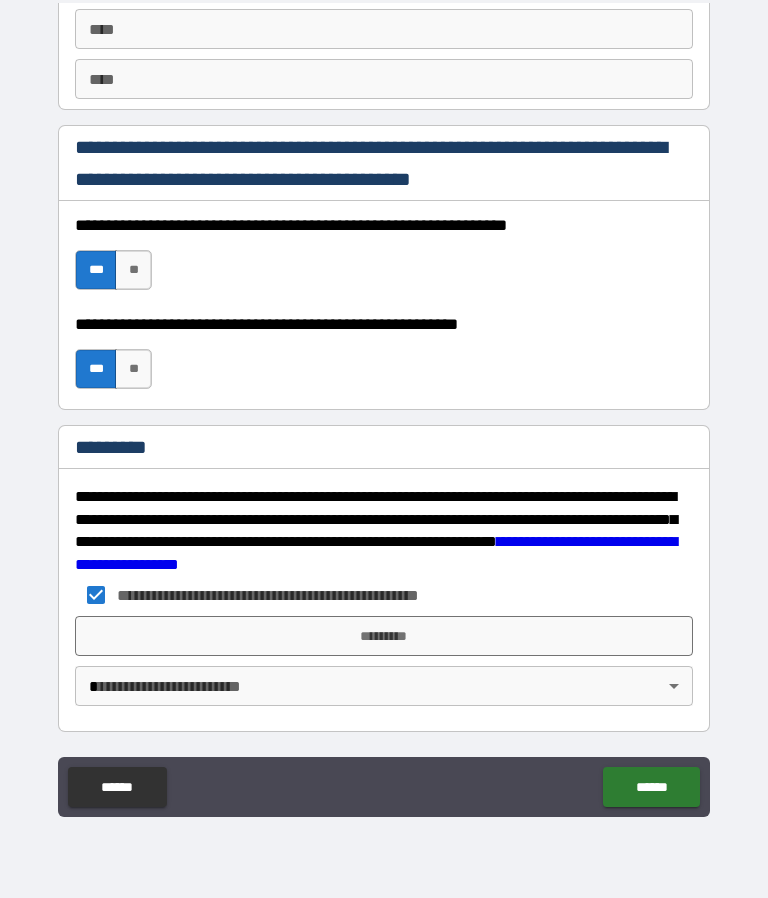 click on "**********" at bounding box center (384, 405) 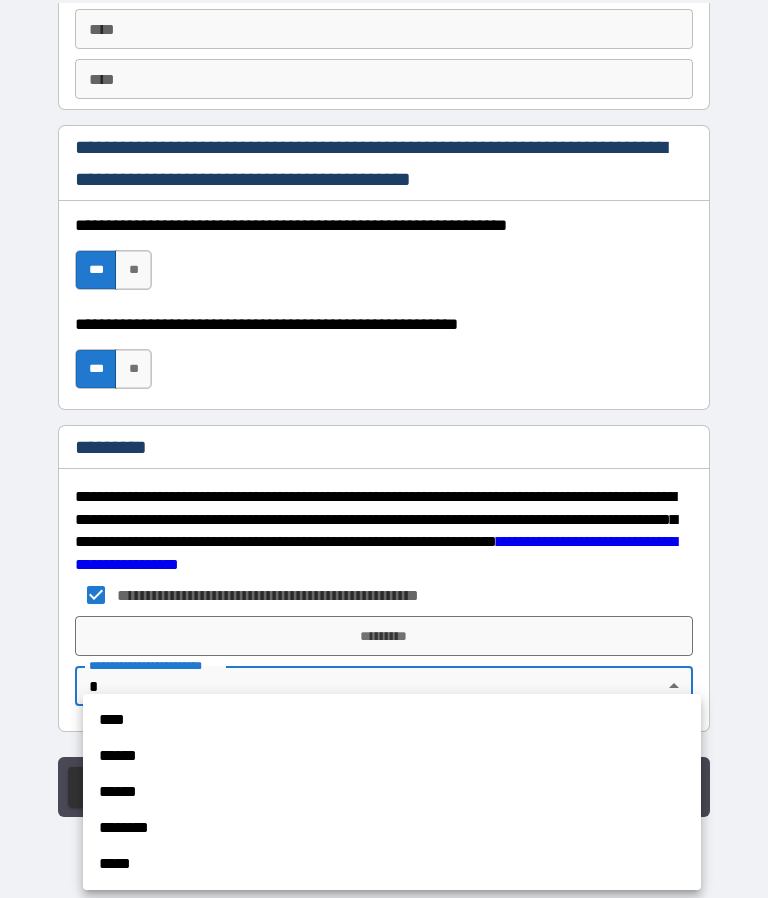 click at bounding box center [384, 449] 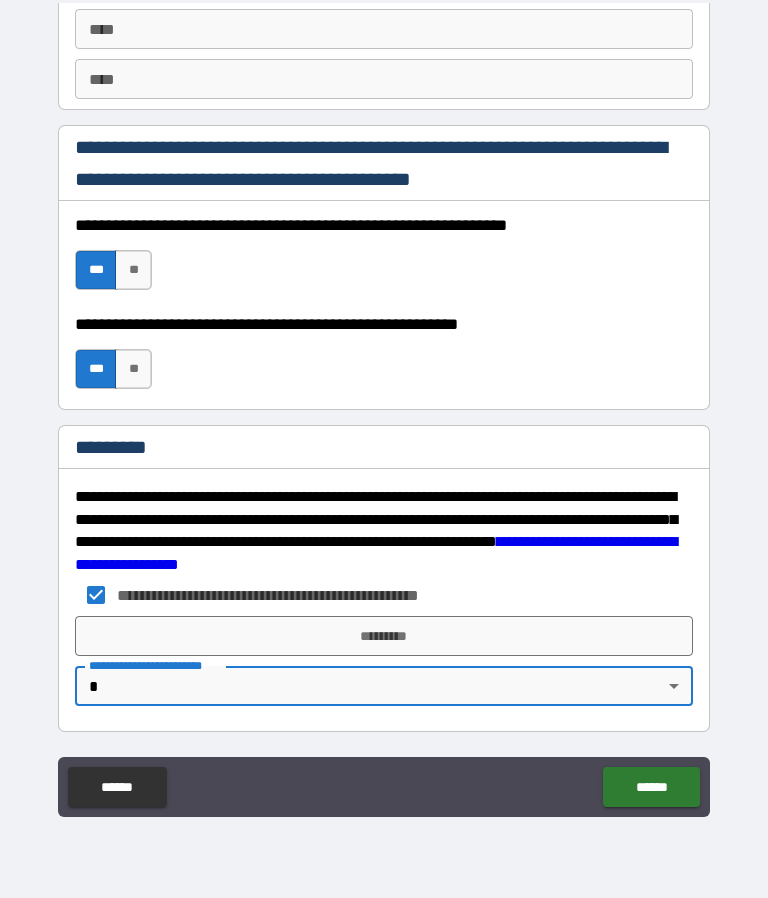 click on "**********" at bounding box center (384, 405) 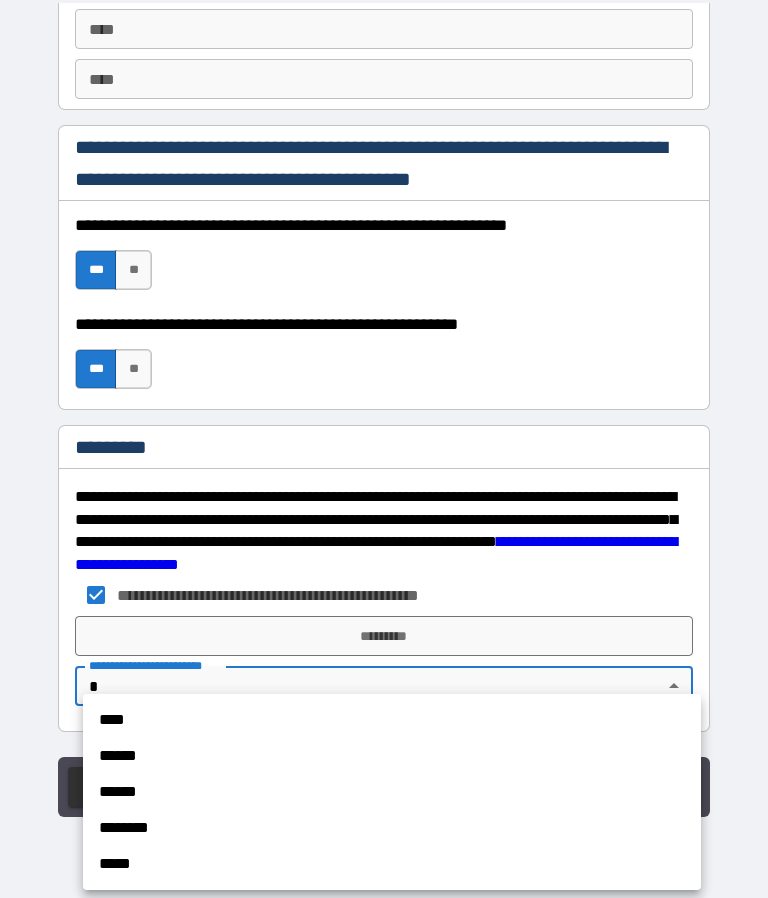 click at bounding box center (384, 449) 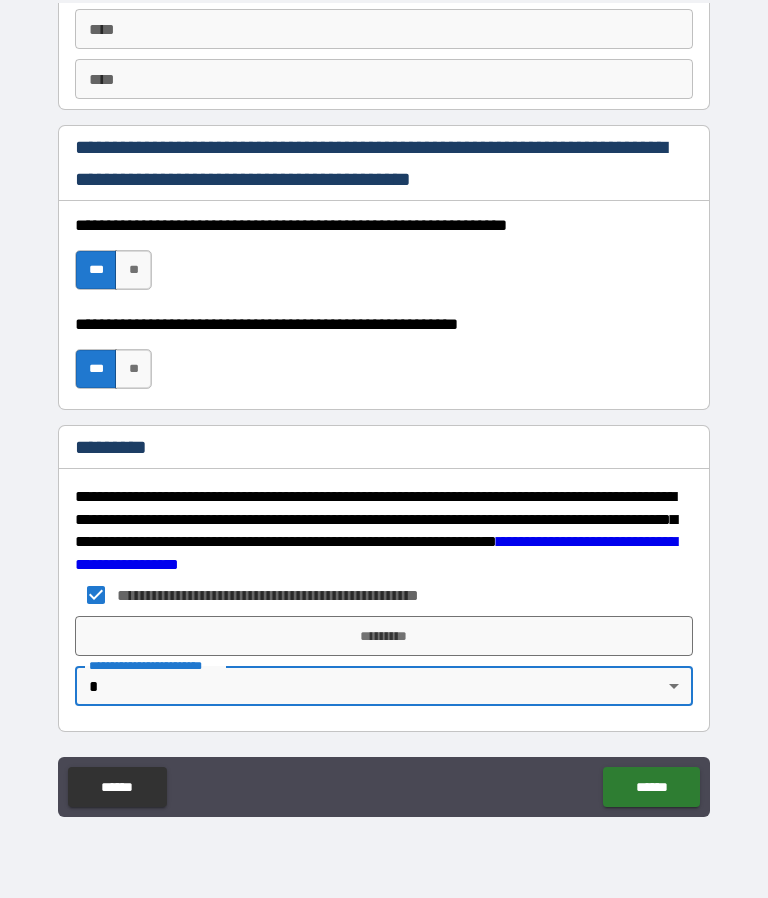 click on "*********" at bounding box center [384, 636] 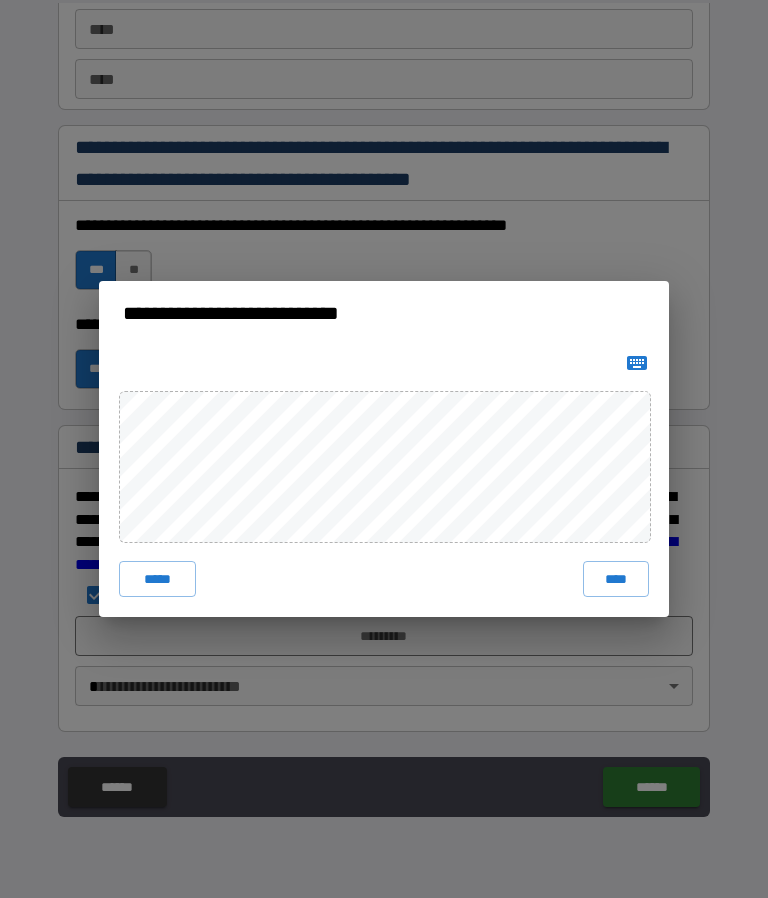 click on "*****" at bounding box center (157, 579) 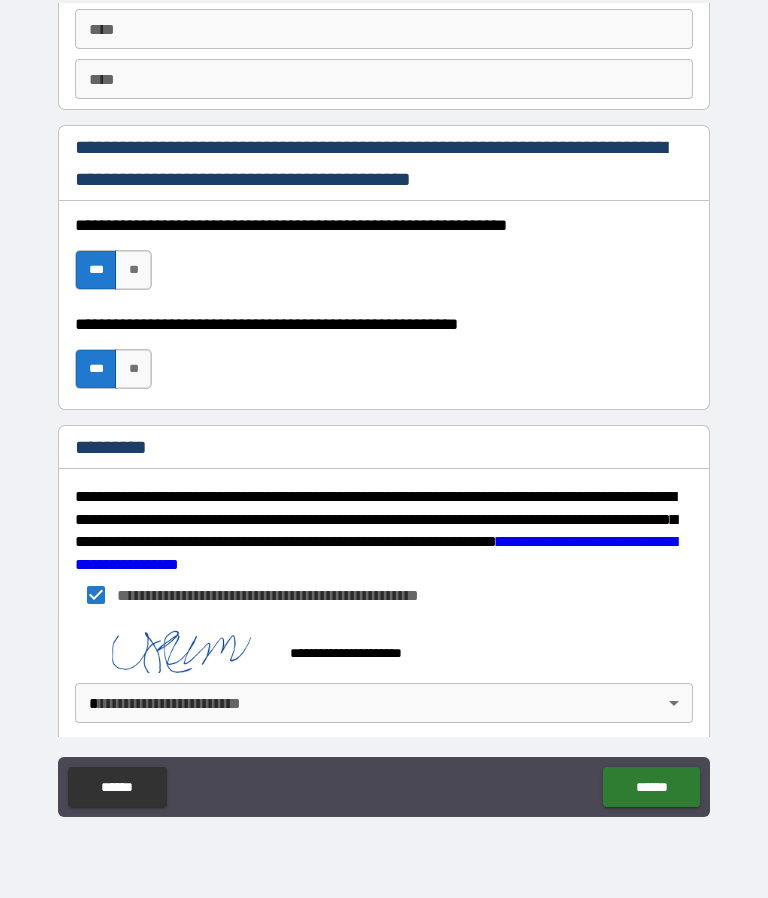 click on "******" at bounding box center (651, 787) 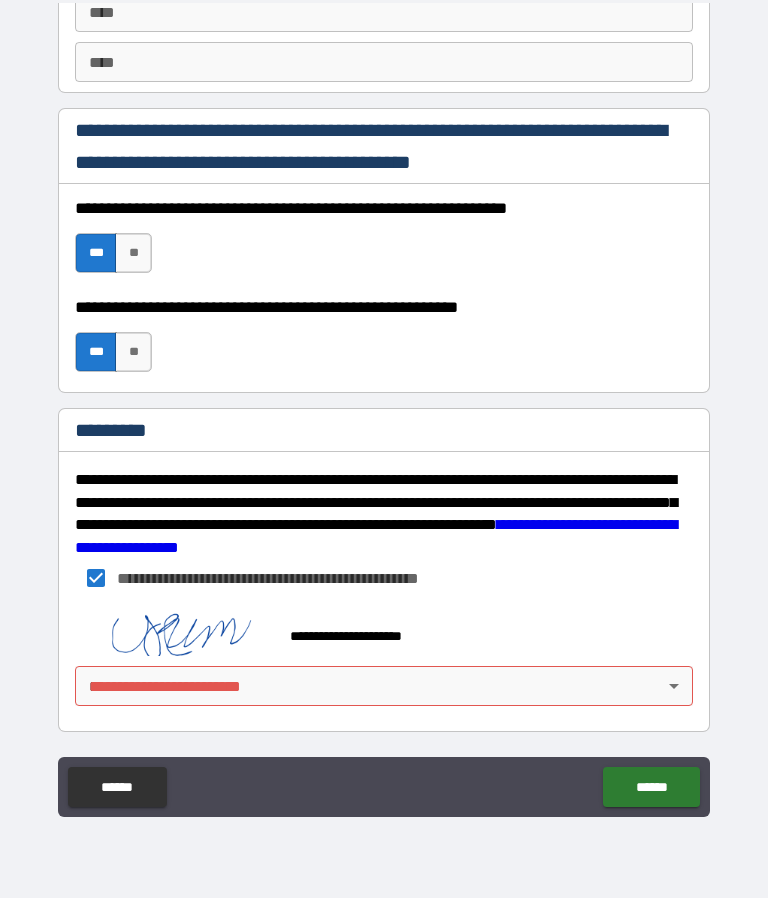 scroll, scrollTop: 2889, scrollLeft: 0, axis: vertical 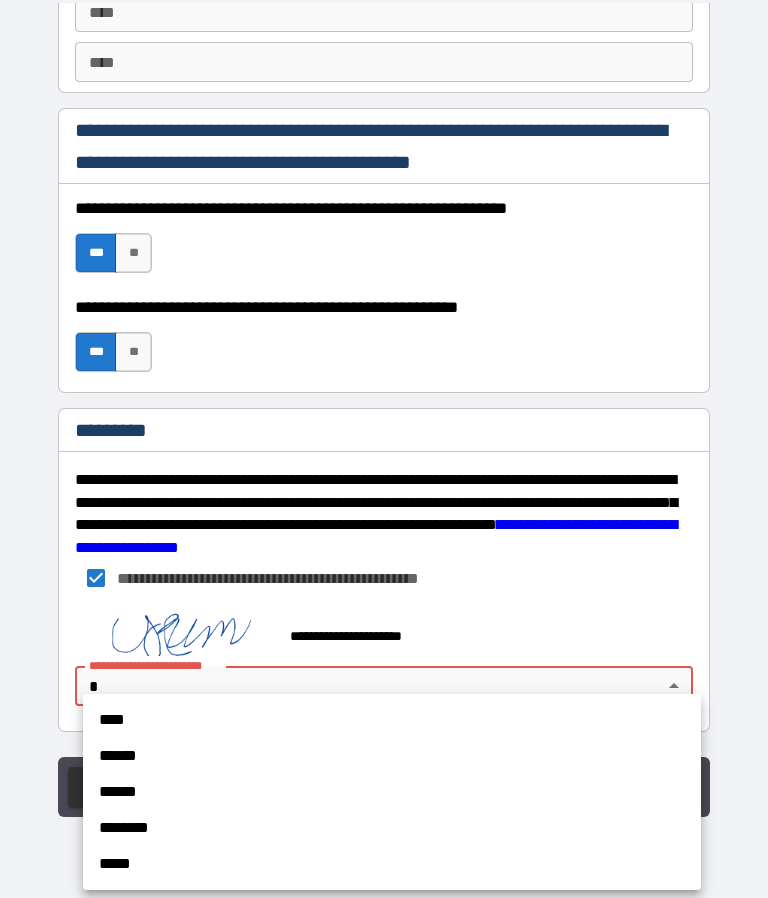 click on "****" at bounding box center (392, 720) 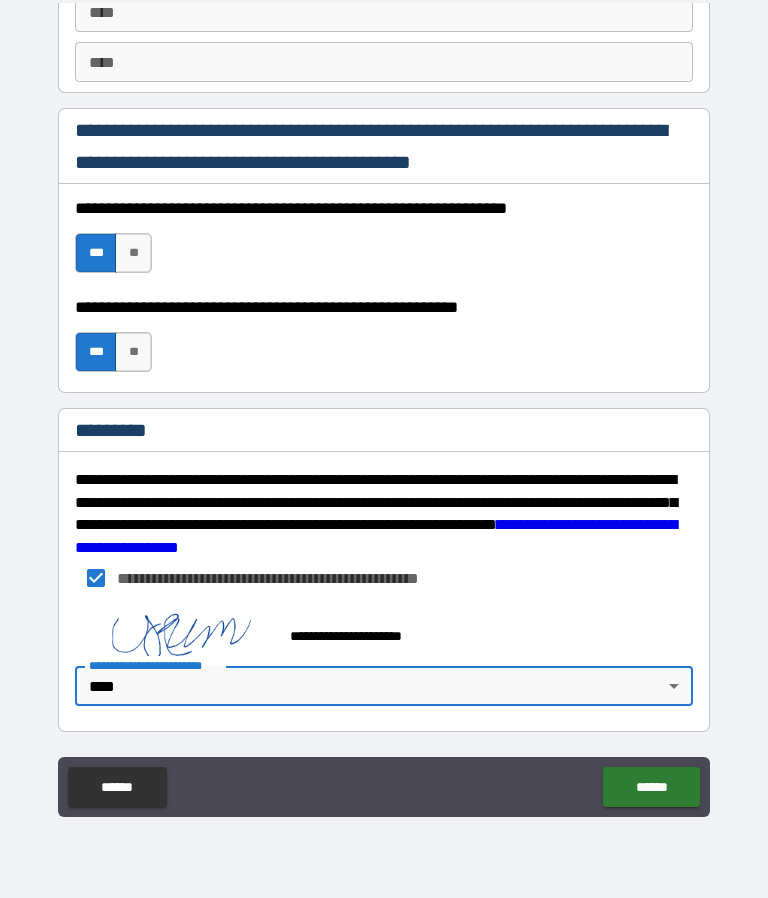 type on "*" 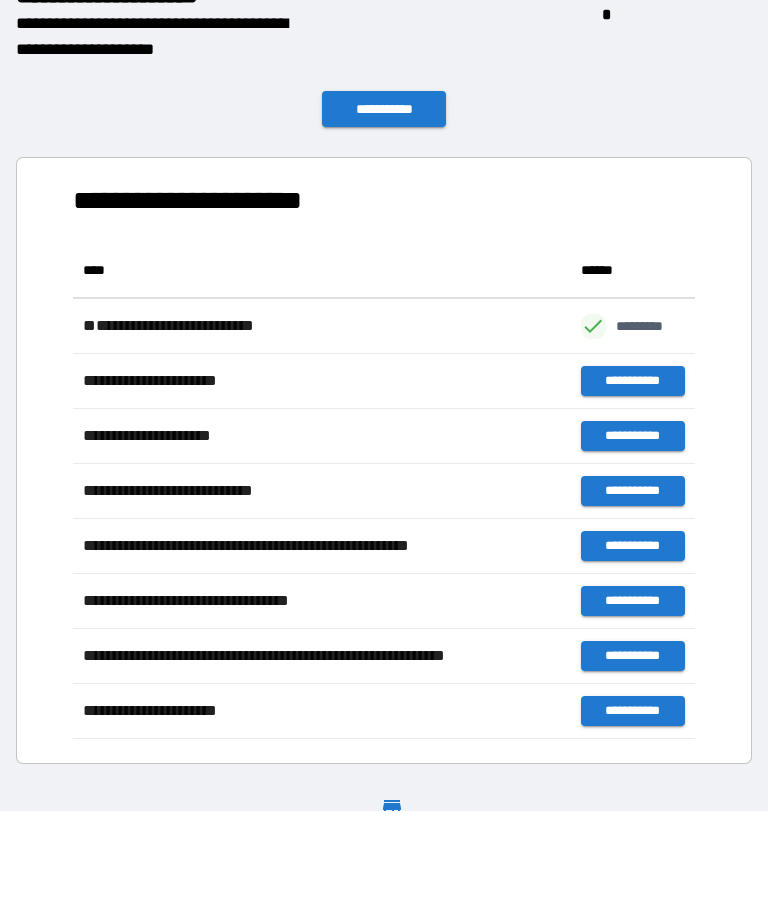scroll, scrollTop: 496, scrollLeft: 622, axis: both 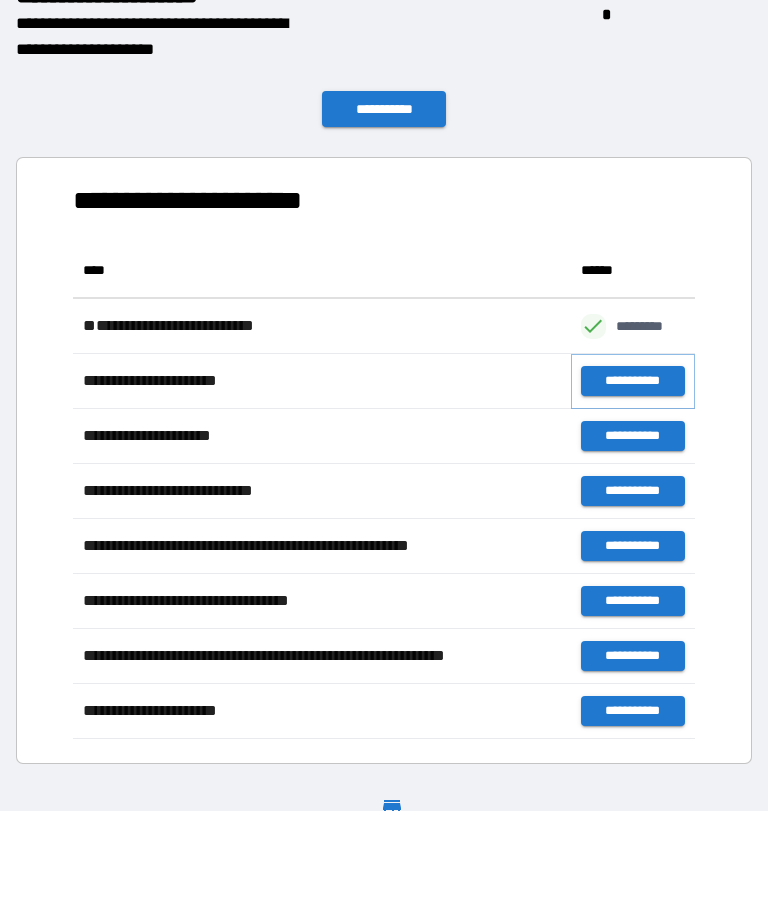 click on "**********" at bounding box center (633, 381) 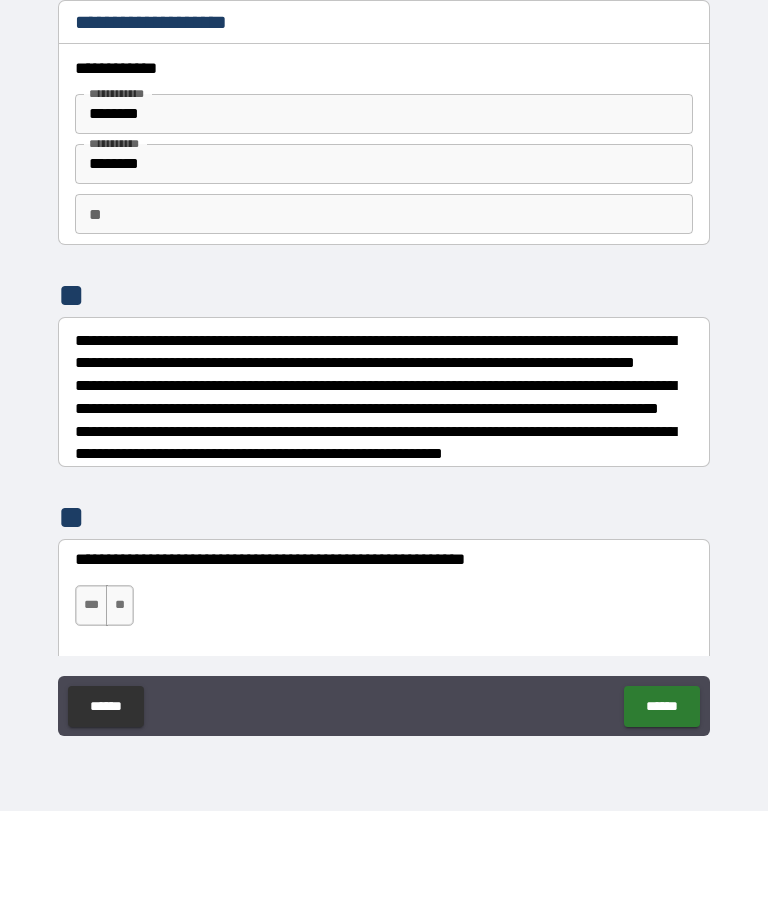 type on "*" 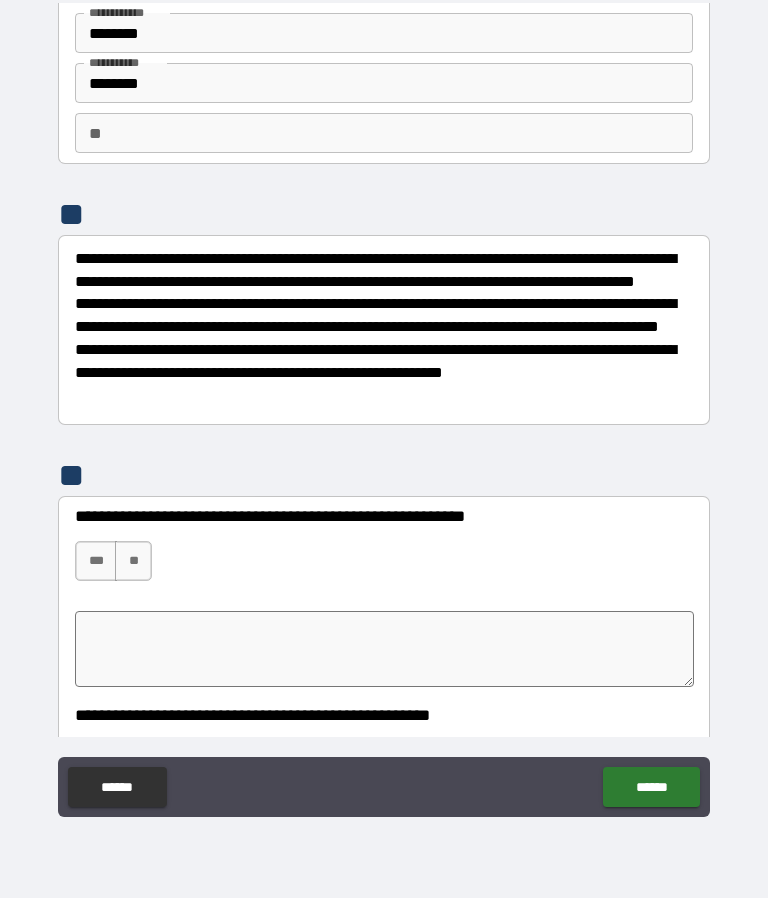 scroll, scrollTop: 216, scrollLeft: 0, axis: vertical 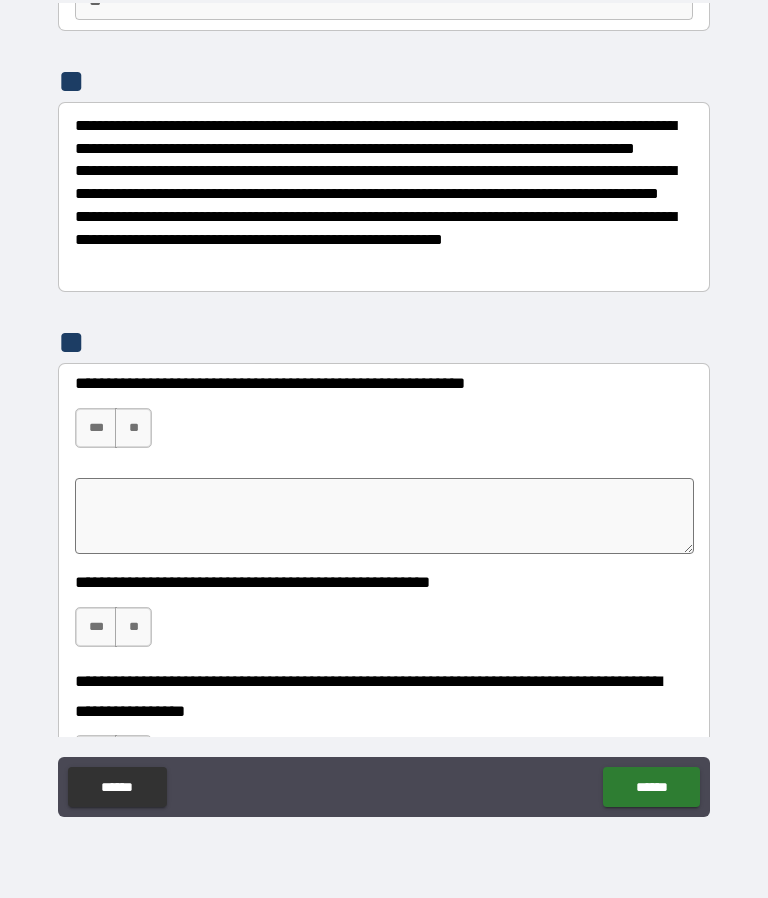 click on "***" at bounding box center [96, 428] 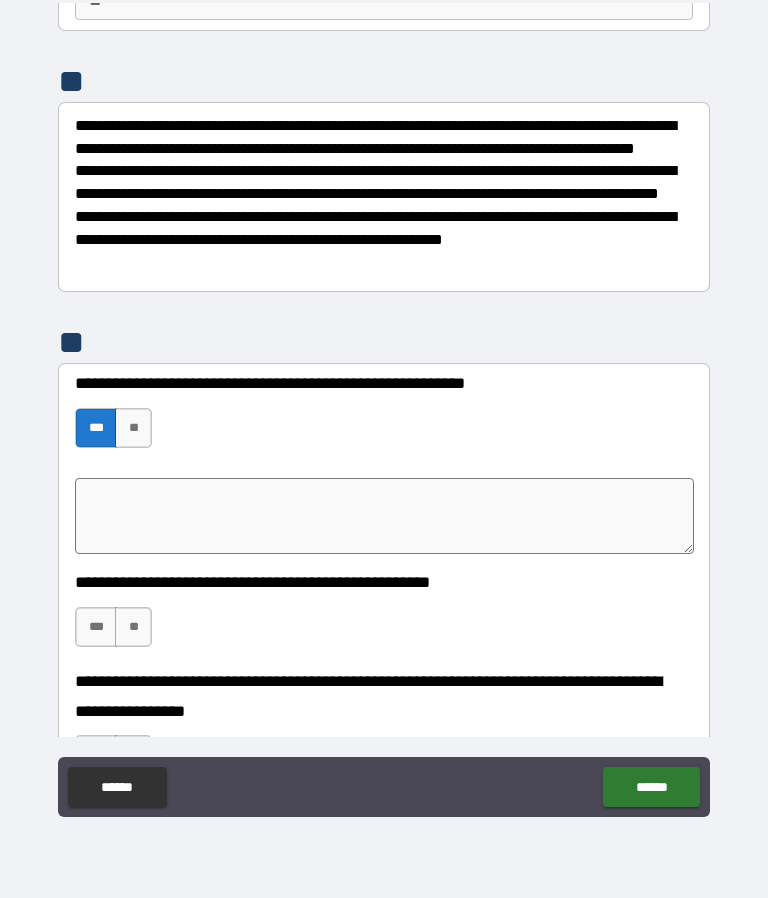 type on "*" 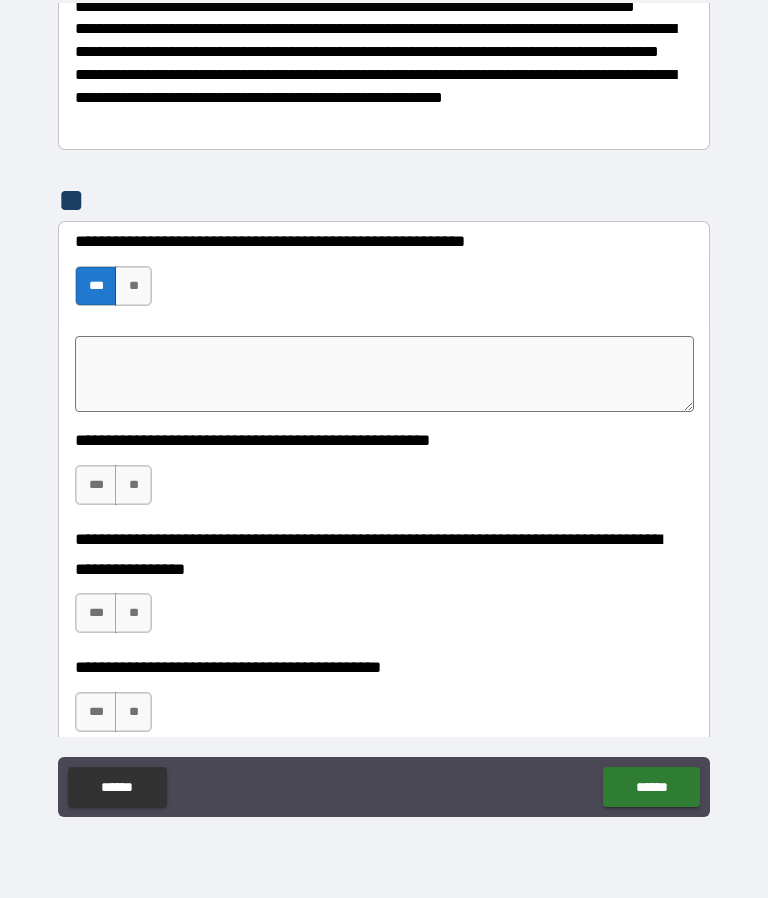 scroll, scrollTop: 389, scrollLeft: 0, axis: vertical 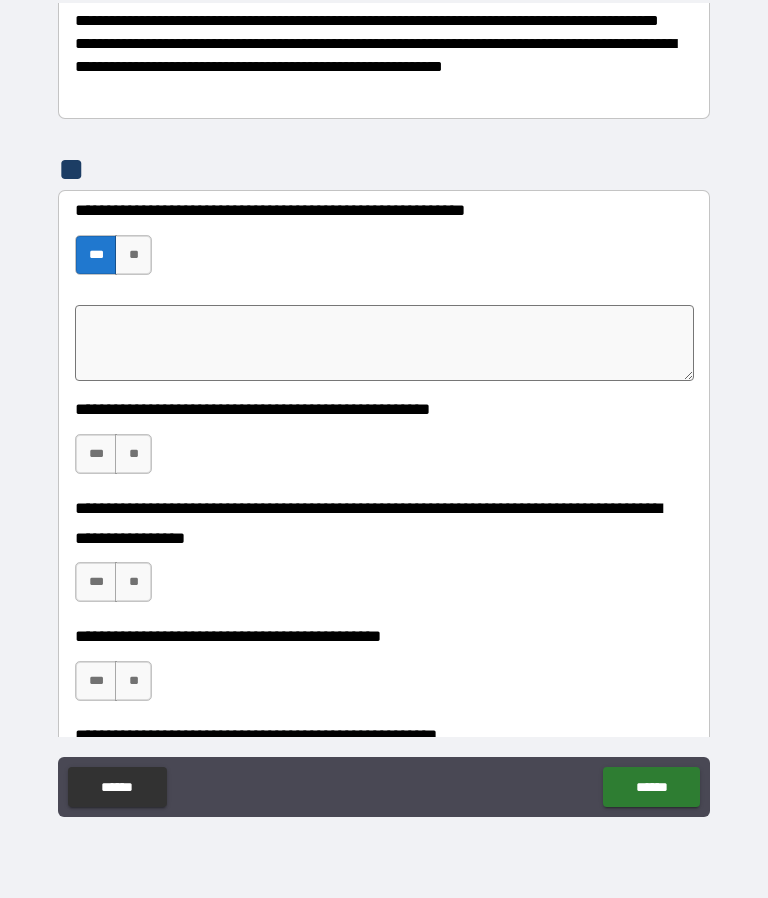 click on "**" at bounding box center [133, 454] 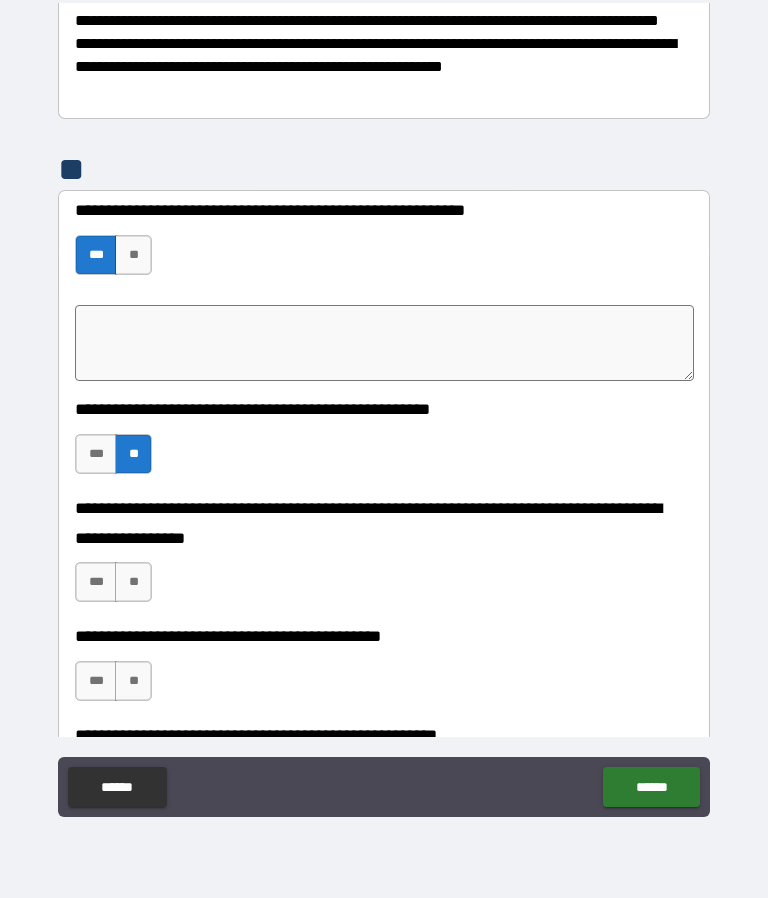 type on "*" 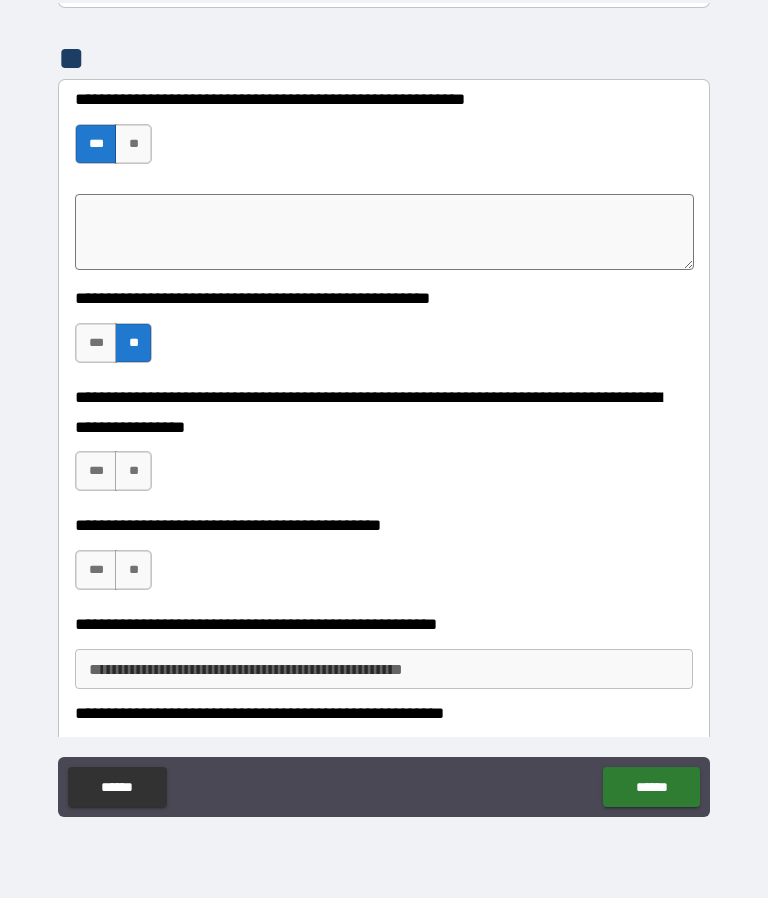 scroll, scrollTop: 502, scrollLeft: 0, axis: vertical 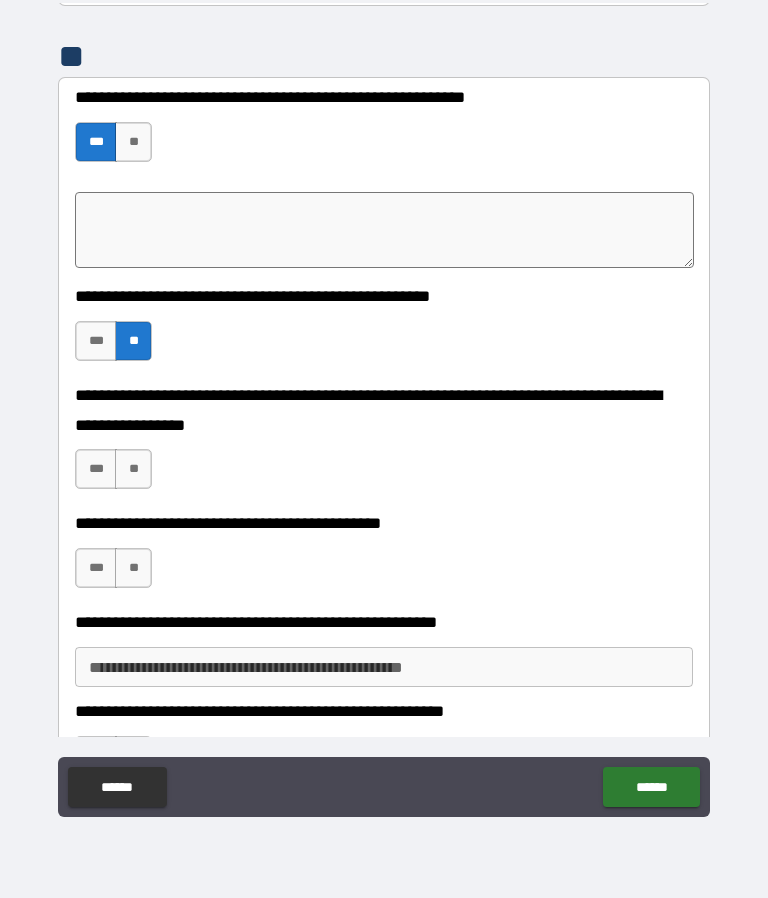 click on "**" at bounding box center [133, 469] 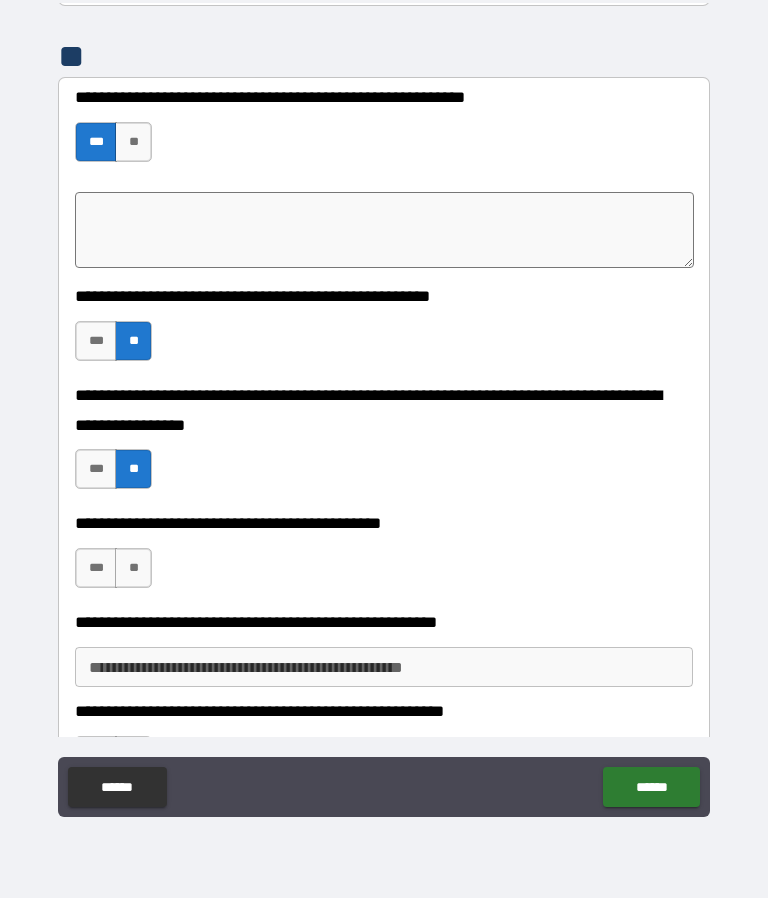 type on "*" 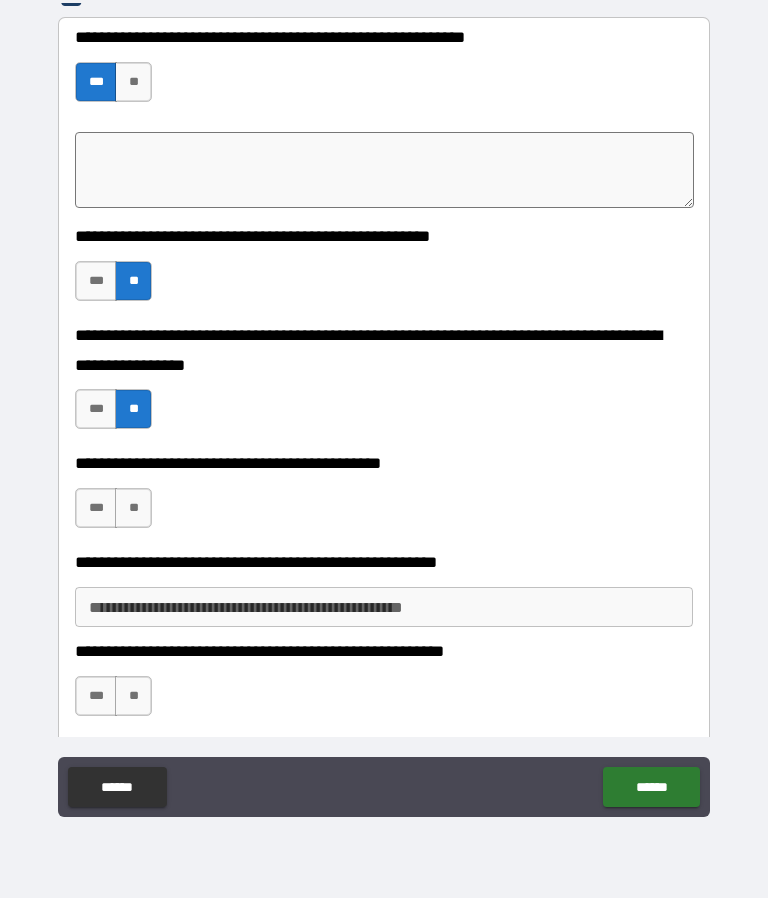 scroll, scrollTop: 571, scrollLeft: 0, axis: vertical 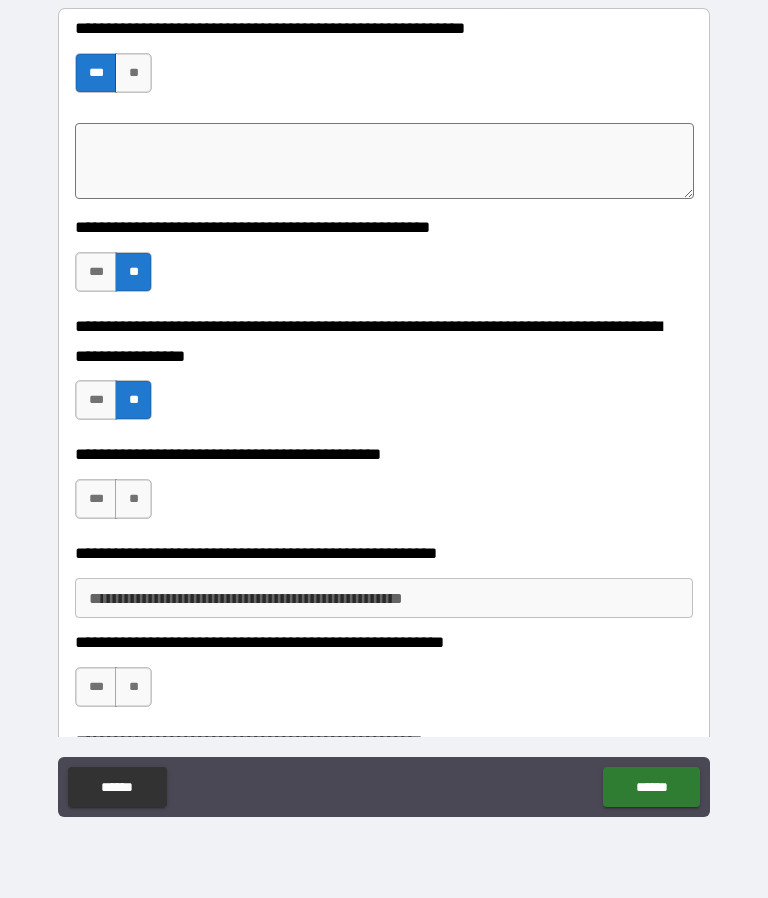 click on "**" at bounding box center [133, 499] 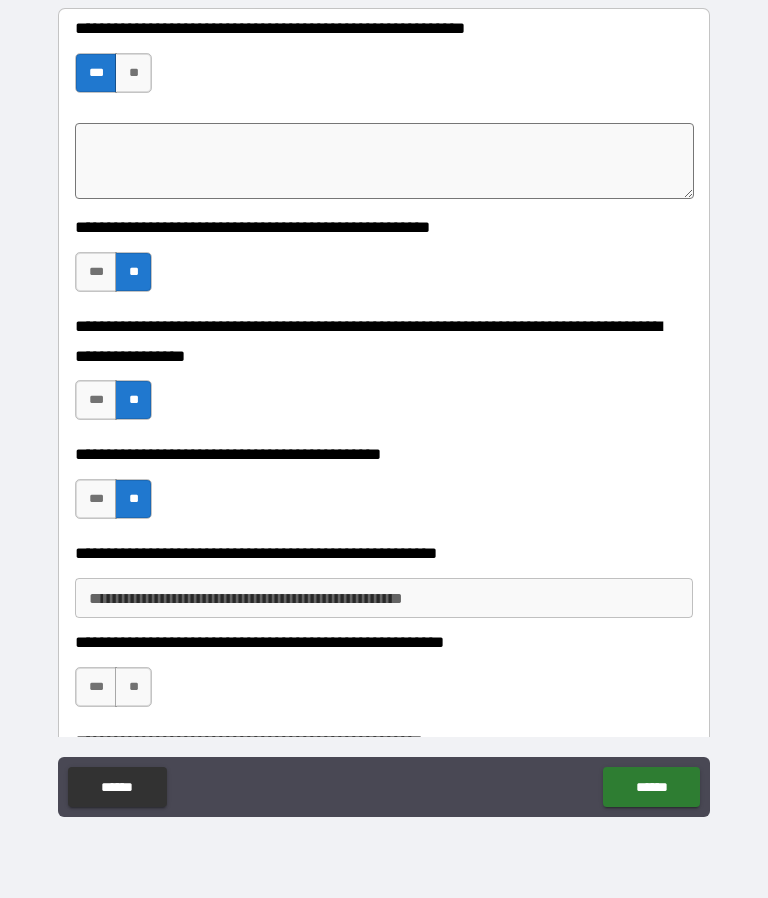 type on "*" 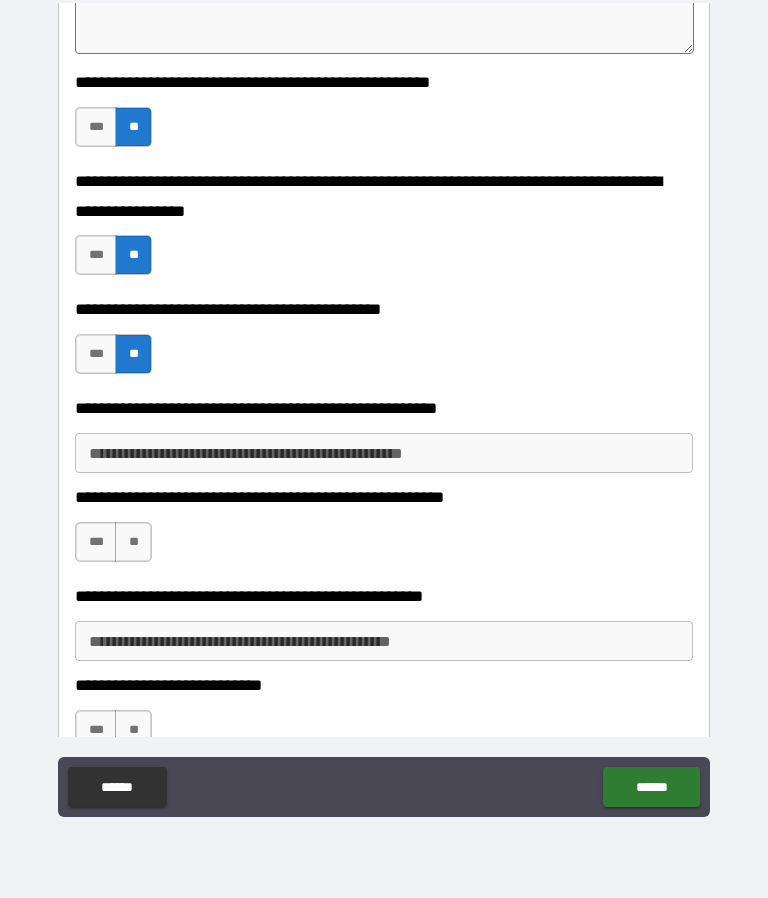 scroll, scrollTop: 716, scrollLeft: 0, axis: vertical 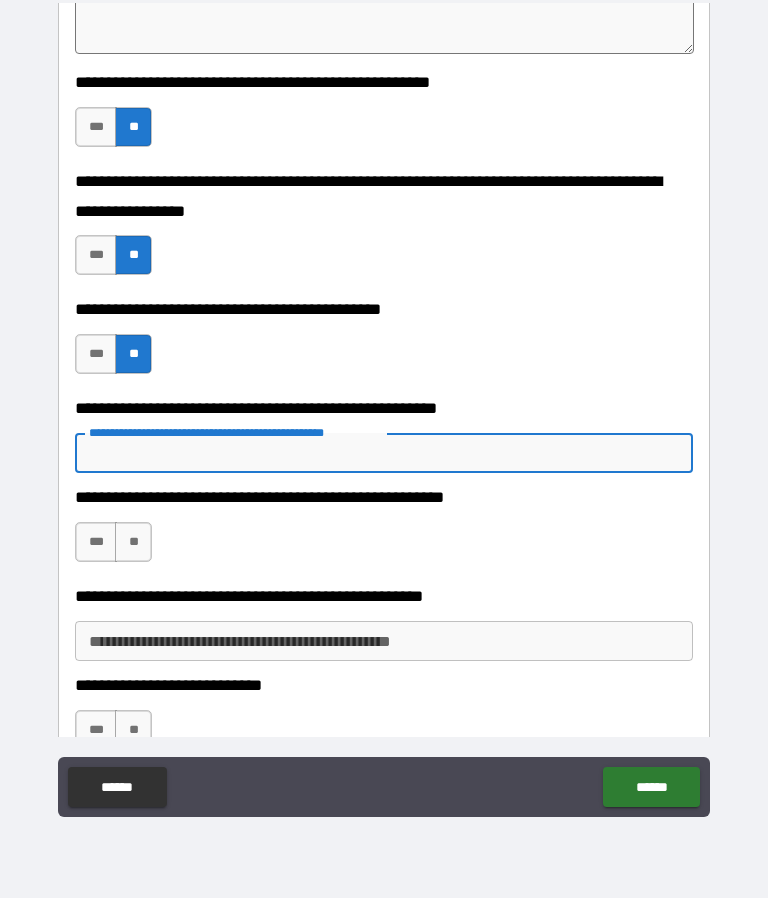 type on "*" 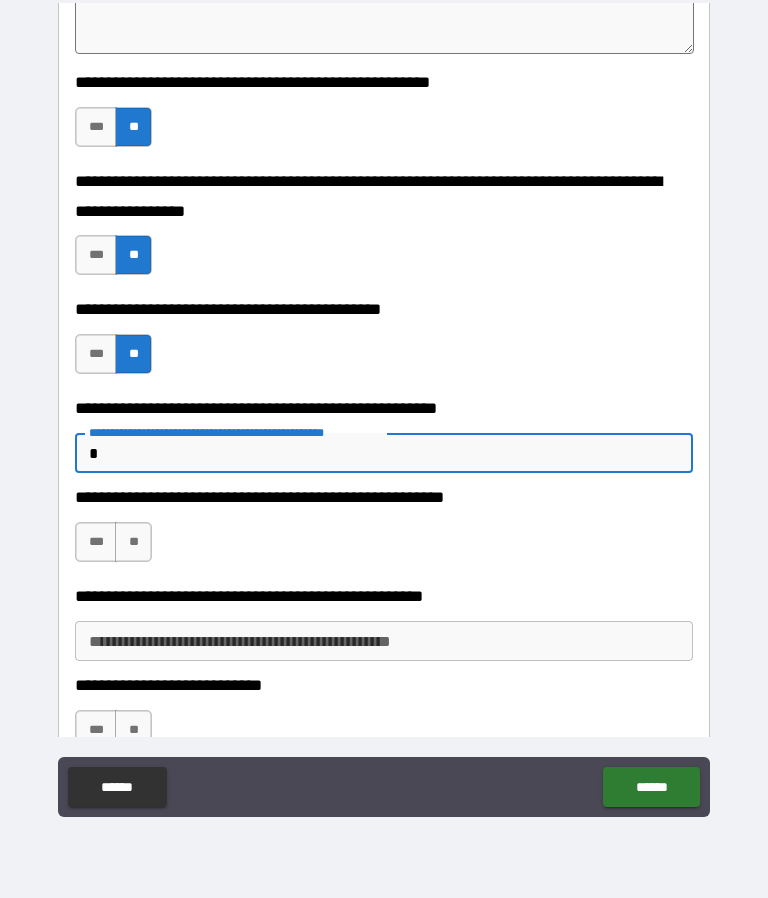 type on "*" 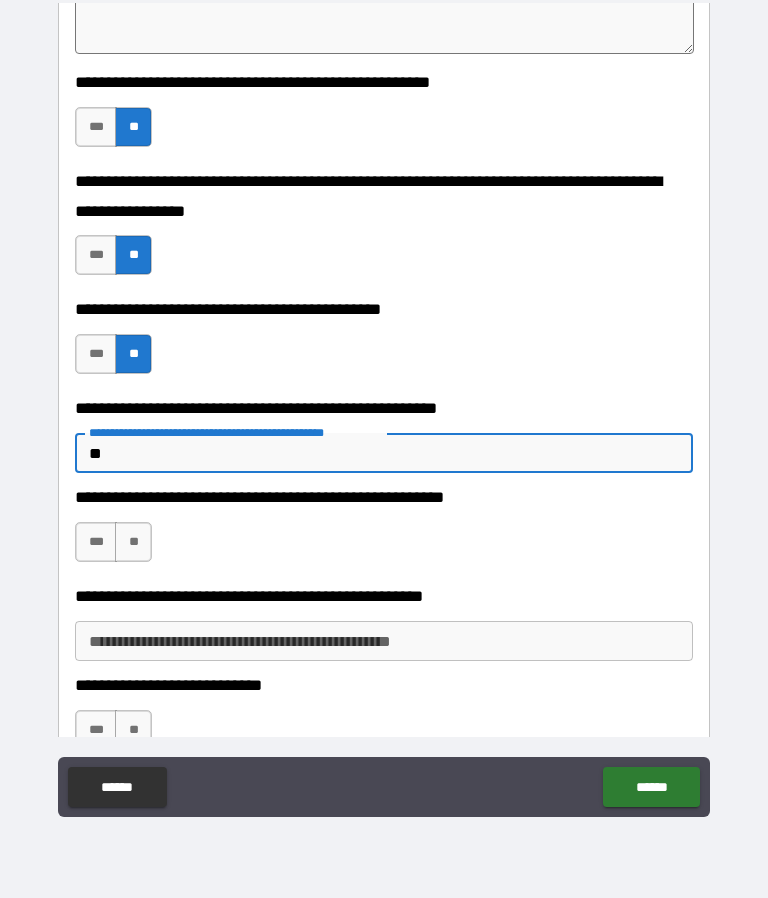 type on "*" 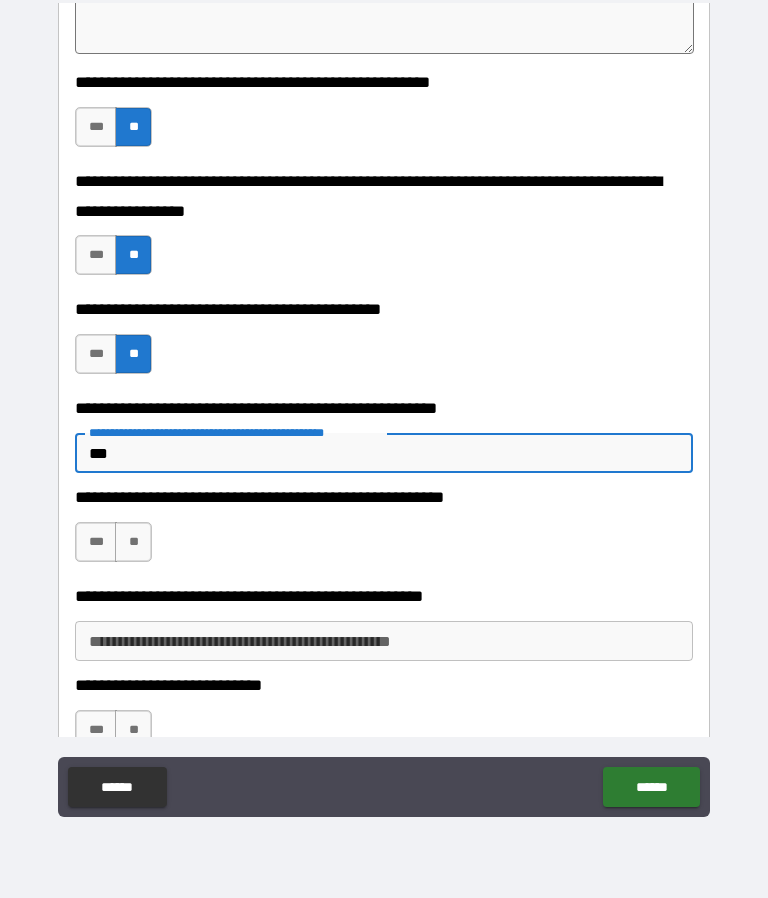 type on "*" 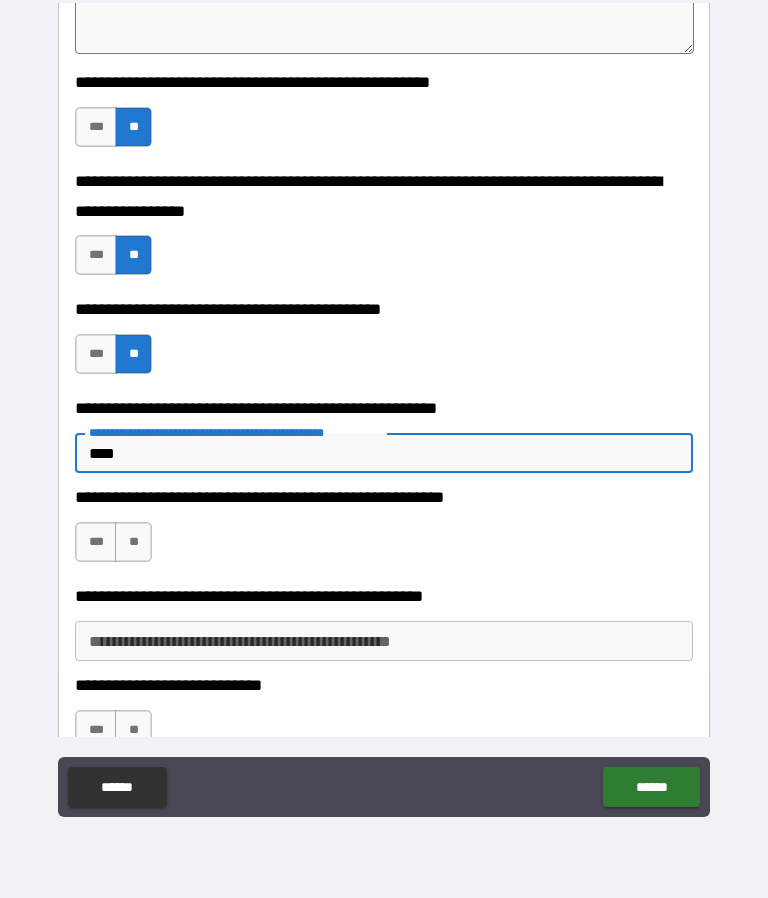 type on "*" 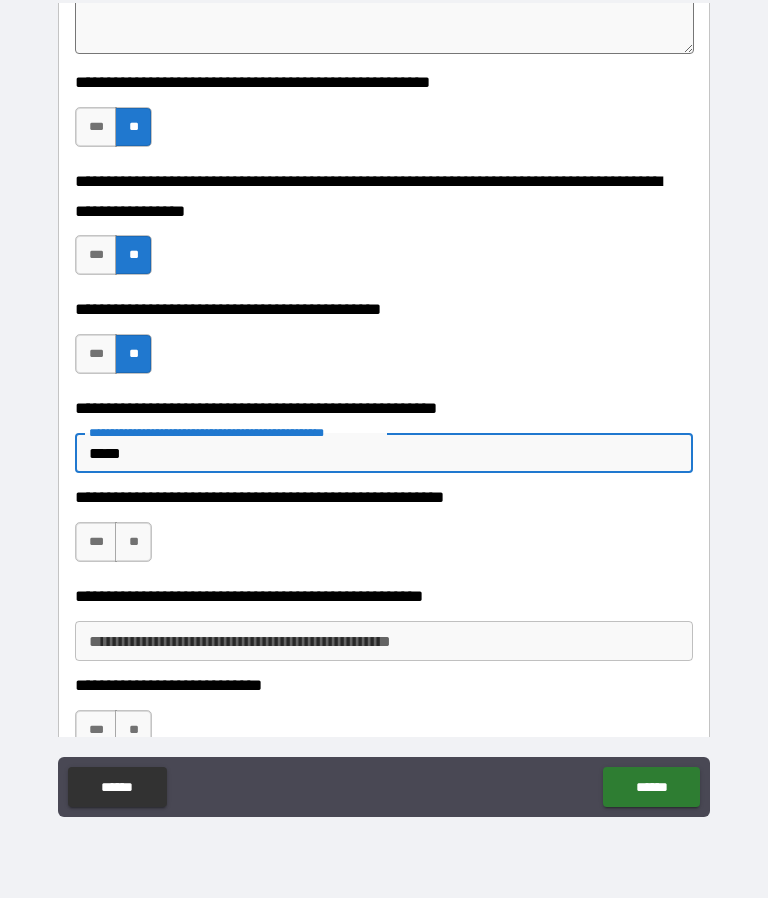 type on "*" 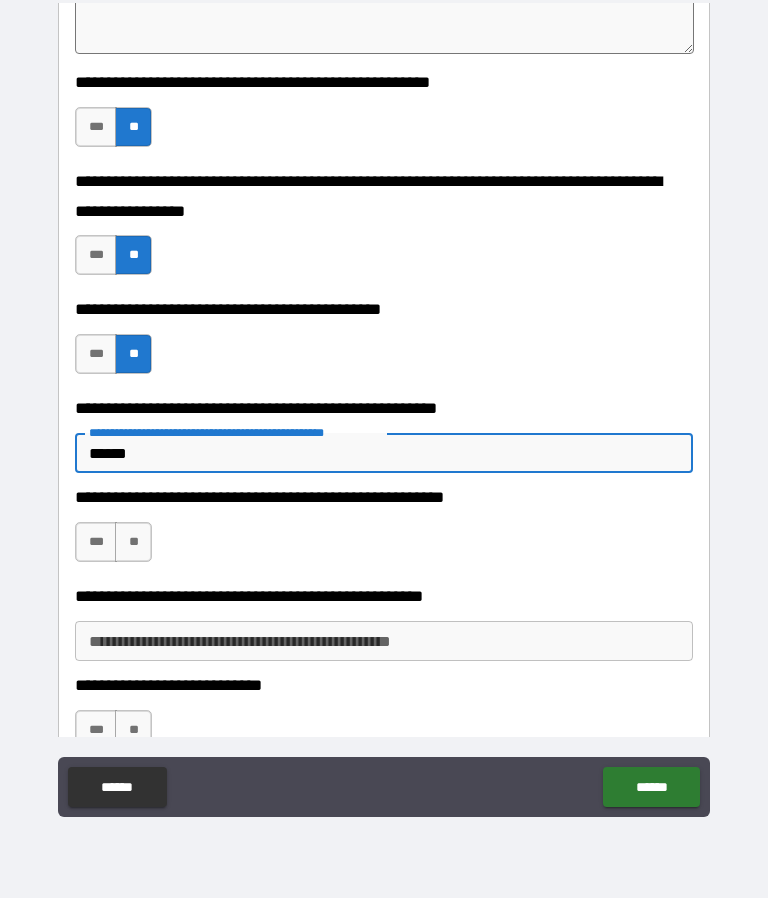 type on "*" 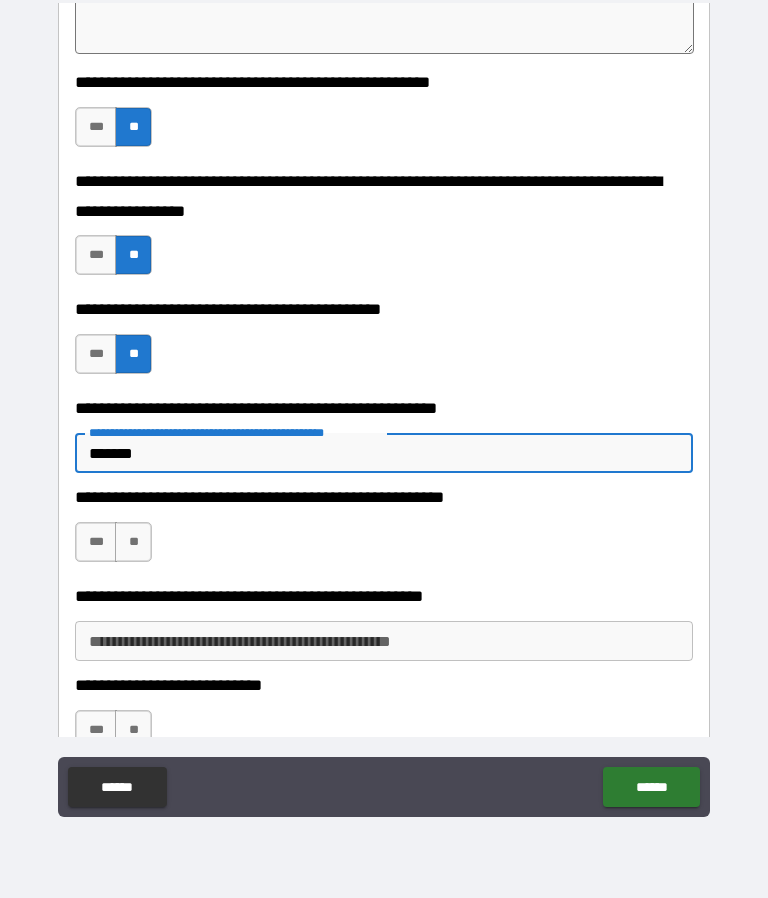 type on "*" 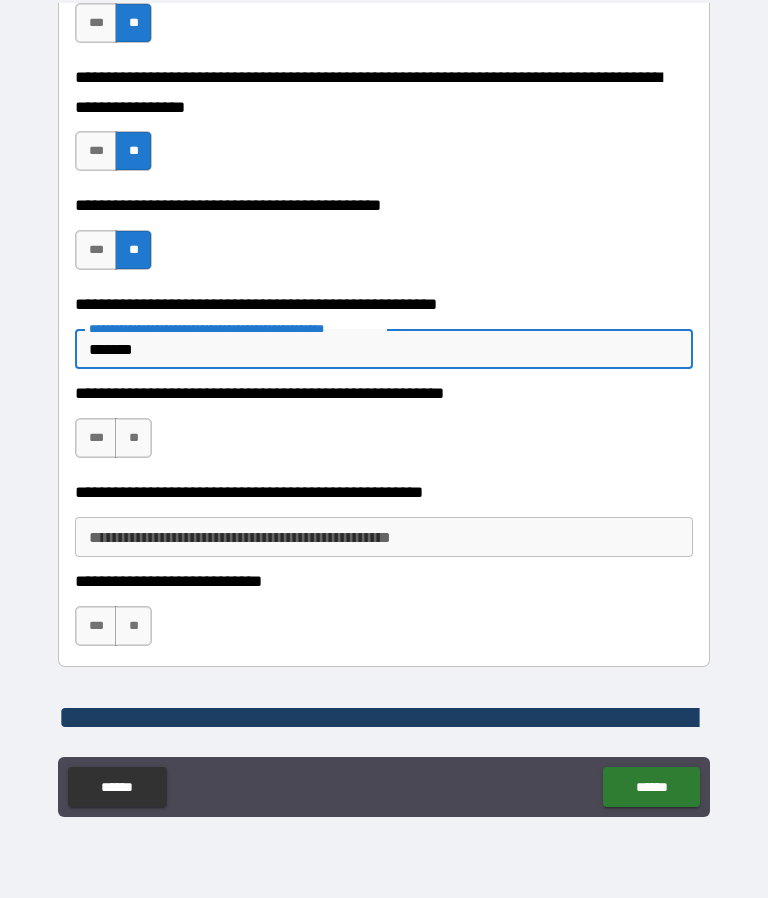 scroll, scrollTop: 820, scrollLeft: 0, axis: vertical 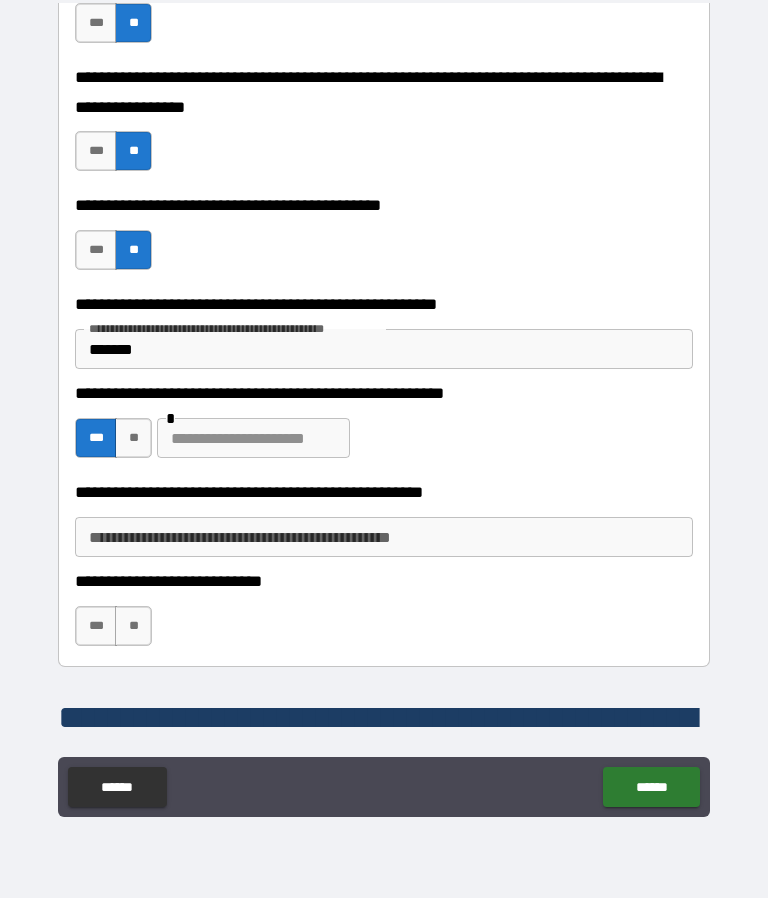 type on "*" 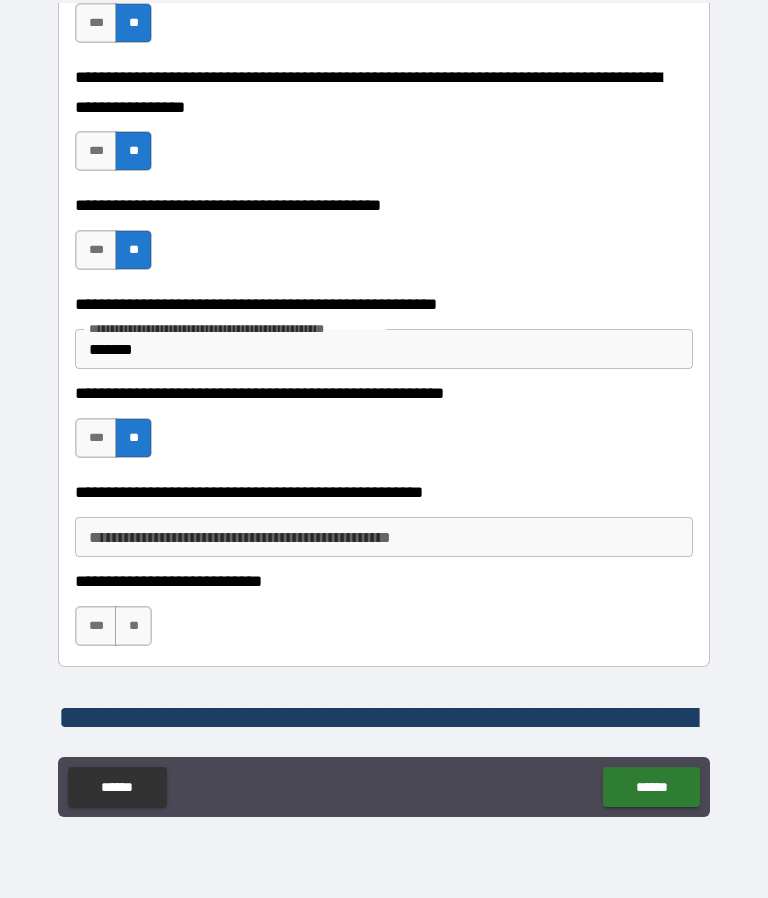 type on "*" 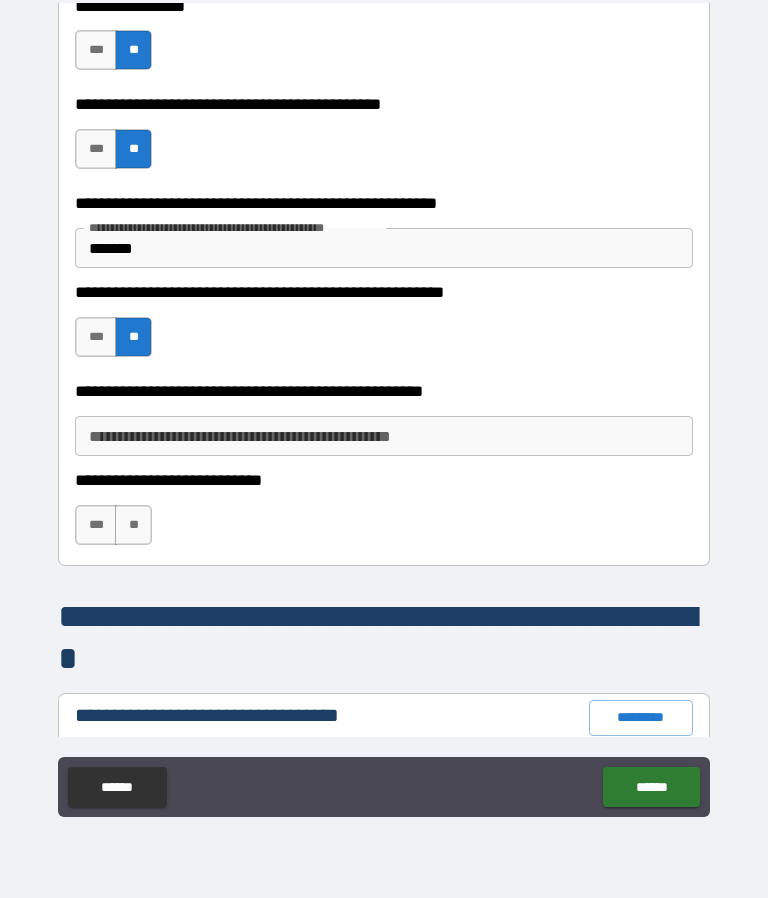 scroll, scrollTop: 922, scrollLeft: 0, axis: vertical 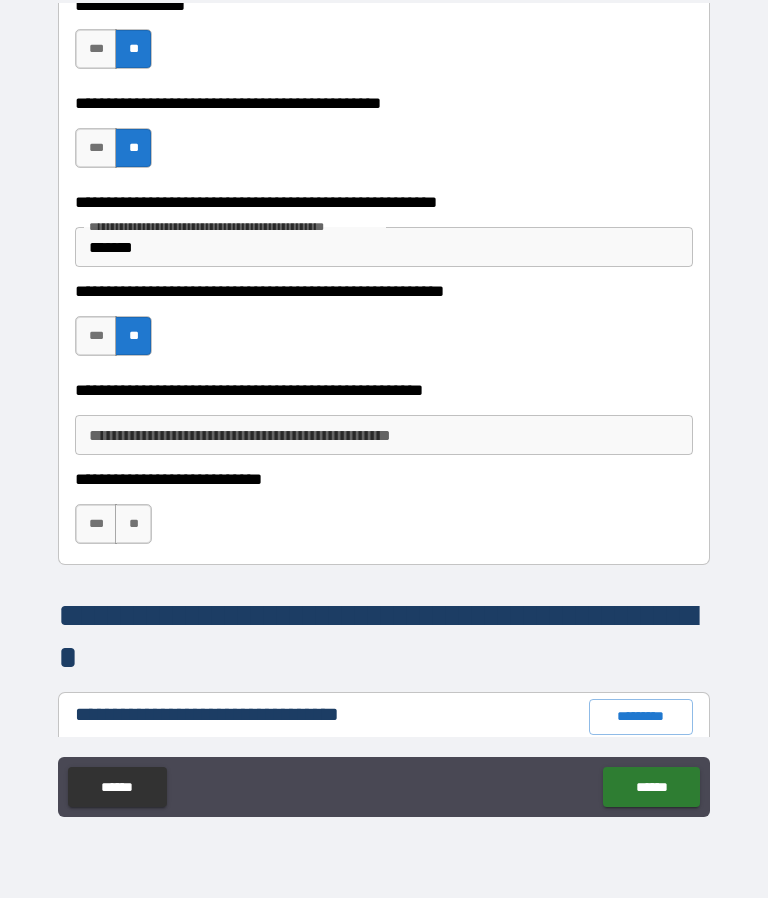 click on "**********" at bounding box center (384, 435) 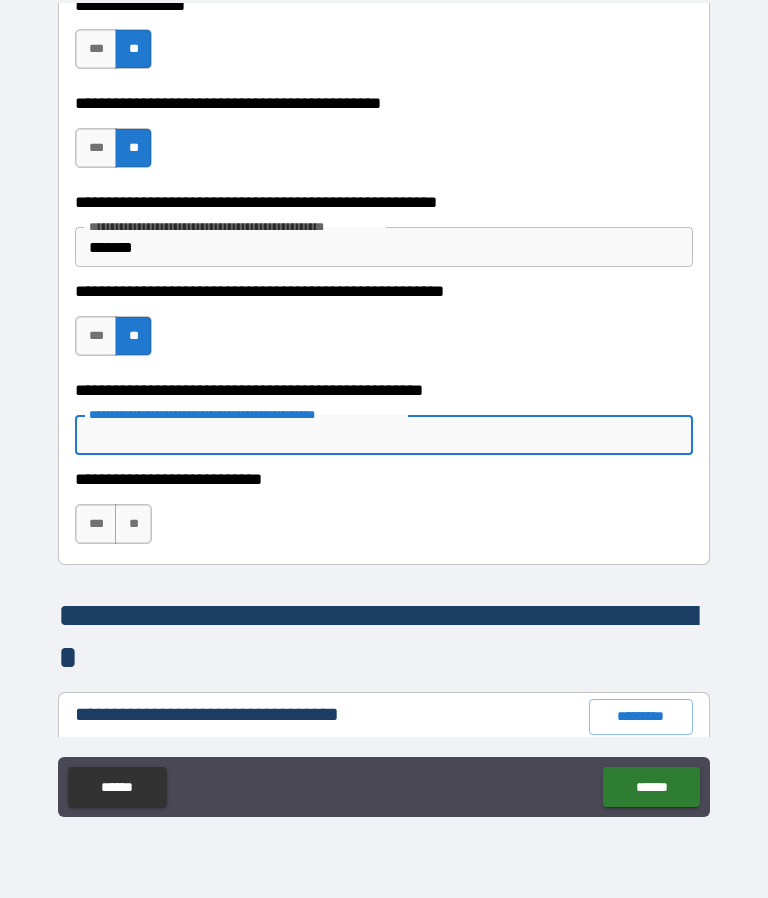 type on "*" 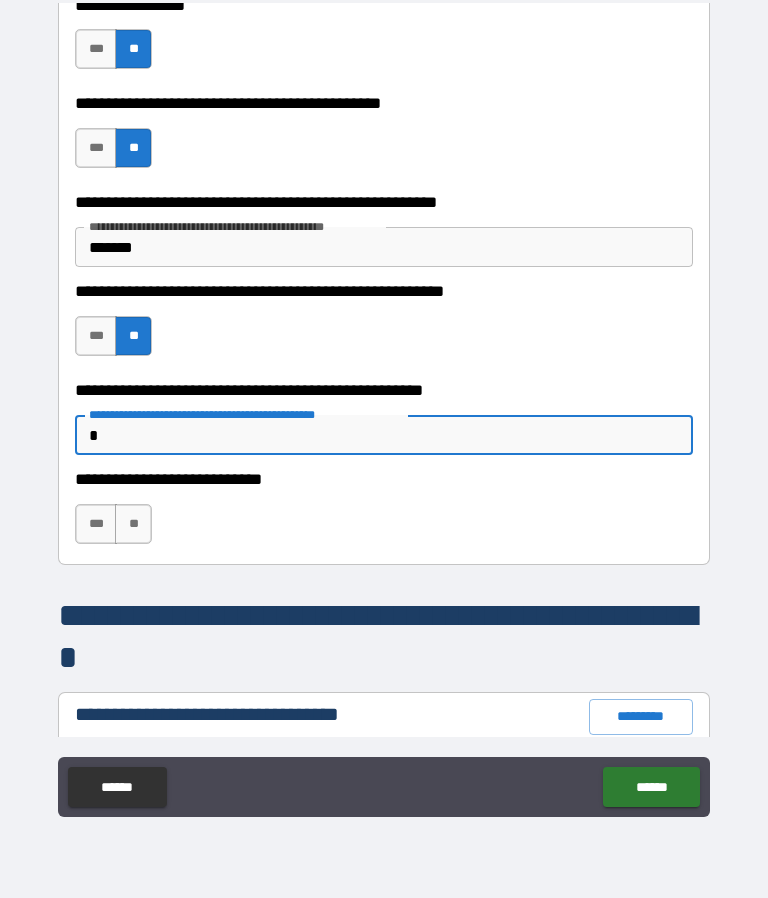 type on "*" 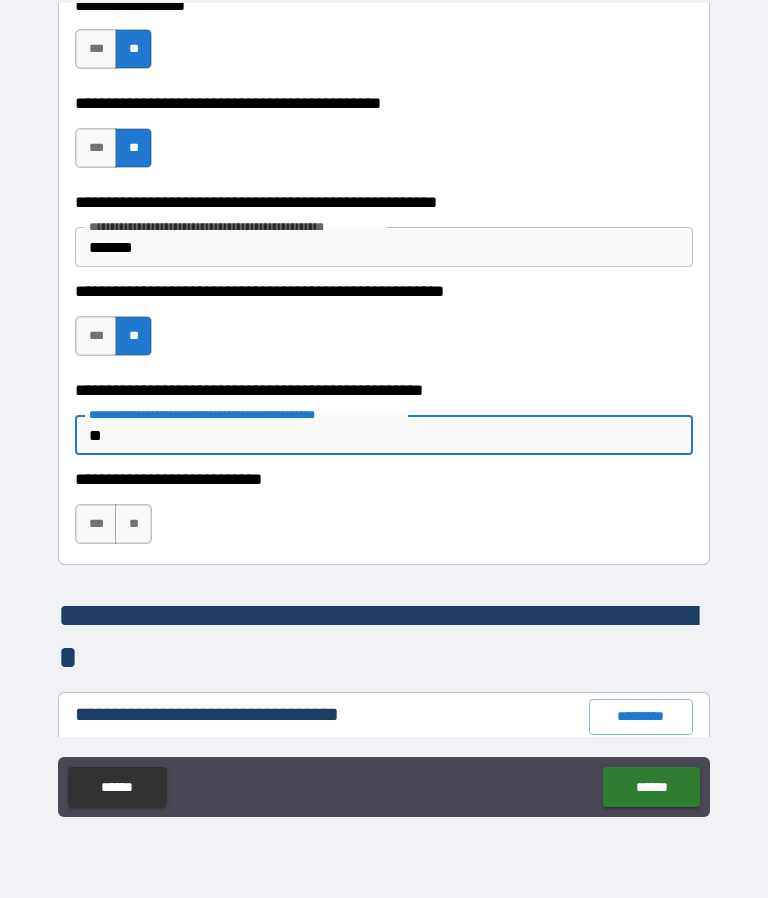type on "*" 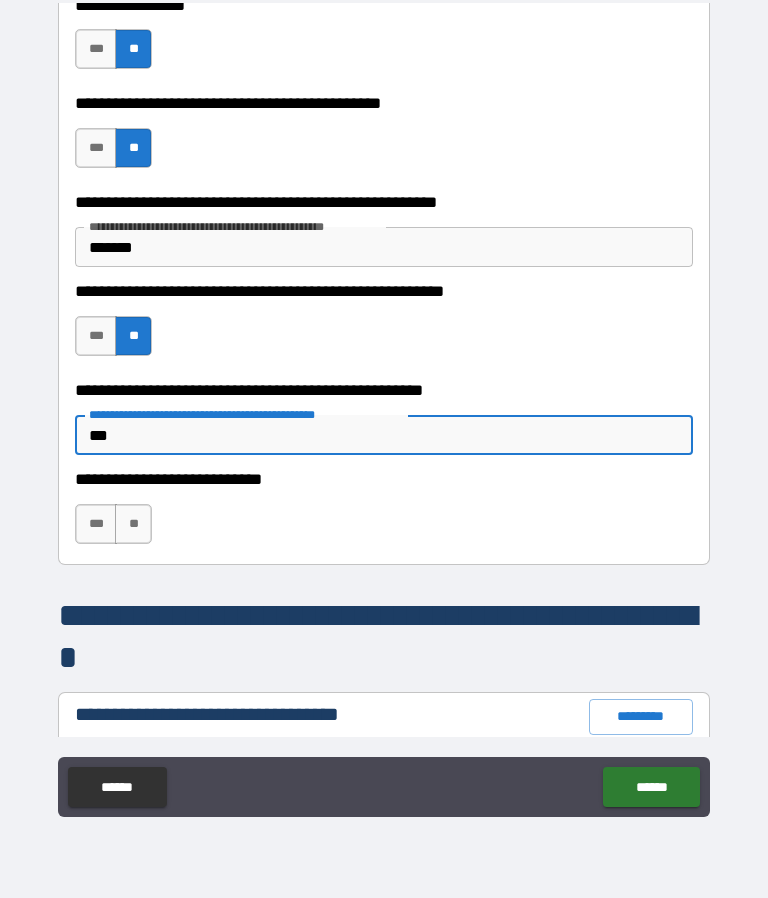 type on "*" 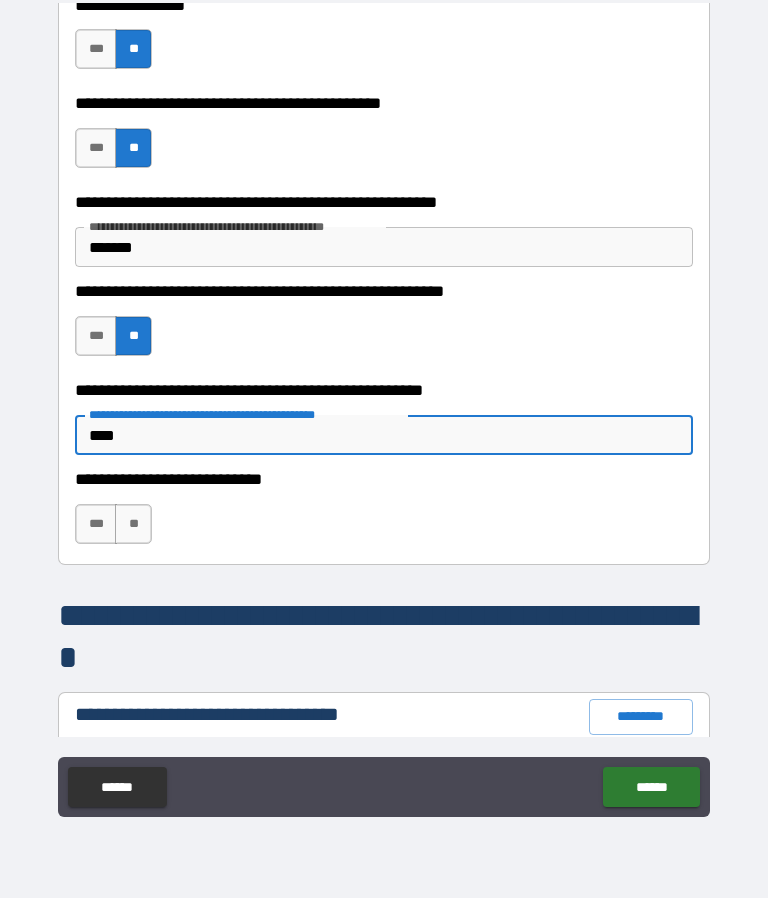 type on "*" 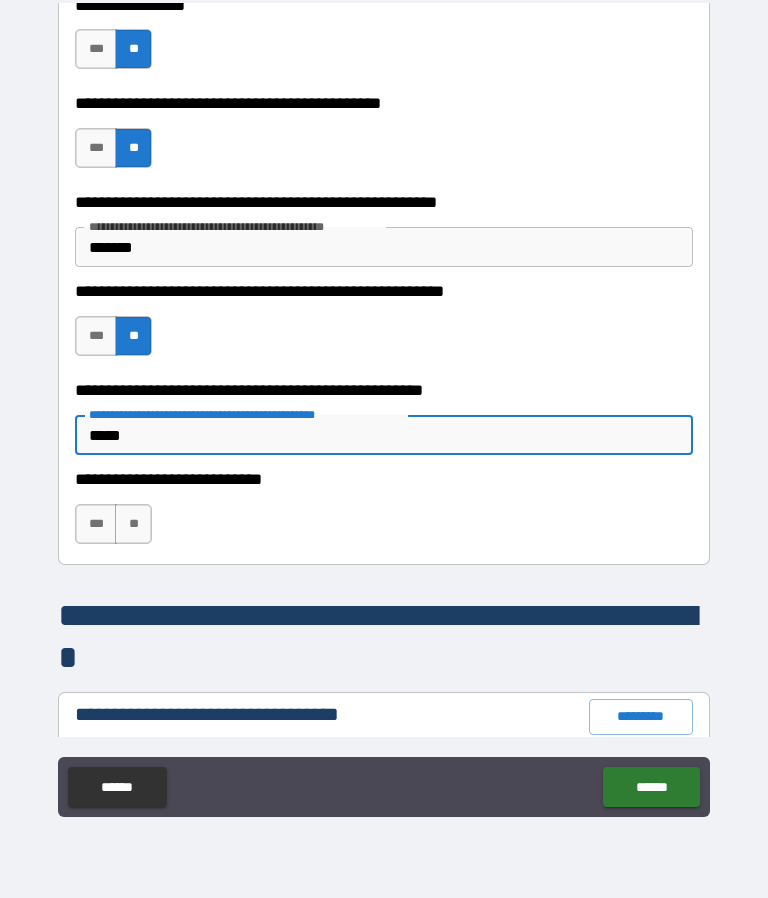 type on "*" 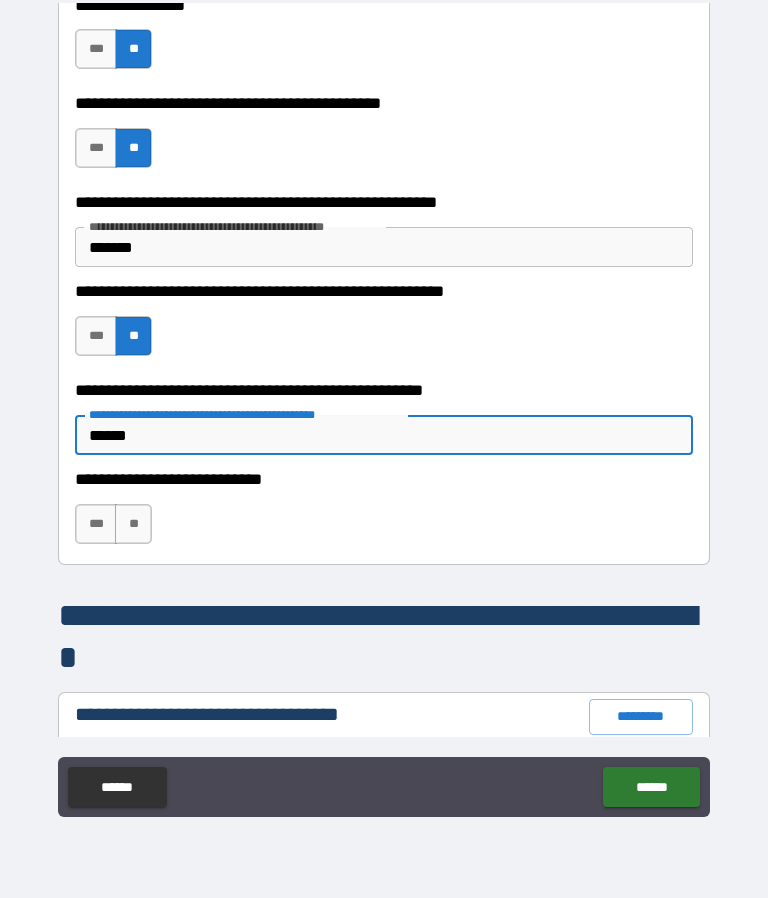 type on "*******" 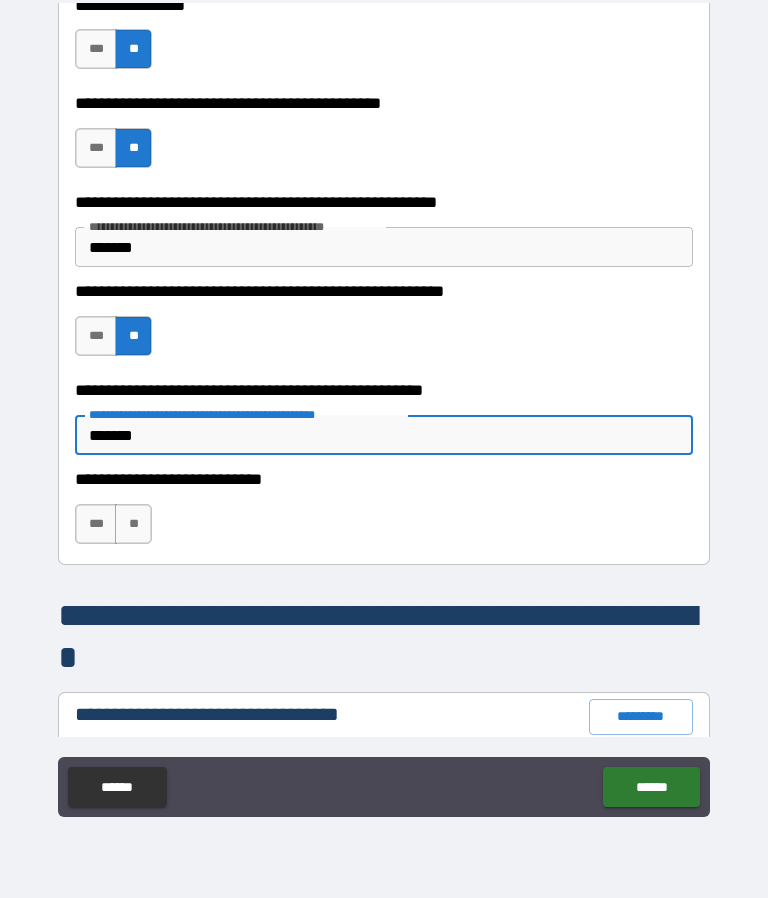 type on "*" 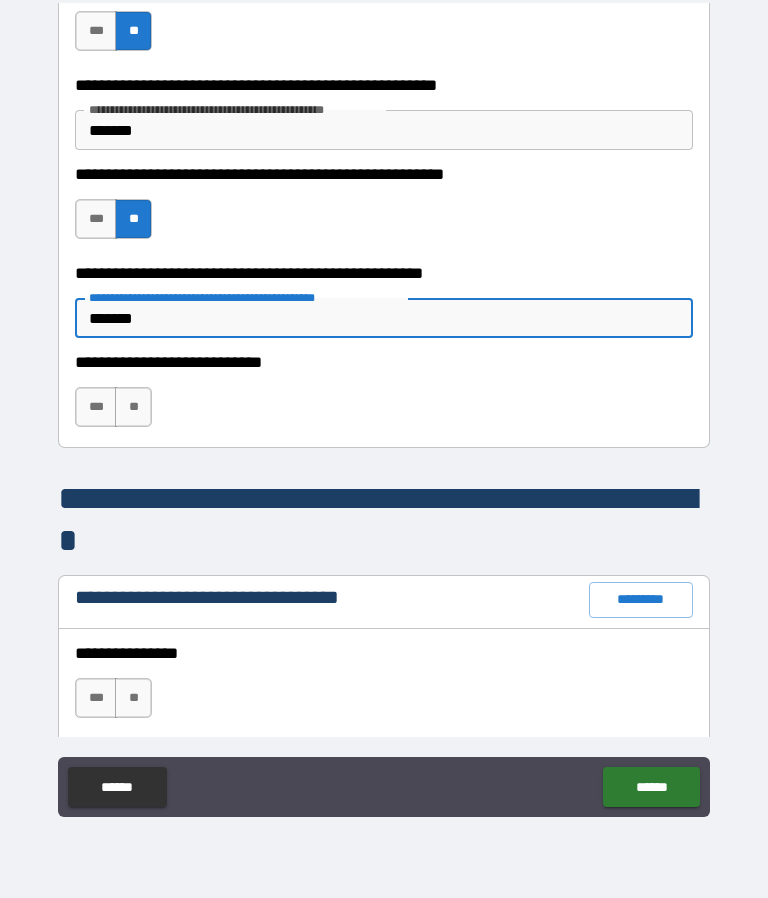 scroll, scrollTop: 1048, scrollLeft: 0, axis: vertical 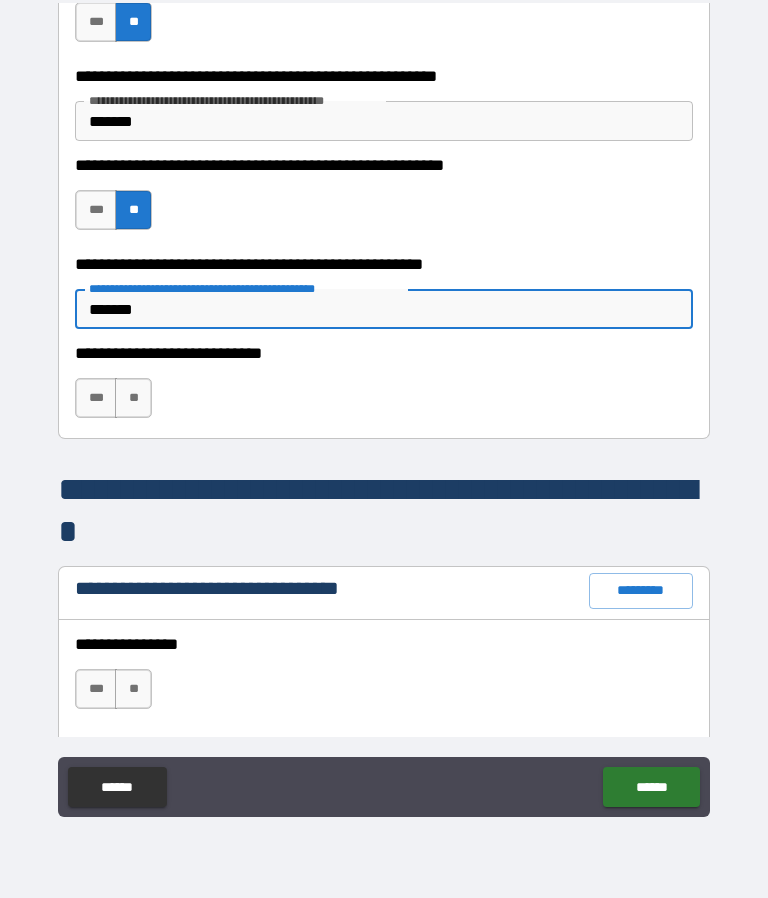 type on "*******" 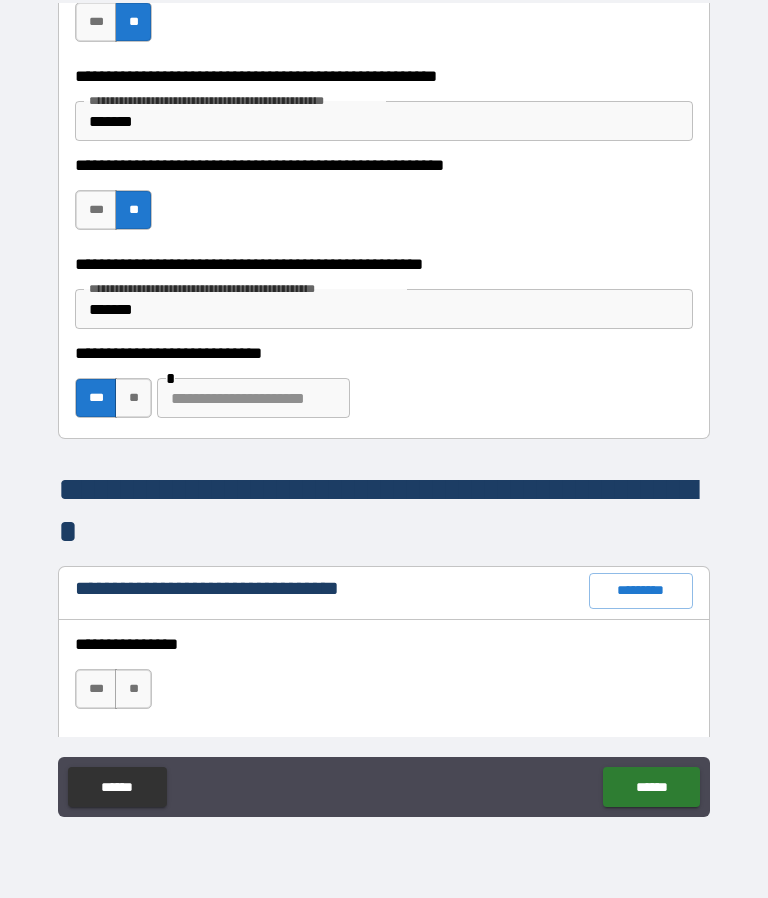 type on "*" 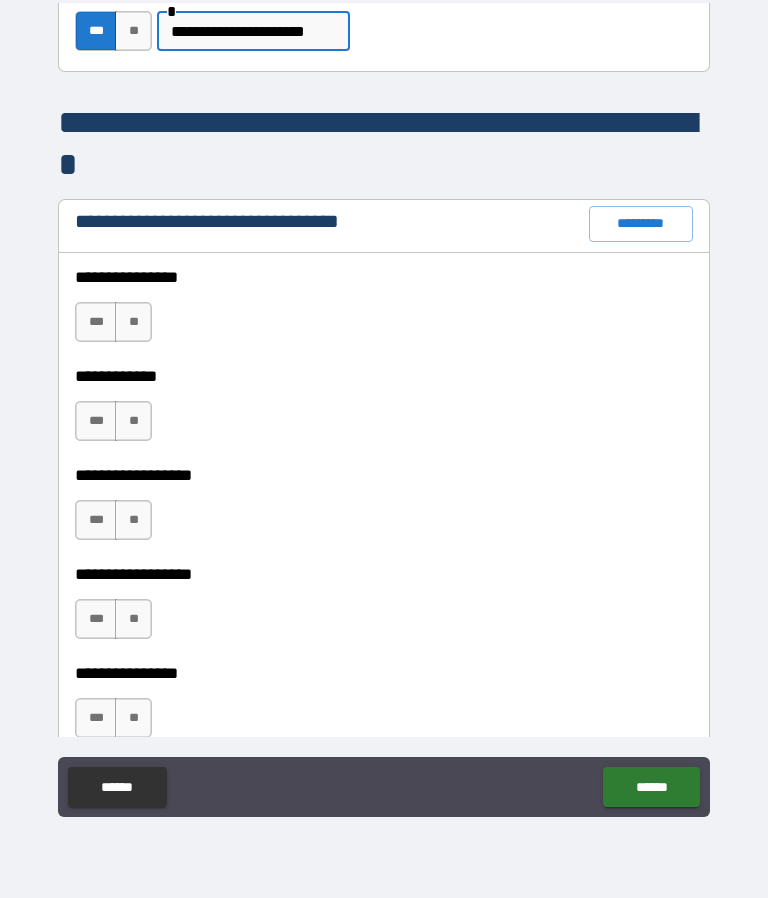scroll, scrollTop: 1419, scrollLeft: 0, axis: vertical 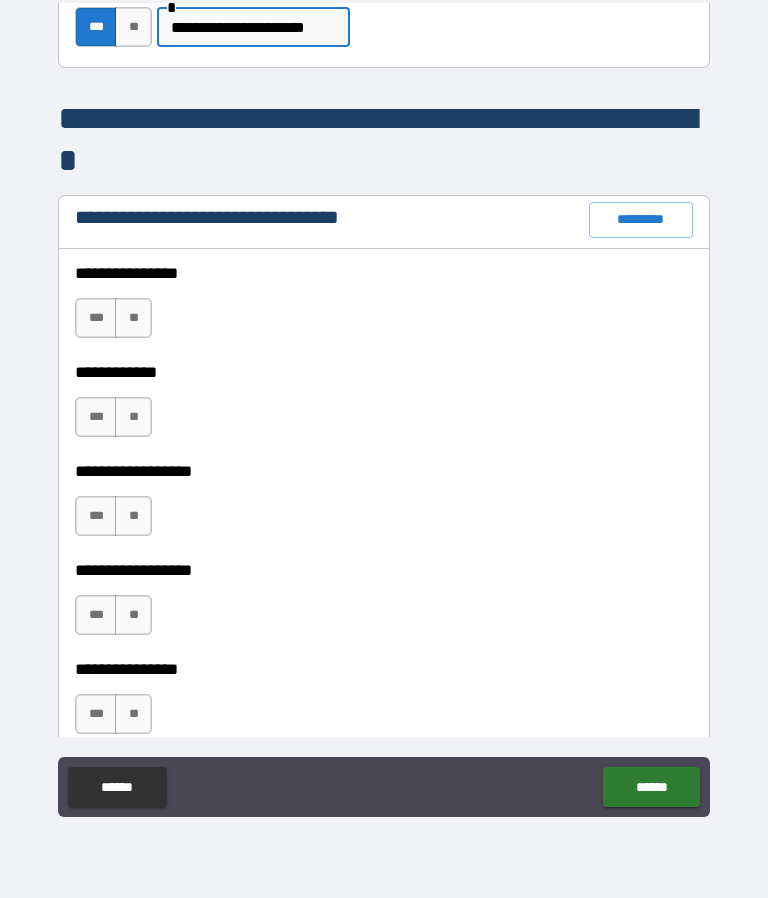 type on "**********" 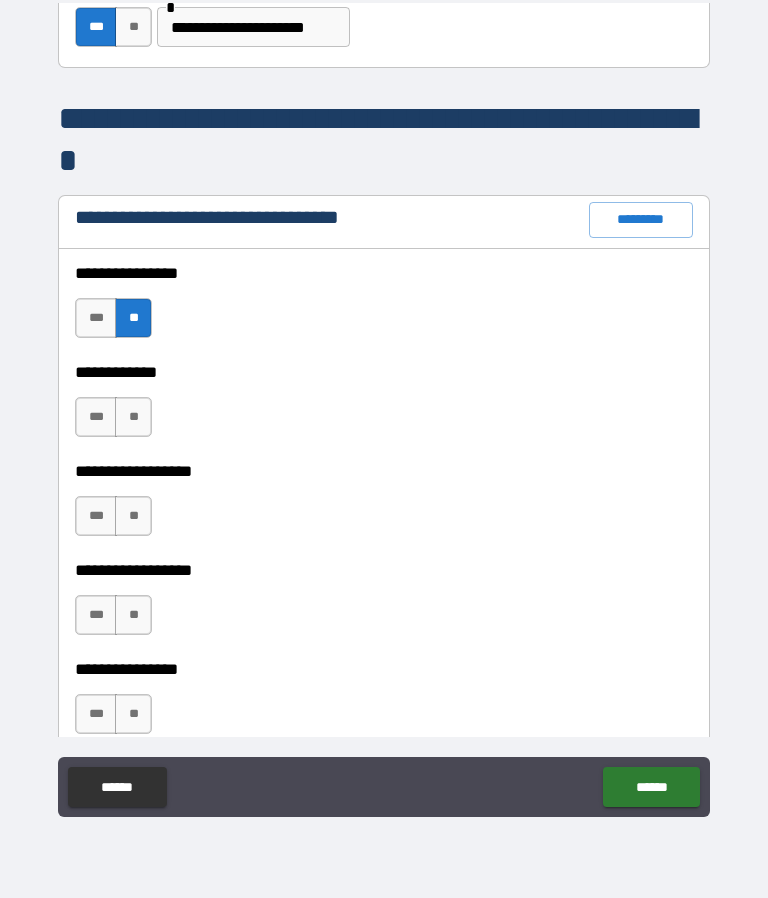 type on "*" 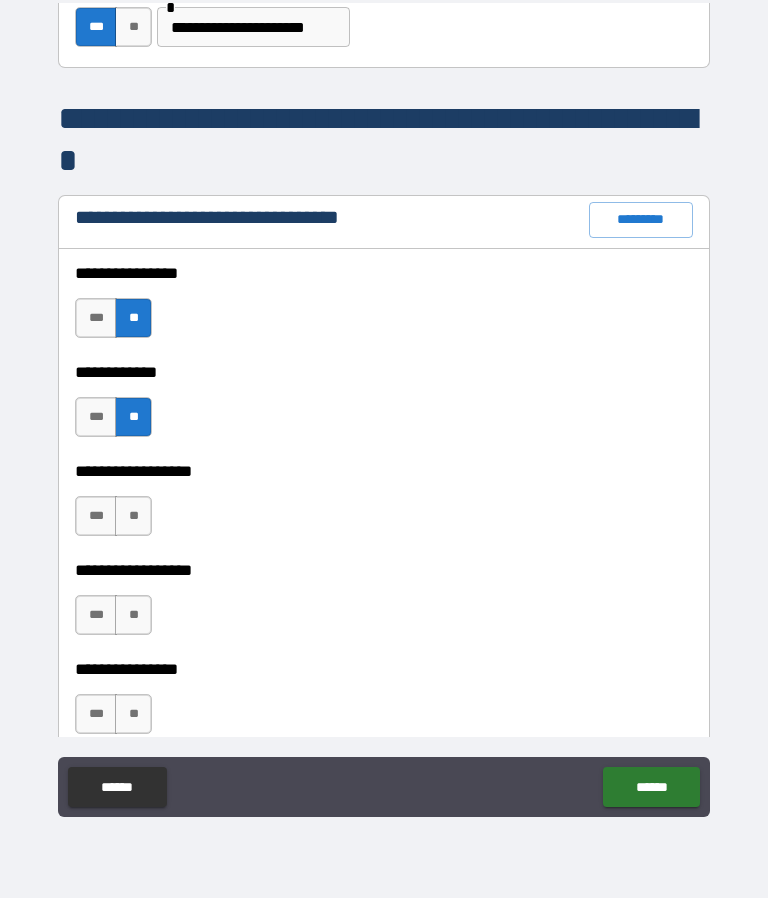type on "*" 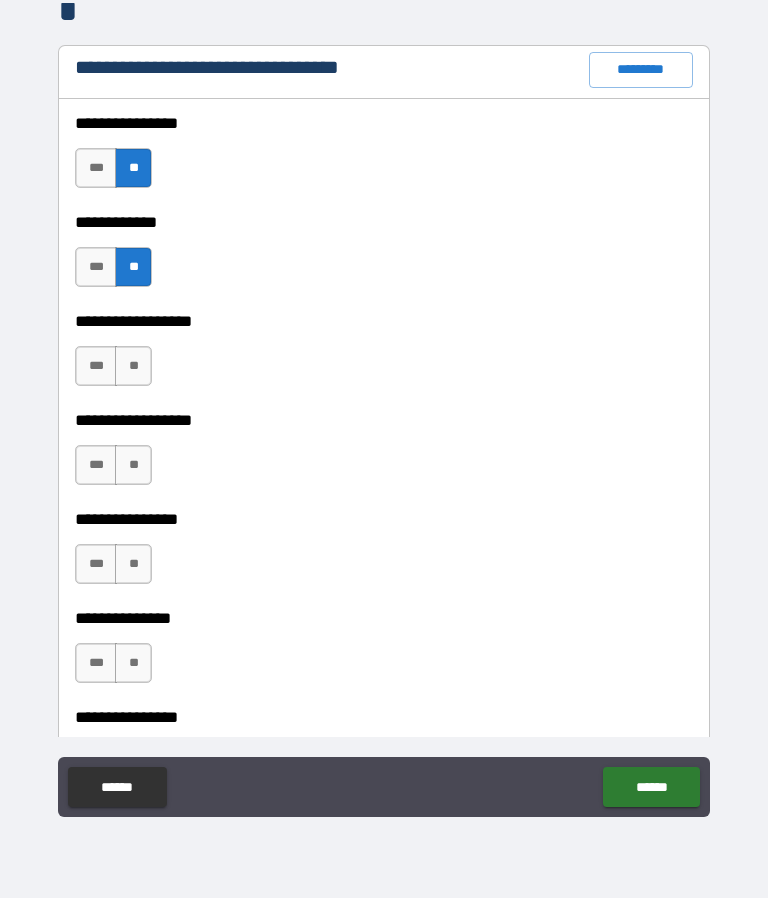 scroll, scrollTop: 1570, scrollLeft: 0, axis: vertical 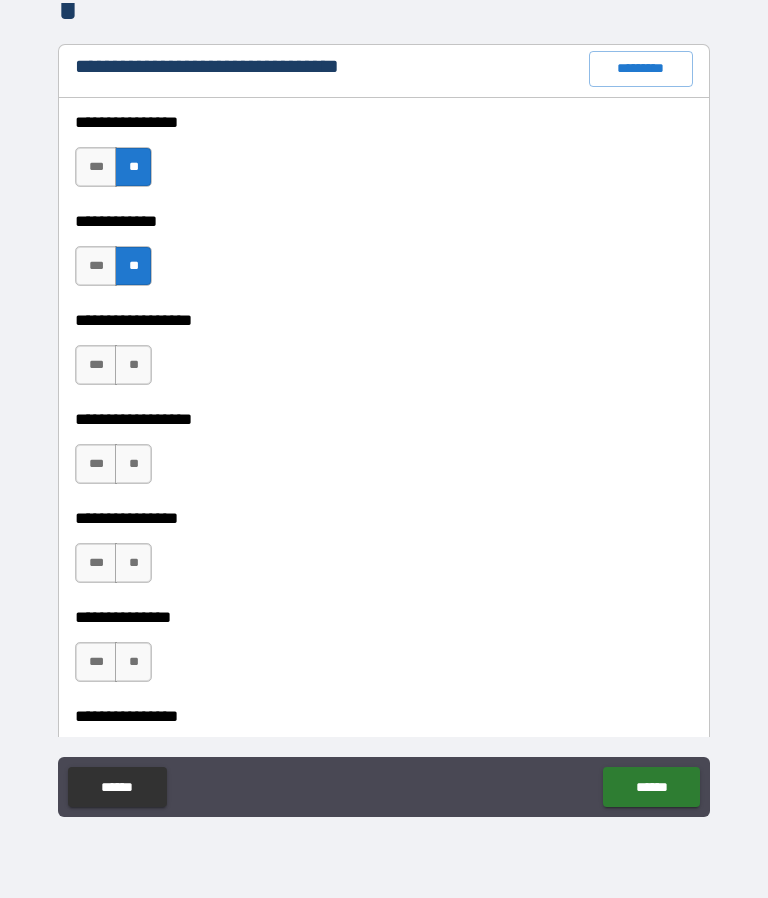 click on "**" at bounding box center [133, 365] 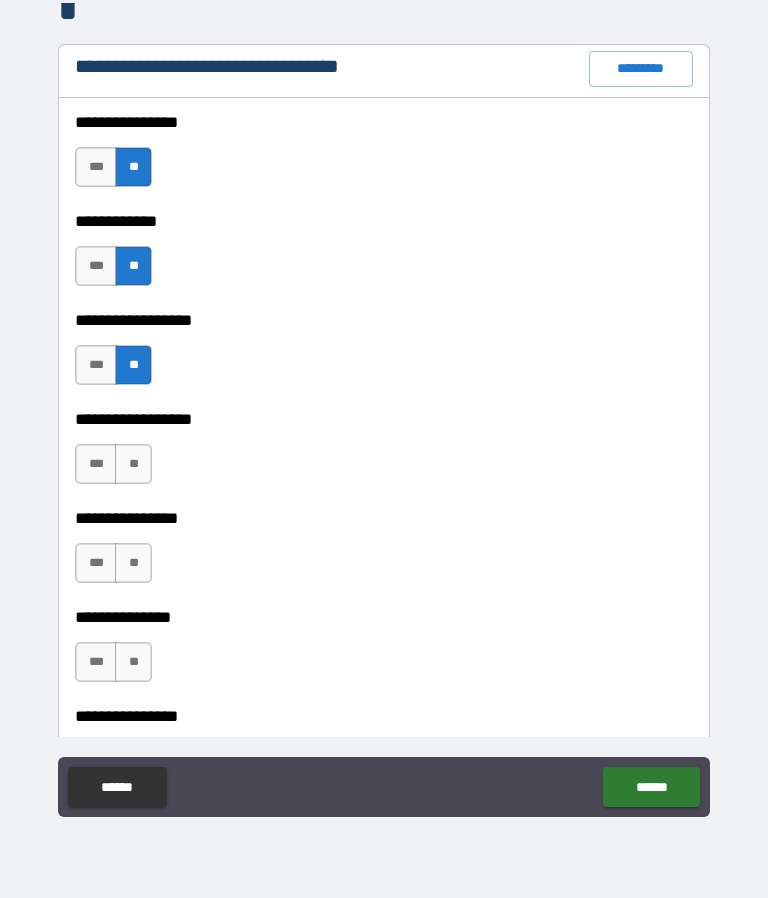 type on "*" 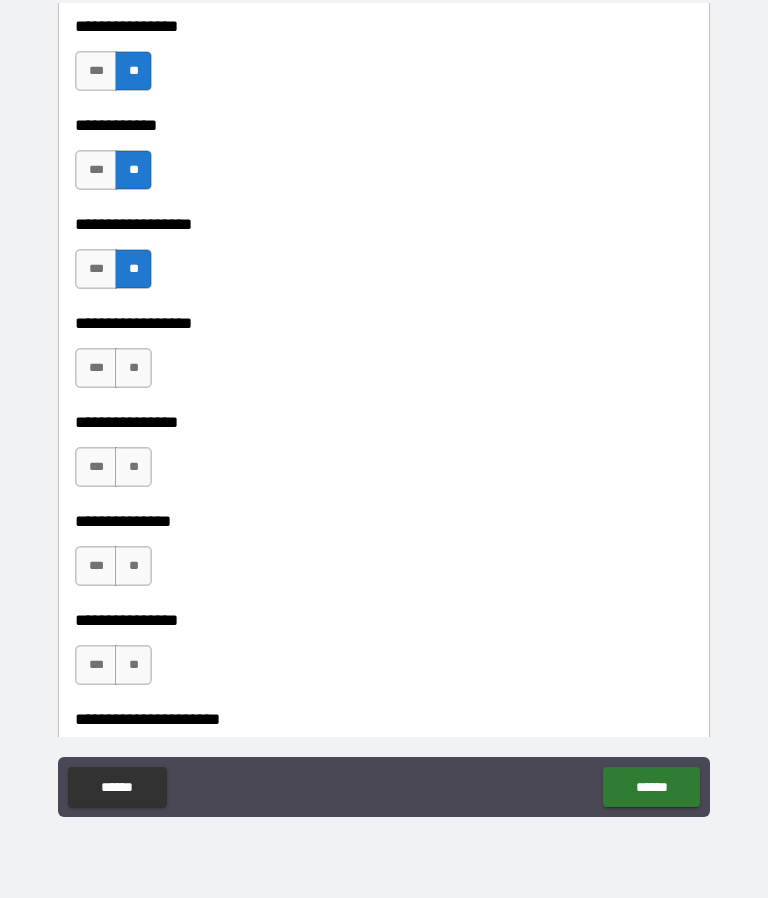 scroll, scrollTop: 1679, scrollLeft: 0, axis: vertical 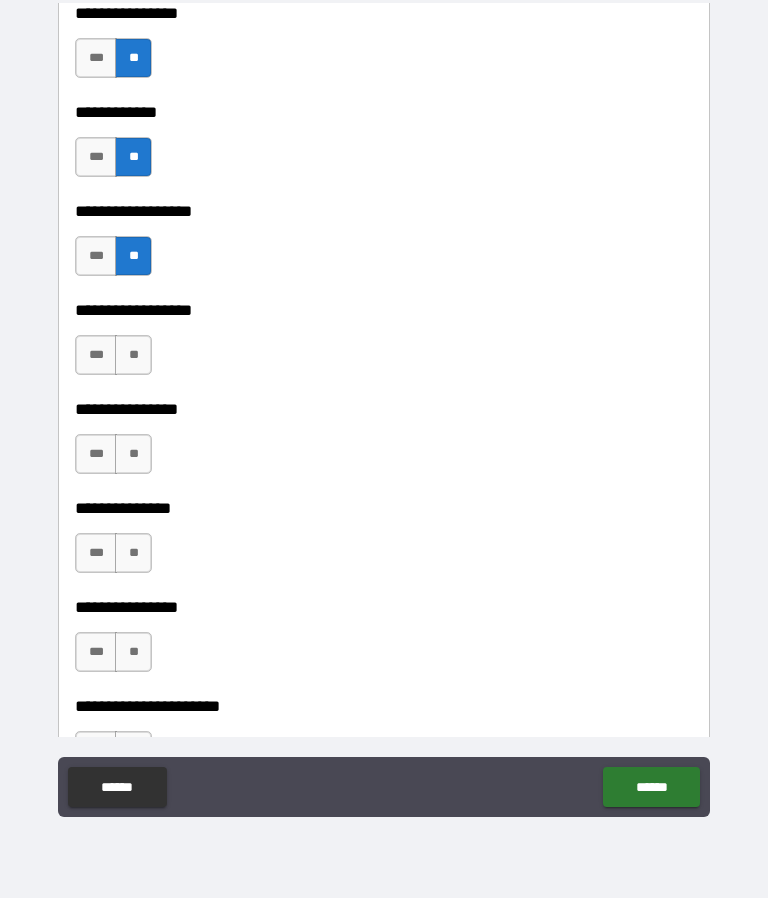 click on "**" at bounding box center [133, 355] 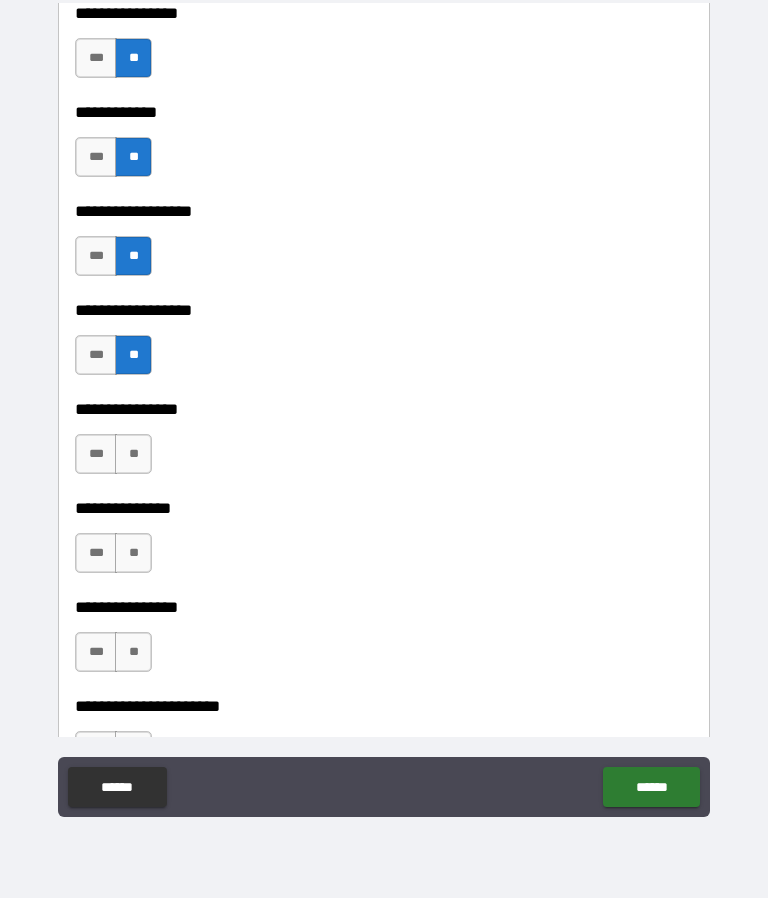 type on "*" 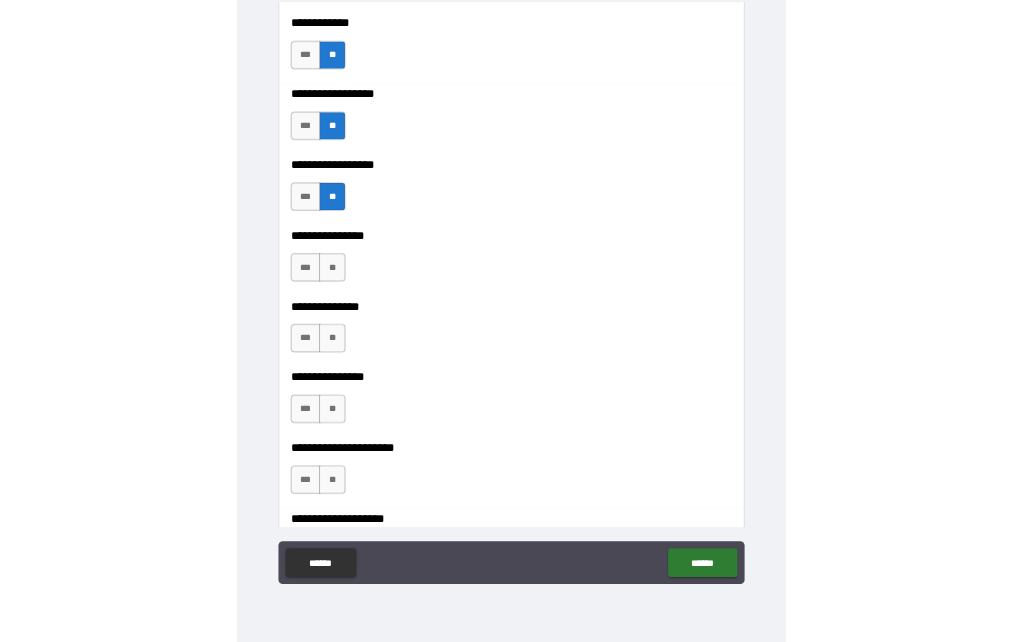scroll, scrollTop: 1761, scrollLeft: 0, axis: vertical 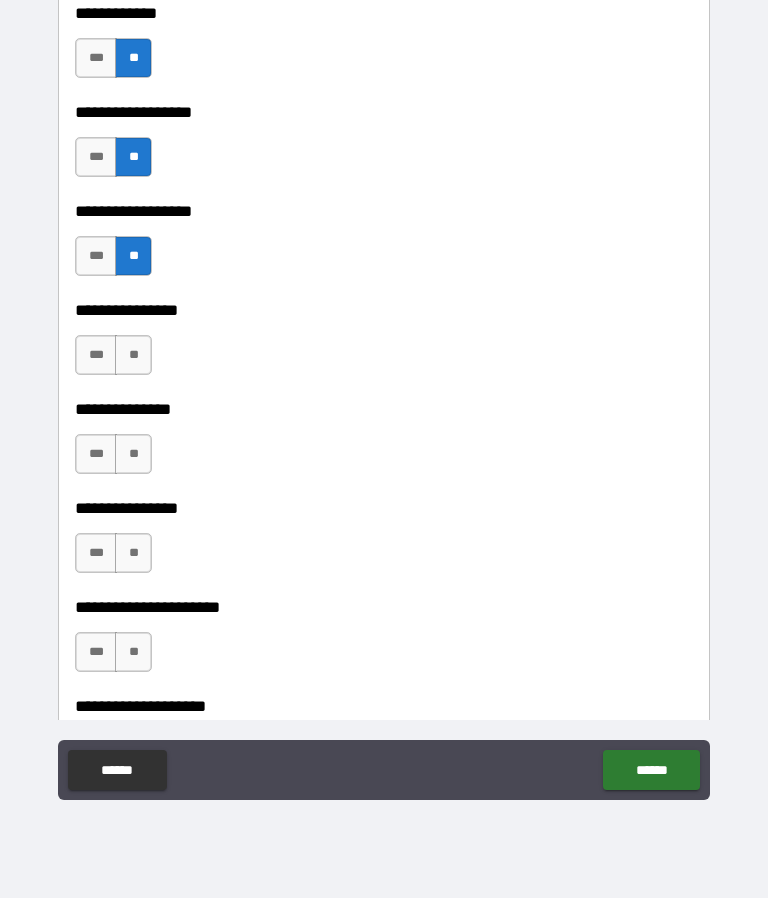 type on "*" 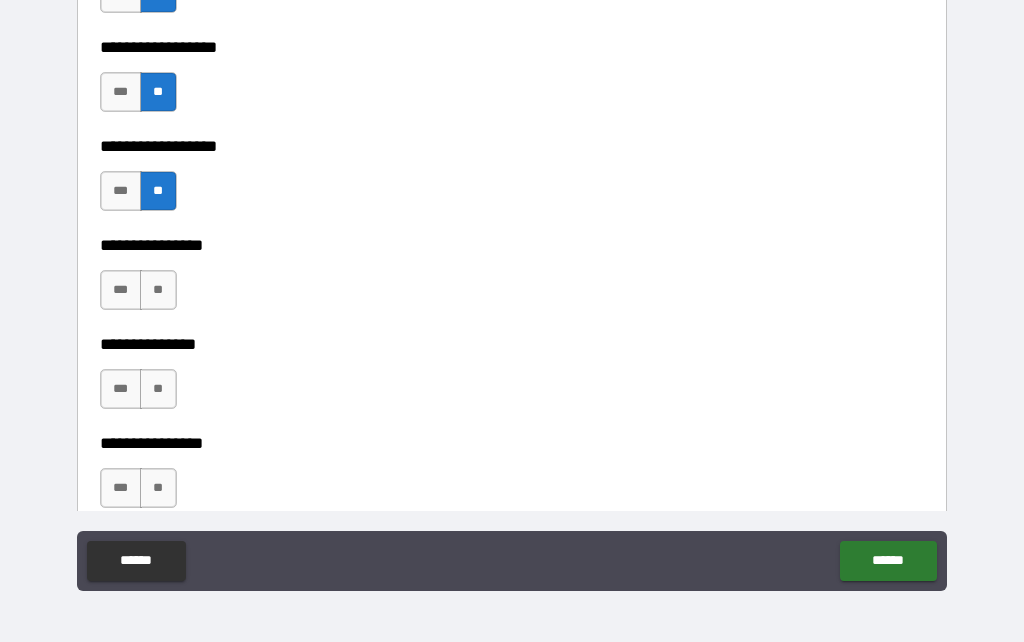 type on "*" 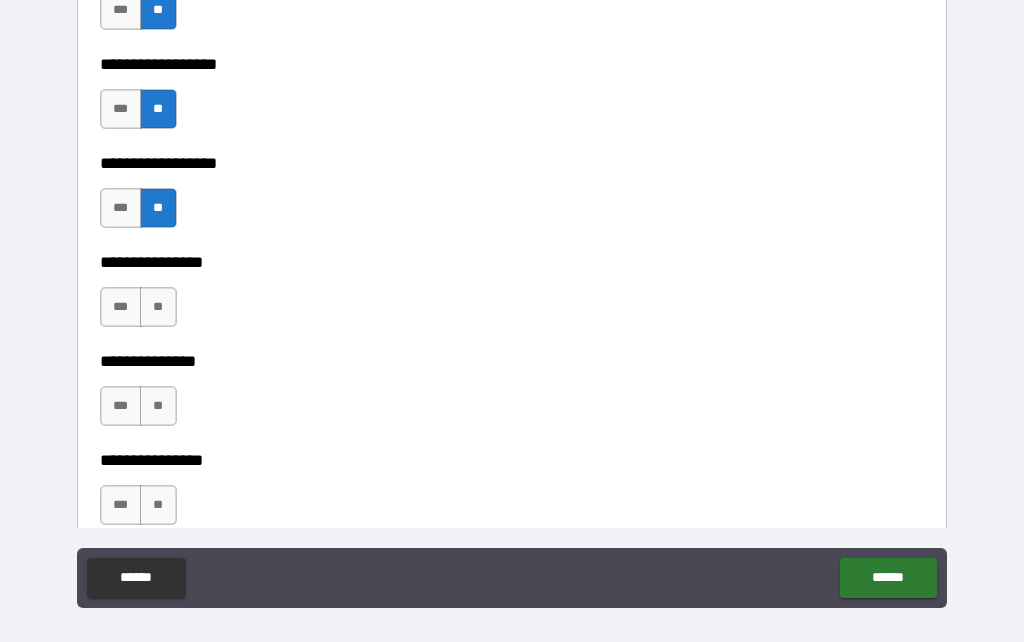 type on "*" 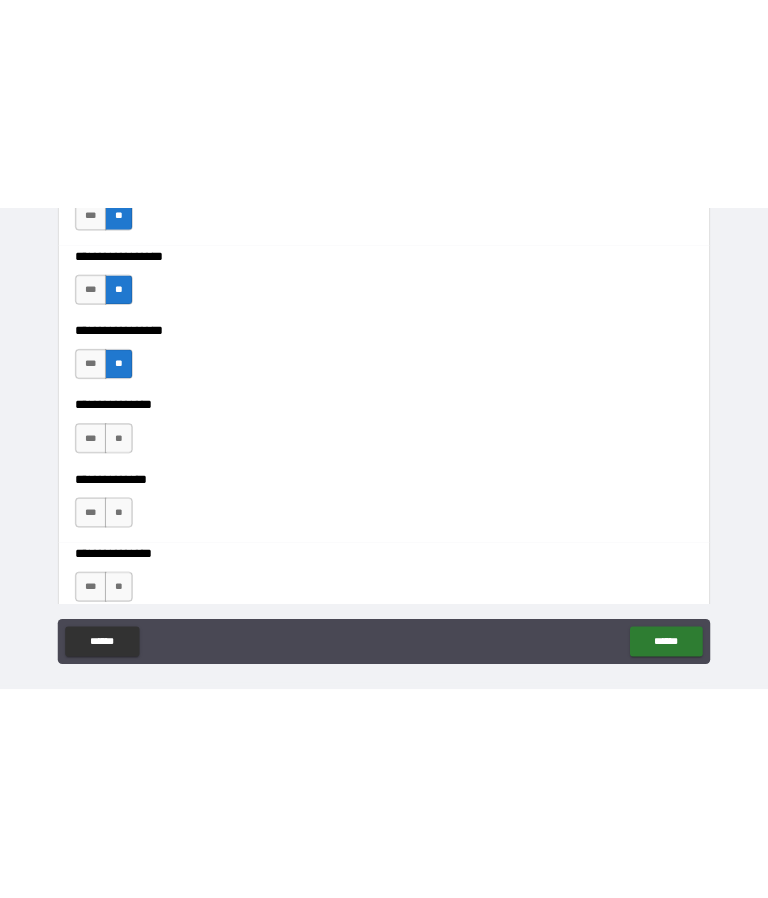 scroll, scrollTop: 0, scrollLeft: 0, axis: both 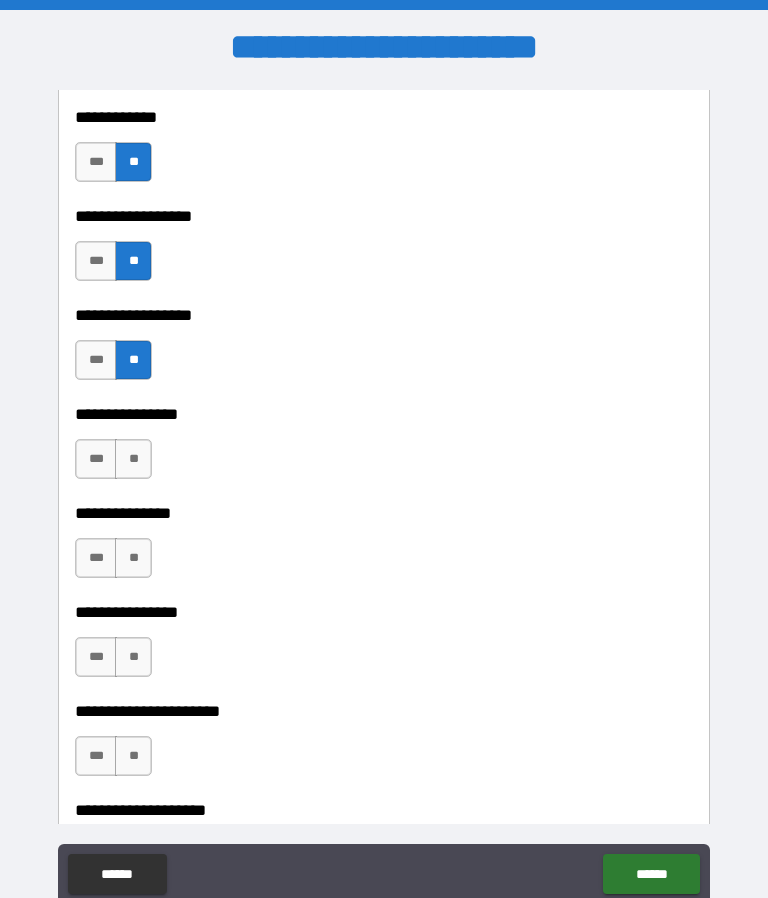 type on "*" 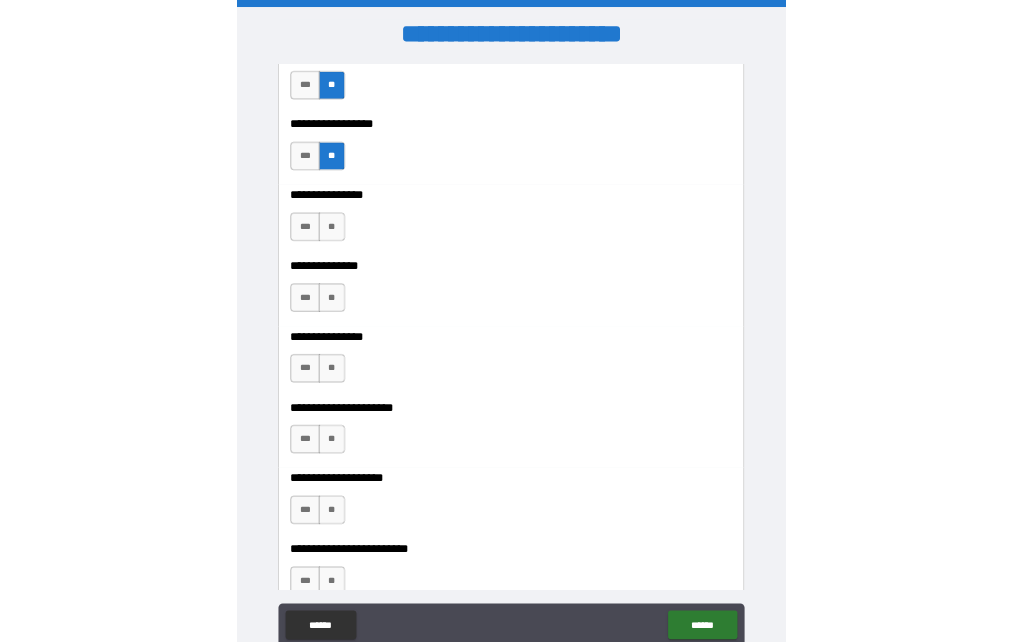 scroll, scrollTop: 1906, scrollLeft: 0, axis: vertical 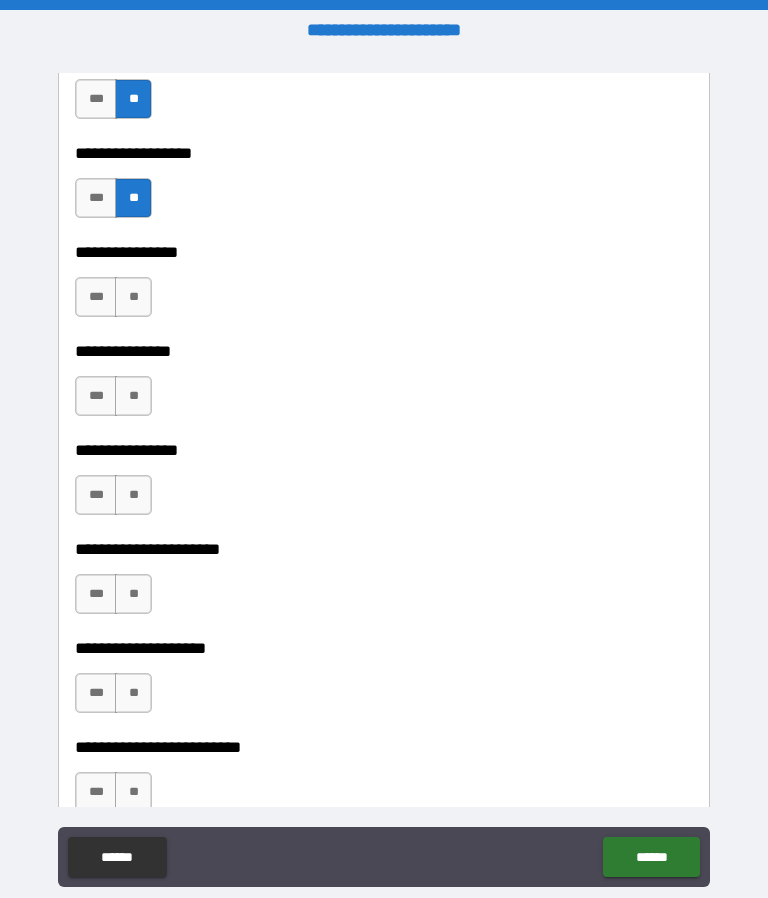 type on "*" 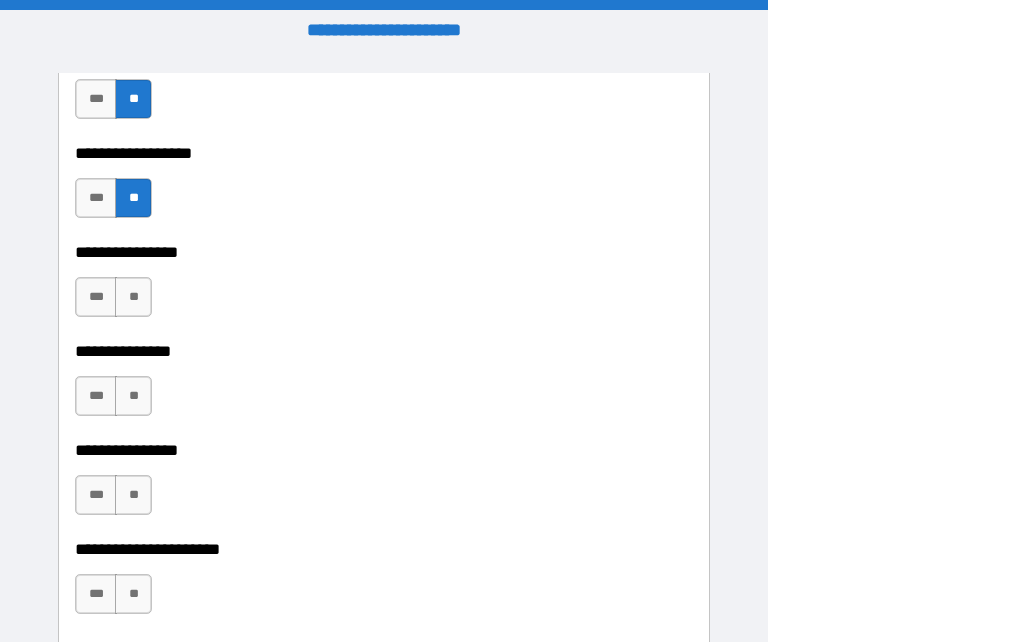 type on "*" 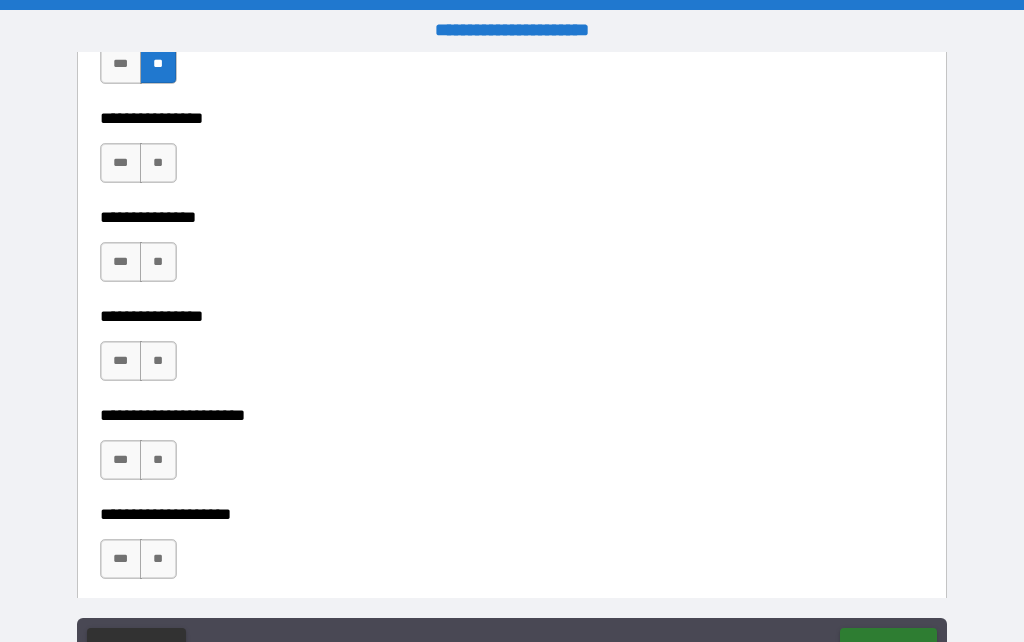 scroll, scrollTop: 1968, scrollLeft: 0, axis: vertical 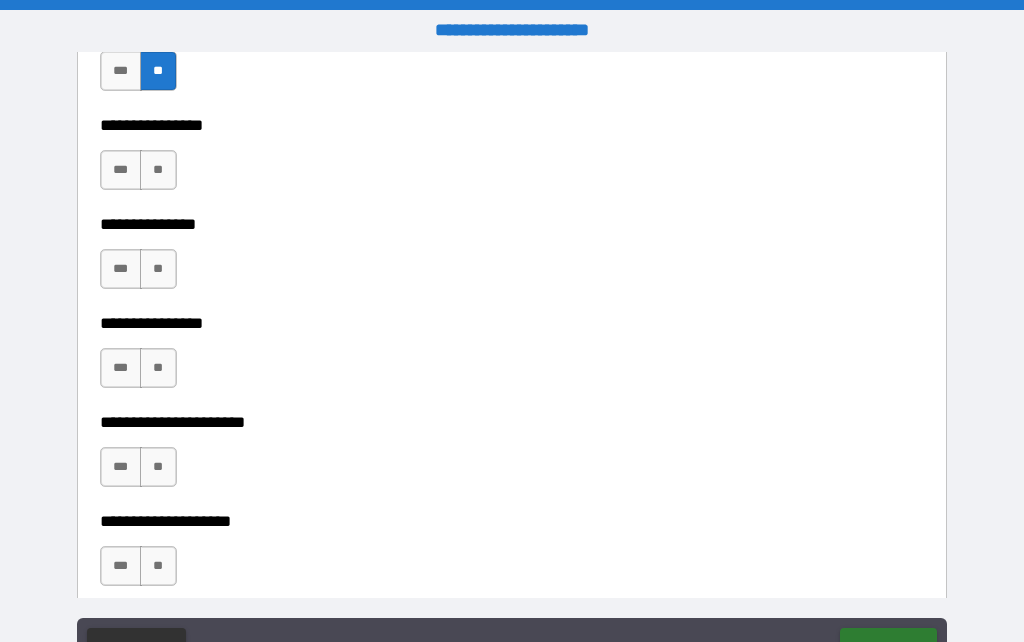 click on "**" at bounding box center (158, 170) 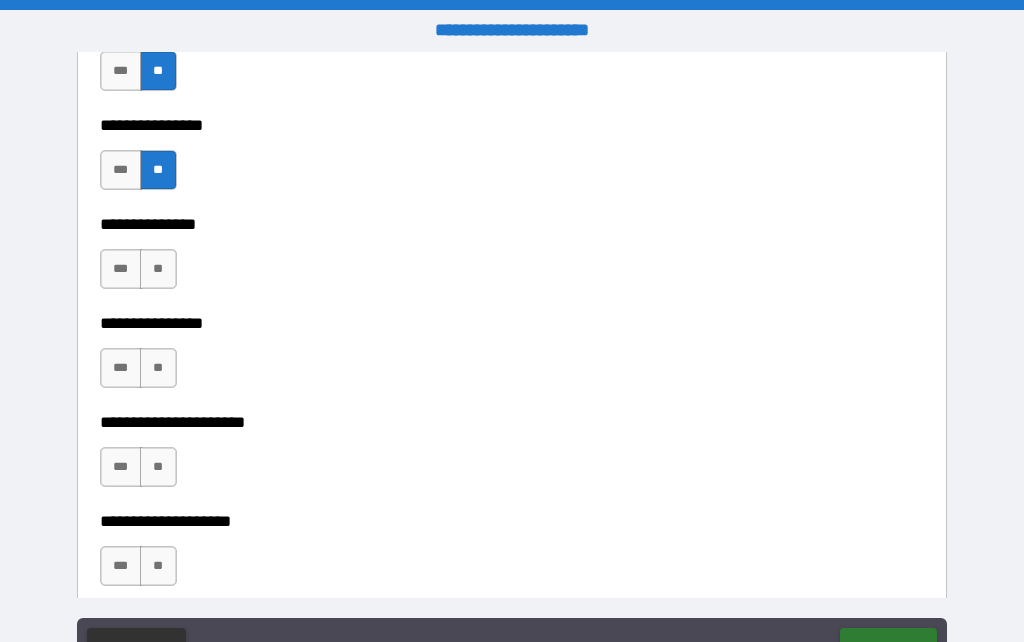type on "*" 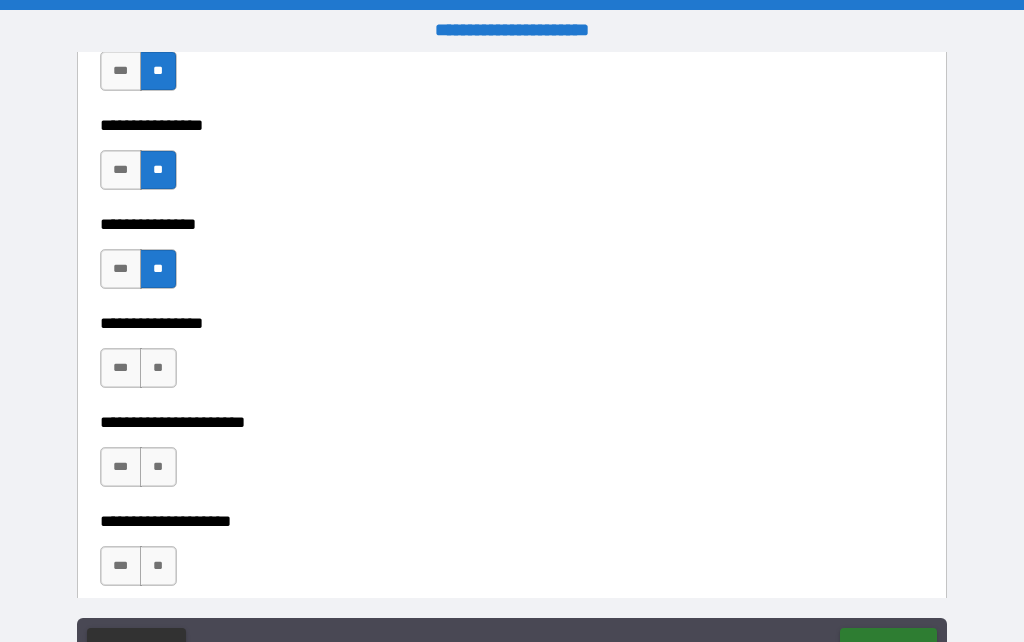 type on "*" 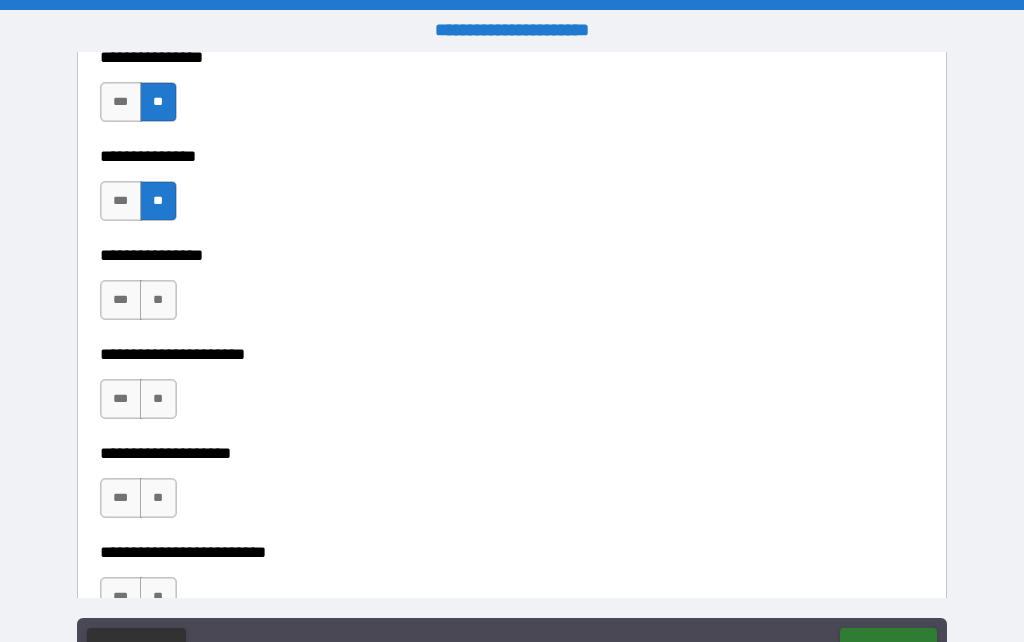 scroll, scrollTop: 2042, scrollLeft: 0, axis: vertical 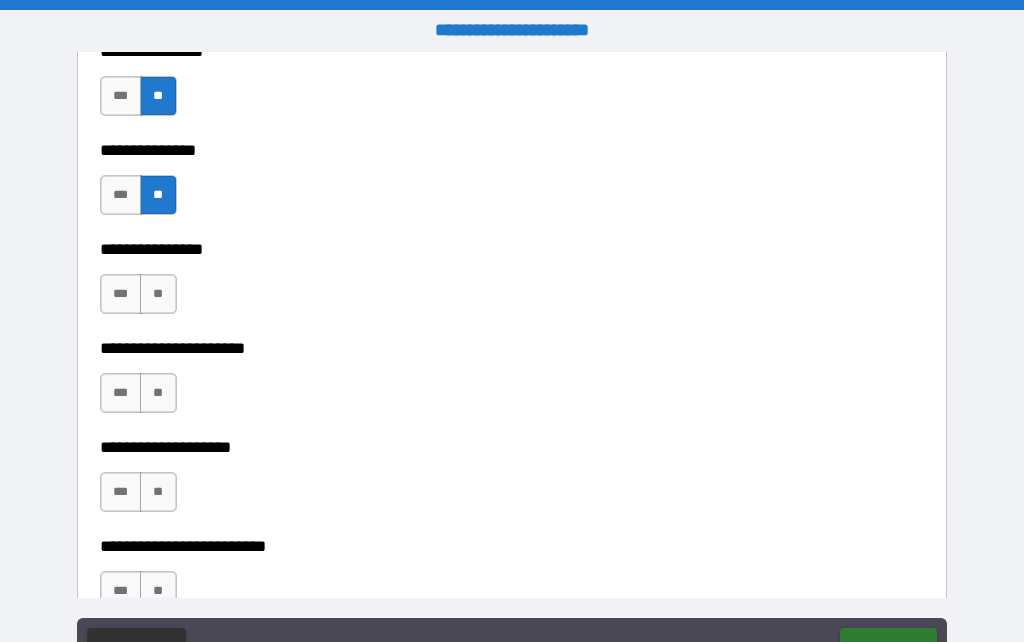 click on "**" at bounding box center [158, 294] 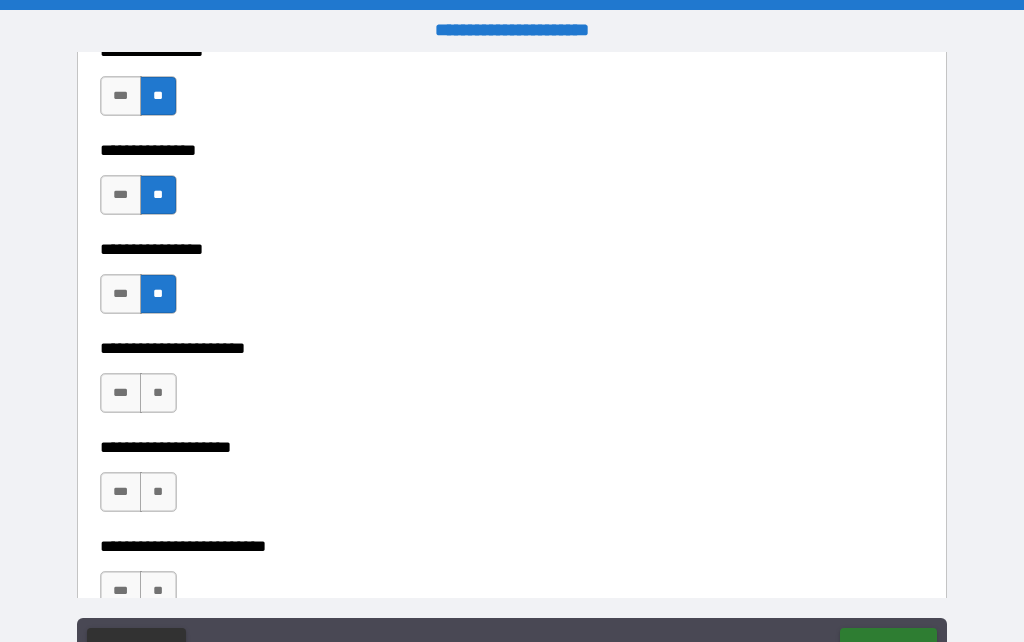 type on "*" 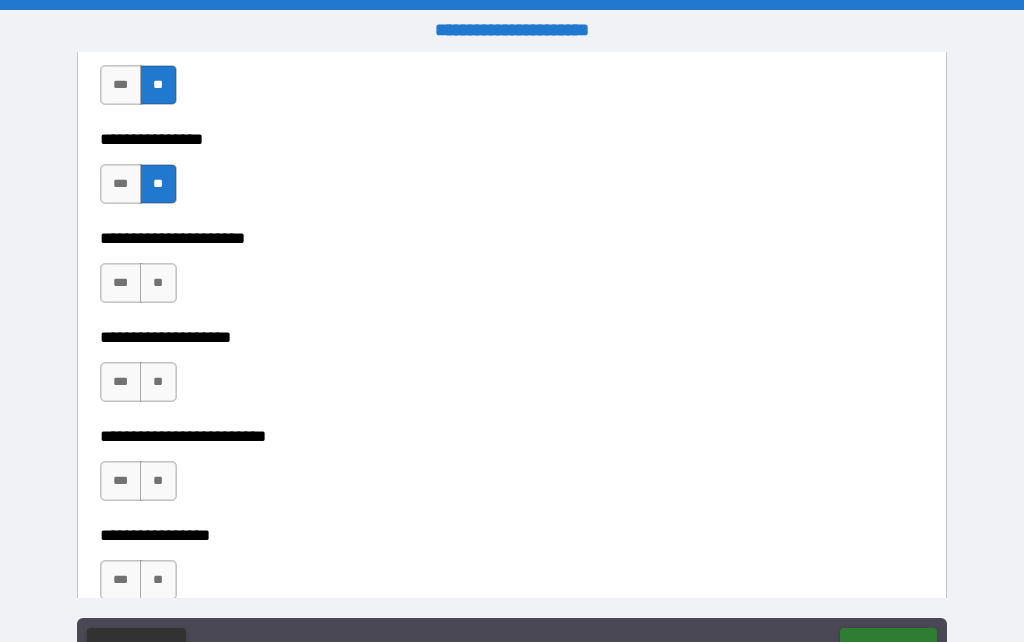 scroll, scrollTop: 2156, scrollLeft: 0, axis: vertical 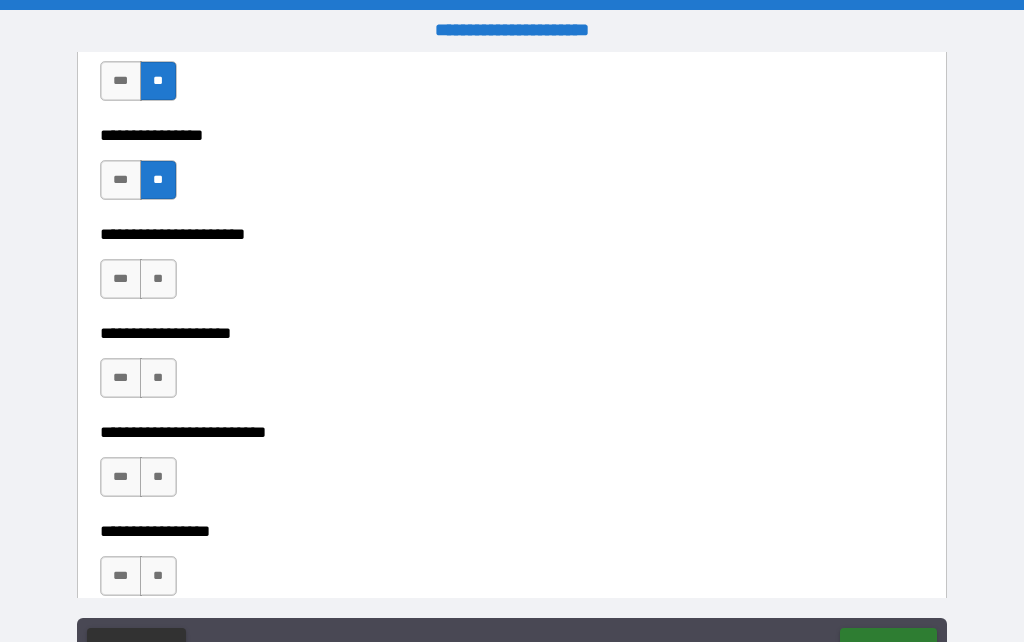 click on "**" at bounding box center [158, 279] 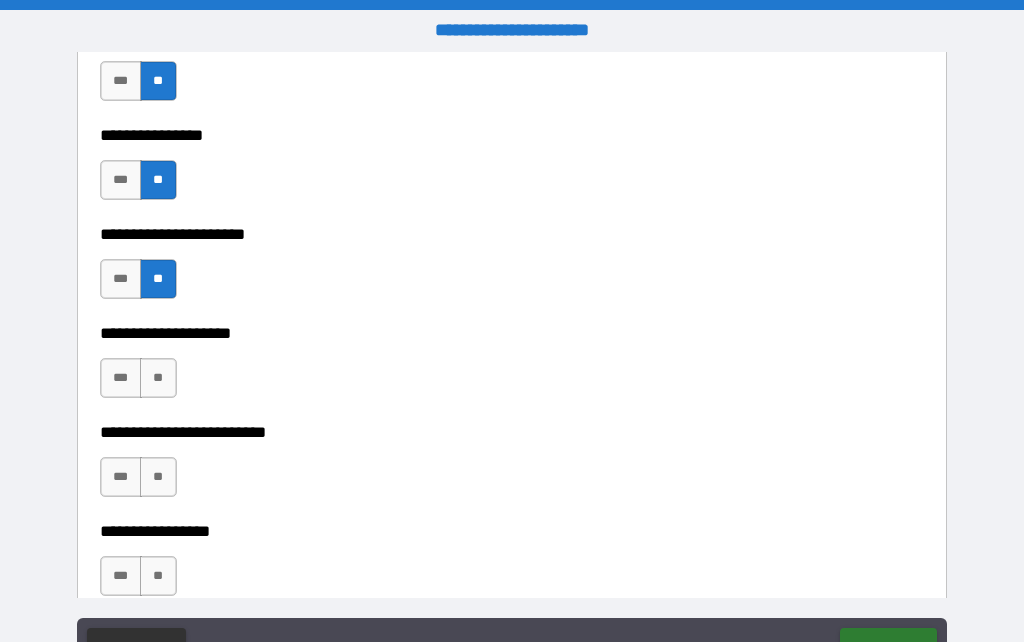 type on "*" 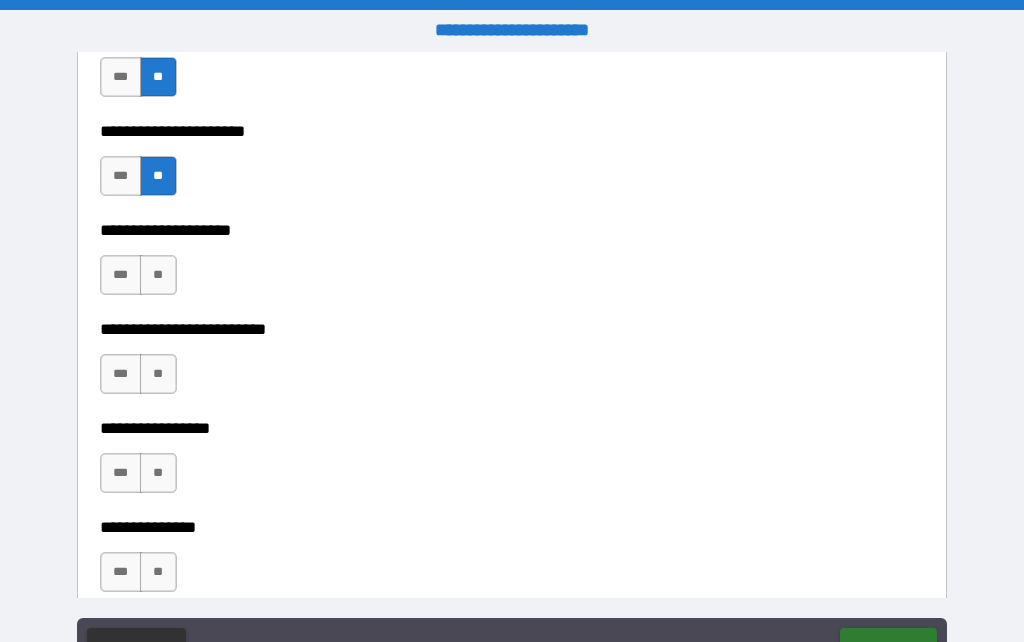 scroll, scrollTop: 2278, scrollLeft: 0, axis: vertical 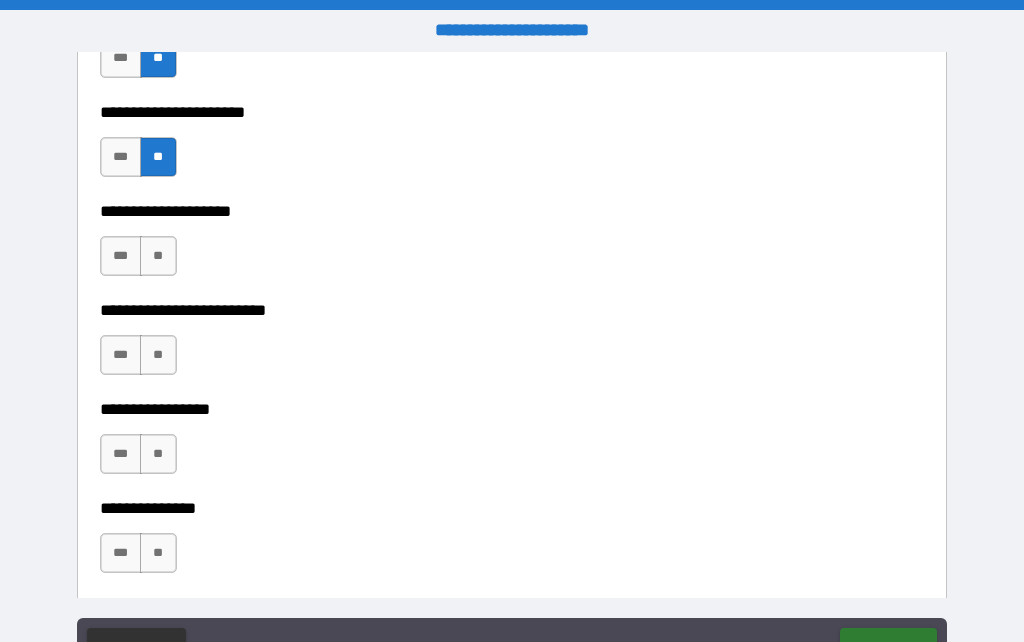 click on "**" at bounding box center [158, 256] 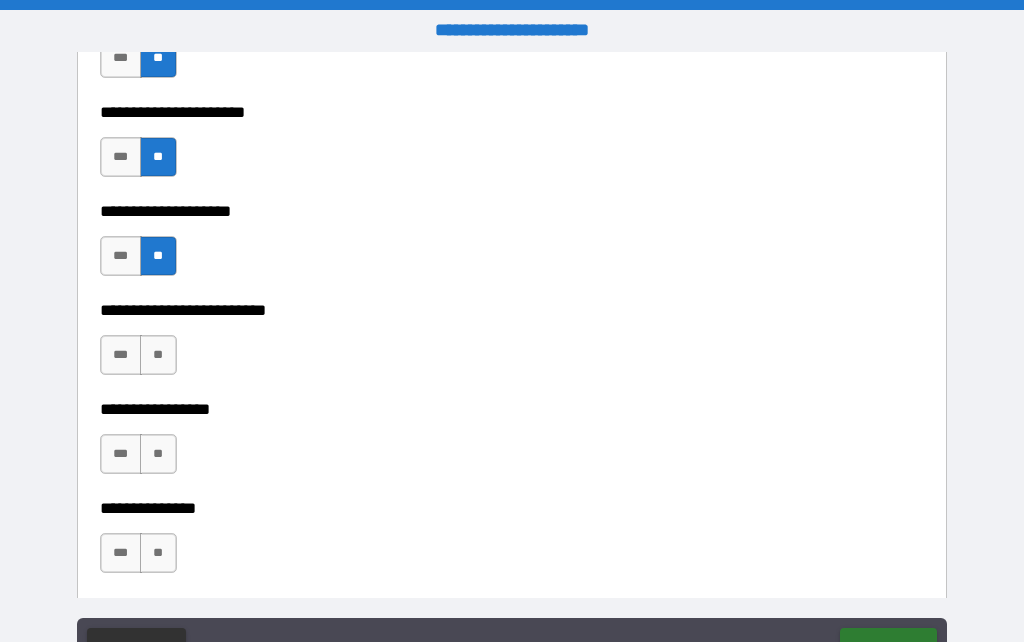 type 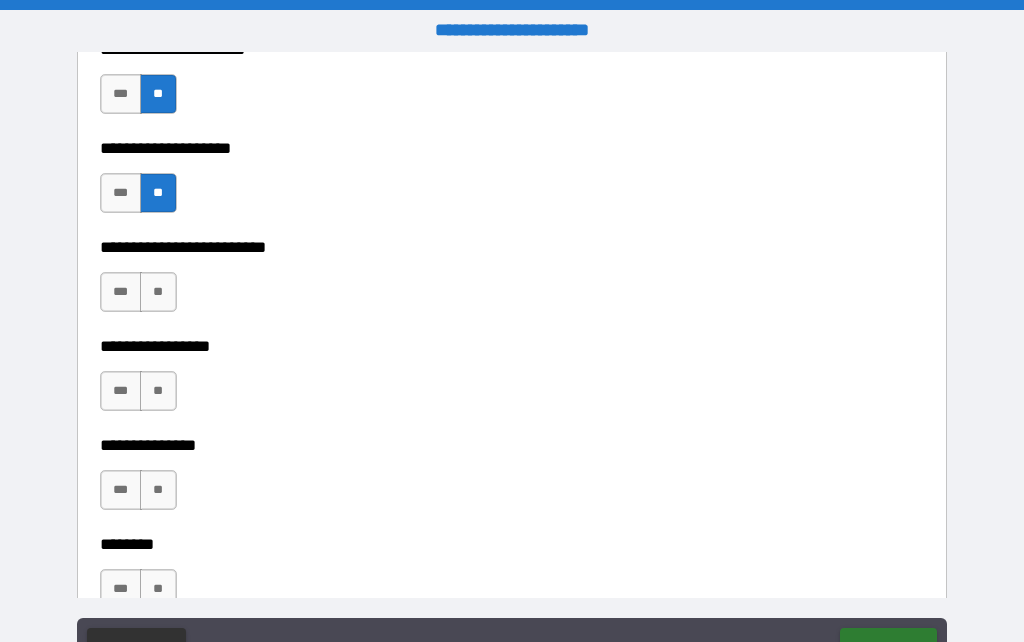 scroll, scrollTop: 2343, scrollLeft: 0, axis: vertical 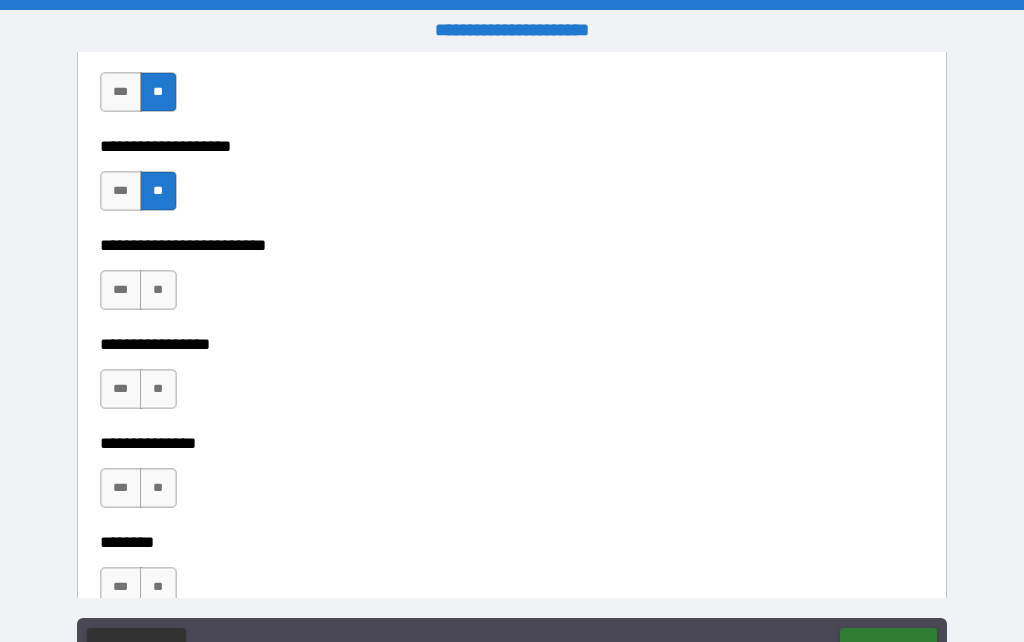 click on "**" at bounding box center (158, 290) 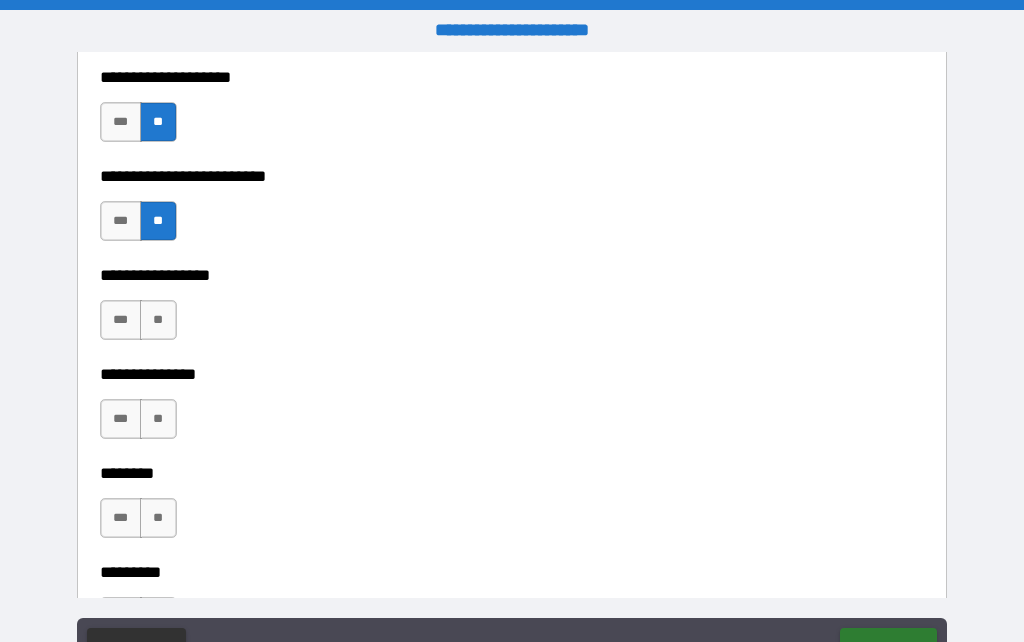 scroll, scrollTop: 2436, scrollLeft: 0, axis: vertical 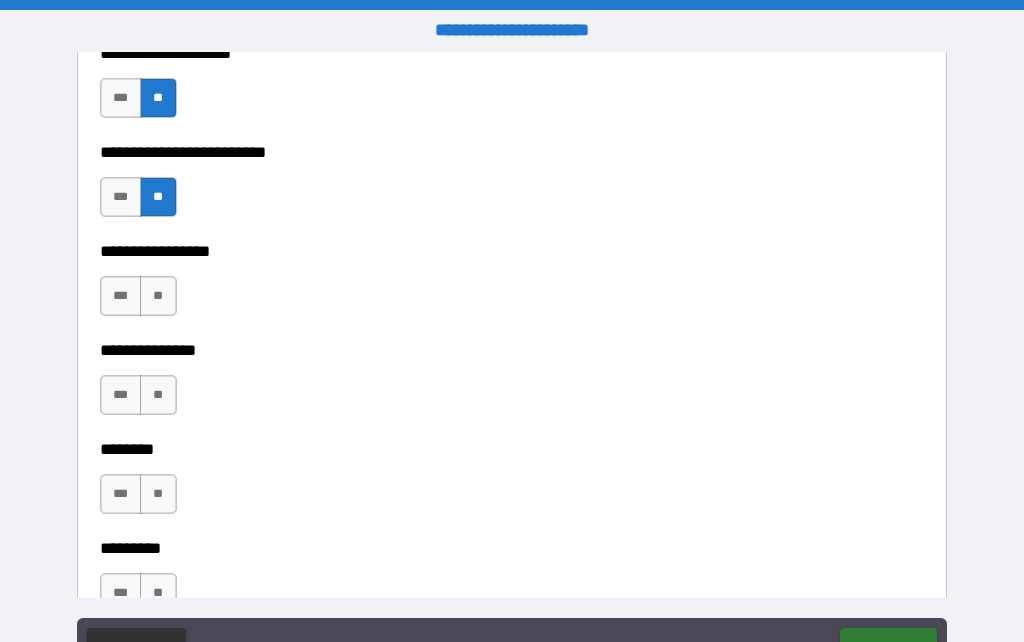 click on "**" at bounding box center [158, 296] 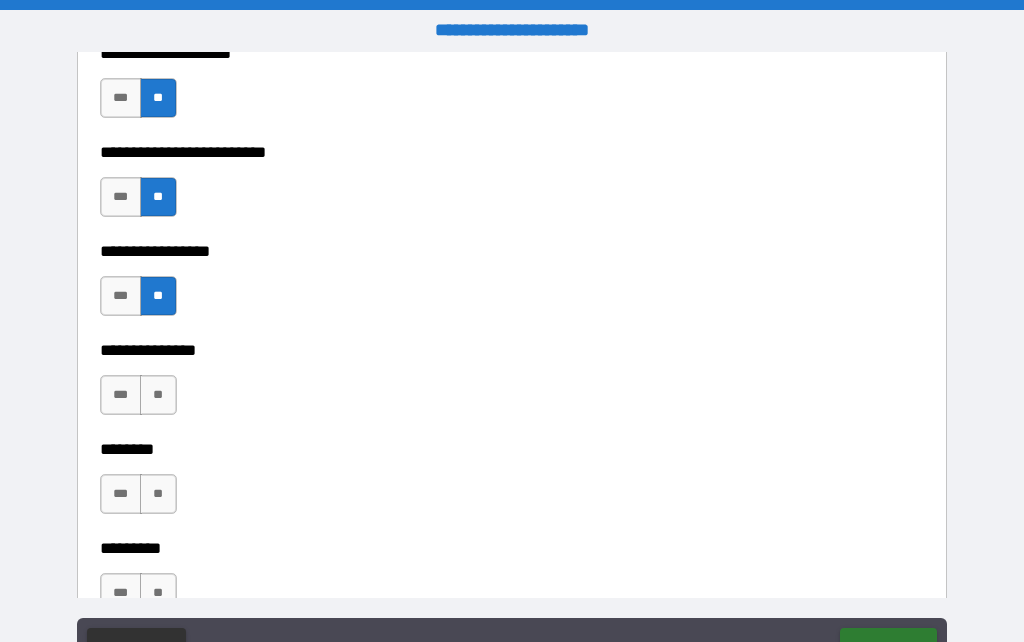 click on "**" at bounding box center (158, 395) 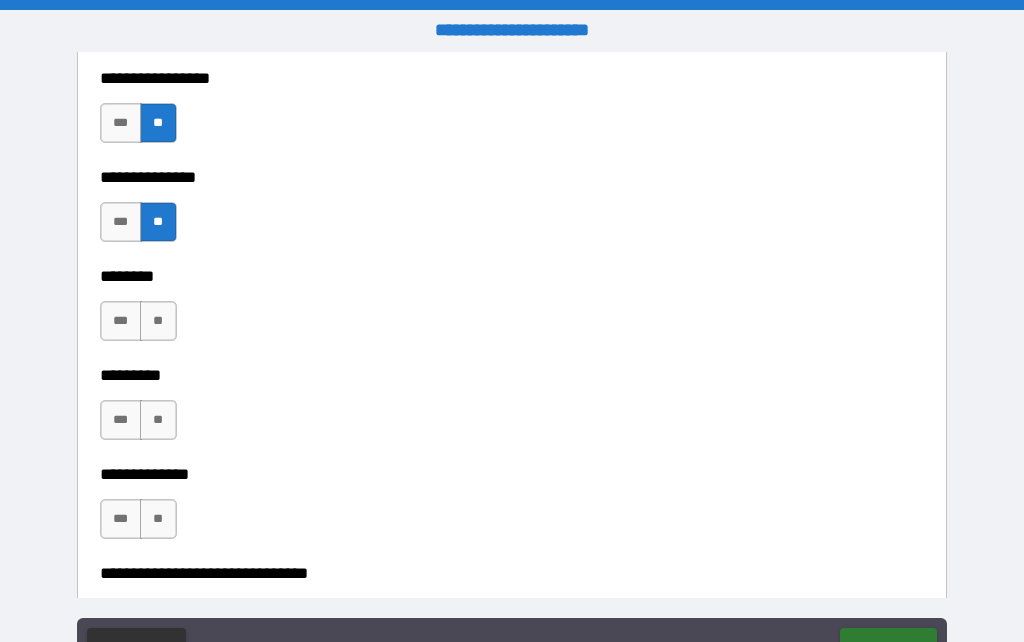 scroll, scrollTop: 2611, scrollLeft: 0, axis: vertical 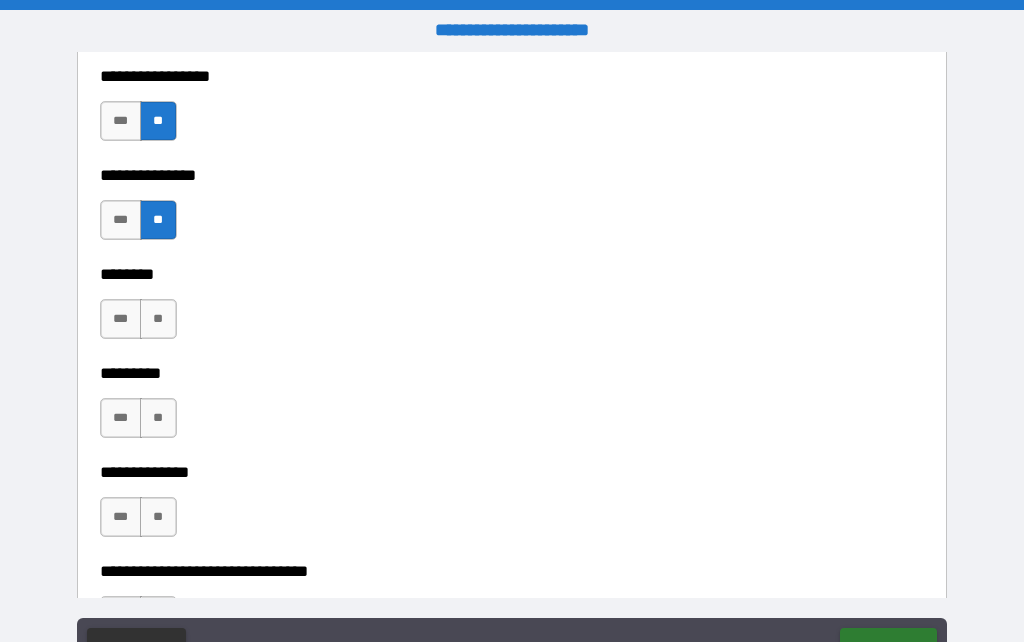 click on "**" at bounding box center (158, 319) 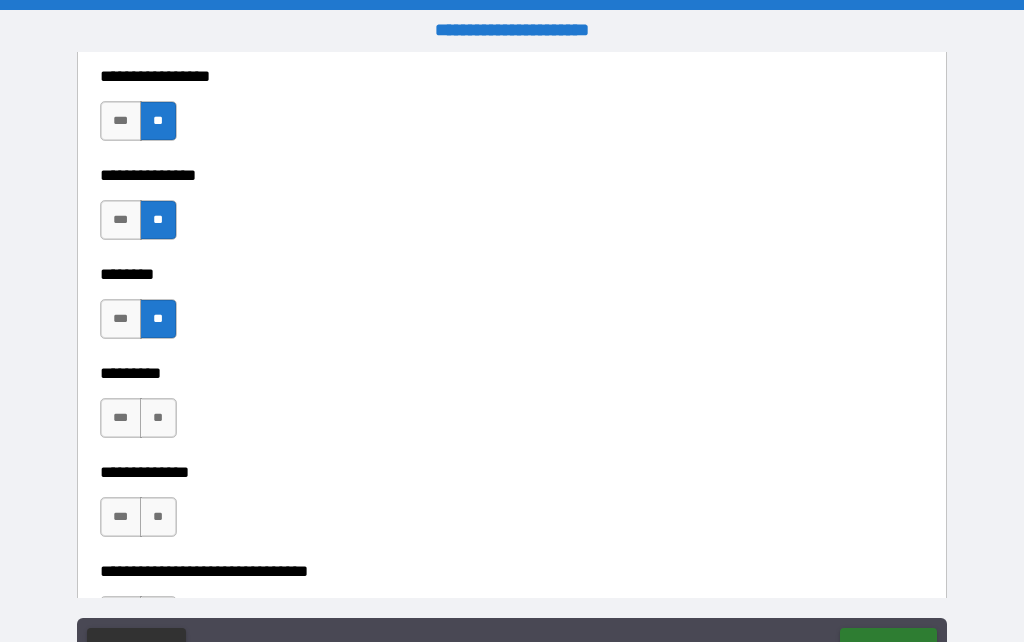 click on "**" at bounding box center (158, 418) 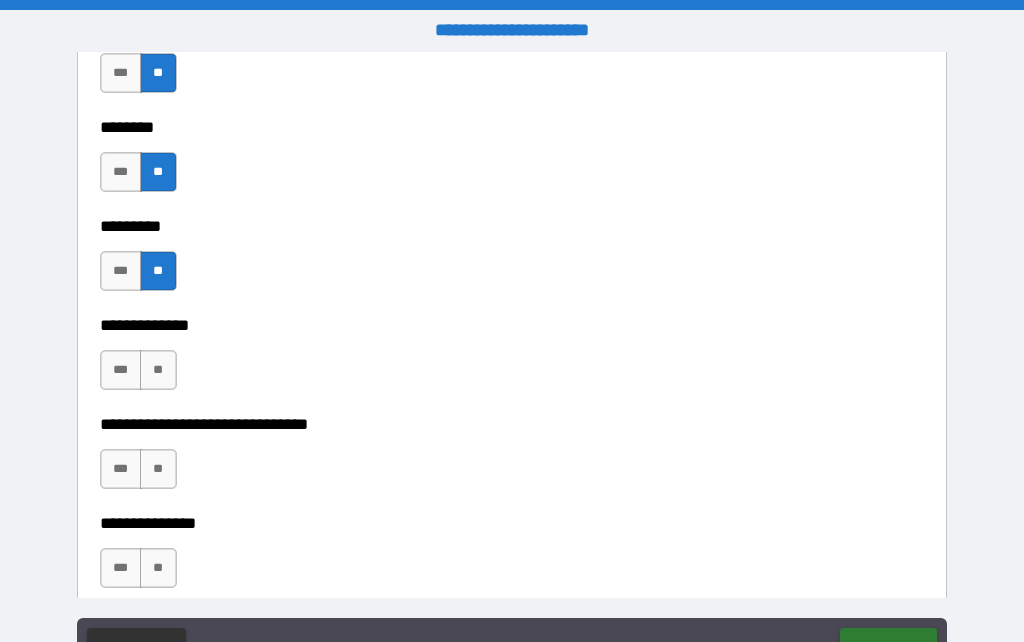 scroll, scrollTop: 2759, scrollLeft: 0, axis: vertical 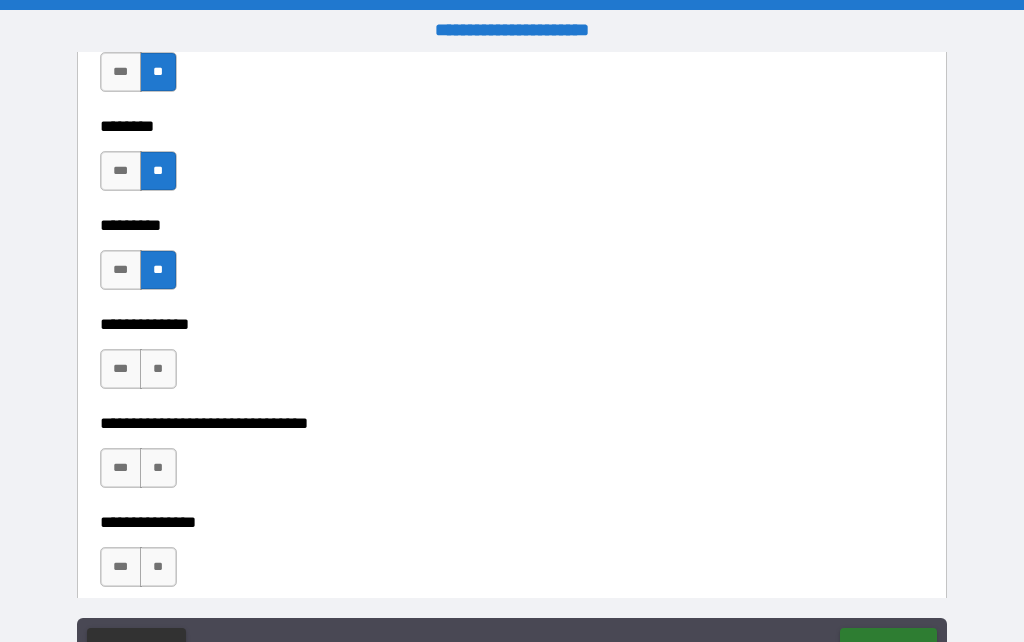 click on "**" at bounding box center [158, 369] 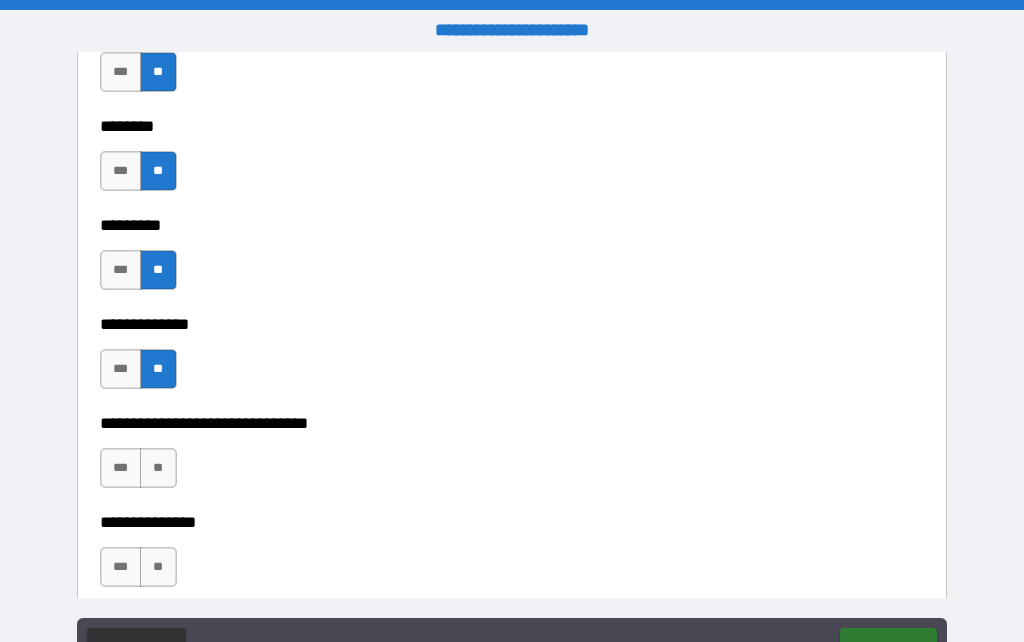 click on "**" at bounding box center (158, 468) 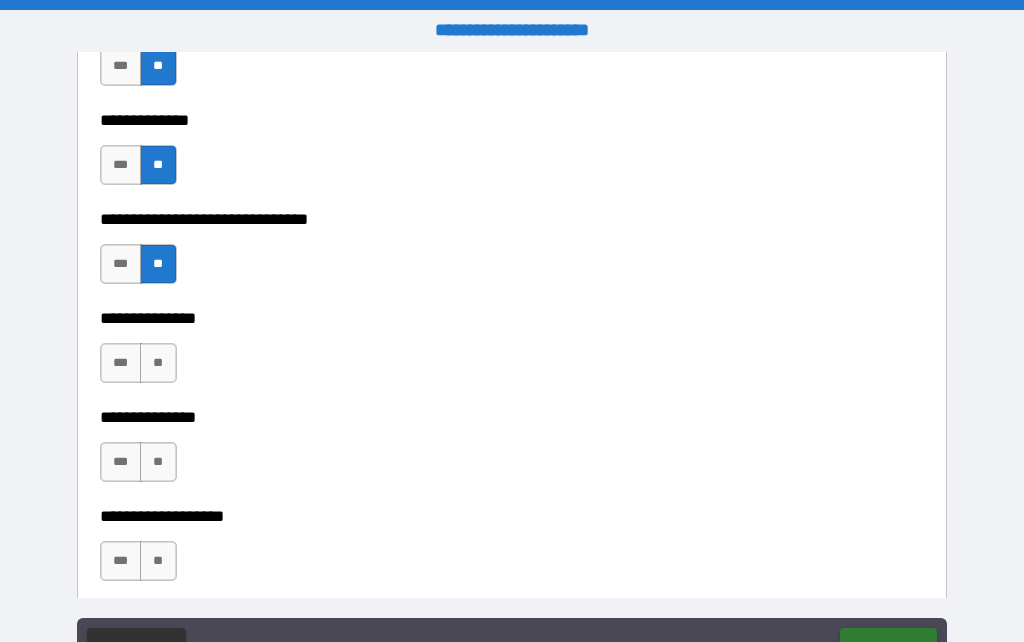 scroll, scrollTop: 2964, scrollLeft: 0, axis: vertical 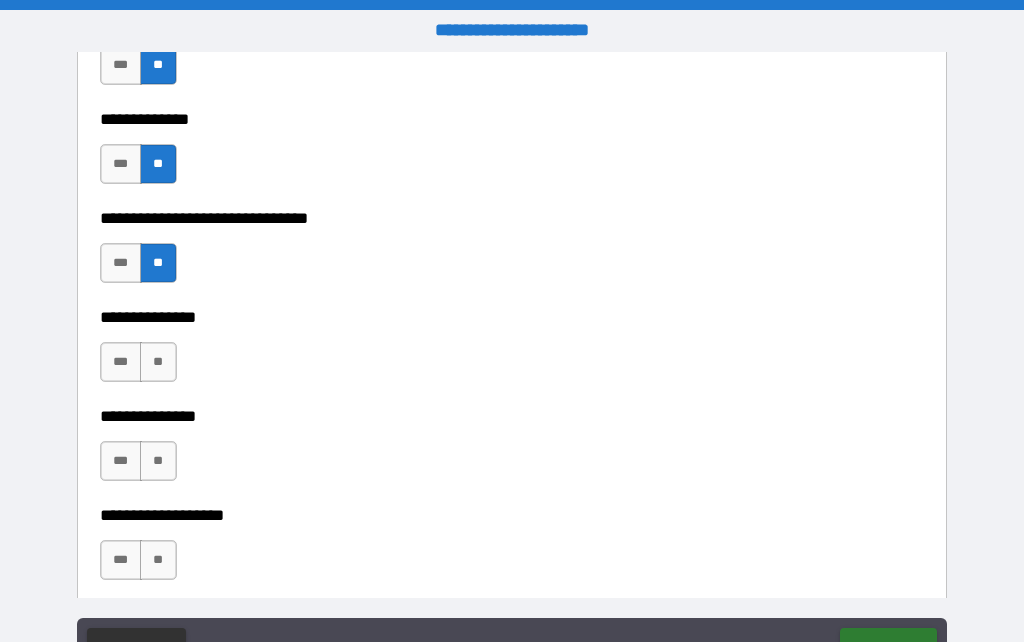 click on "**" at bounding box center (158, 362) 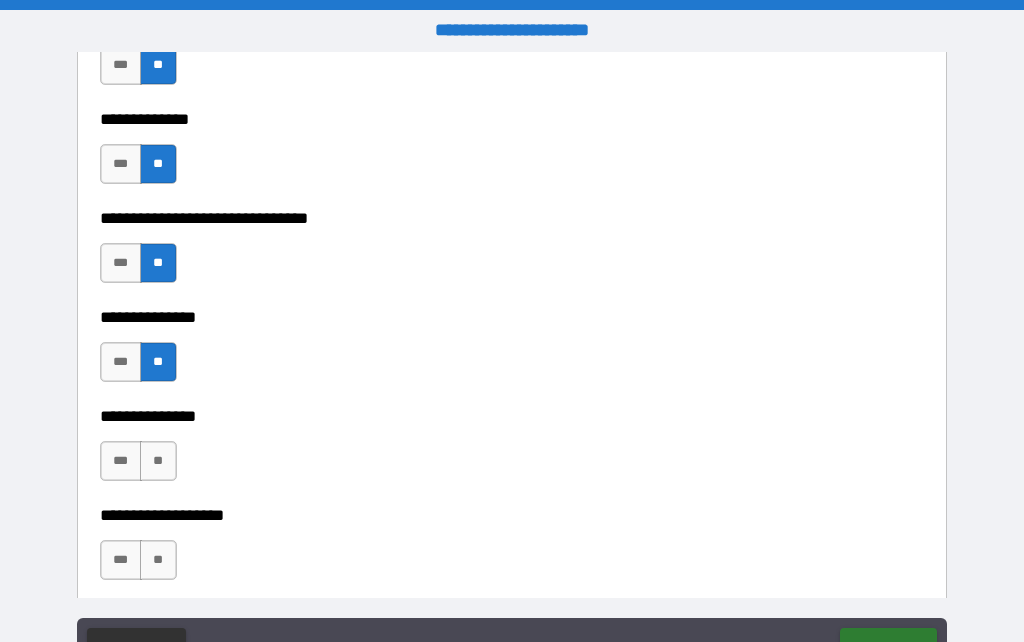 click on "**" at bounding box center [158, 461] 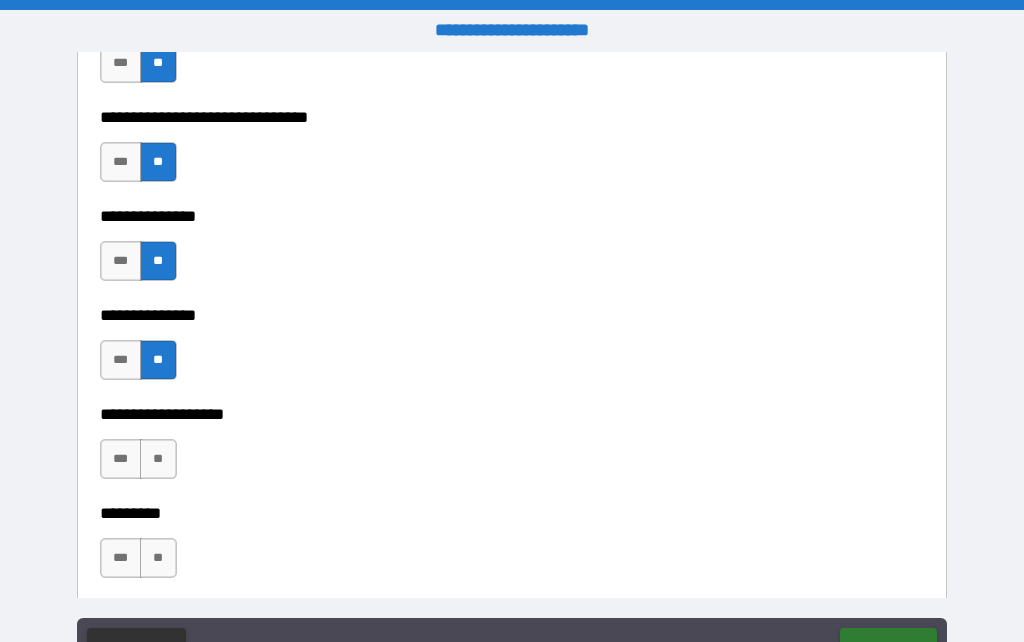 scroll, scrollTop: 3132, scrollLeft: 0, axis: vertical 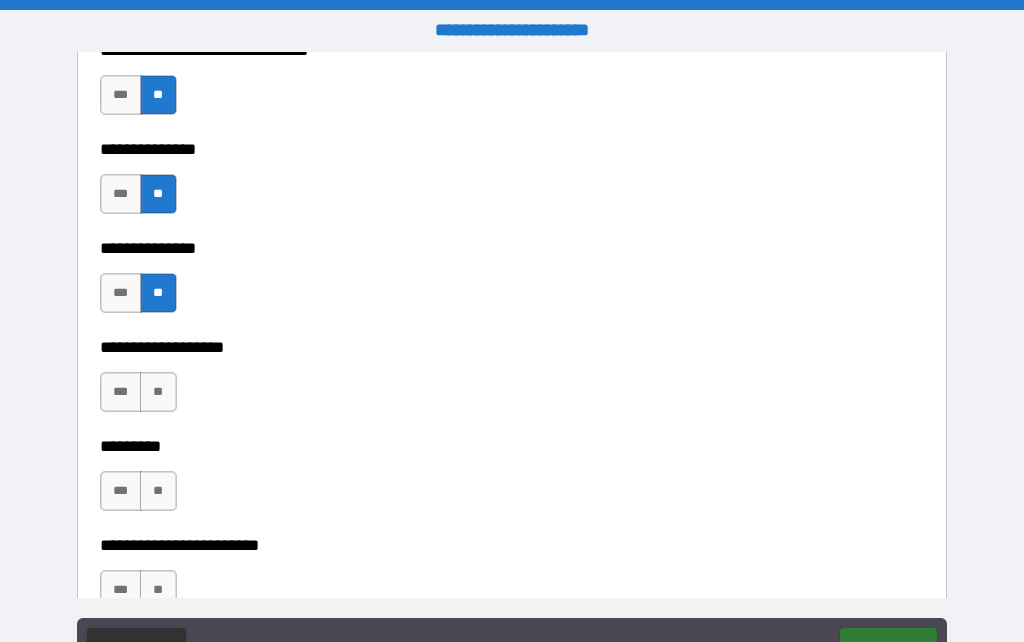 click on "**" at bounding box center [158, 392] 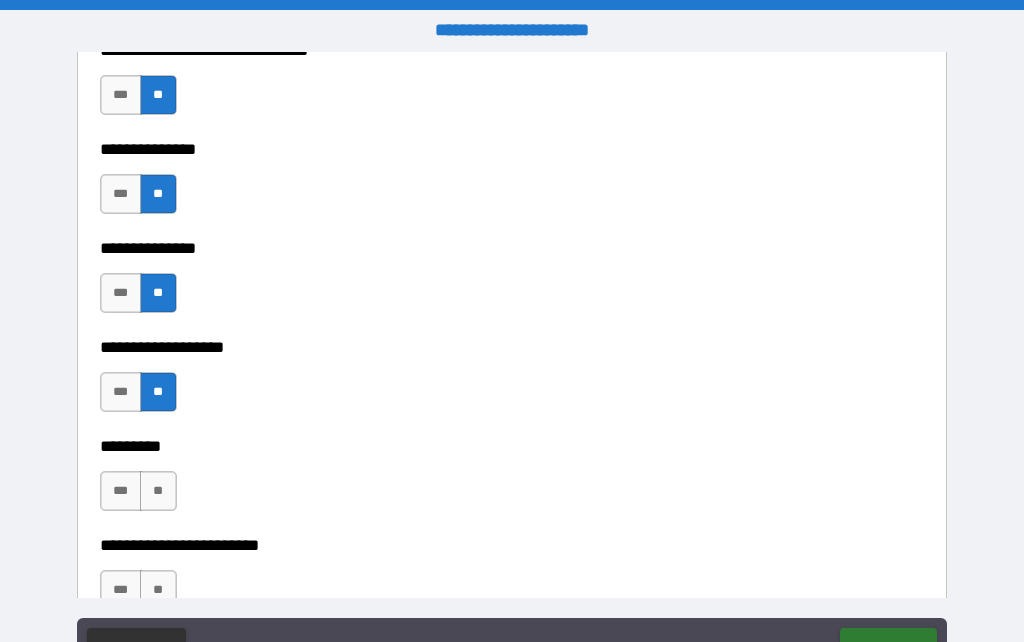 click on "**" at bounding box center (158, 491) 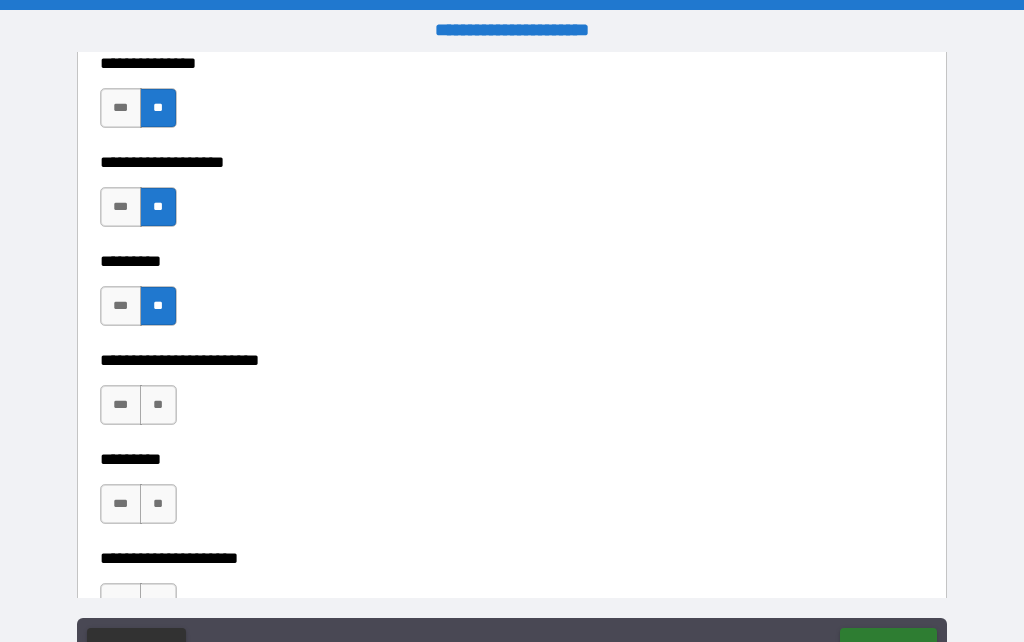 scroll, scrollTop: 3319, scrollLeft: 0, axis: vertical 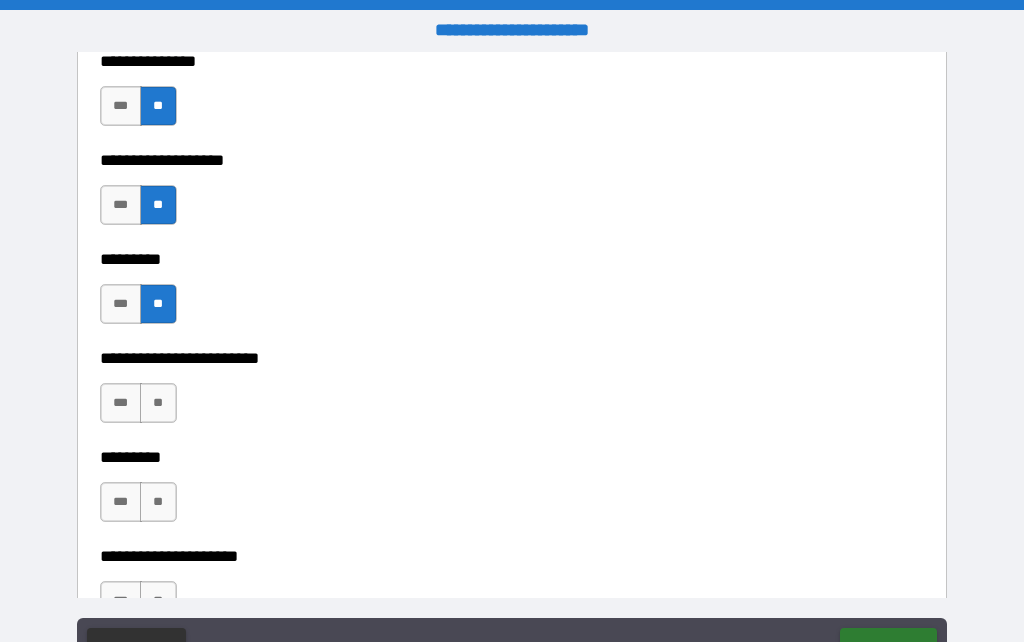 click on "**" at bounding box center (158, 403) 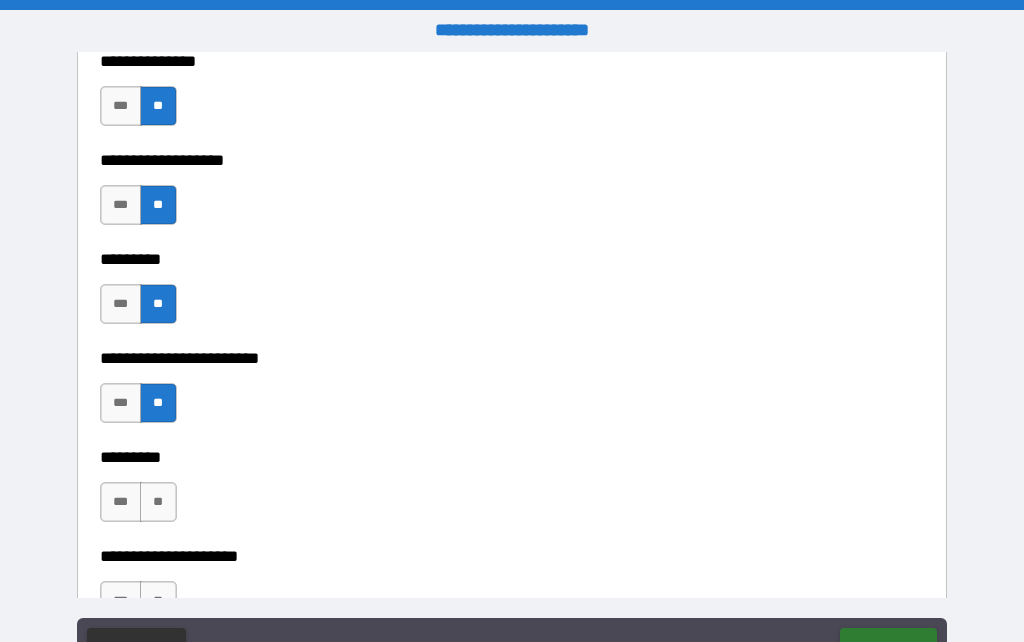 click on "**" at bounding box center (158, 502) 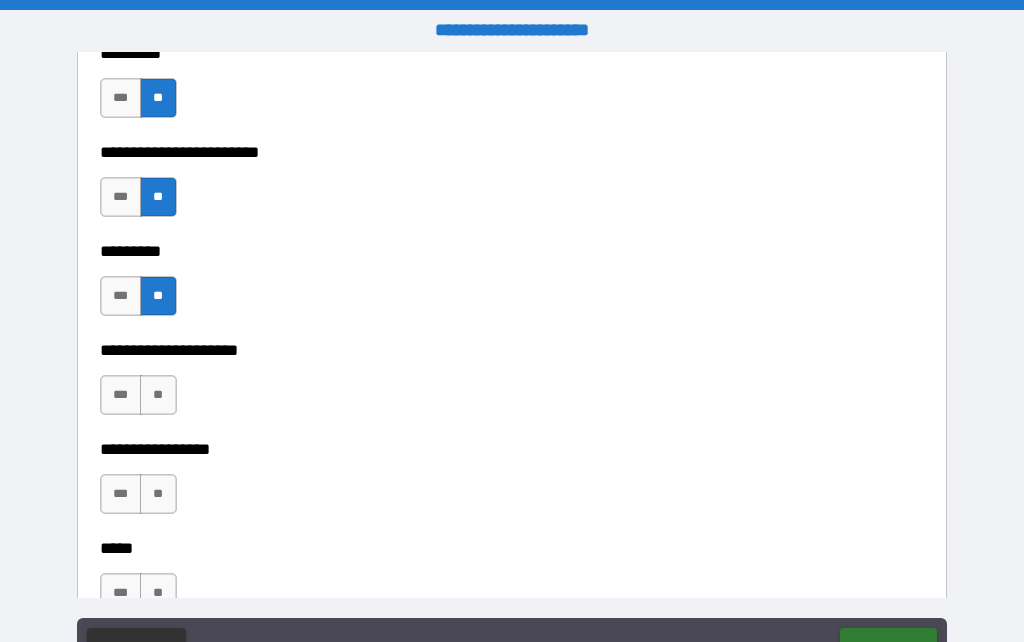 scroll, scrollTop: 3528, scrollLeft: 0, axis: vertical 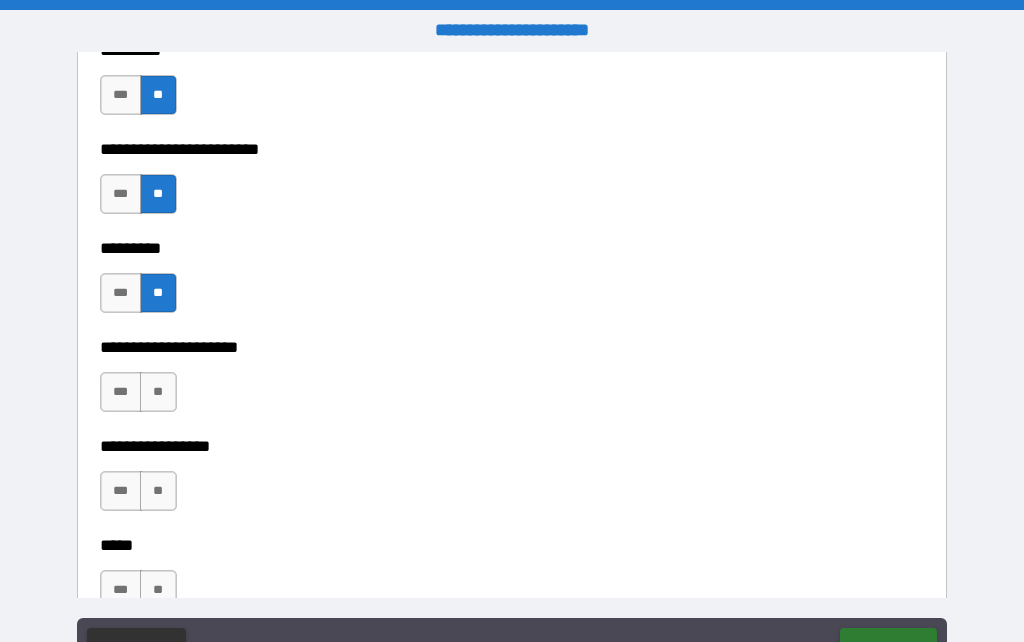 click on "**" at bounding box center [158, 392] 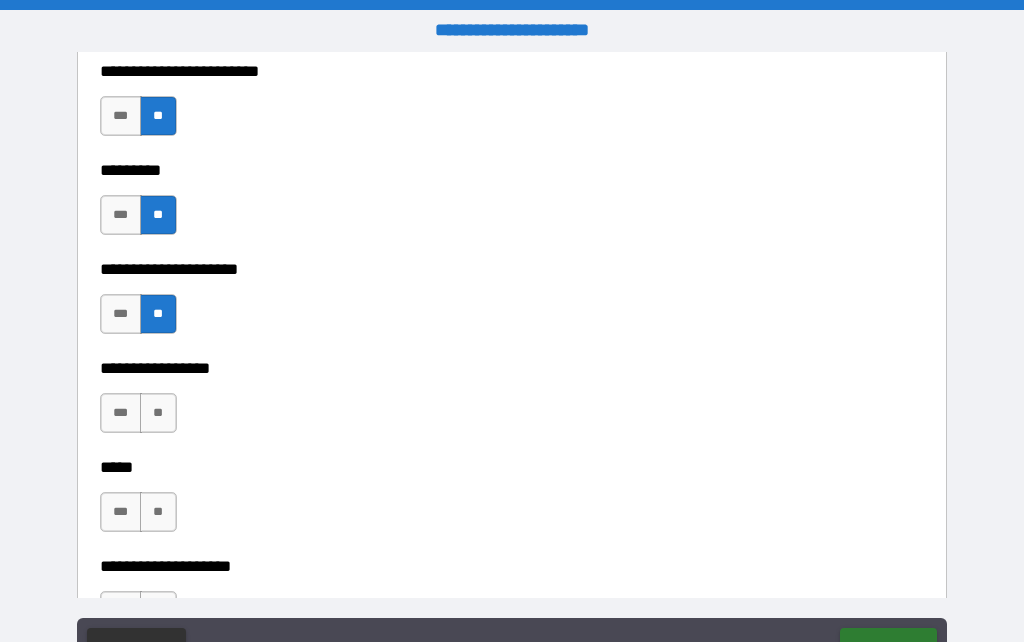 scroll, scrollTop: 3607, scrollLeft: 0, axis: vertical 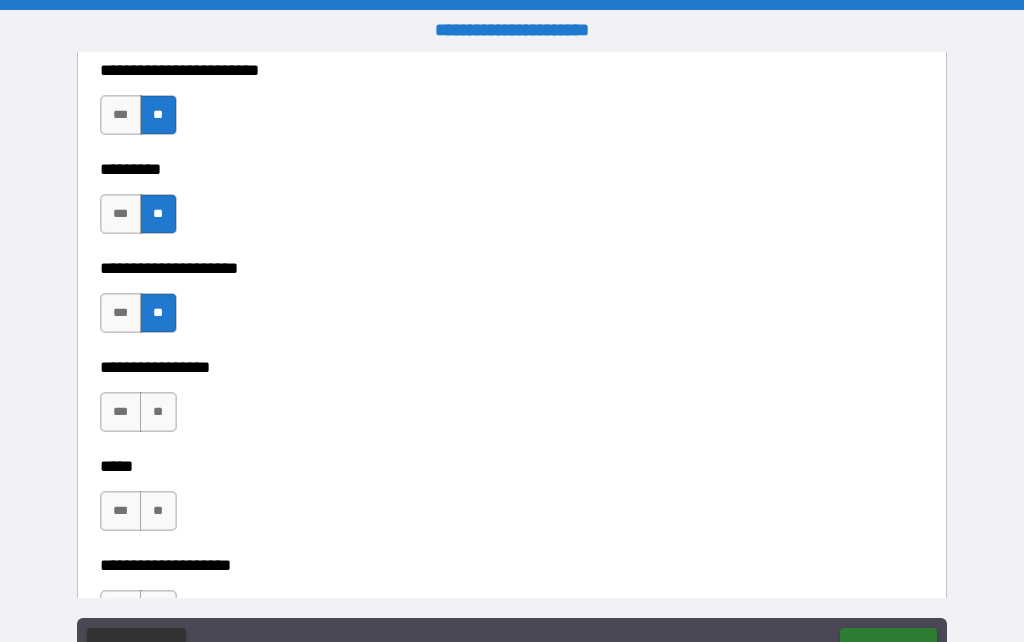 click on "**" at bounding box center [158, 412] 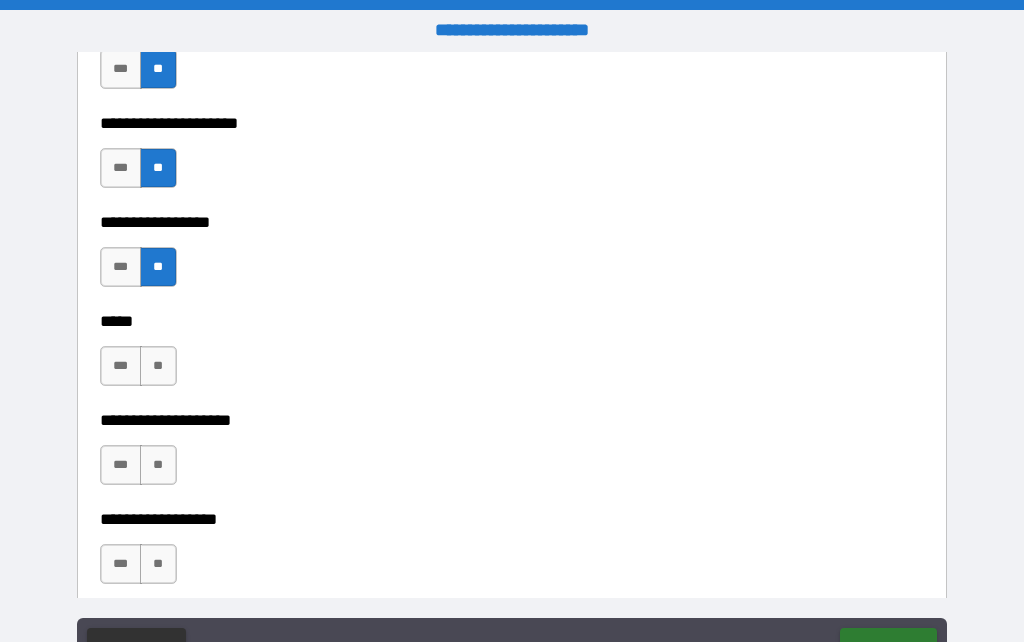 scroll, scrollTop: 3760, scrollLeft: 0, axis: vertical 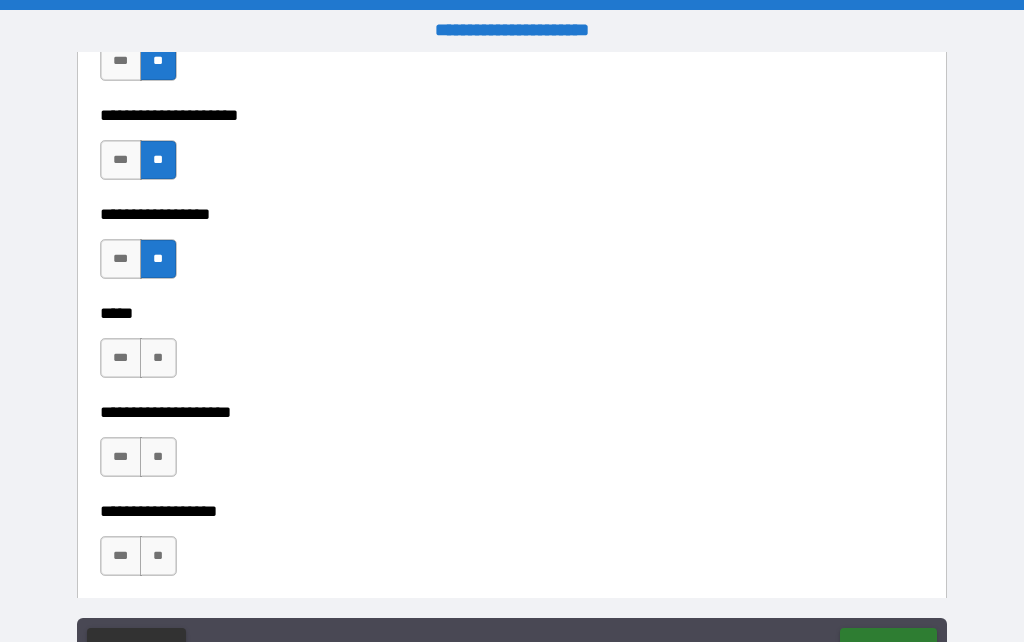 click on "**" at bounding box center (158, 358) 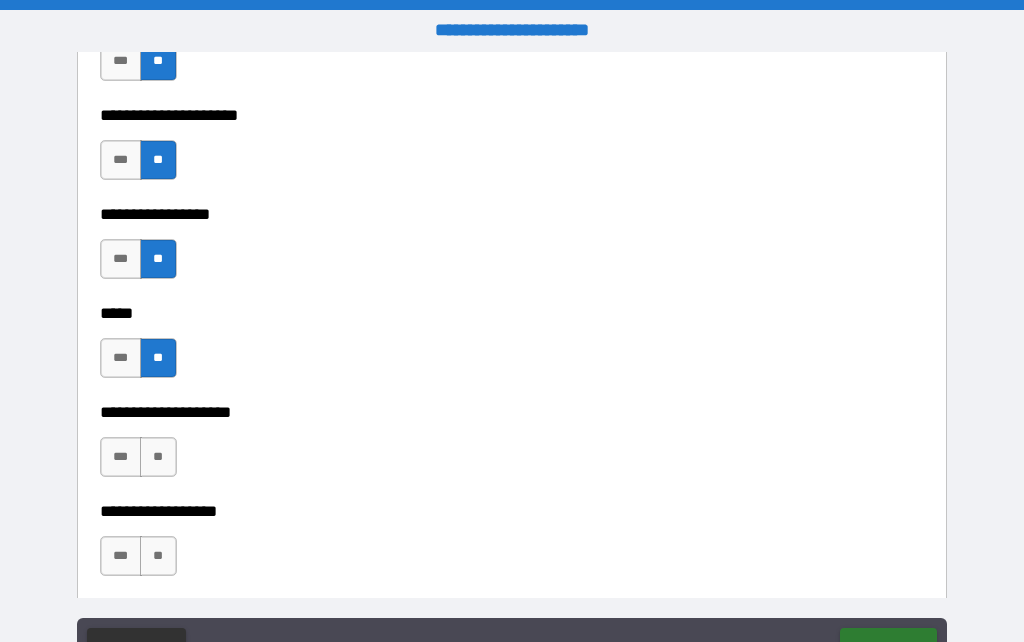 click on "**" at bounding box center (158, 457) 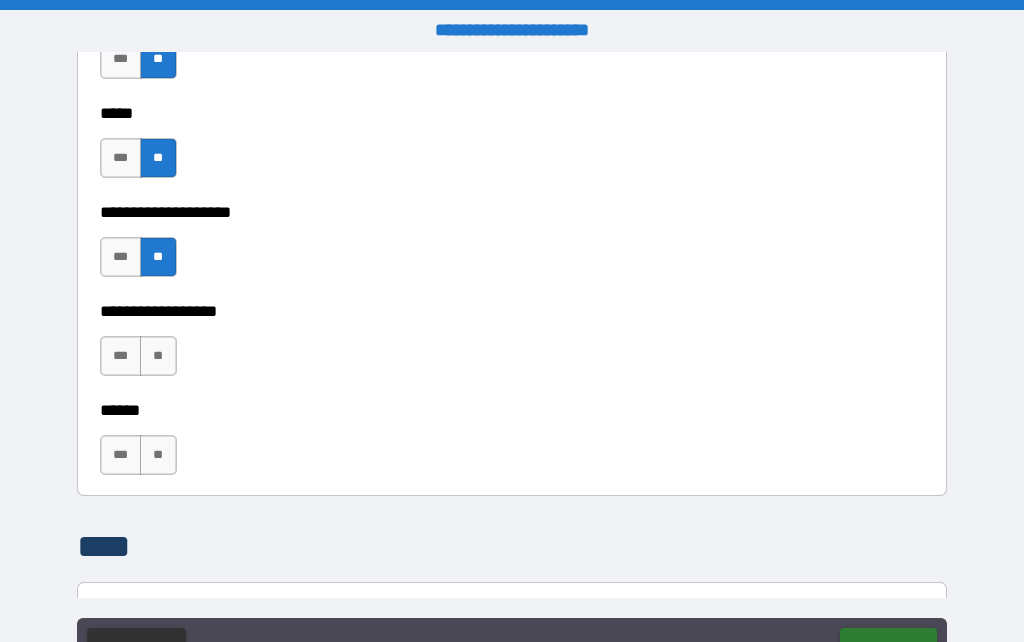 scroll, scrollTop: 3963, scrollLeft: 0, axis: vertical 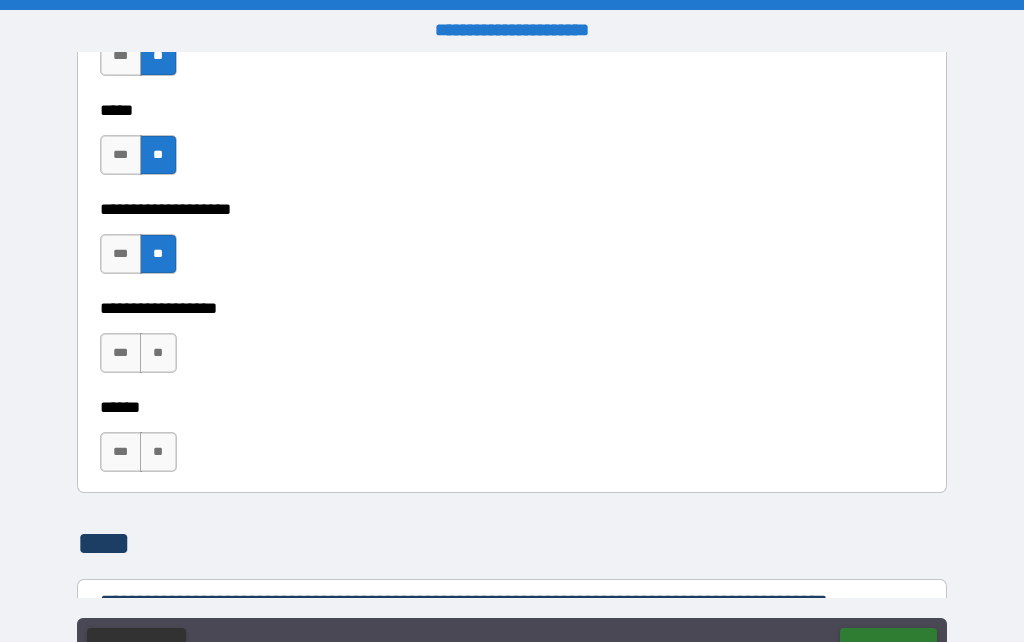 click on "**" at bounding box center [158, 353] 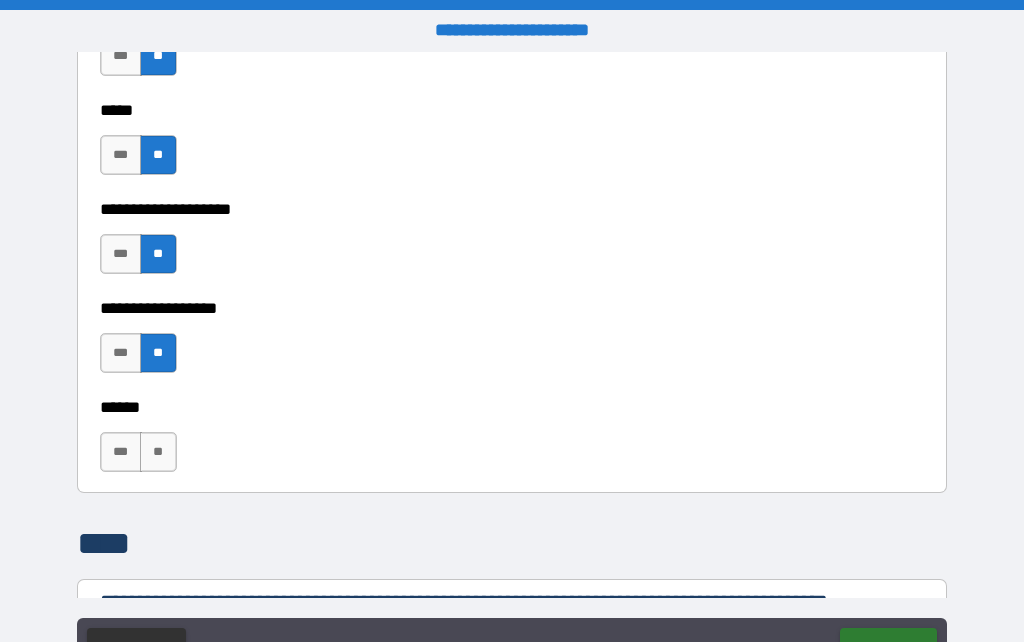 click on "**" at bounding box center (158, 452) 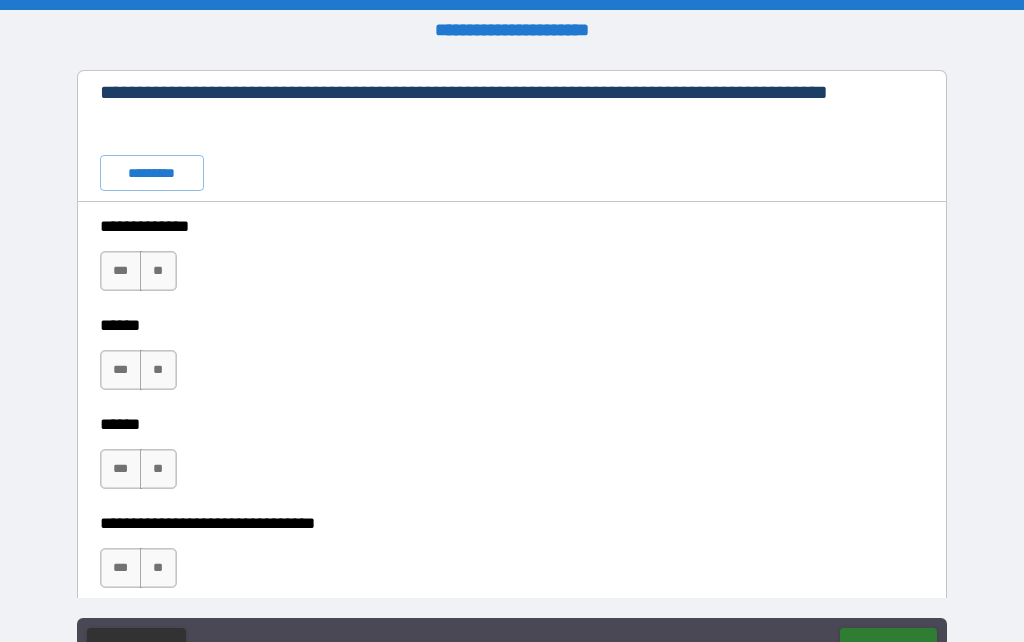 scroll, scrollTop: 4473, scrollLeft: 0, axis: vertical 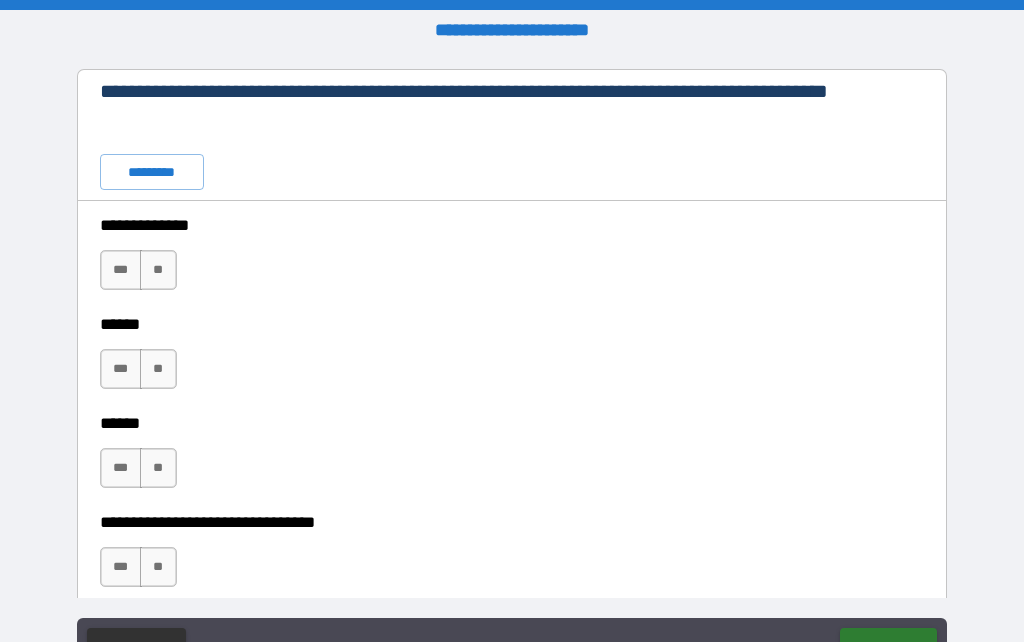click on "**" at bounding box center [158, 270] 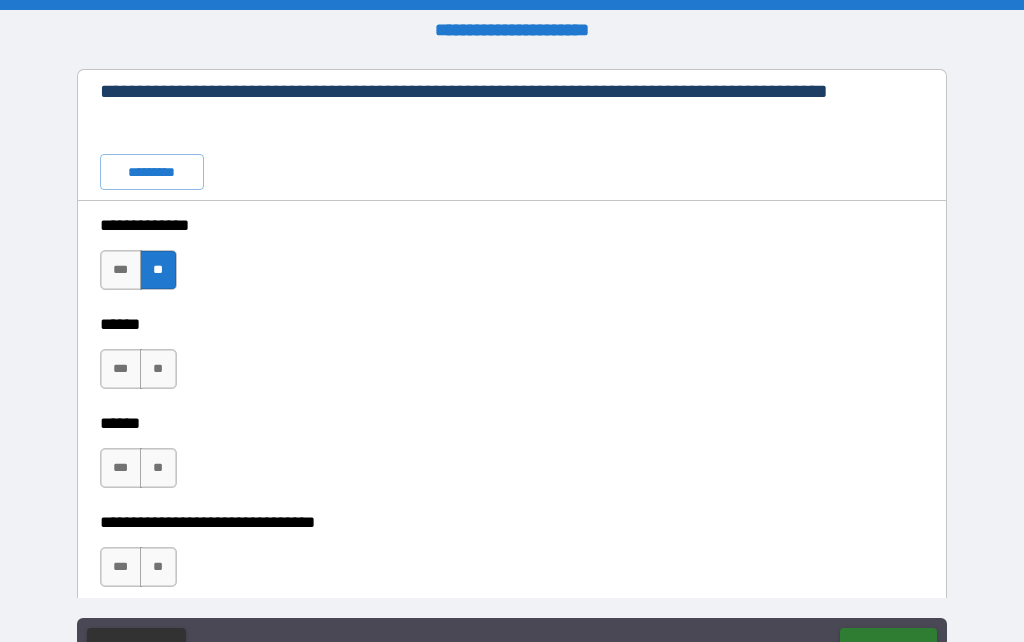 click on "**" at bounding box center [158, 369] 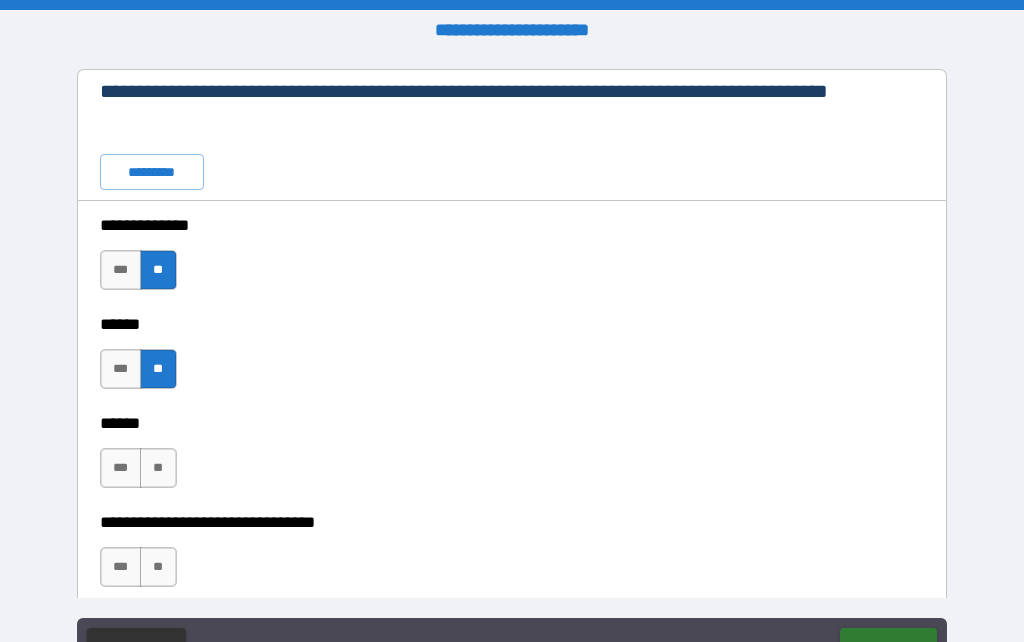 click on "**" at bounding box center [158, 468] 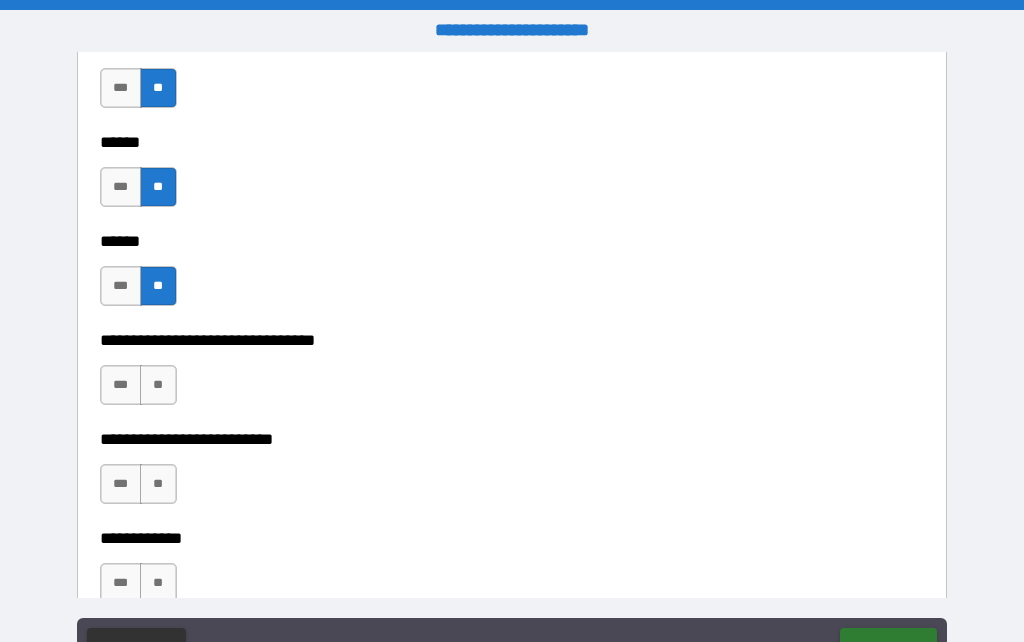 scroll, scrollTop: 4656, scrollLeft: 0, axis: vertical 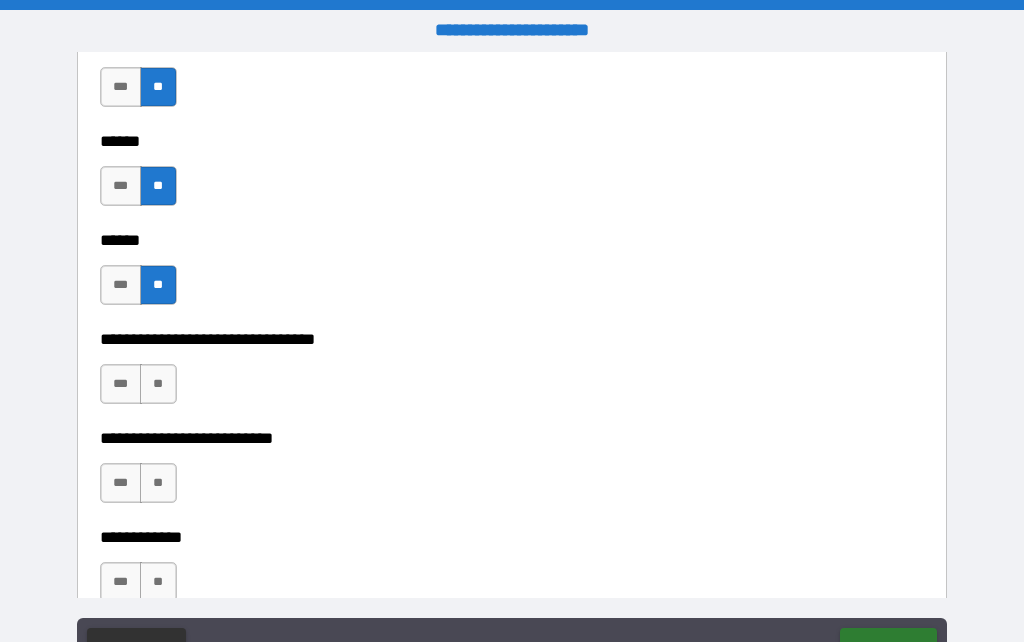 click on "**" at bounding box center [158, 384] 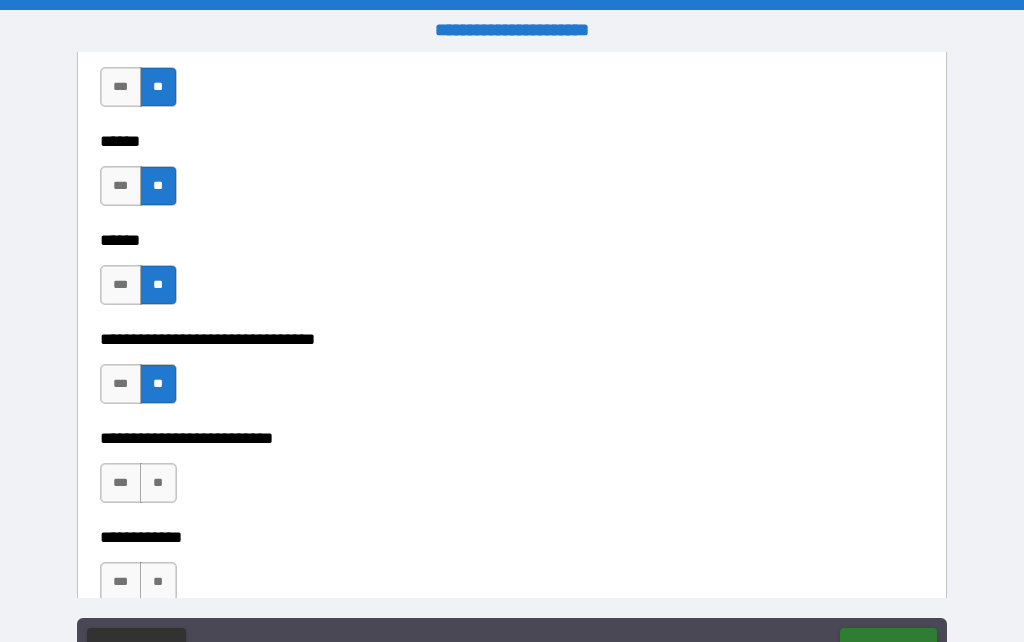 click on "**" at bounding box center (158, 483) 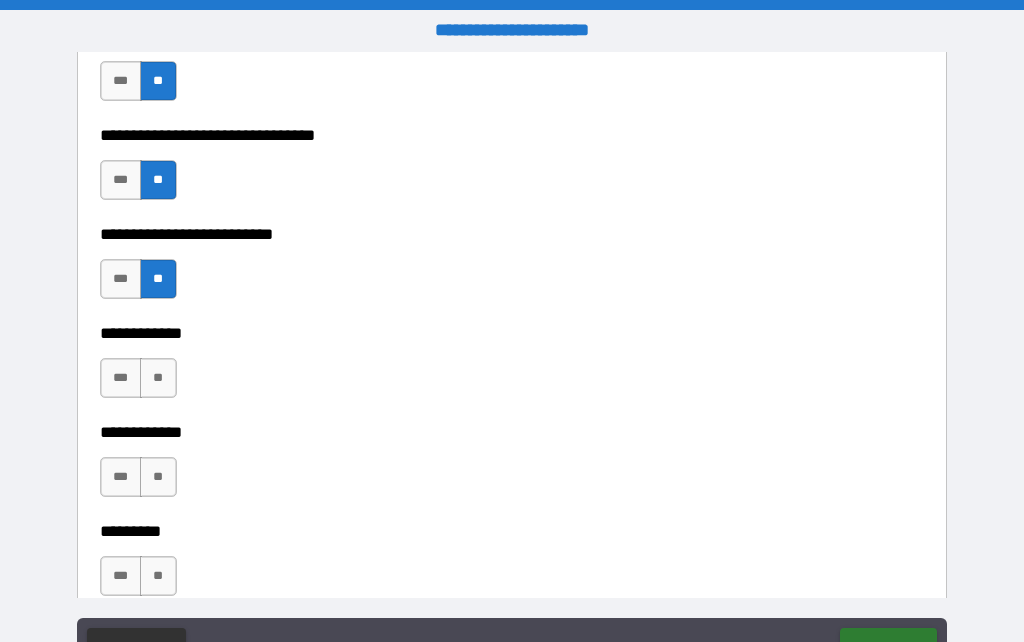 scroll, scrollTop: 4862, scrollLeft: 0, axis: vertical 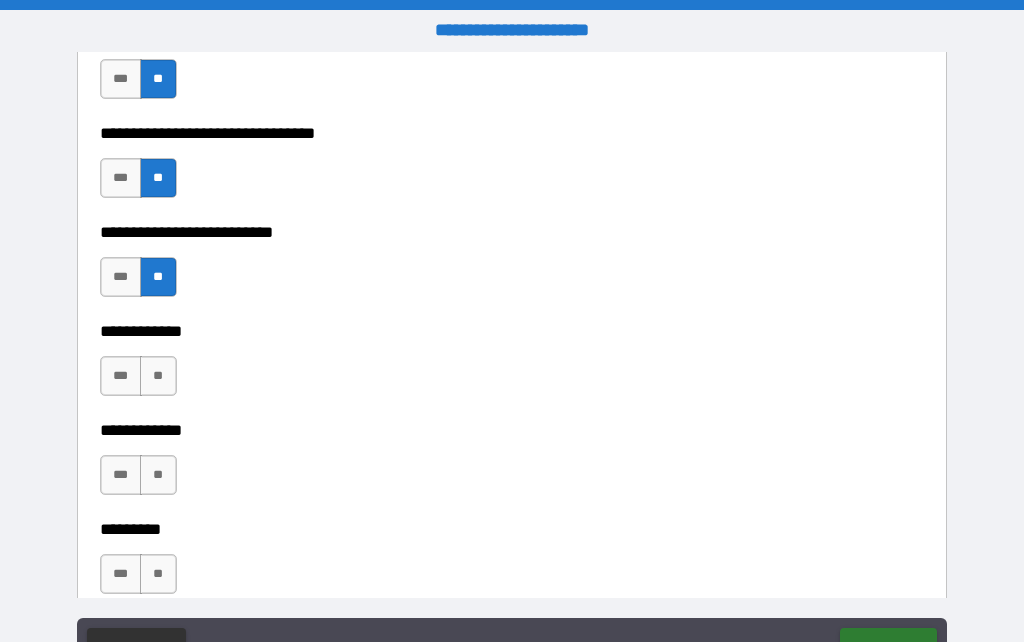 click on "**" at bounding box center (158, 376) 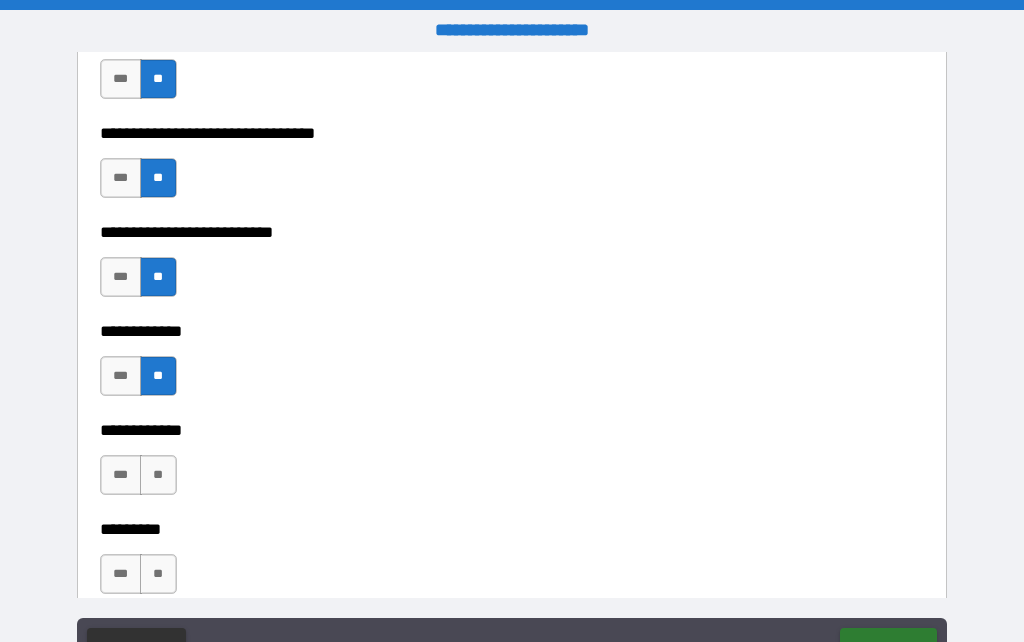 click on "**" at bounding box center [158, 475] 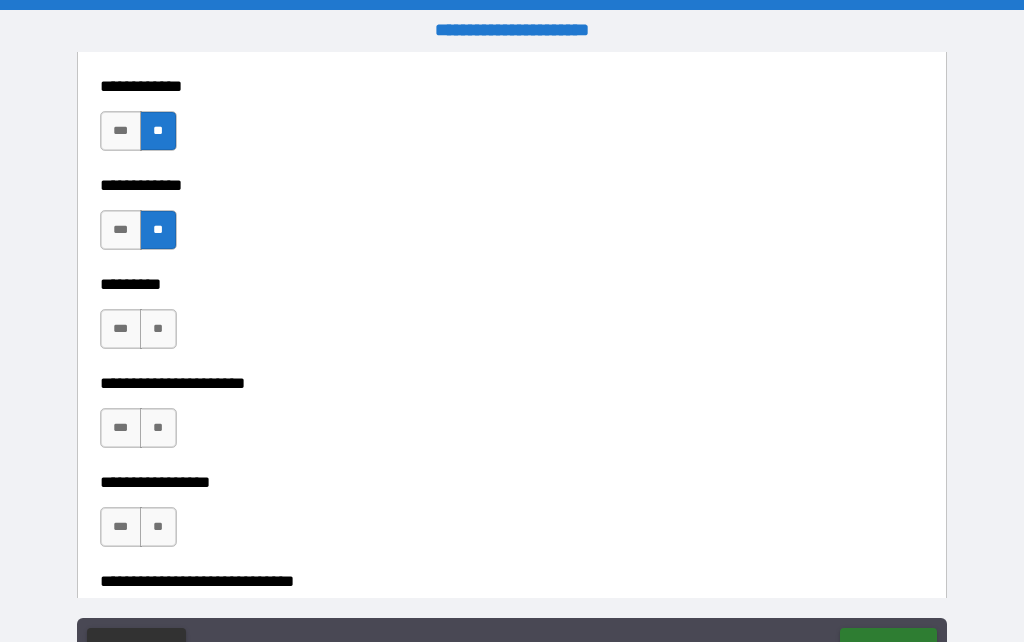 scroll, scrollTop: 5108, scrollLeft: 0, axis: vertical 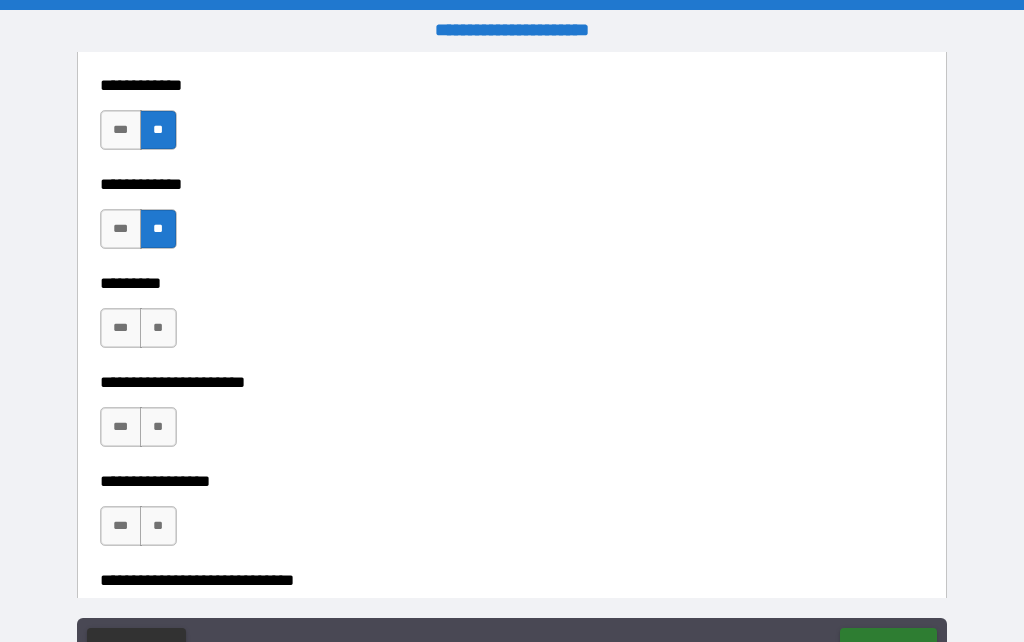 click on "**" at bounding box center [158, 328] 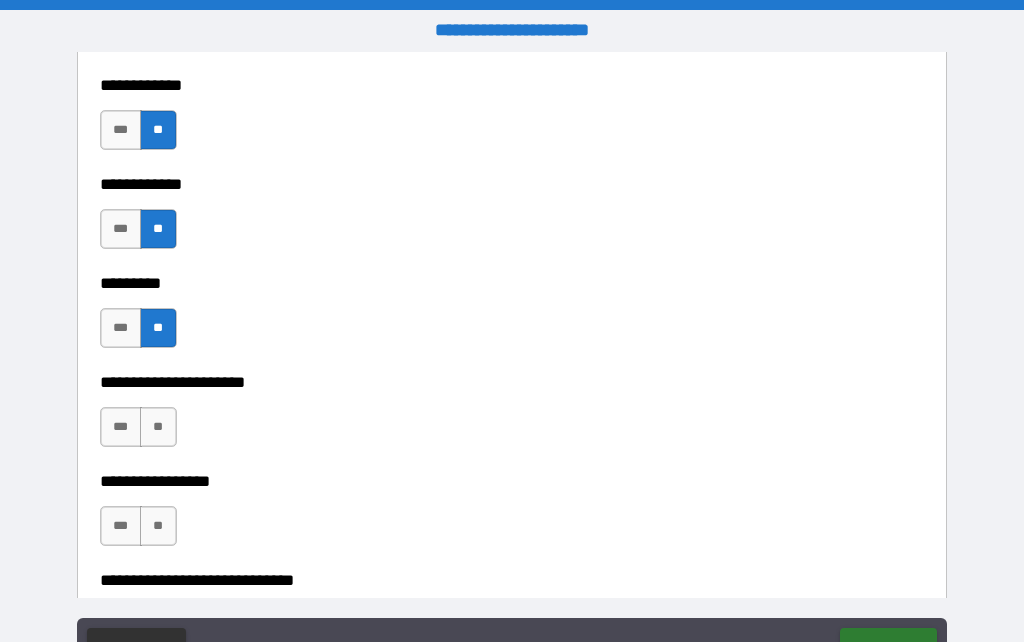 click on "**" at bounding box center (158, 427) 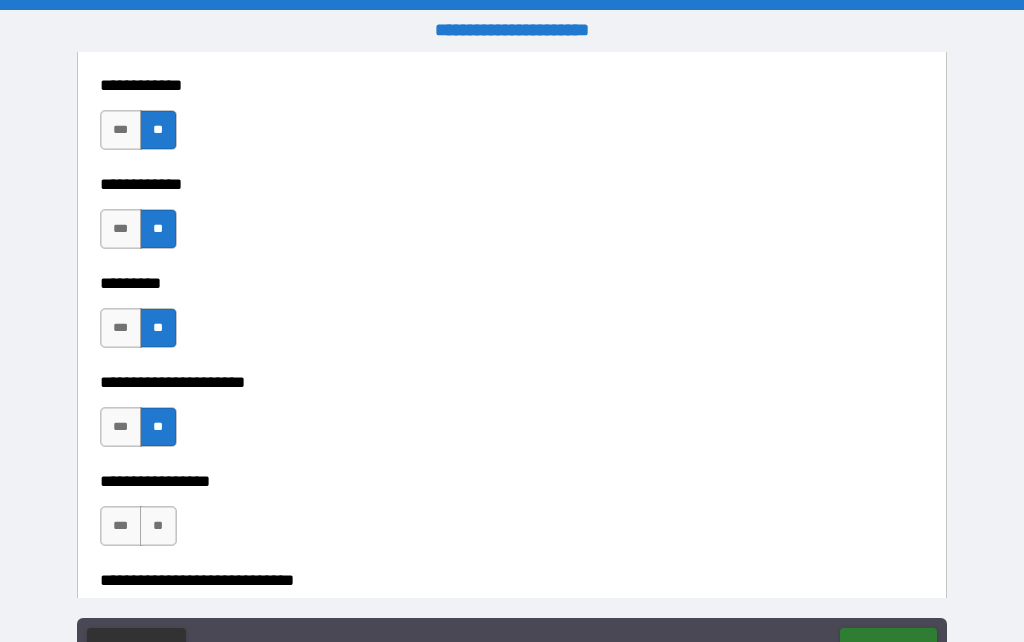 click on "**" at bounding box center (158, 526) 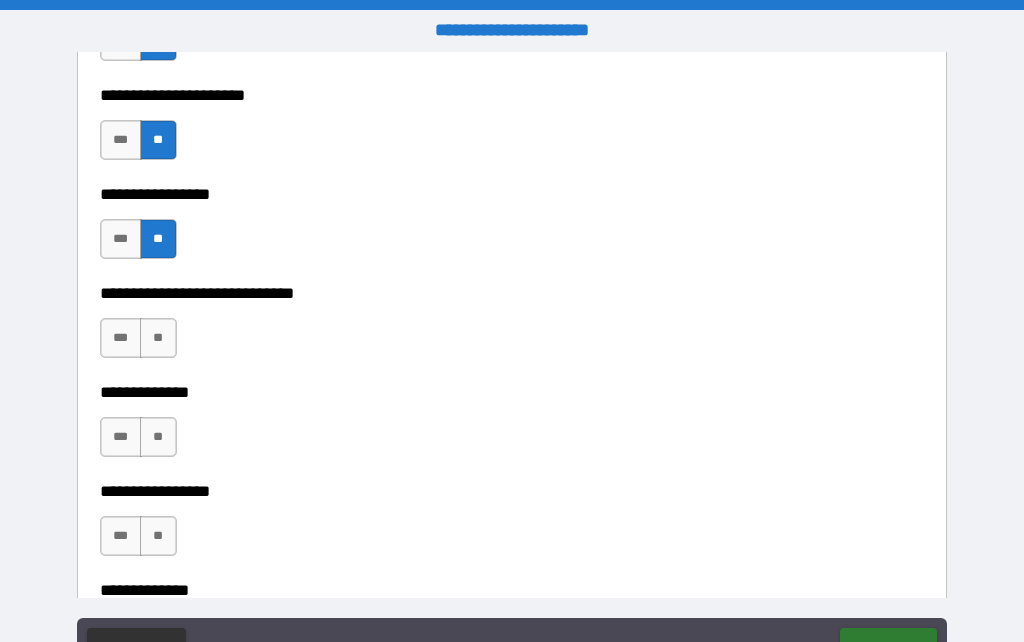 scroll, scrollTop: 5396, scrollLeft: 0, axis: vertical 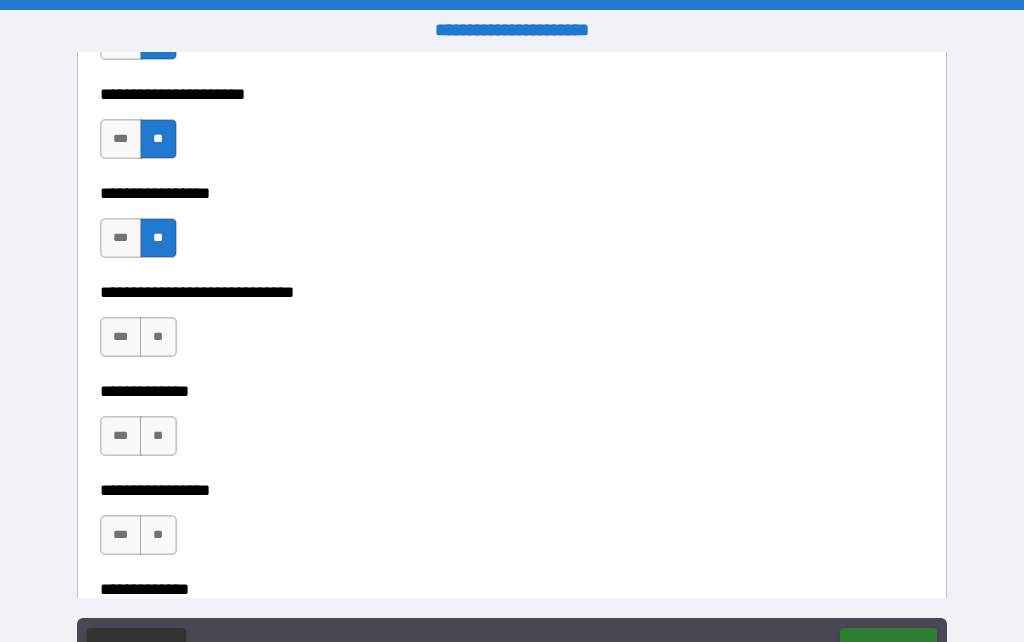 click on "**" at bounding box center (158, 337) 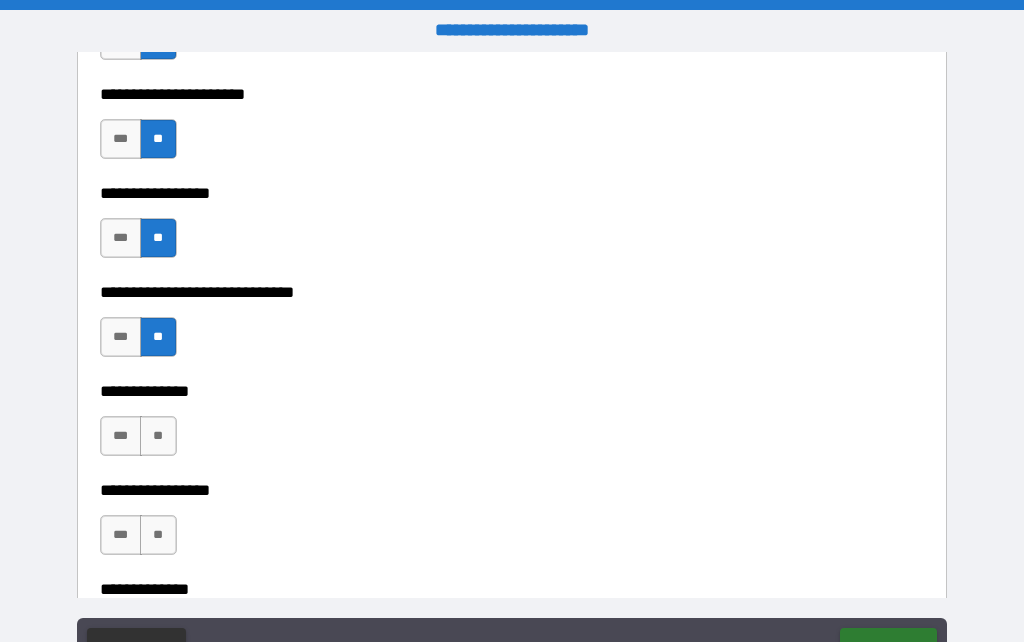 click on "**" at bounding box center (158, 436) 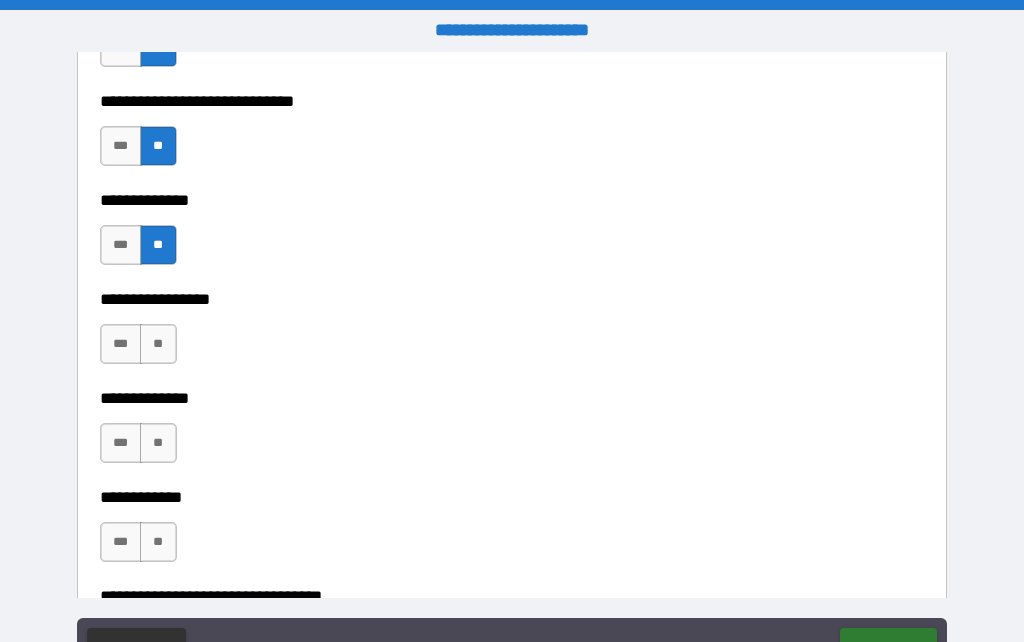 scroll, scrollTop: 5591, scrollLeft: 0, axis: vertical 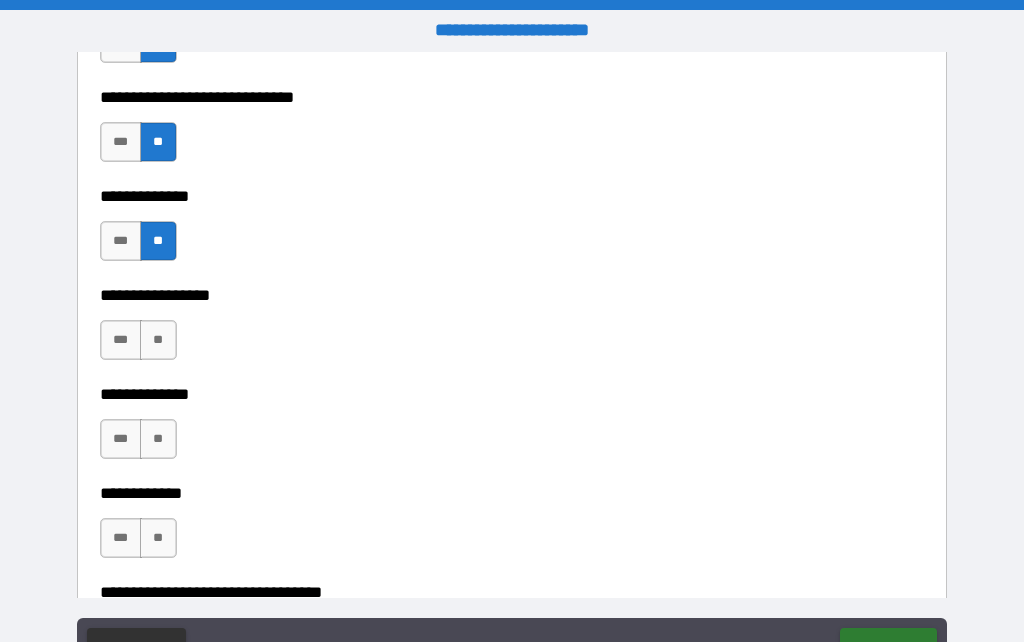 click on "**" at bounding box center (158, 340) 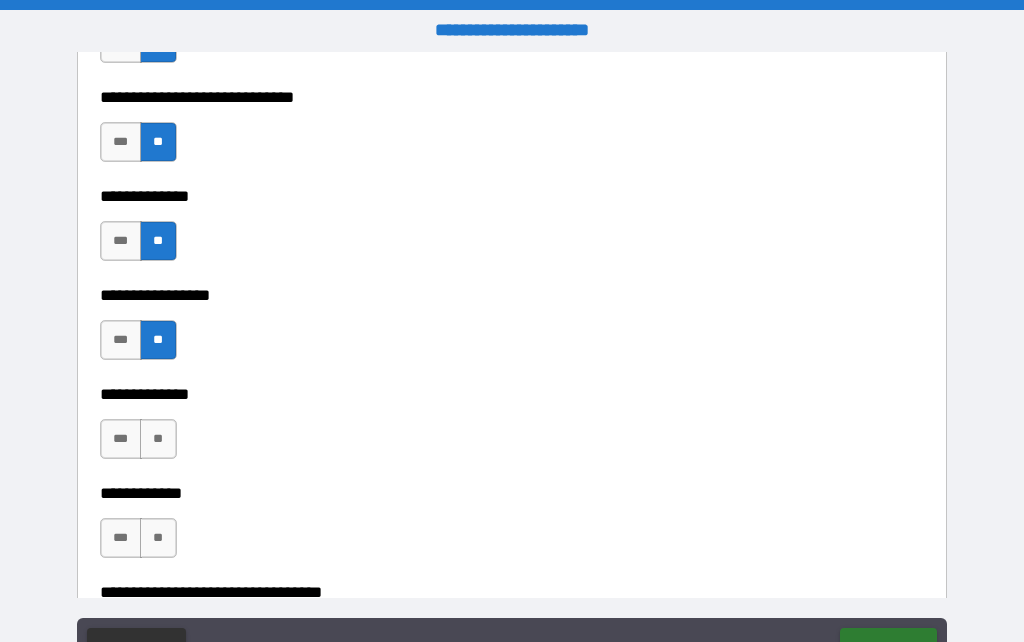 click on "**" at bounding box center (158, 439) 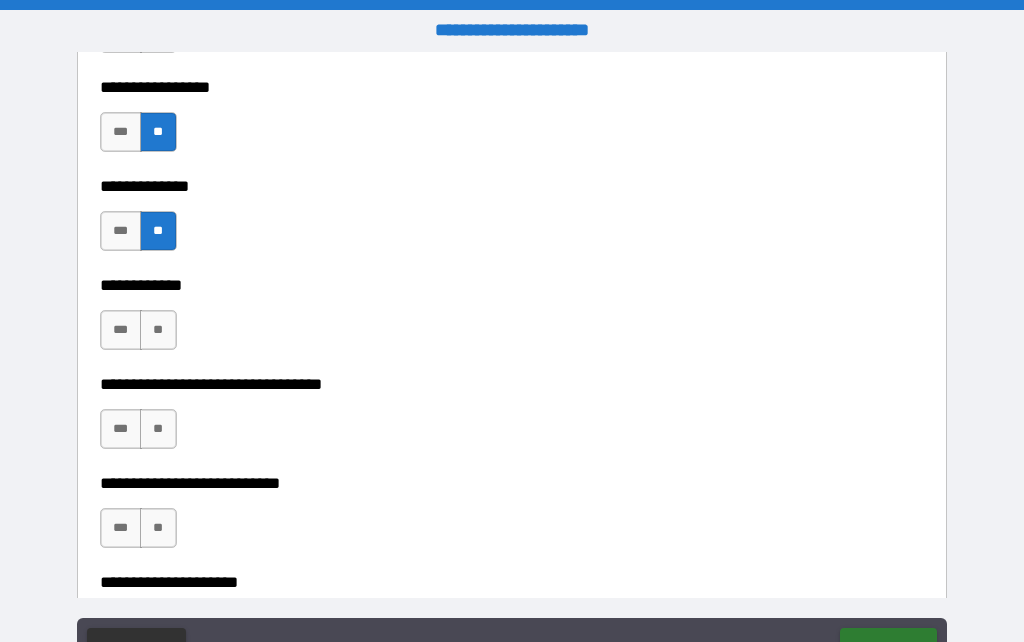 scroll, scrollTop: 5800, scrollLeft: 0, axis: vertical 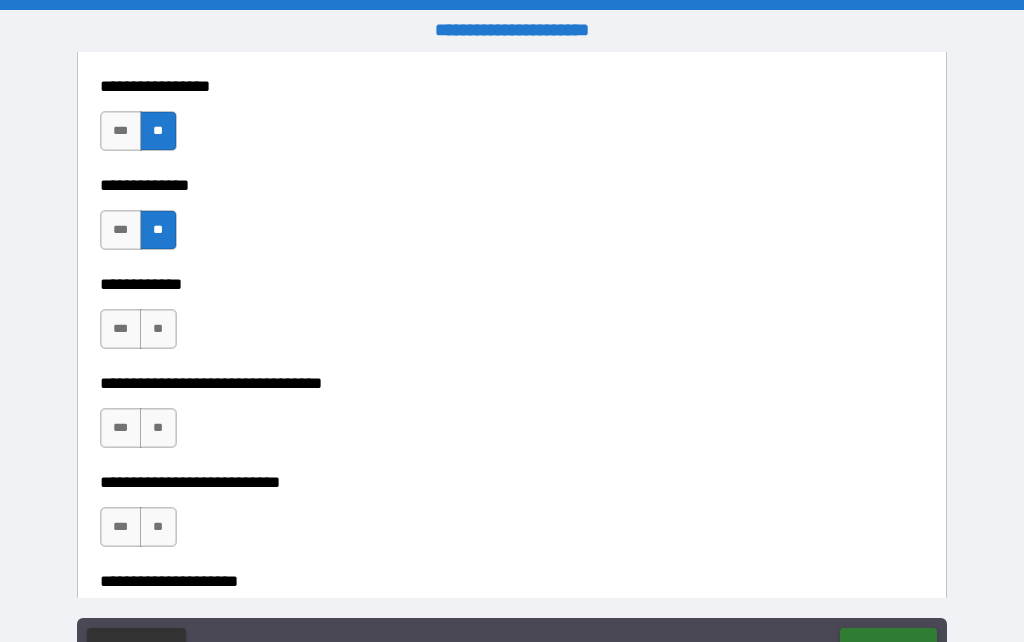 click on "**" at bounding box center [158, 329] 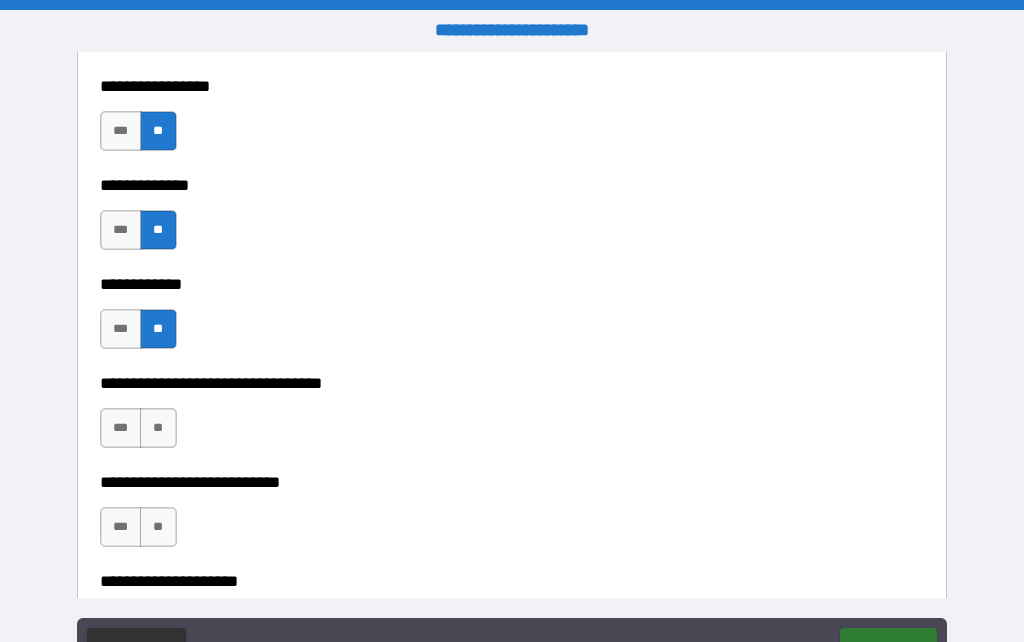 click on "**" at bounding box center (158, 428) 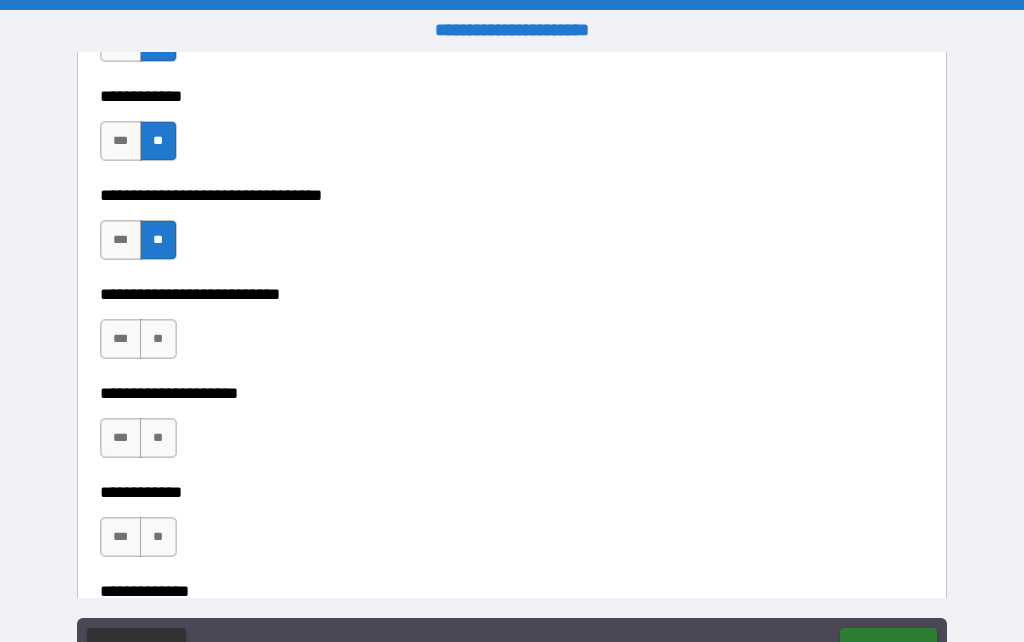 scroll, scrollTop: 6002, scrollLeft: 0, axis: vertical 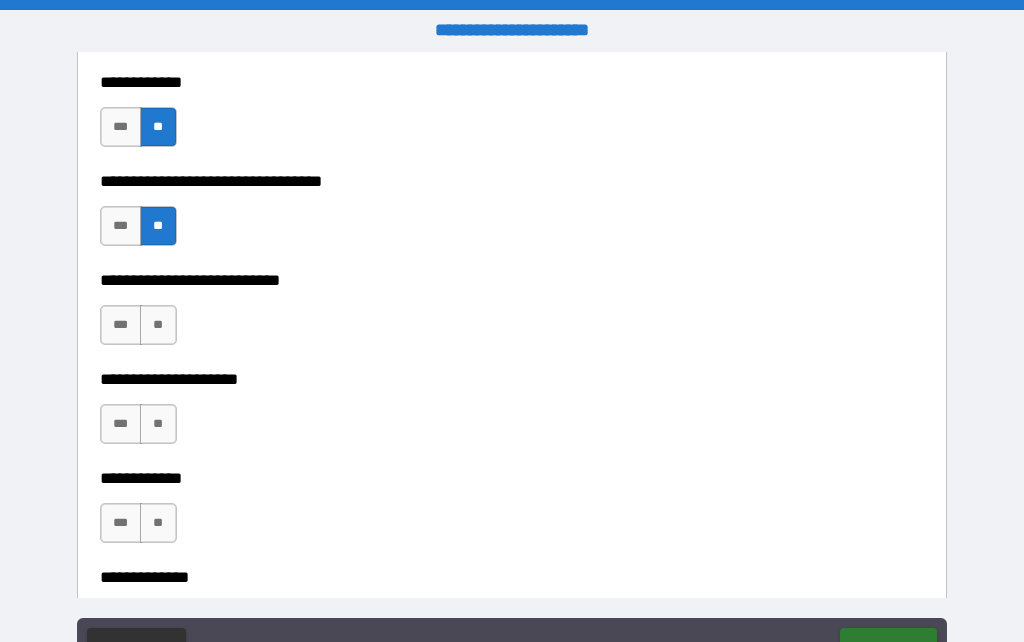 click on "**" at bounding box center (158, 325) 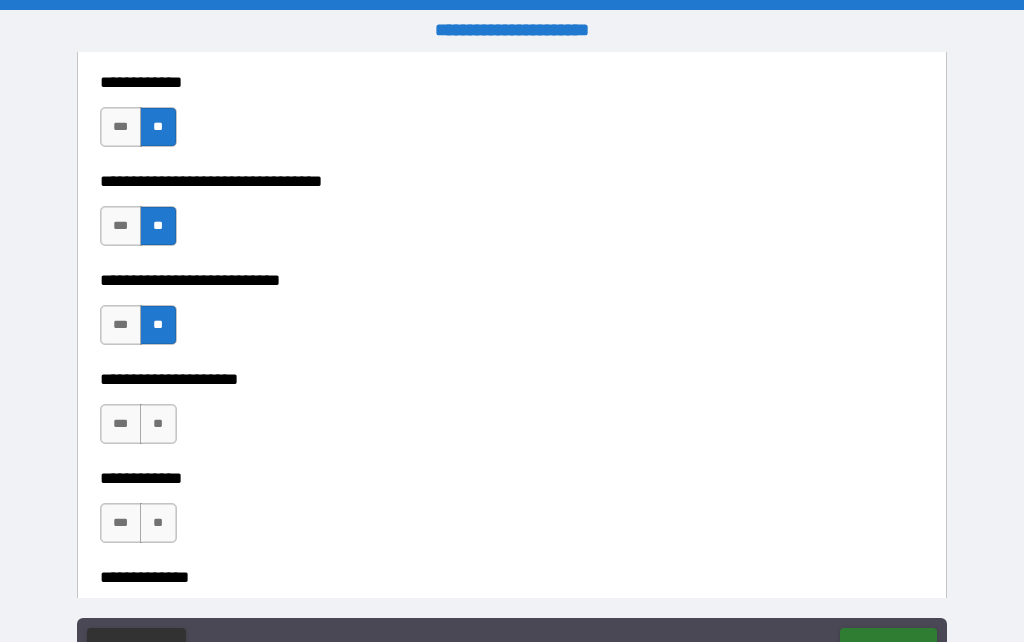 click on "**" at bounding box center (158, 424) 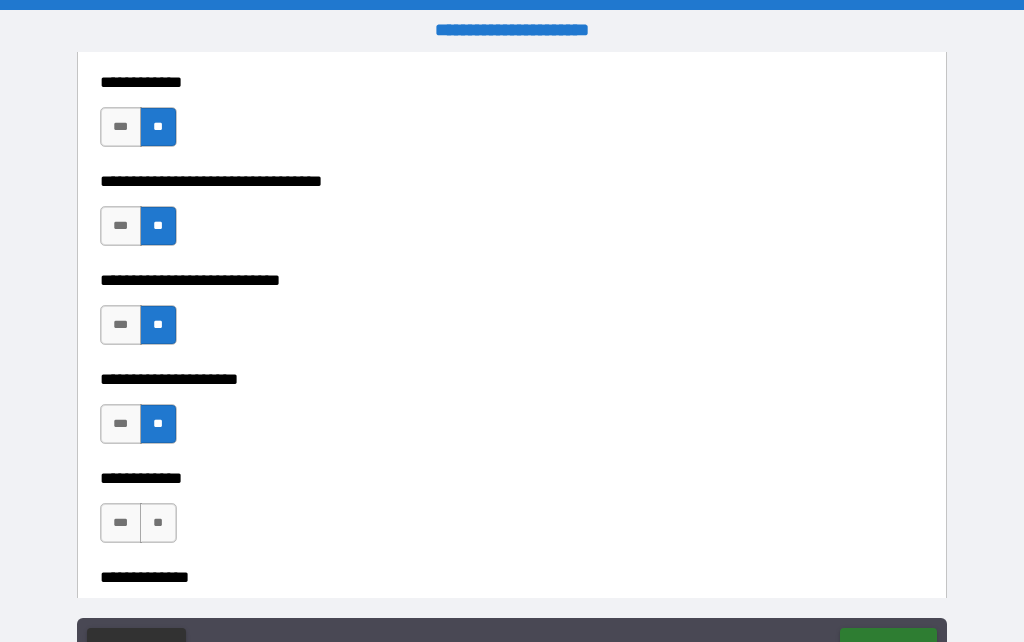 click on "**********" at bounding box center [512, 563] 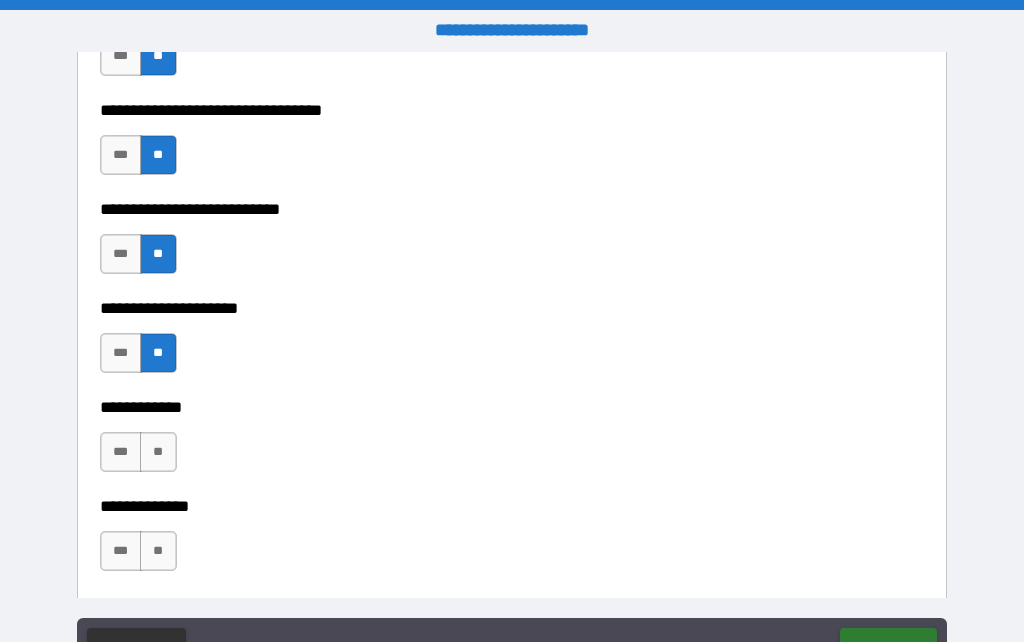 scroll, scrollTop: 6073, scrollLeft: 0, axis: vertical 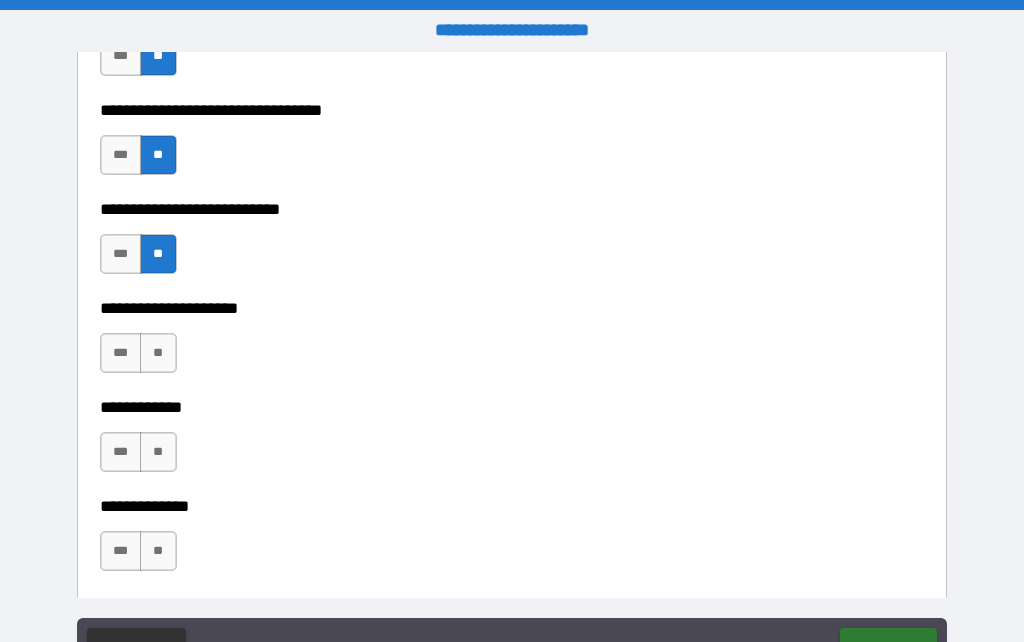 click on "**" at bounding box center [158, 452] 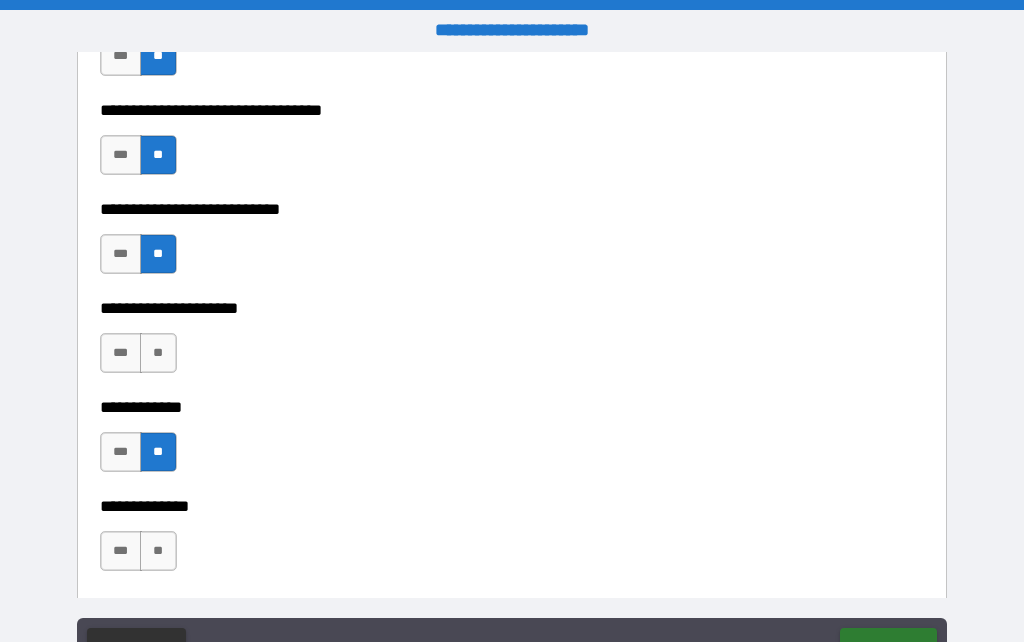 click on "**" at bounding box center (158, 353) 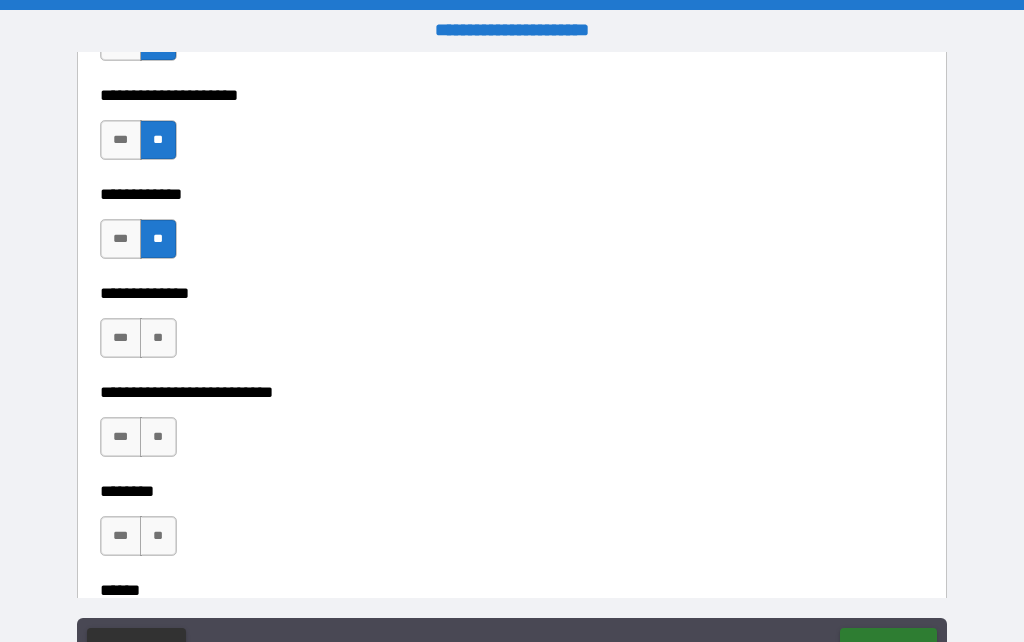 scroll, scrollTop: 6290, scrollLeft: 0, axis: vertical 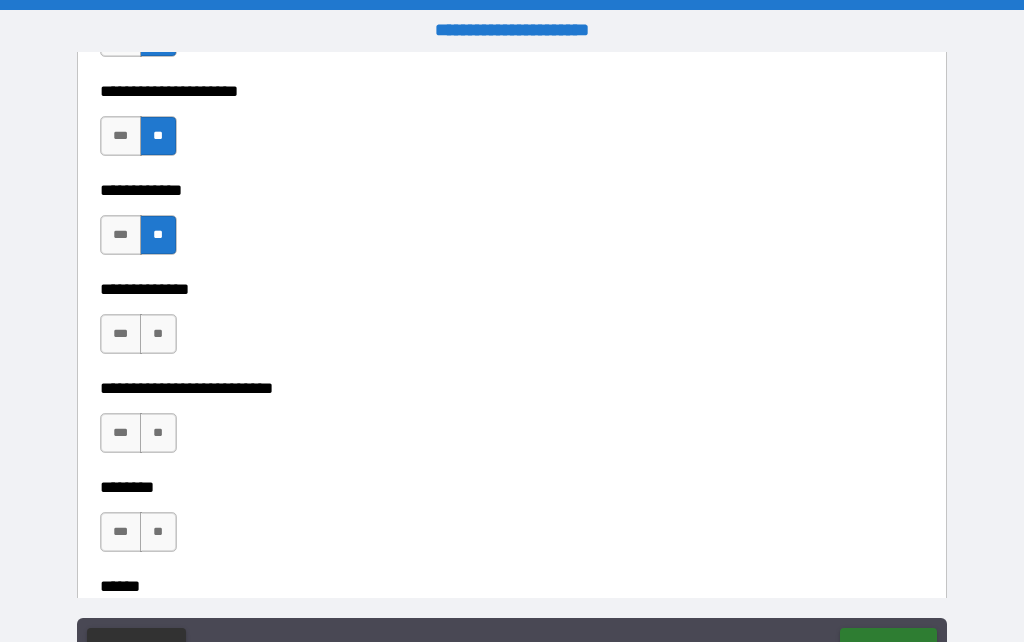 click on "**" at bounding box center (158, 334) 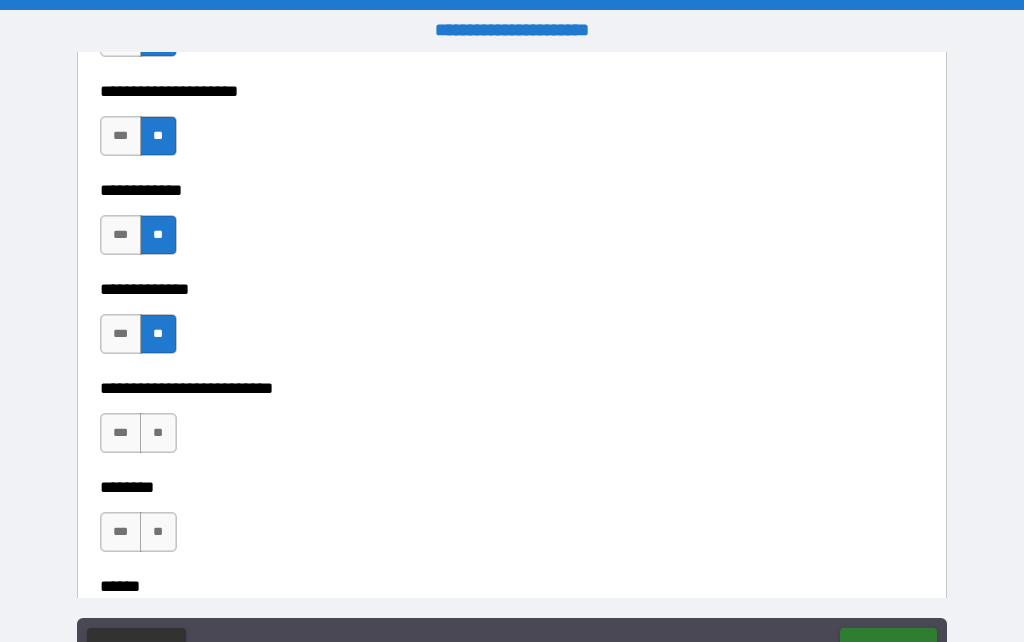 click on "**" at bounding box center (158, 433) 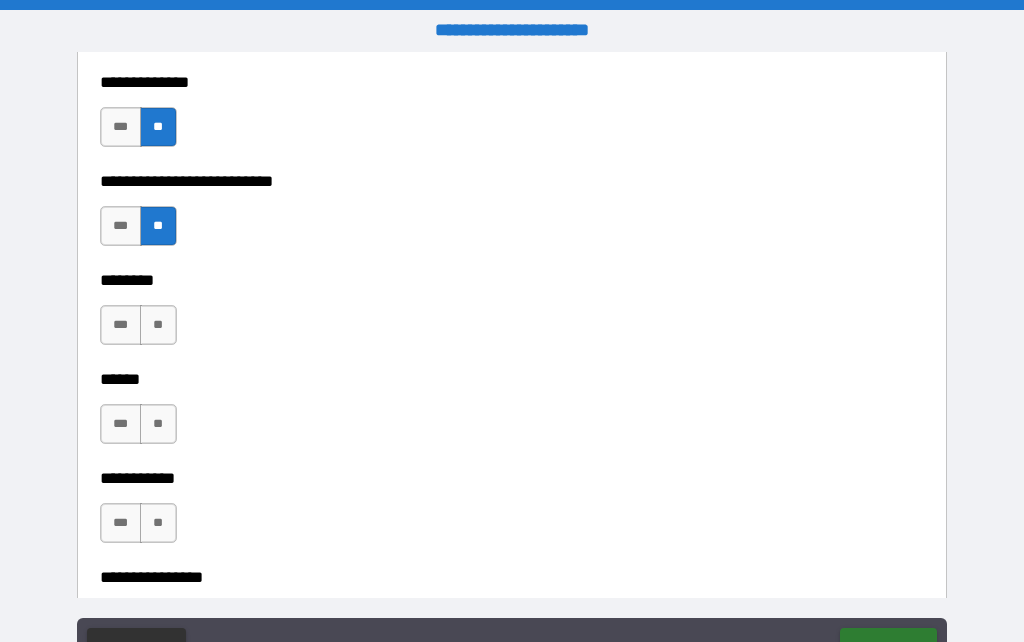 scroll, scrollTop: 6499, scrollLeft: 0, axis: vertical 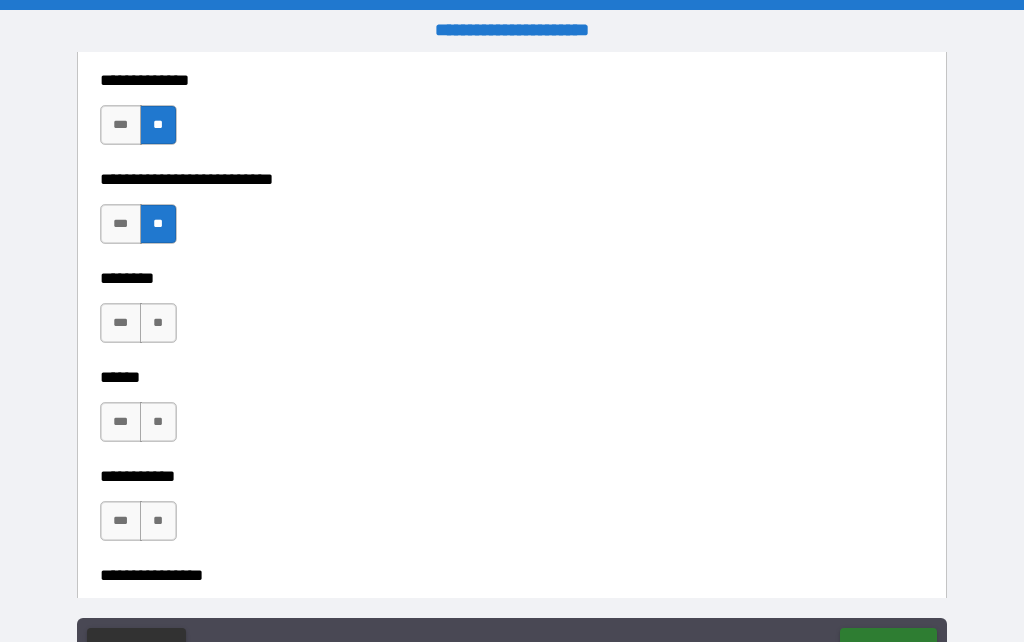 click on "**" at bounding box center [158, 323] 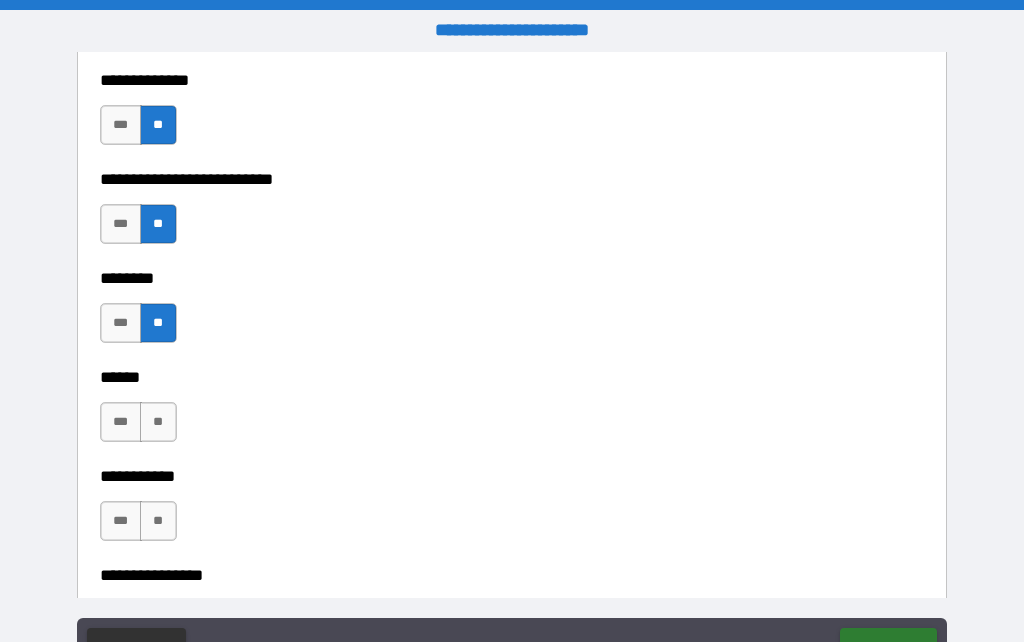 click on "**" at bounding box center [158, 422] 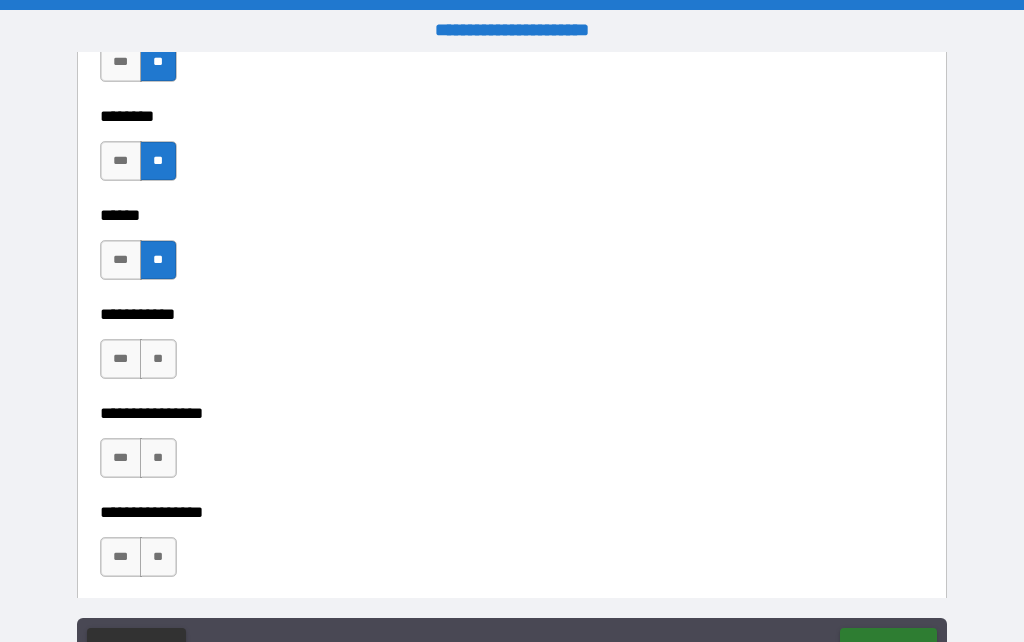 scroll, scrollTop: 6665, scrollLeft: 0, axis: vertical 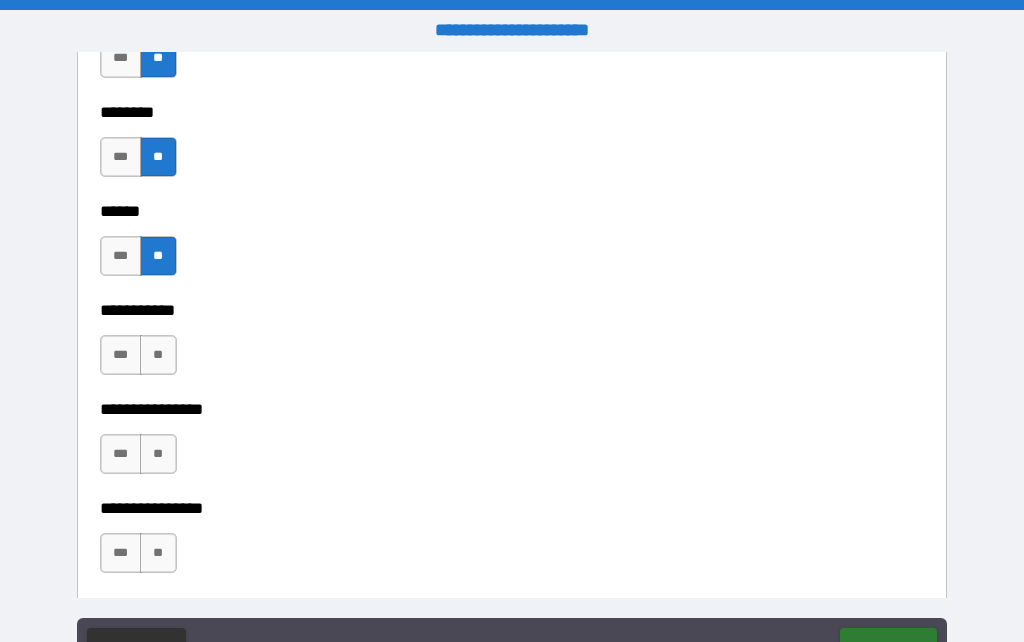 click on "**" at bounding box center (158, 355) 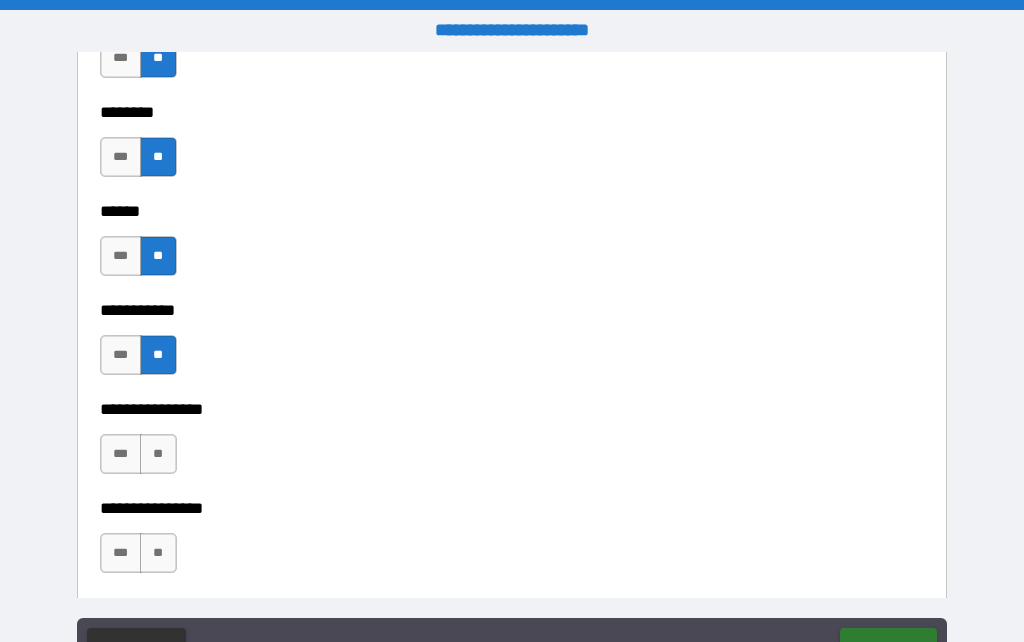click on "**" at bounding box center [158, 454] 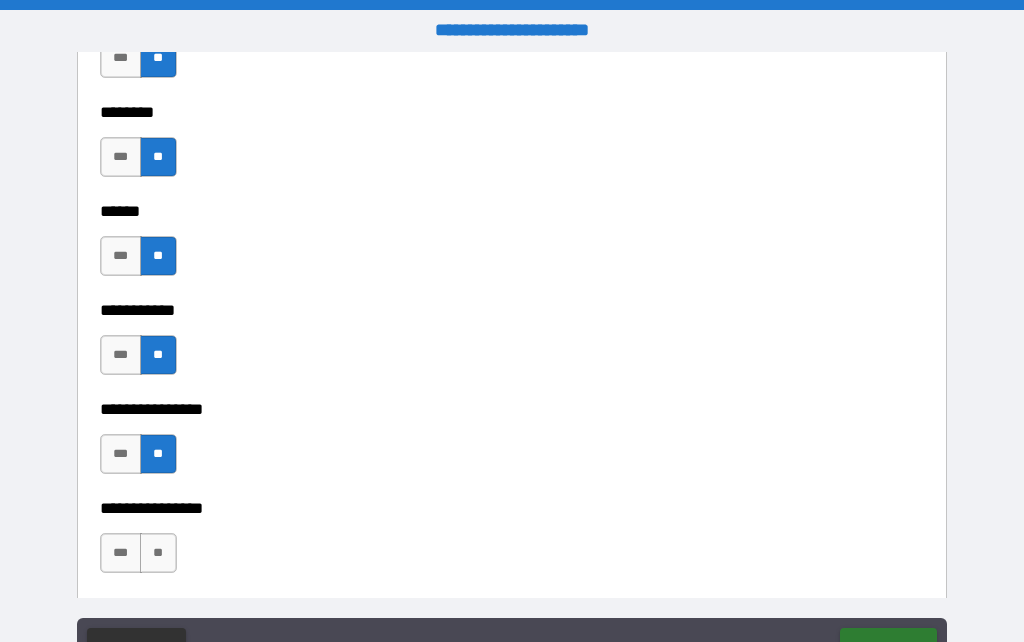 click on "**" at bounding box center (158, 553) 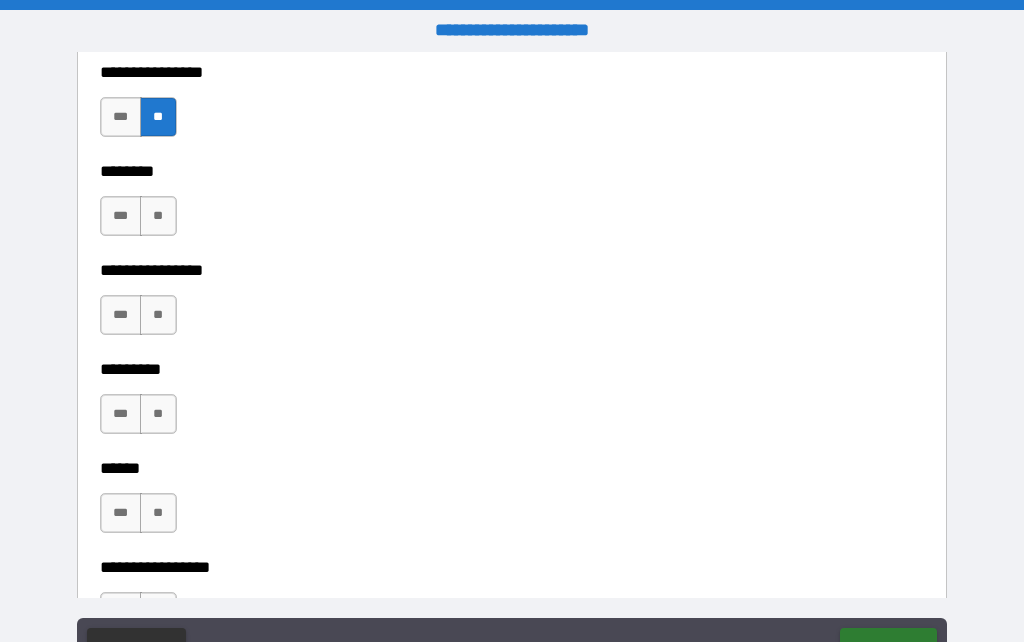 scroll, scrollTop: 7073, scrollLeft: 0, axis: vertical 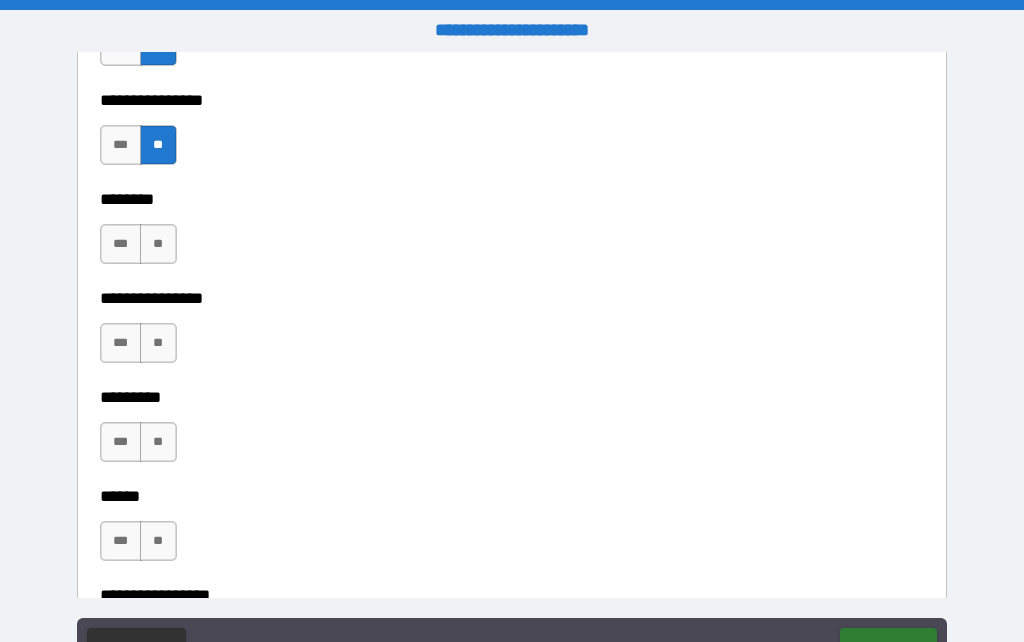 click on "**" at bounding box center [158, 244] 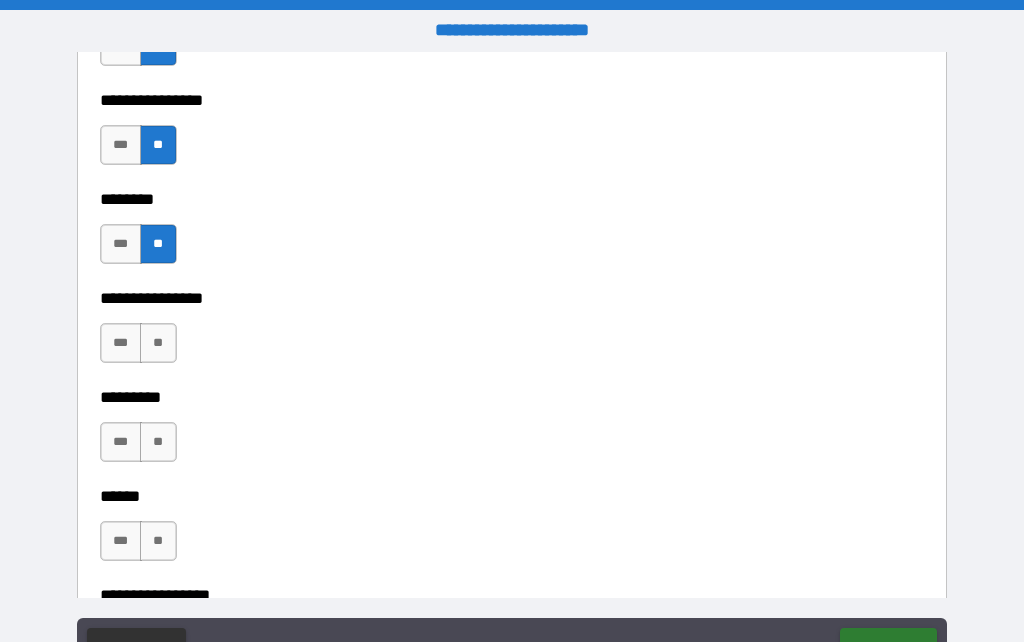 click on "**" at bounding box center [158, 343] 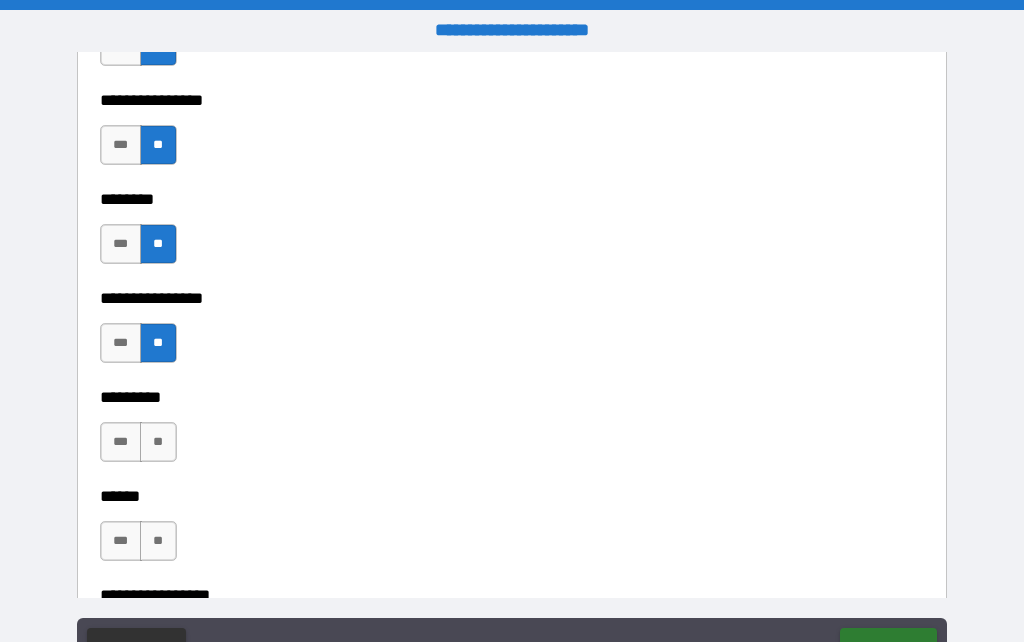 scroll, scrollTop: 7206, scrollLeft: 0, axis: vertical 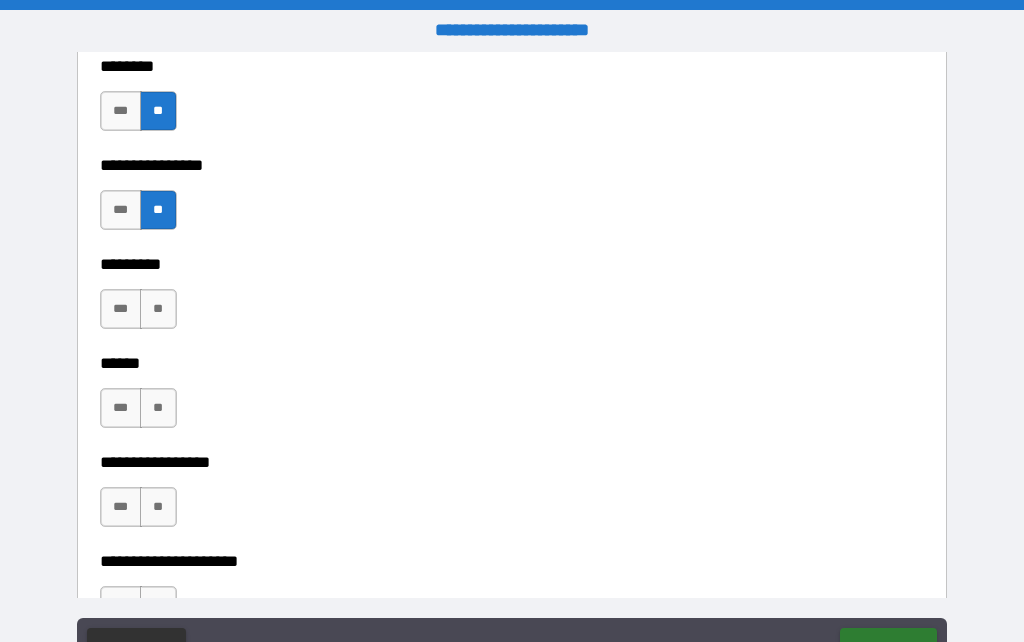 click on "**" at bounding box center (158, 210) 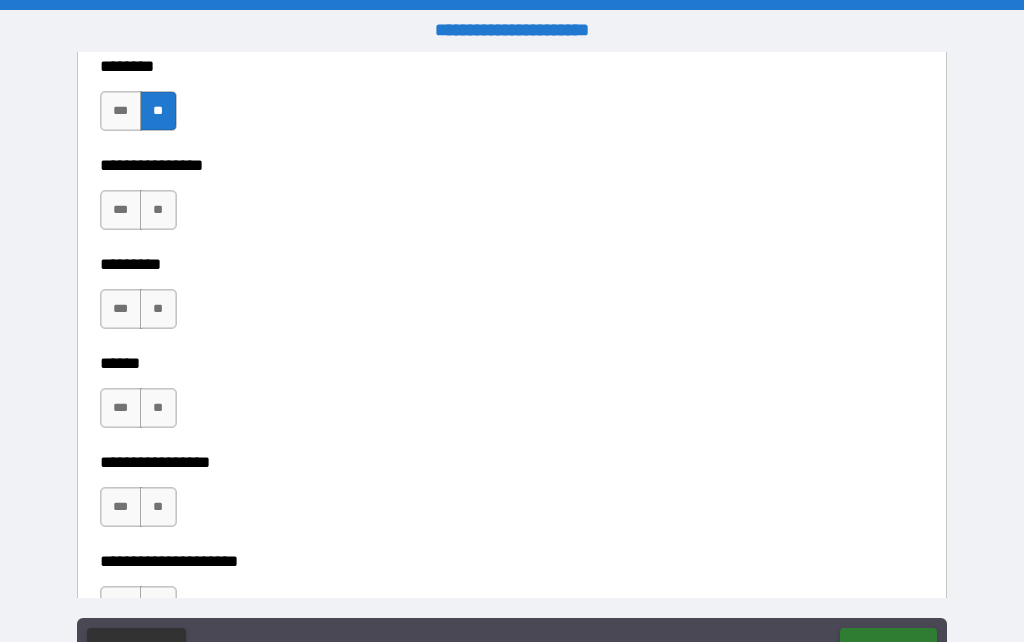 click on "**" at bounding box center (158, 210) 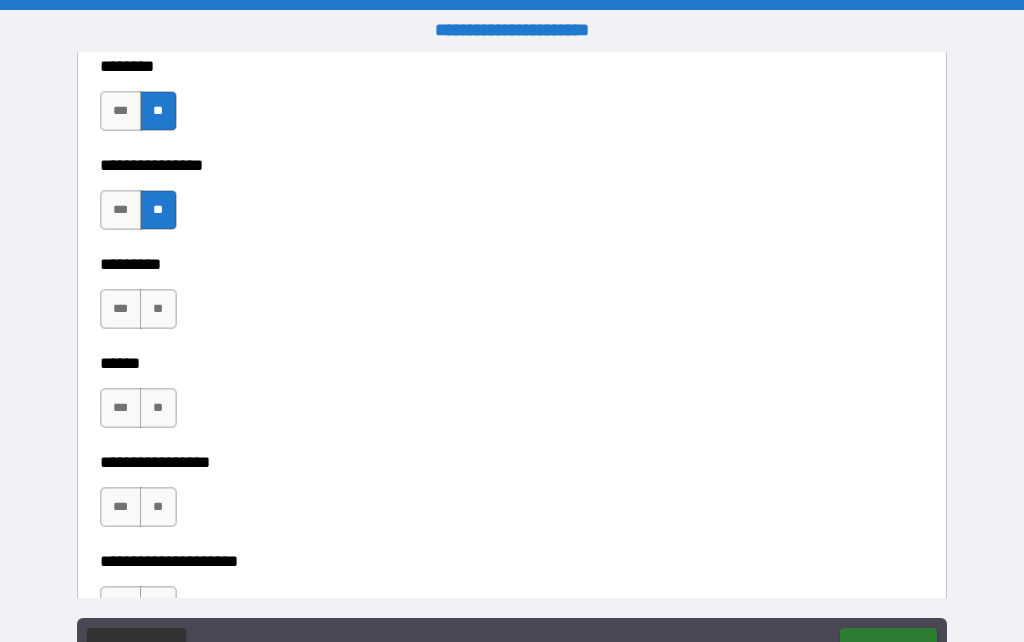 click on "**" at bounding box center [158, 309] 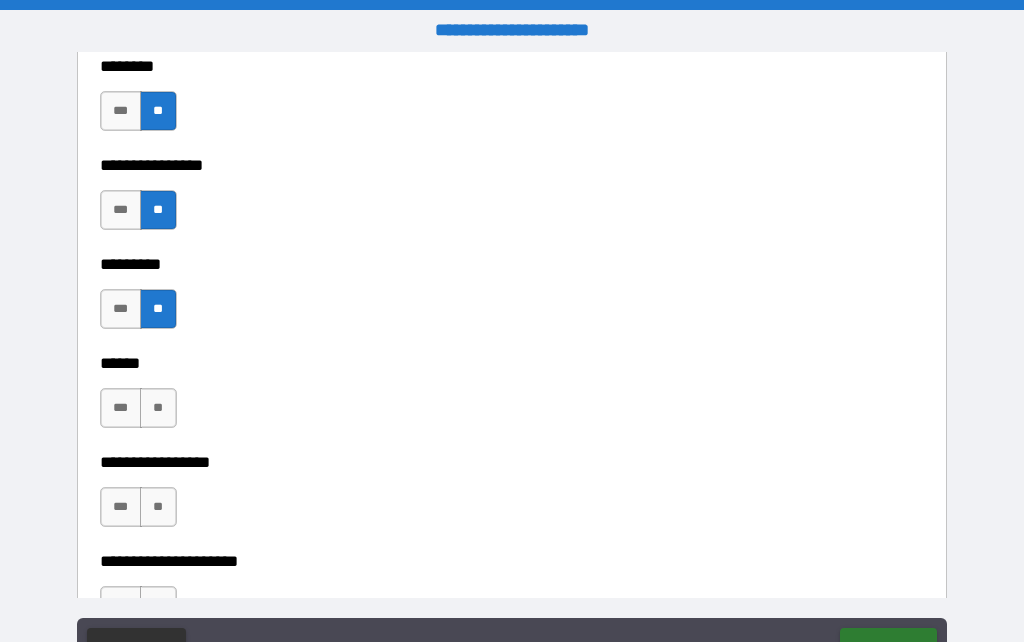 click on "**" at bounding box center [158, 408] 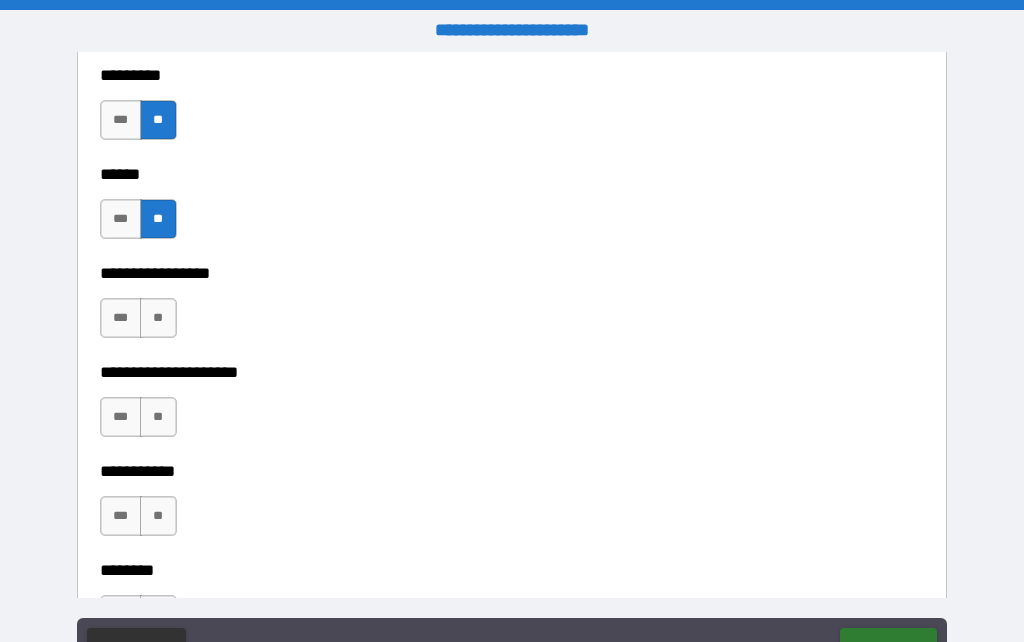 scroll, scrollTop: 7395, scrollLeft: 0, axis: vertical 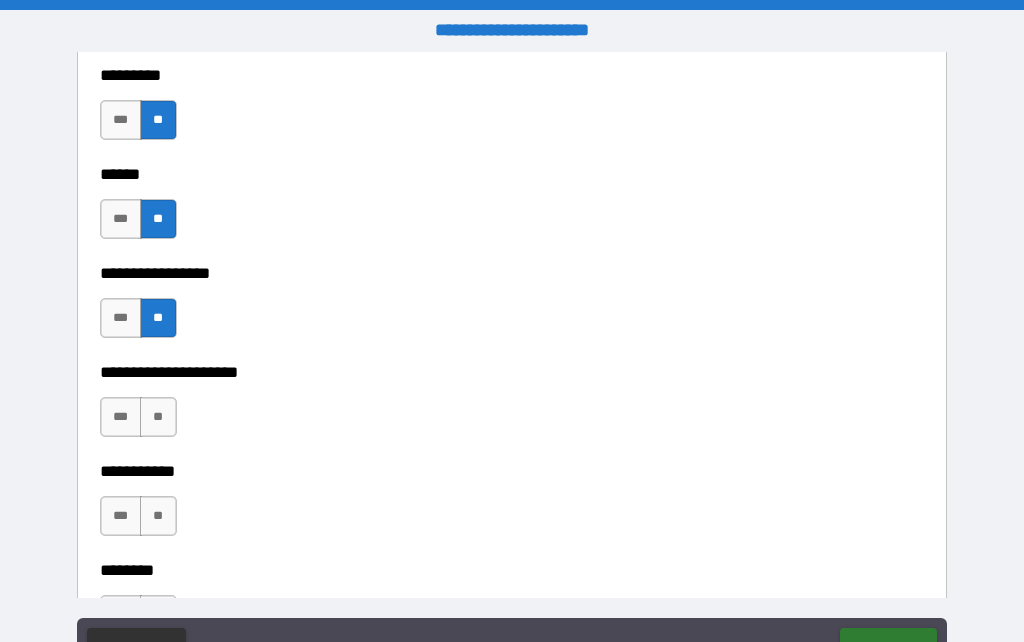 click on "**" at bounding box center [158, 417] 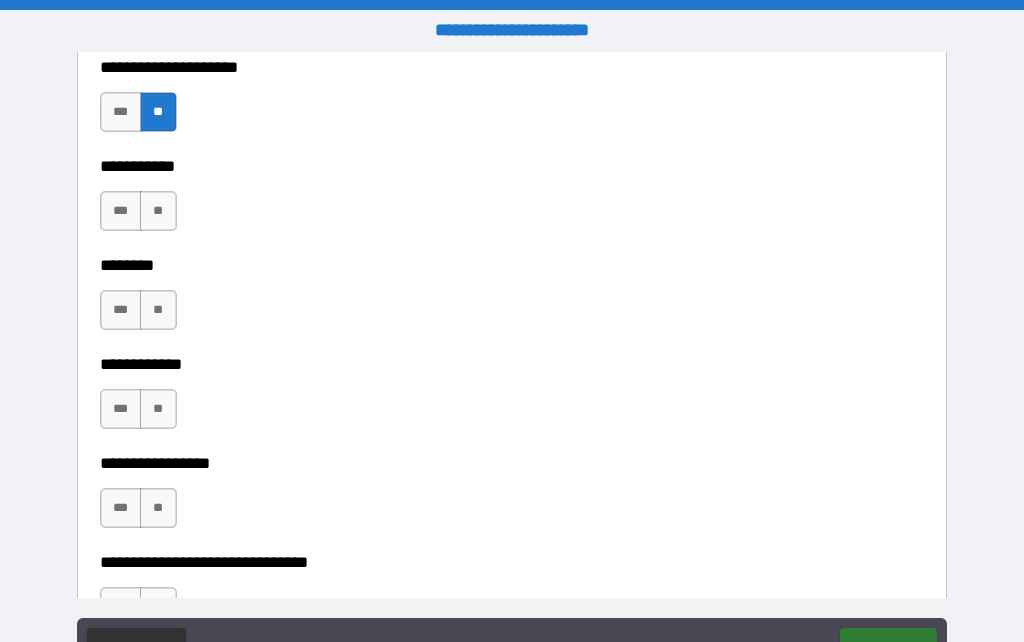 scroll, scrollTop: 7709, scrollLeft: 0, axis: vertical 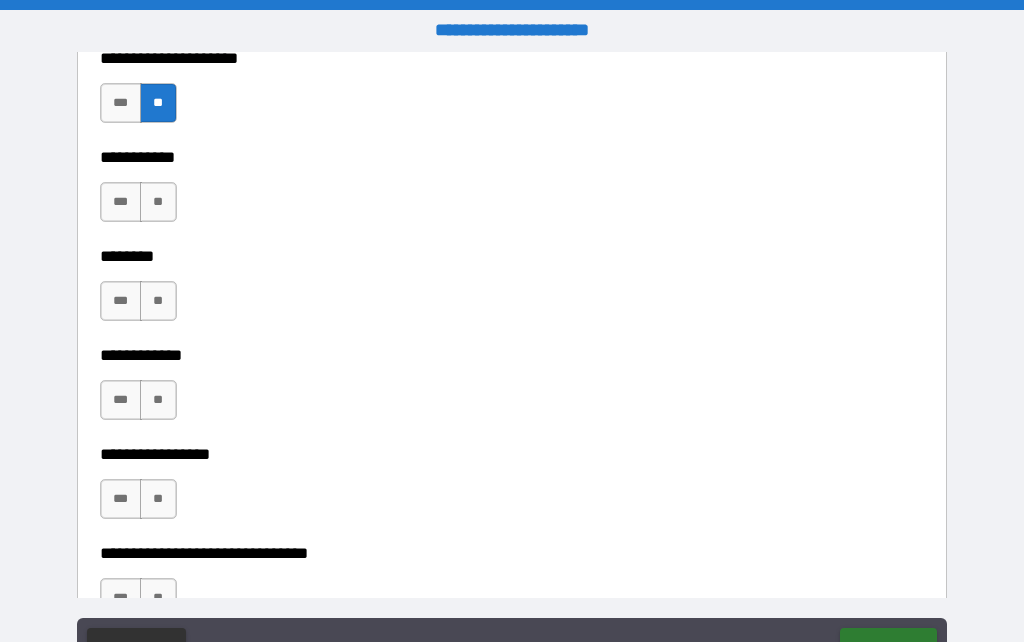 click on "**" at bounding box center [158, 202] 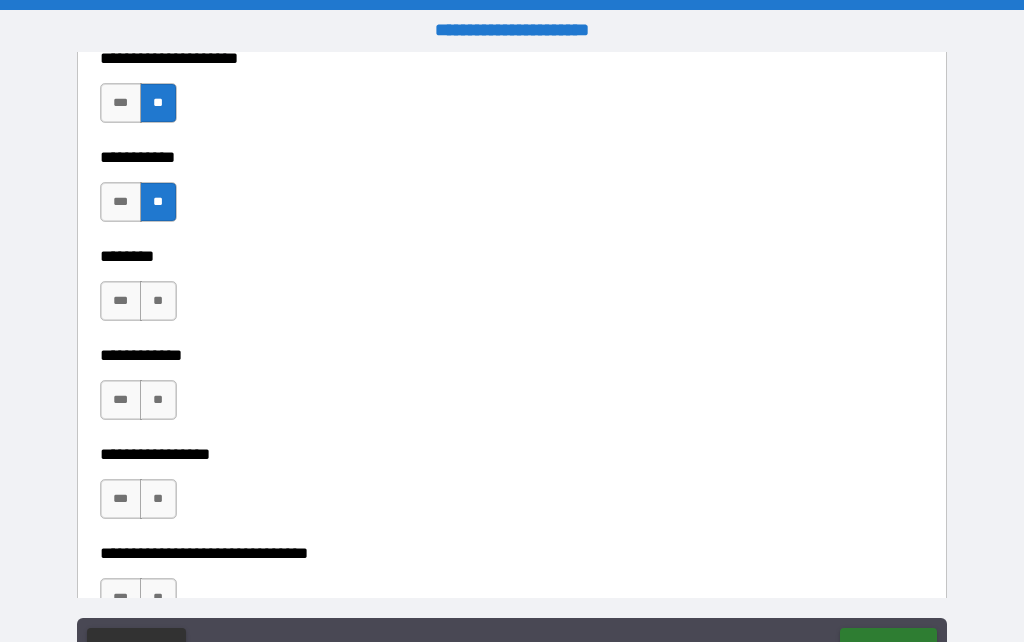 click on "**" at bounding box center (158, 301) 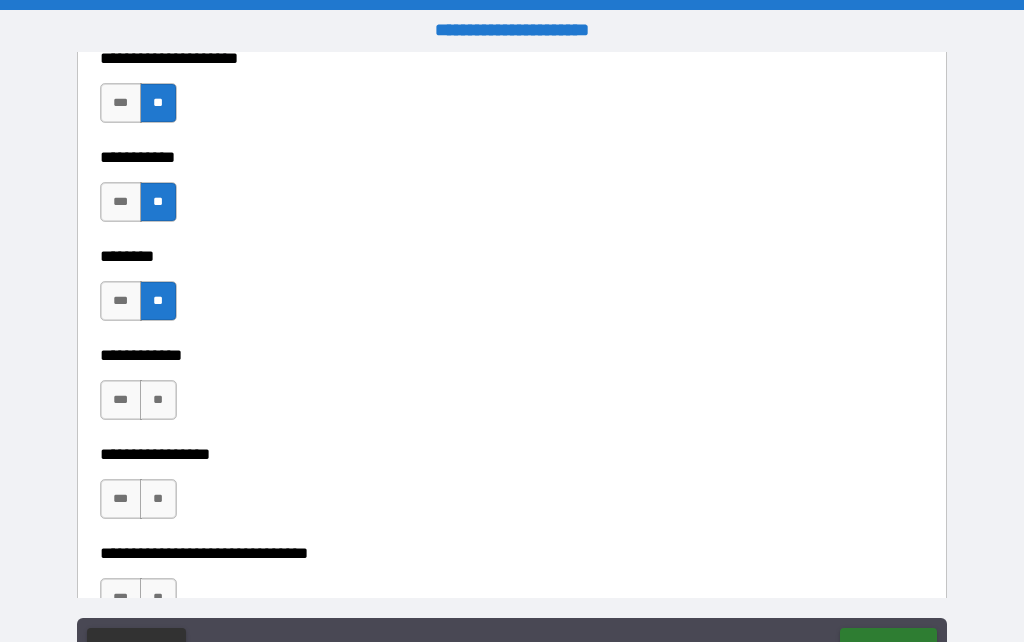 click on "**" at bounding box center (158, 400) 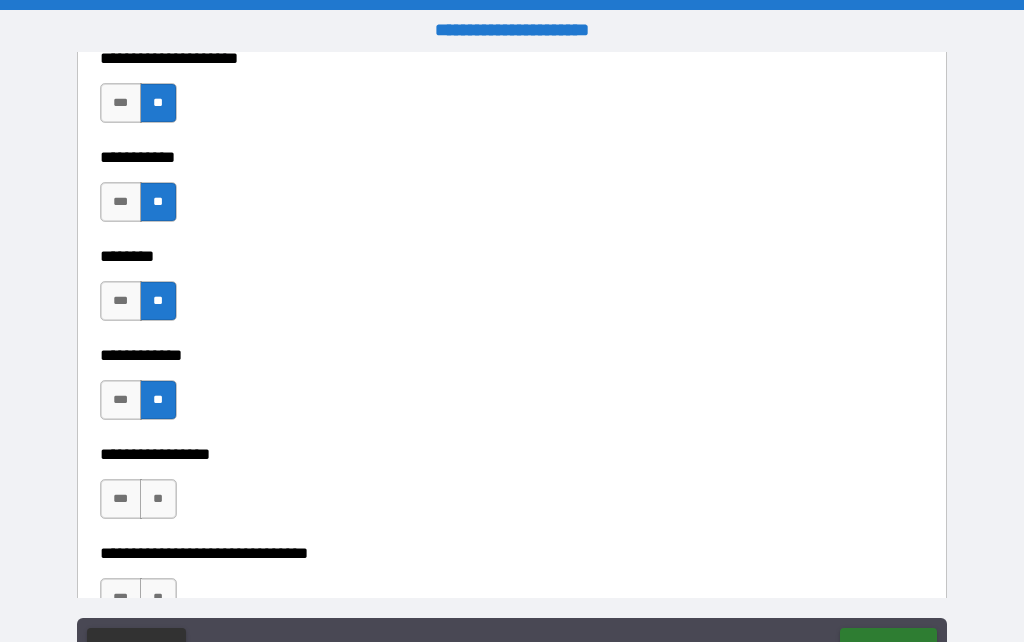 click on "**" at bounding box center [158, 499] 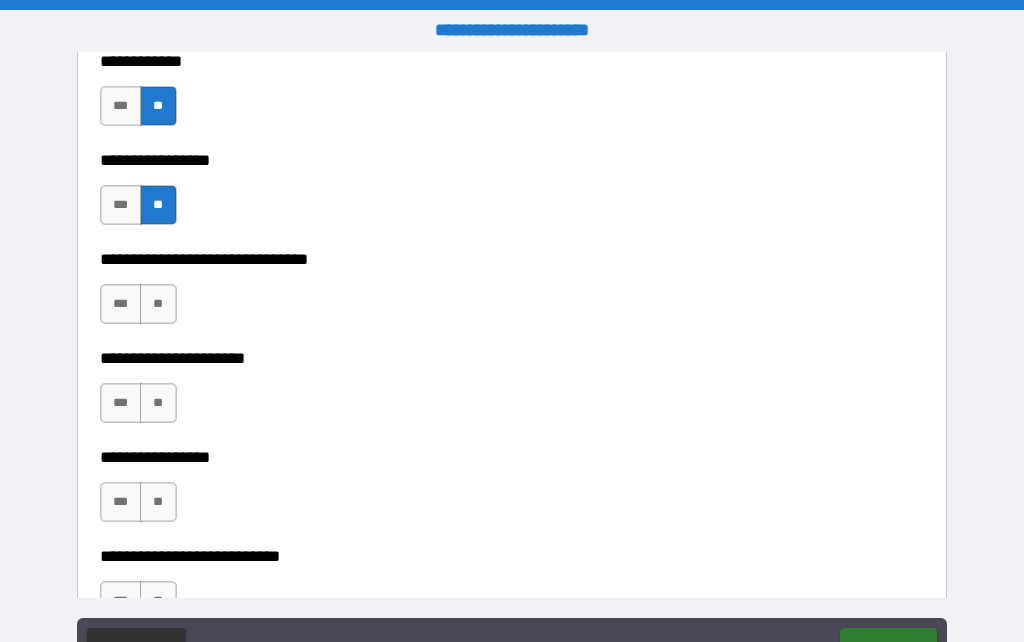scroll, scrollTop: 8004, scrollLeft: 0, axis: vertical 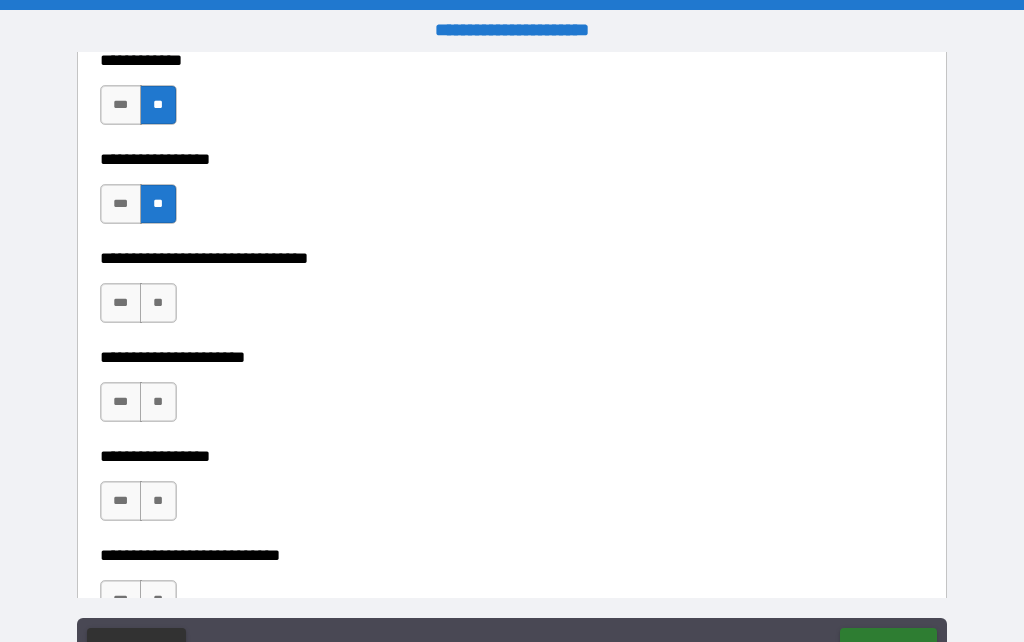 click on "**" at bounding box center [158, 303] 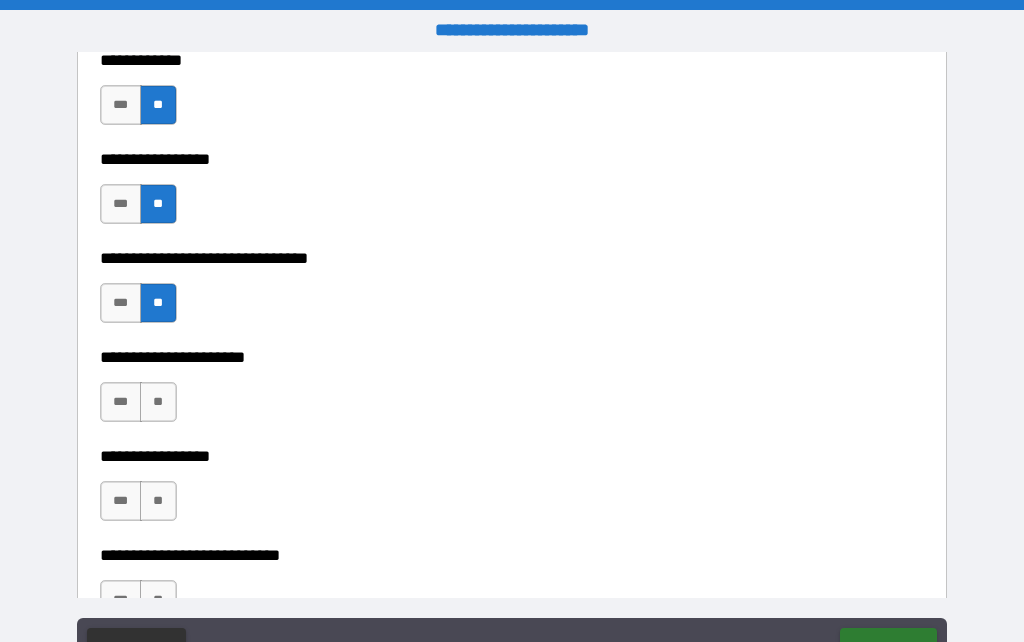 click on "**" at bounding box center (158, 402) 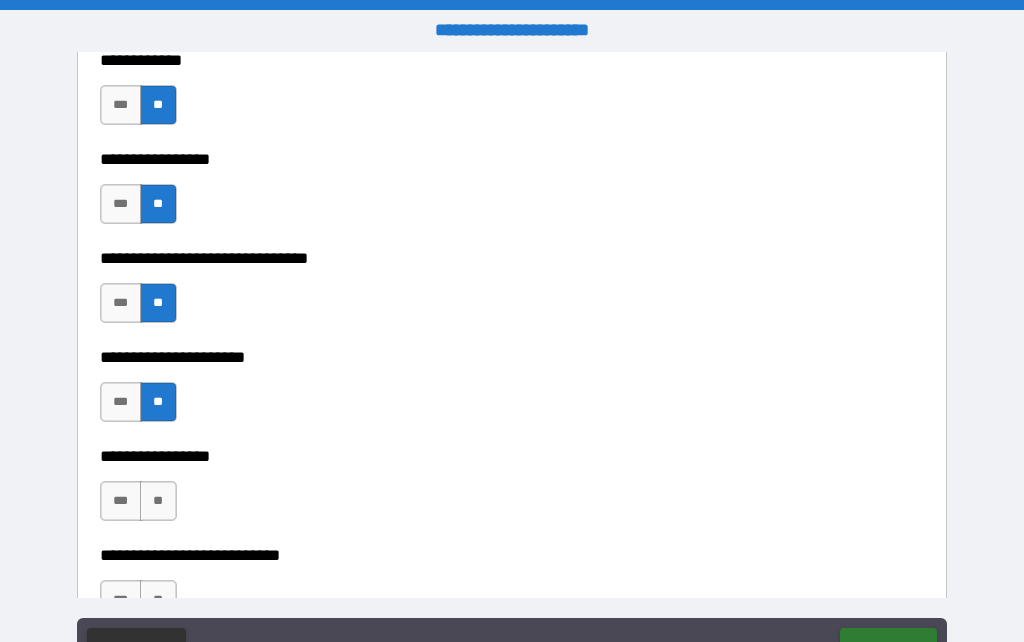 click on "**" at bounding box center (158, 501) 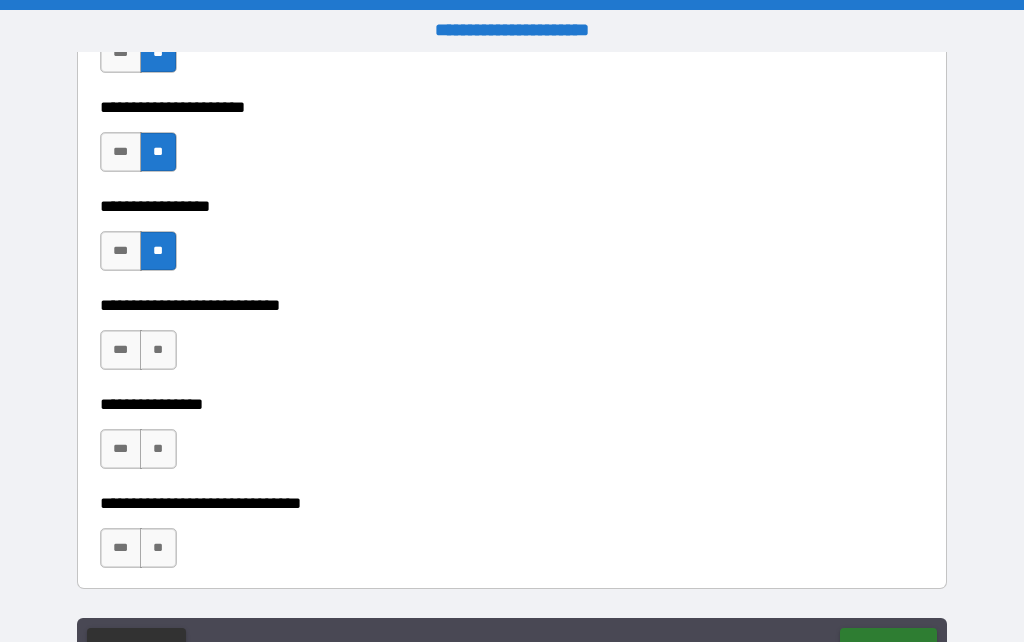 scroll, scrollTop: 8256, scrollLeft: 0, axis: vertical 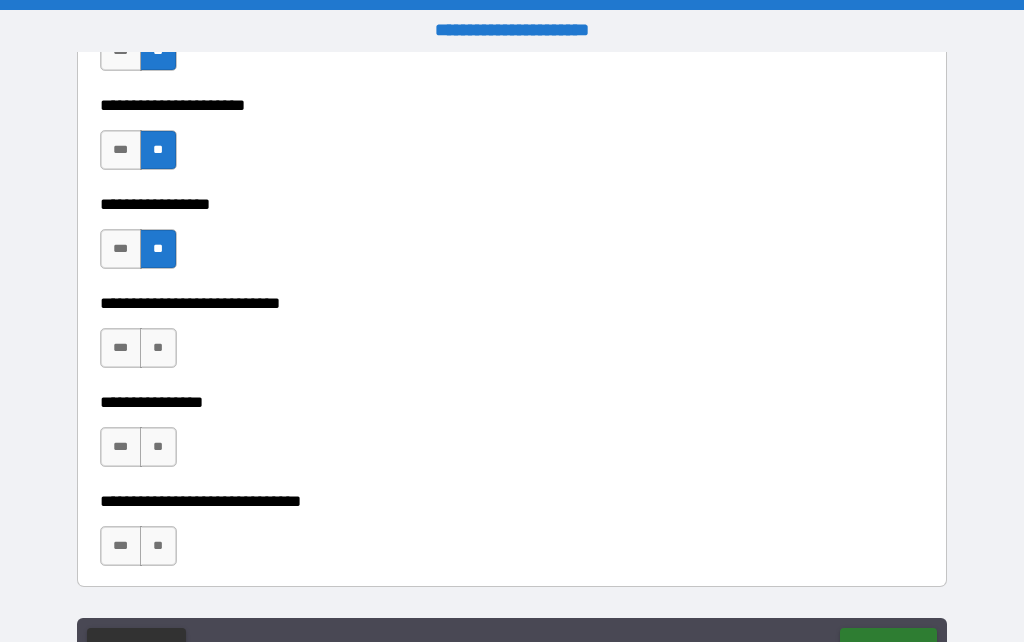 click on "**" at bounding box center (158, 348) 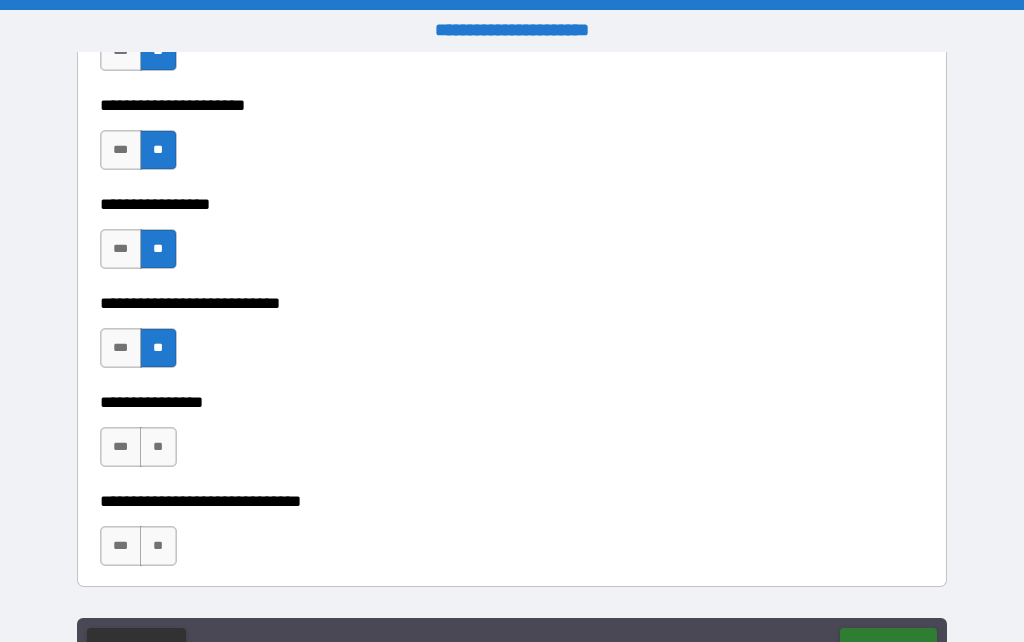 click on "**********" at bounding box center [512, 437] 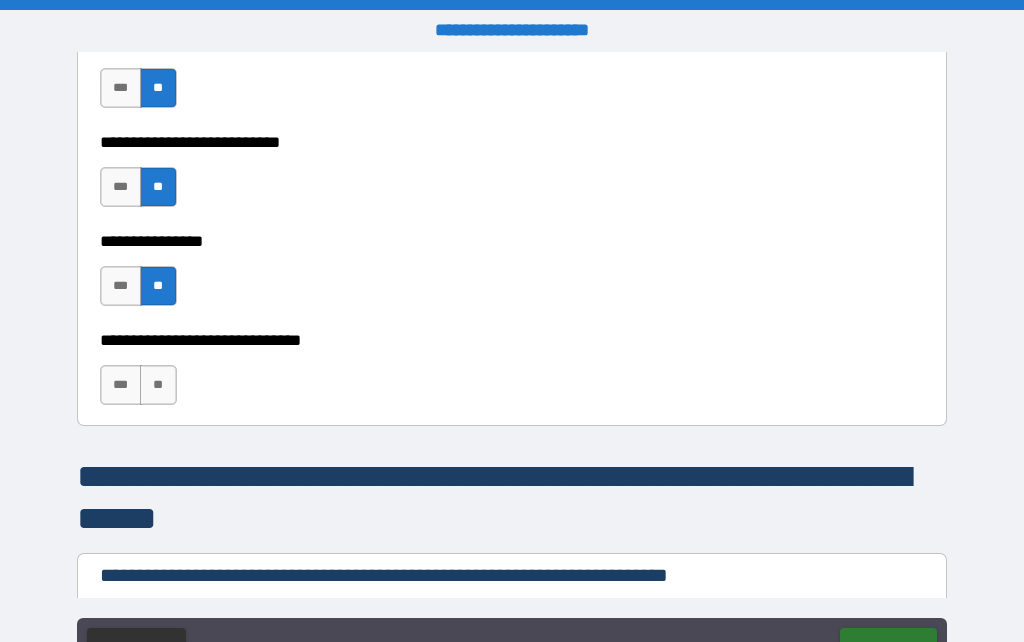 scroll, scrollTop: 8423, scrollLeft: 0, axis: vertical 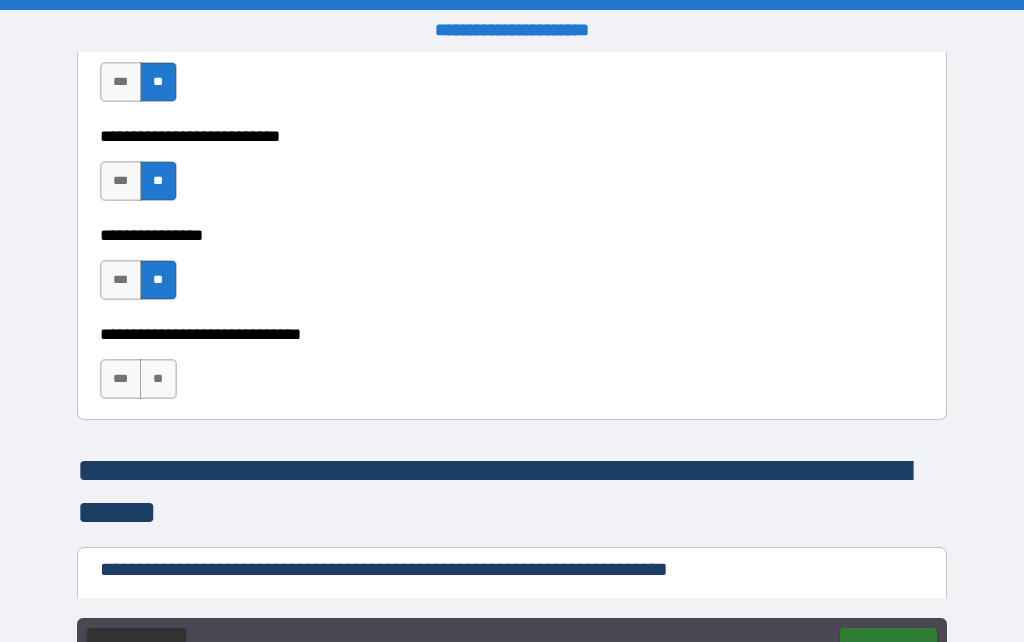 click on "**" at bounding box center (158, 379) 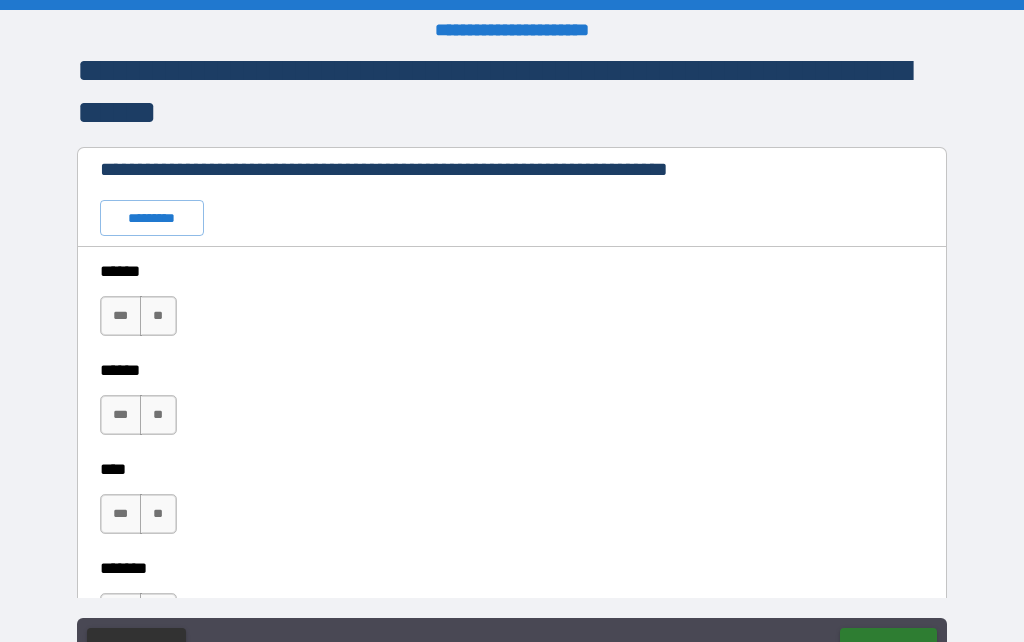 scroll, scrollTop: 8829, scrollLeft: 0, axis: vertical 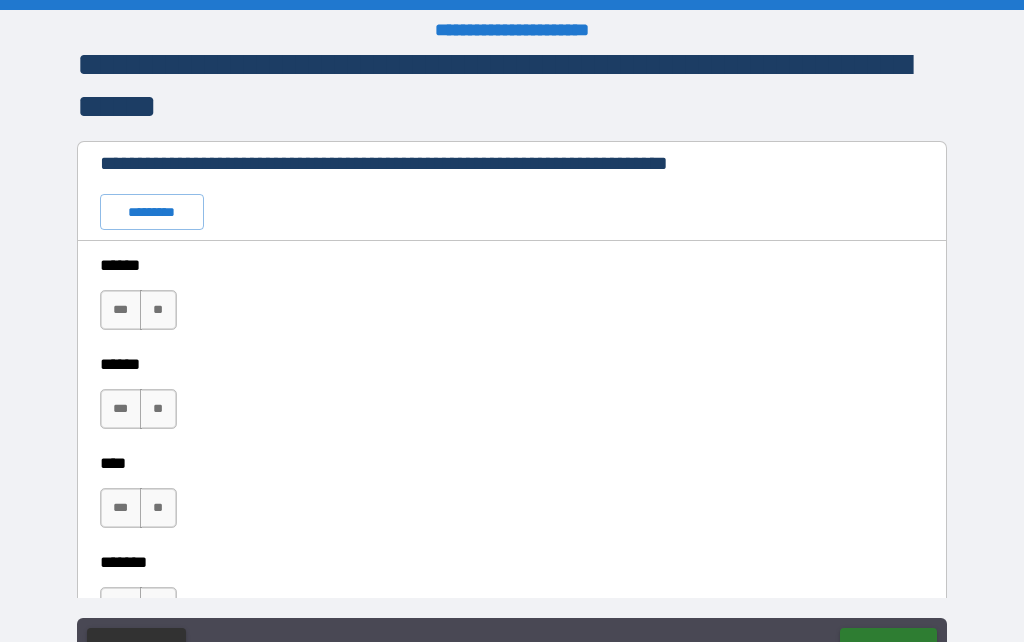 click on "**" at bounding box center (158, 310) 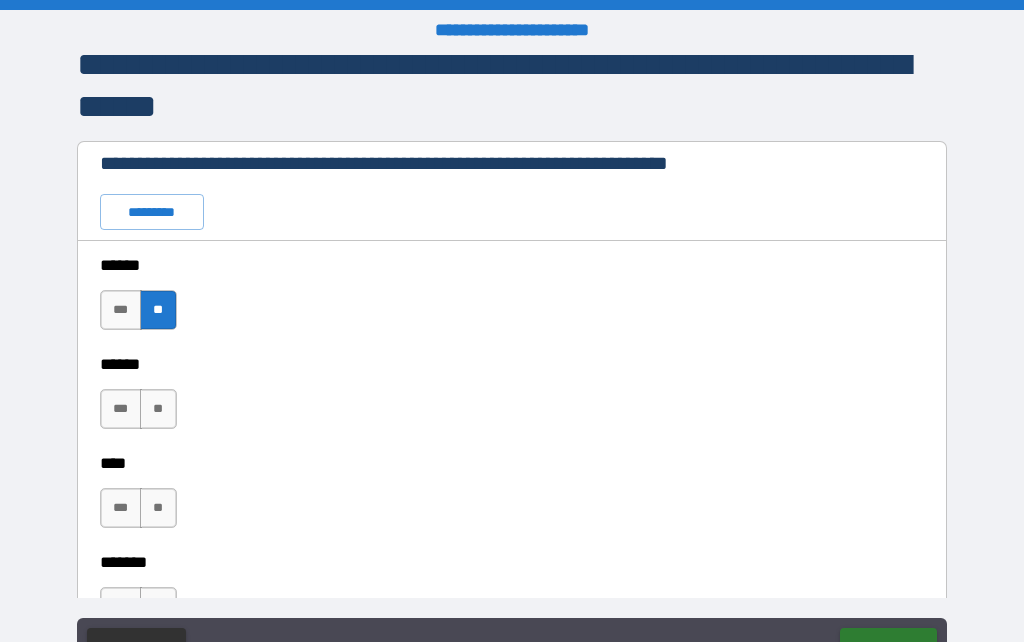 click on "**" at bounding box center [158, 409] 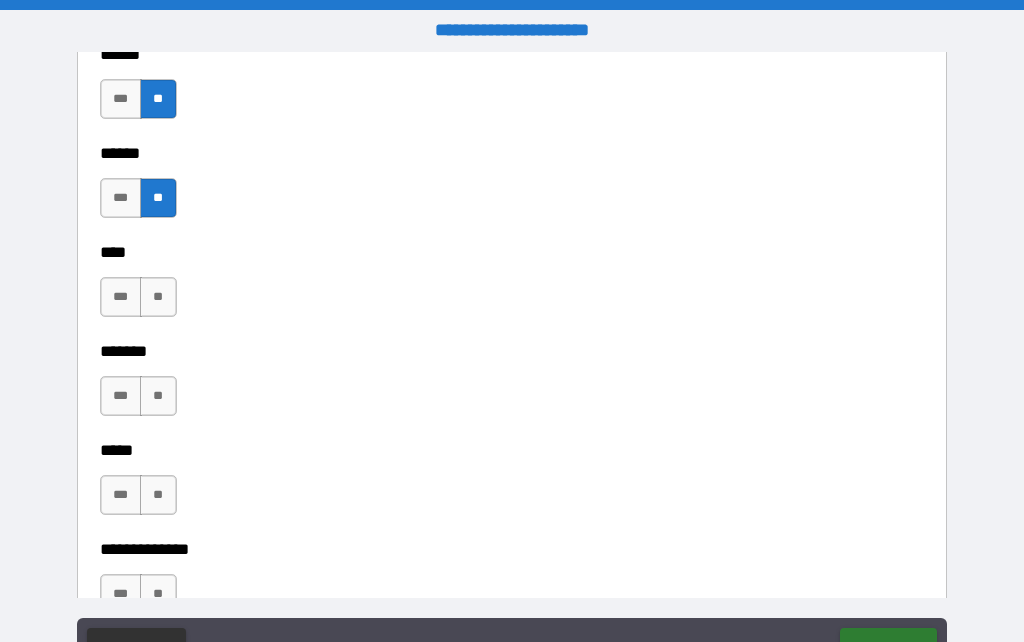 scroll, scrollTop: 9041, scrollLeft: 0, axis: vertical 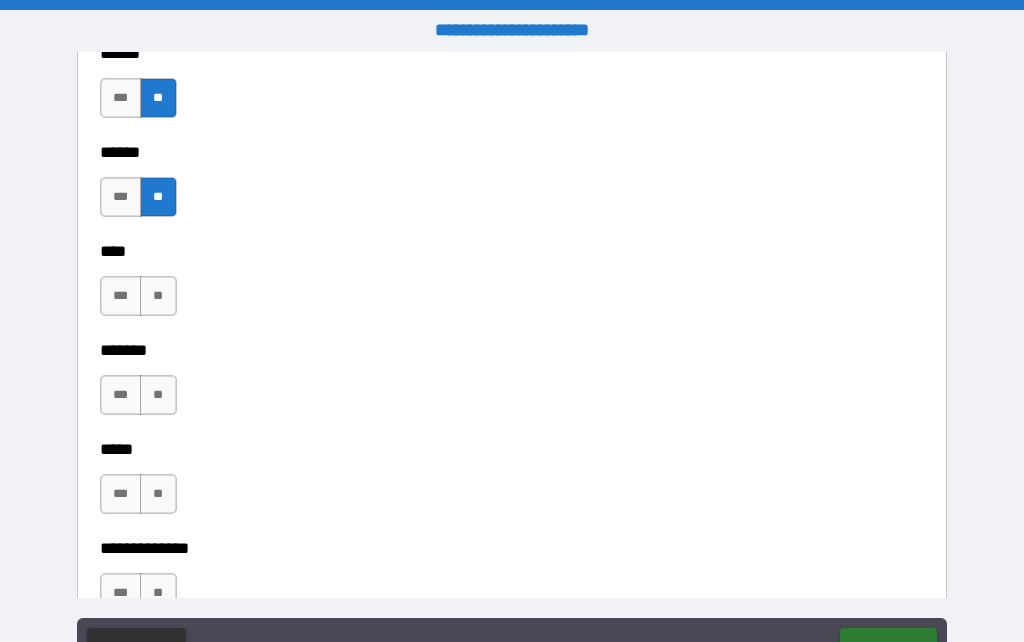 click on "**" at bounding box center (158, 296) 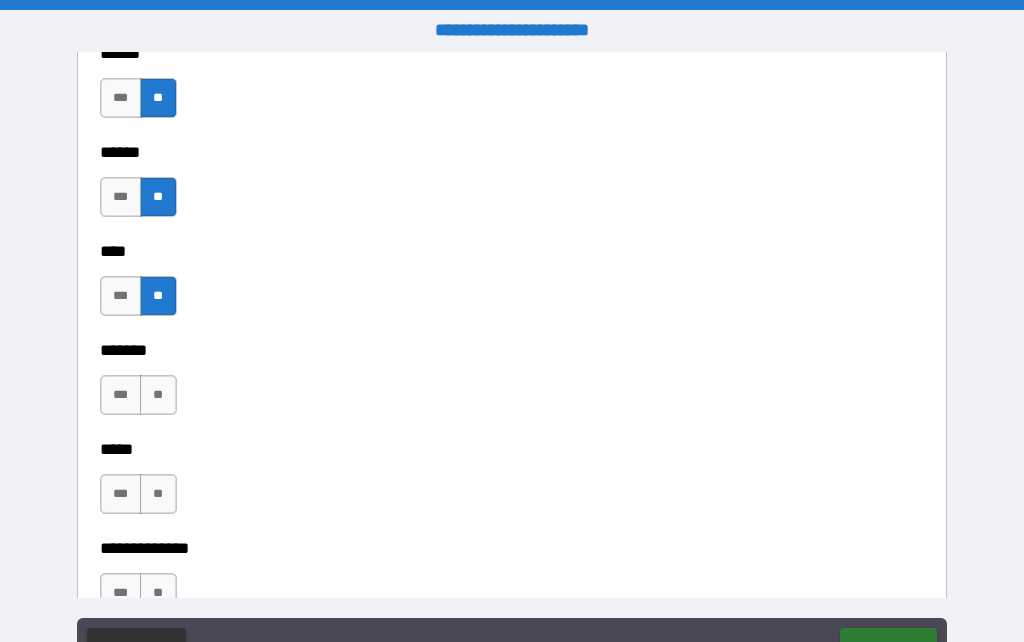click on "**" at bounding box center [158, 395] 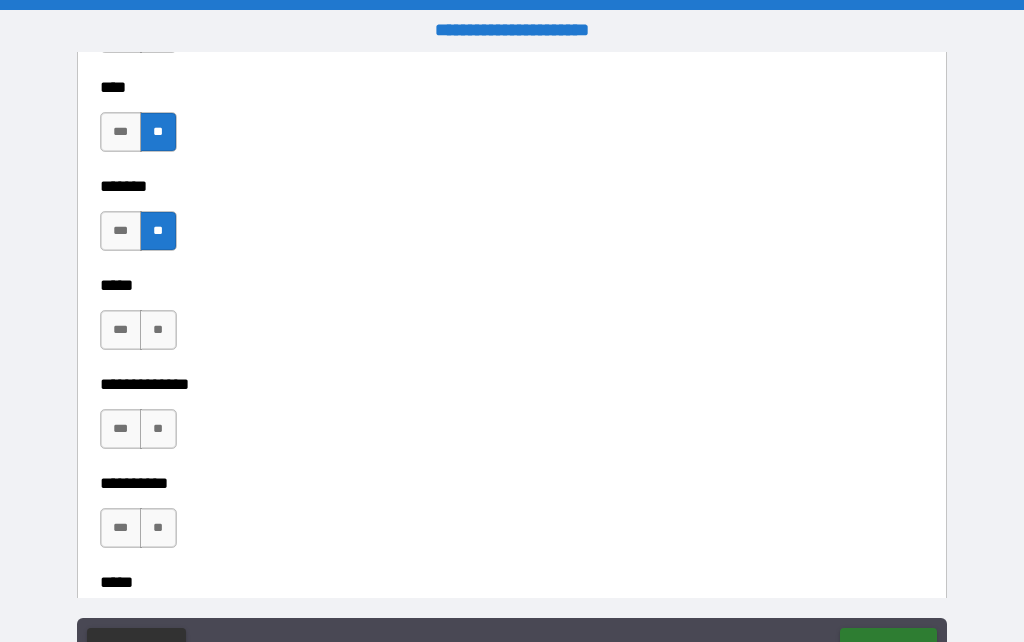 scroll, scrollTop: 9212, scrollLeft: 0, axis: vertical 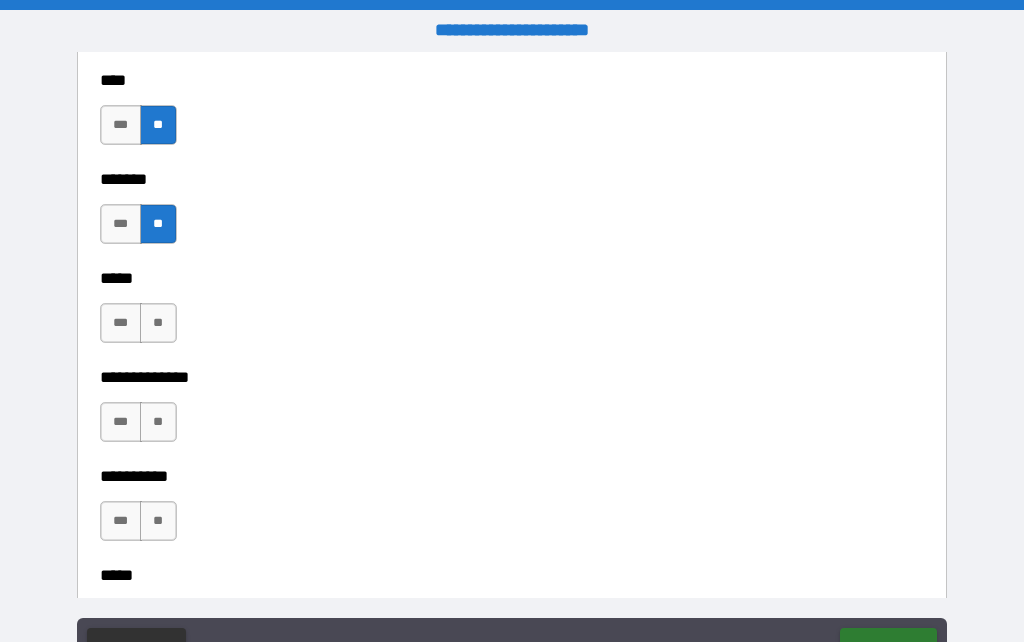 click on "**" at bounding box center (158, 323) 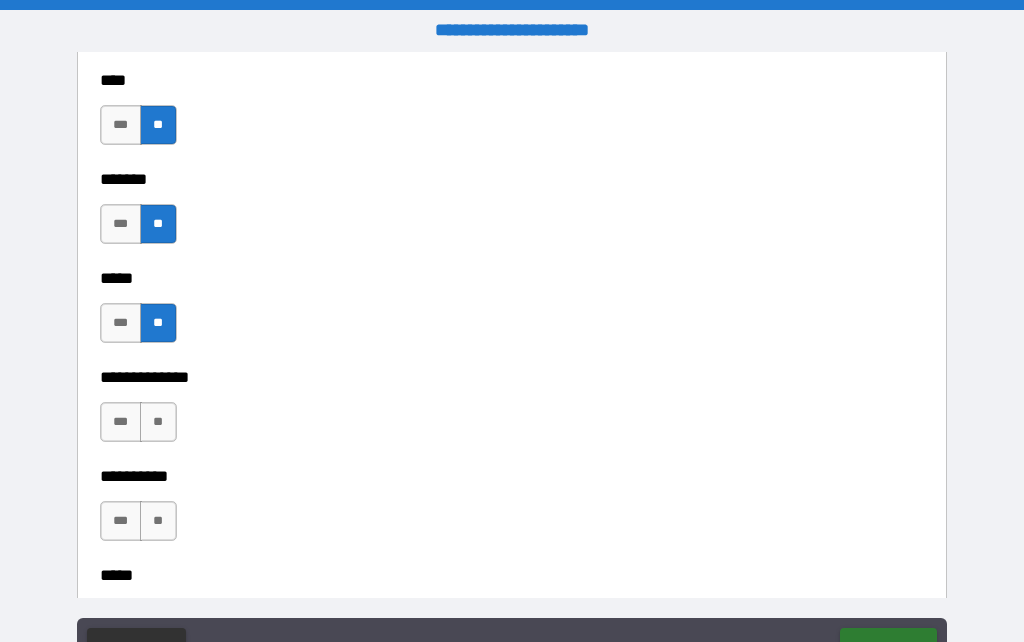 click on "**" at bounding box center [158, 422] 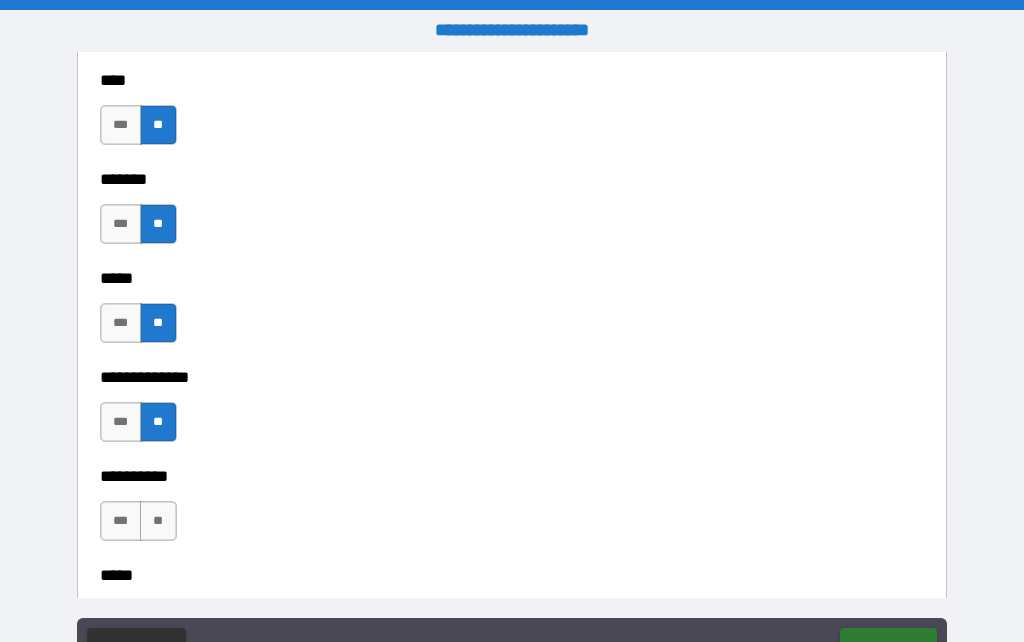 click on "**" at bounding box center (158, 521) 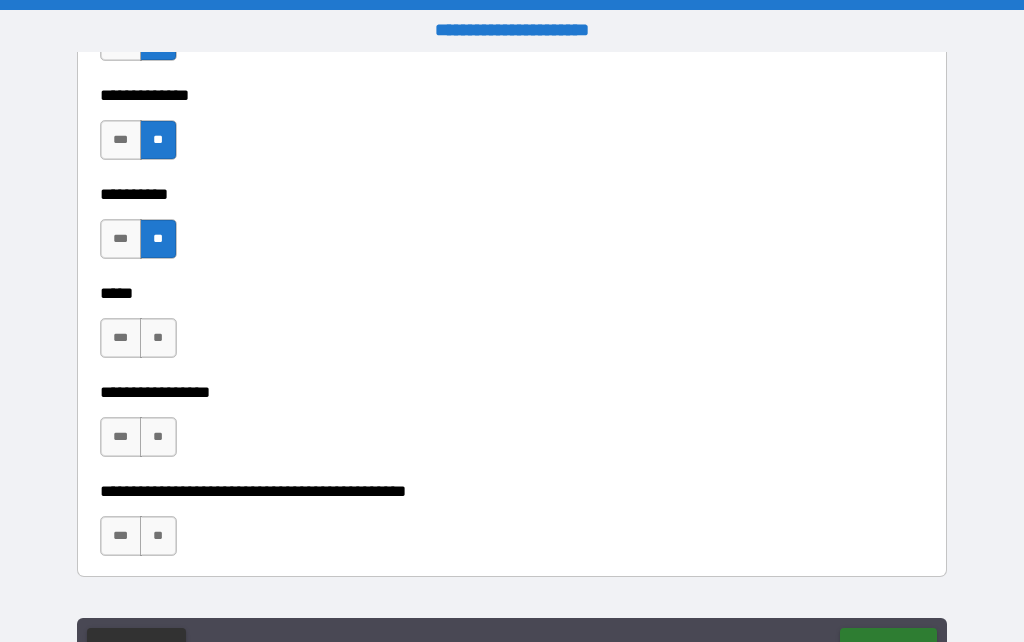 scroll, scrollTop: 9496, scrollLeft: 0, axis: vertical 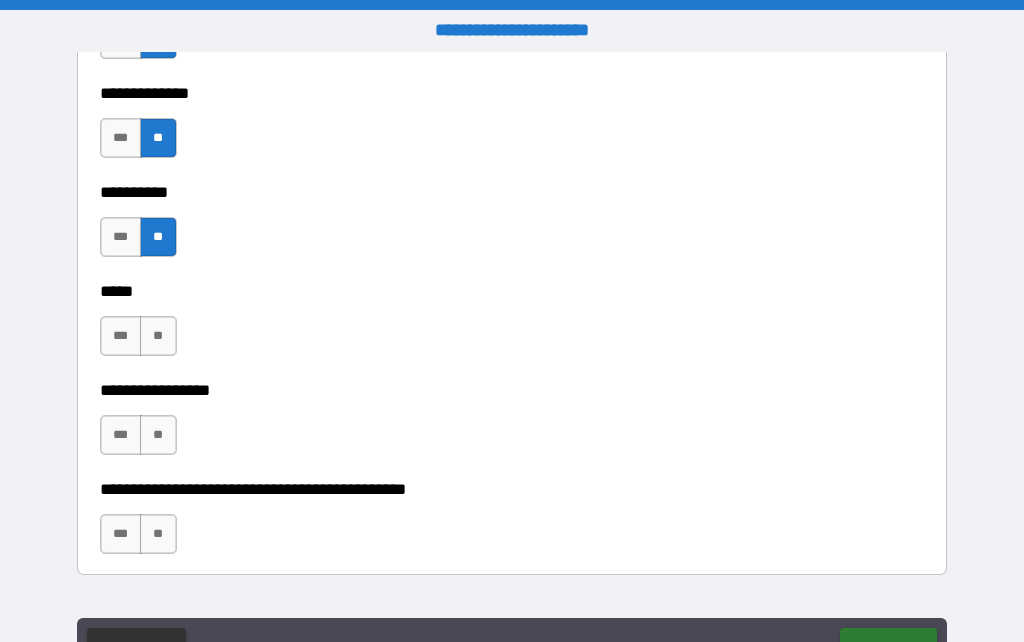 click on "**" at bounding box center [158, 336] 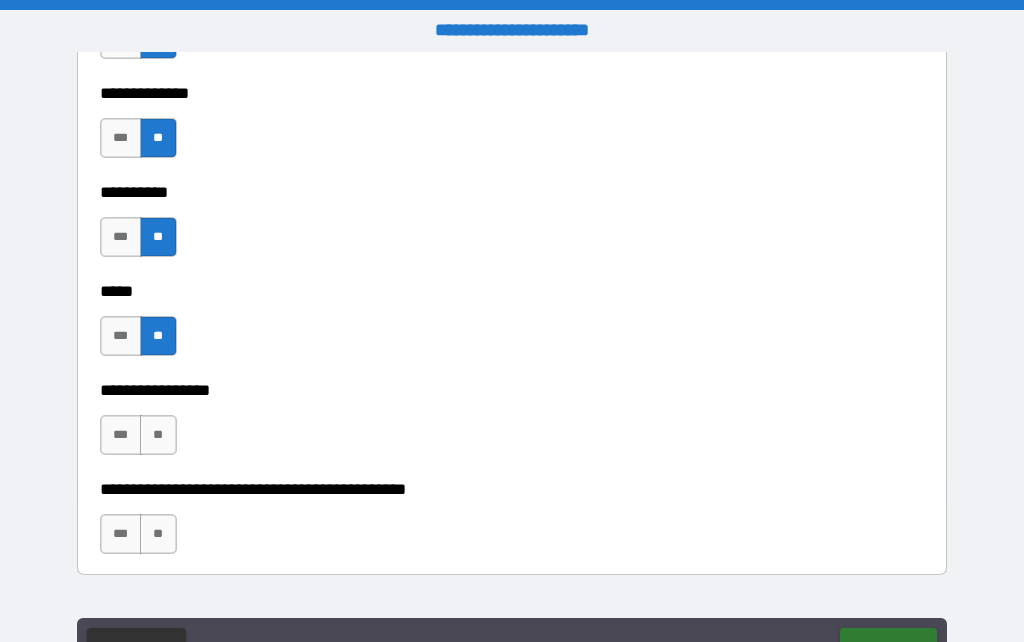 click on "**" at bounding box center [158, 435] 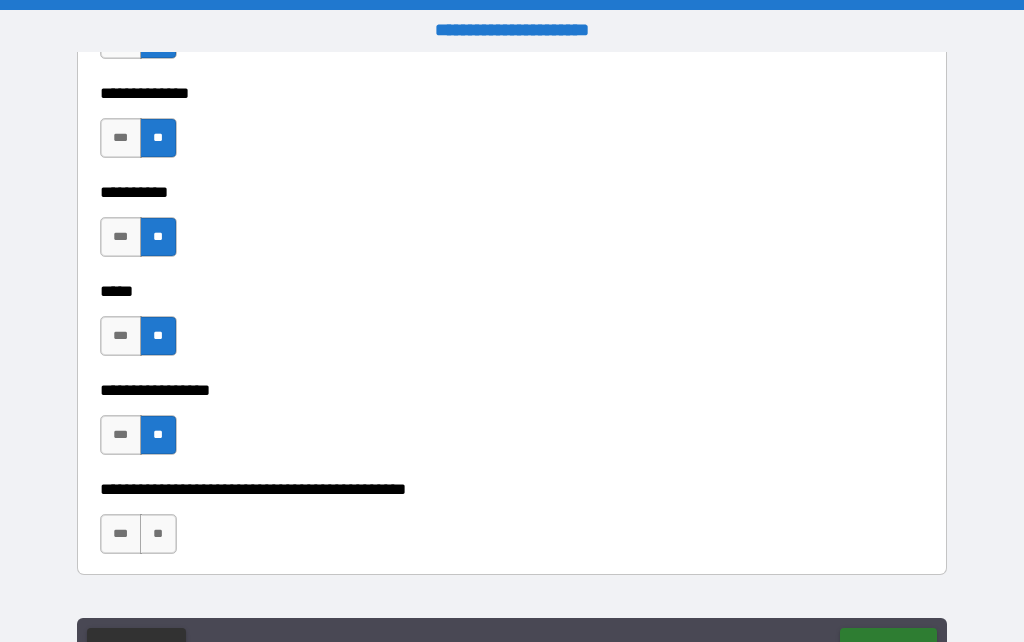 click on "**" at bounding box center (158, 534) 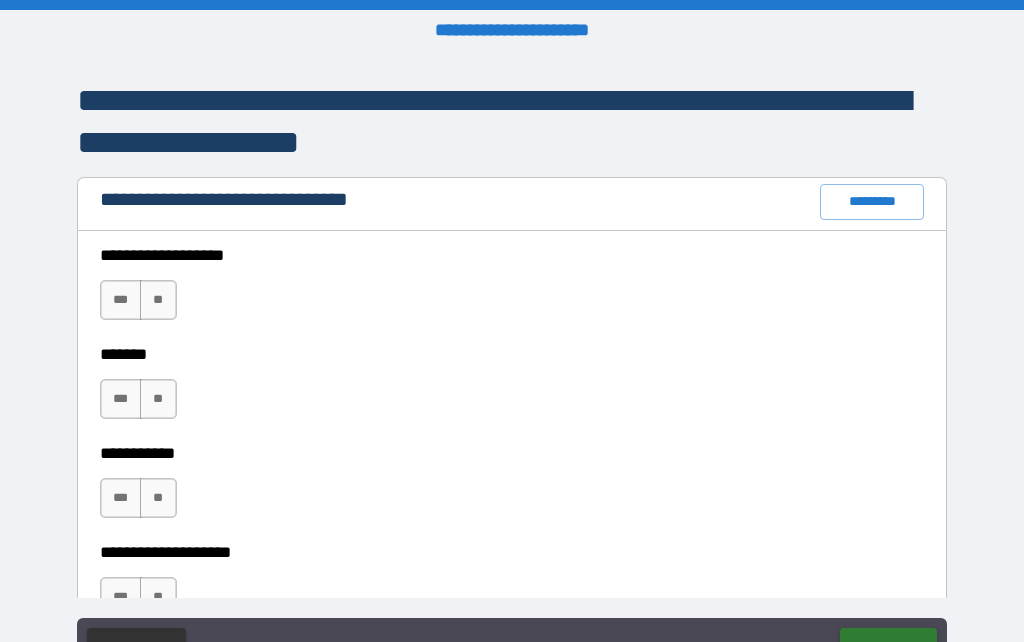 scroll, scrollTop: 10022, scrollLeft: 0, axis: vertical 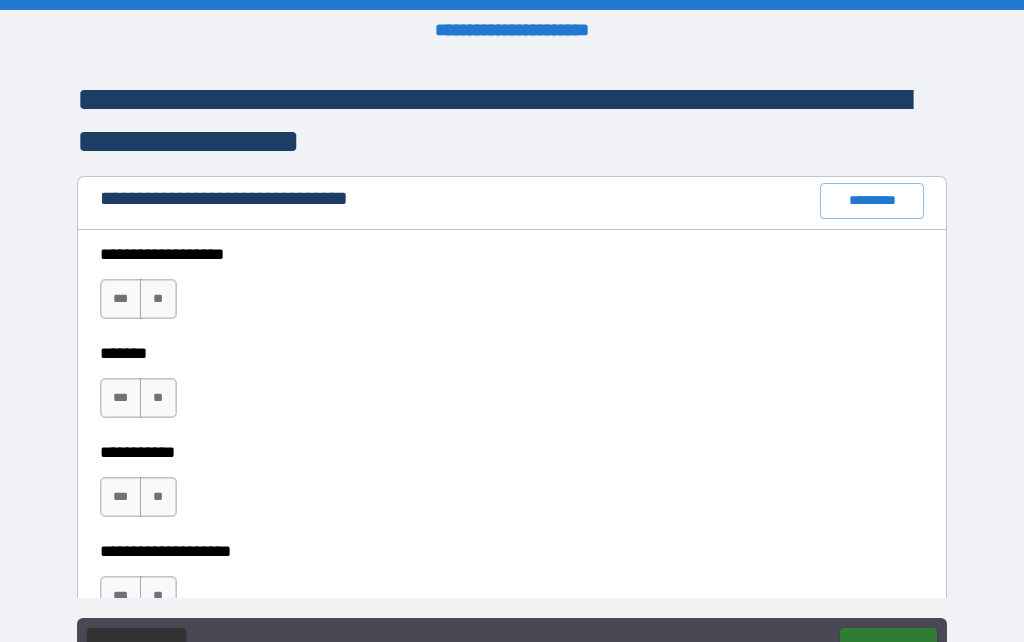 click on "**" at bounding box center (158, 299) 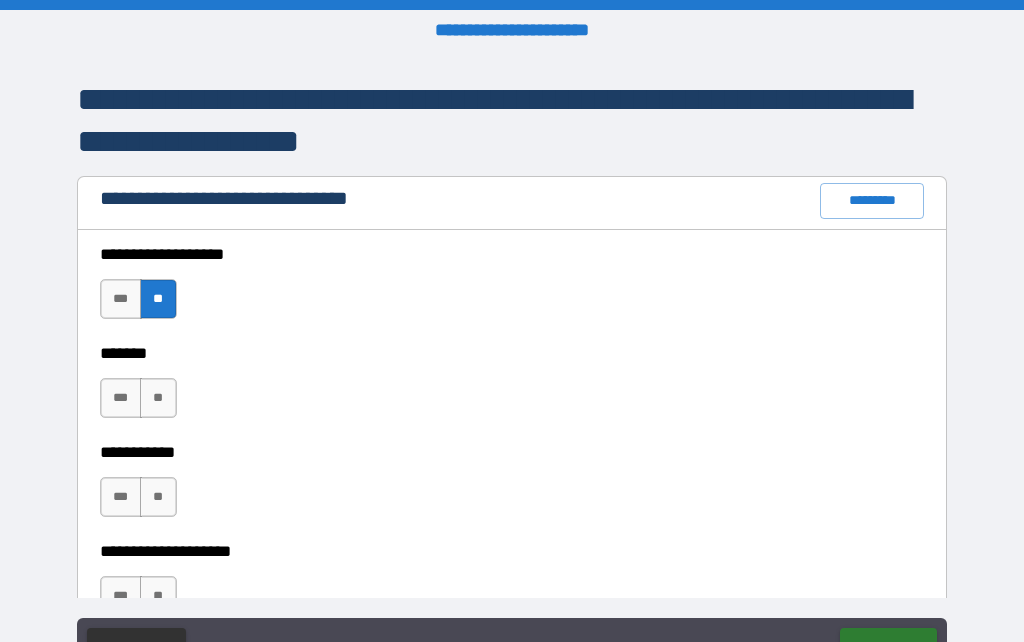 click on "**" at bounding box center (158, 398) 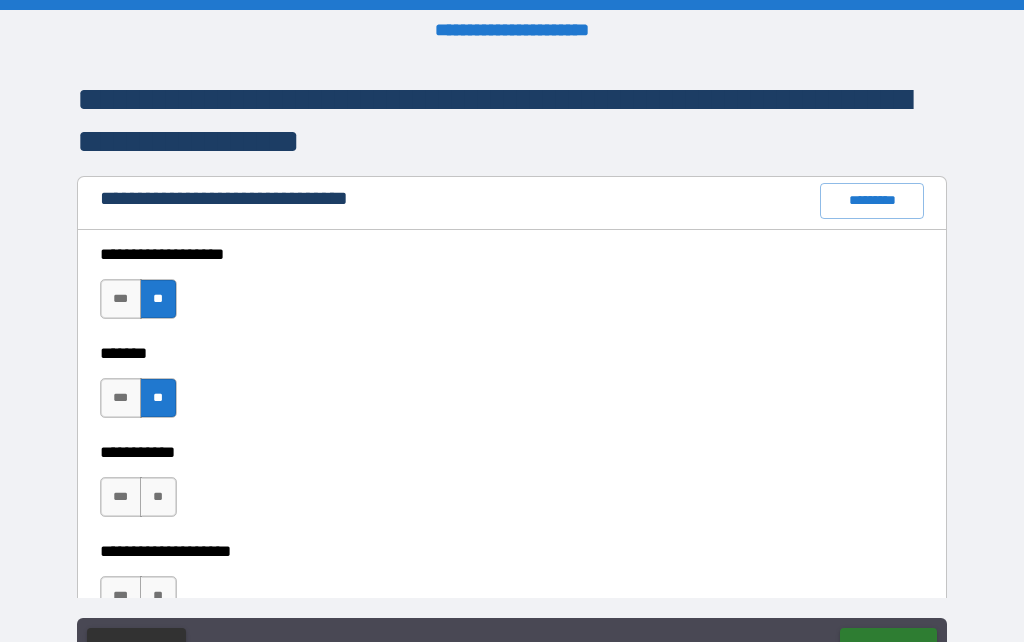 click on "**" at bounding box center [158, 497] 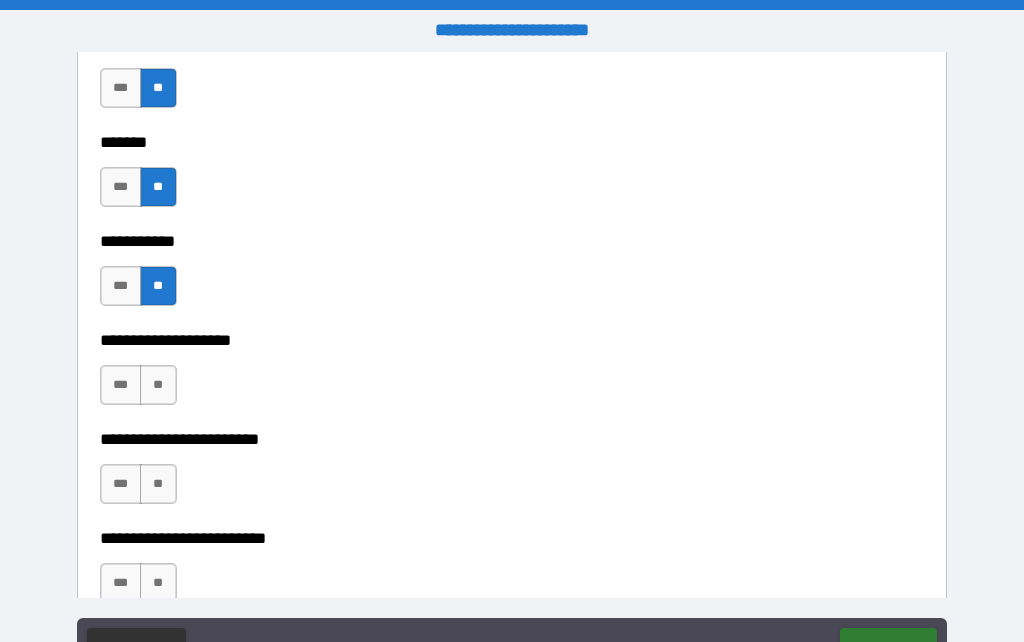 scroll, scrollTop: 10234, scrollLeft: 0, axis: vertical 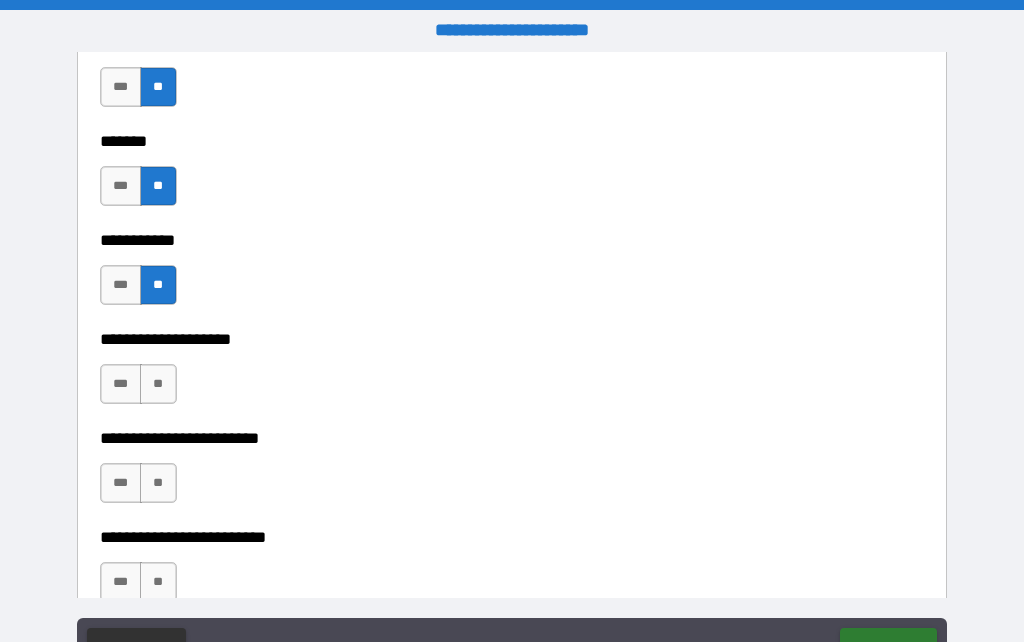 click on "**" at bounding box center (158, 384) 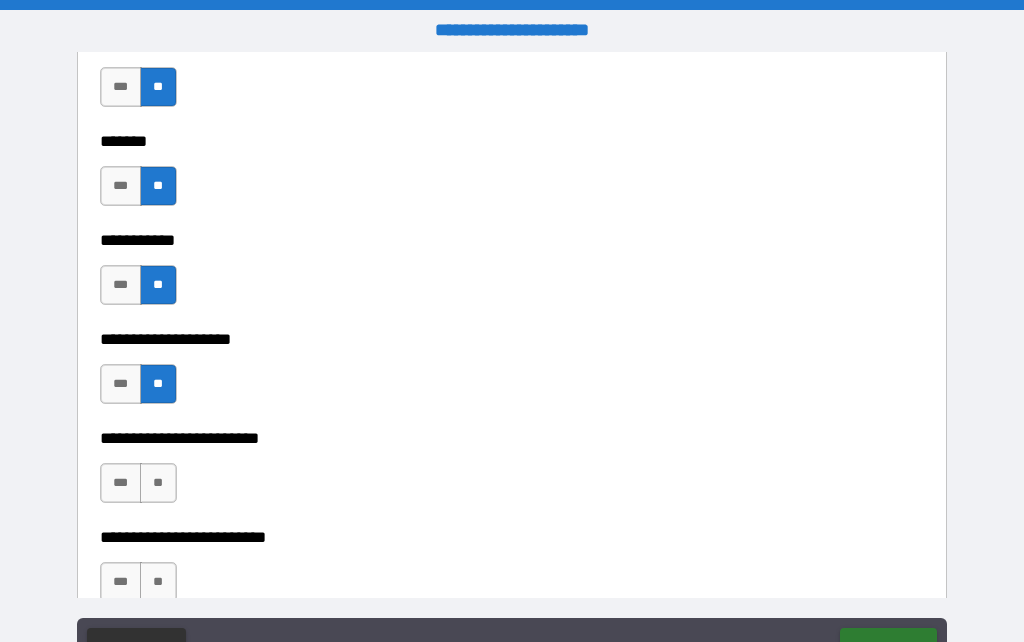 click on "**" at bounding box center (158, 483) 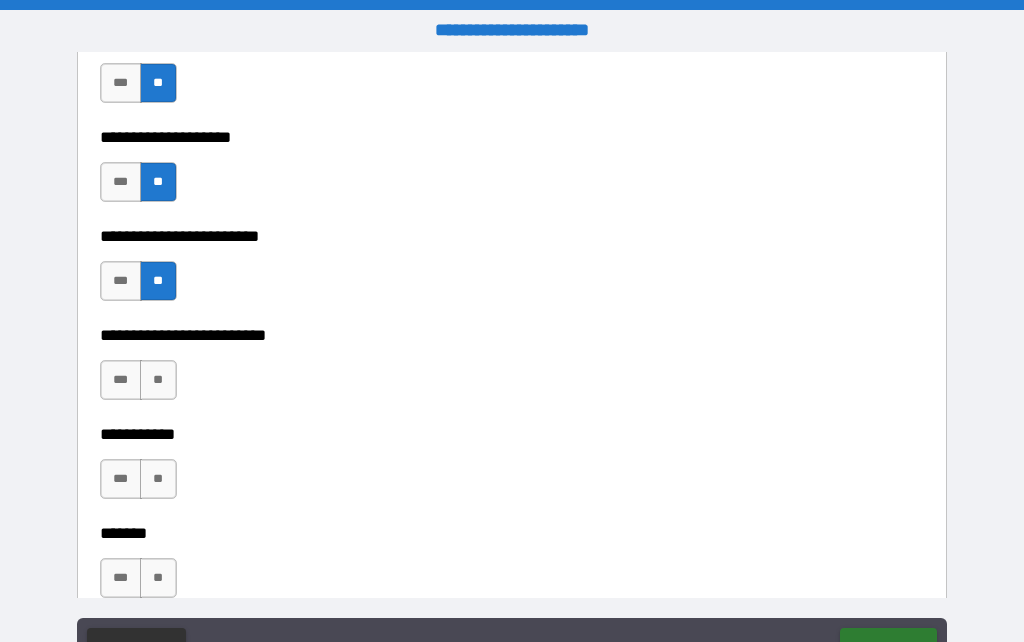 scroll, scrollTop: 10440, scrollLeft: 0, axis: vertical 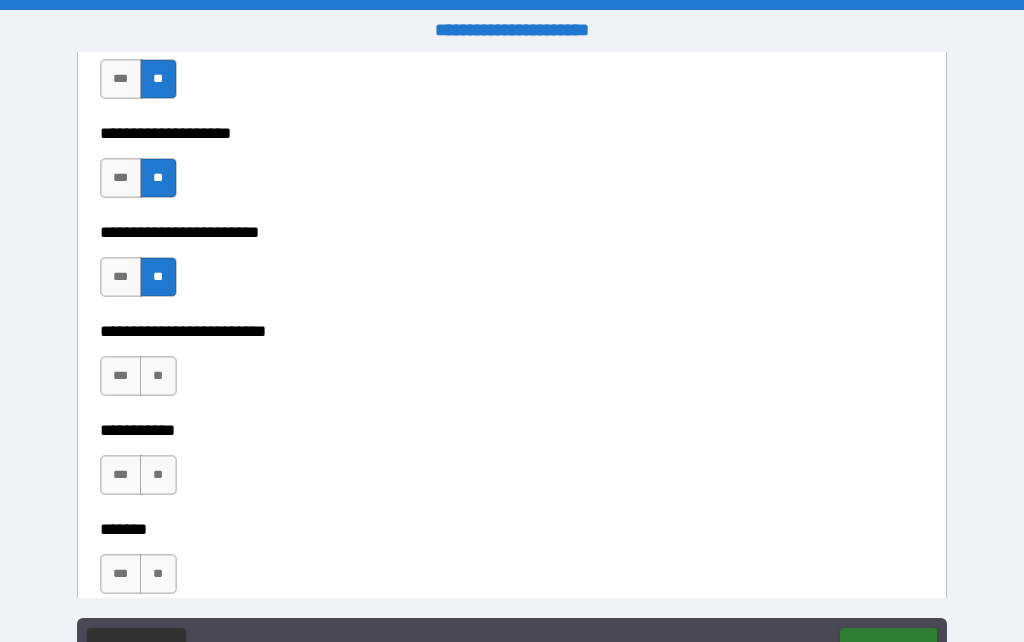 click on "**" at bounding box center [158, 376] 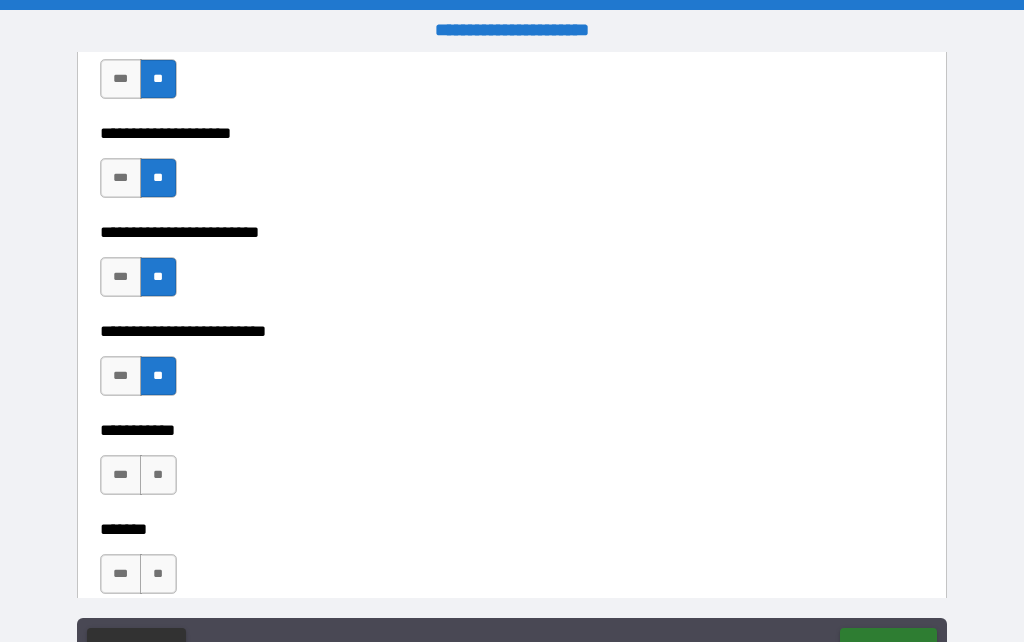click on "**" at bounding box center [158, 475] 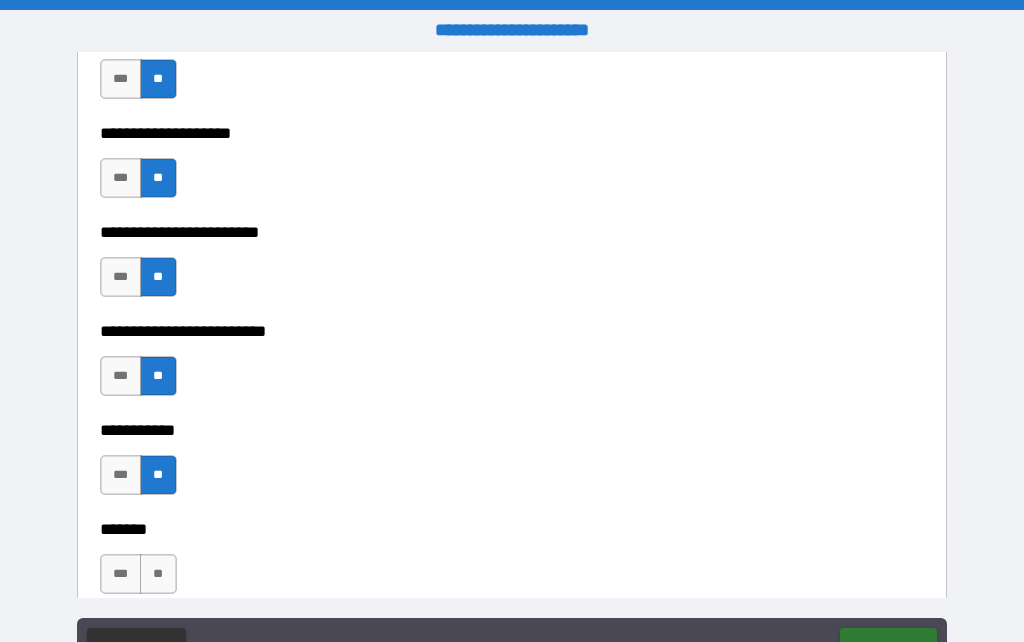 click on "**" at bounding box center [158, 574] 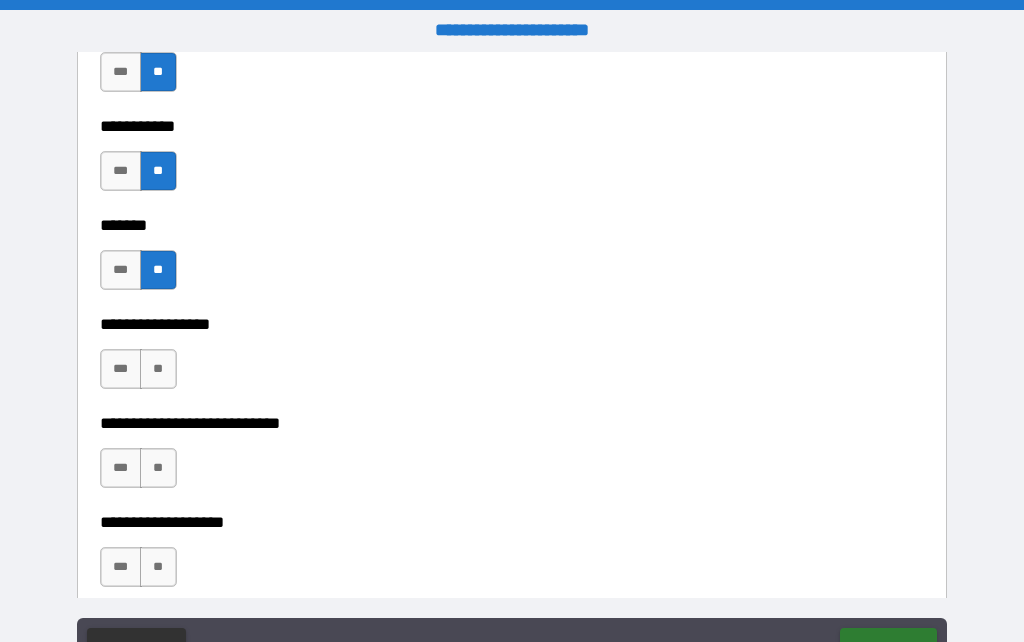scroll, scrollTop: 10749, scrollLeft: 0, axis: vertical 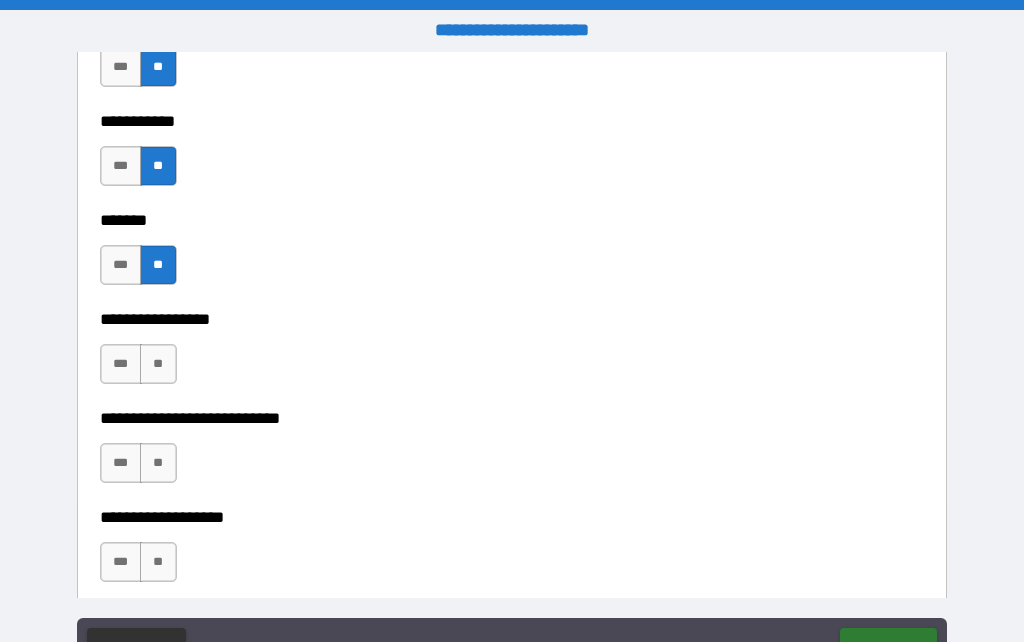 click on "**" at bounding box center (158, 364) 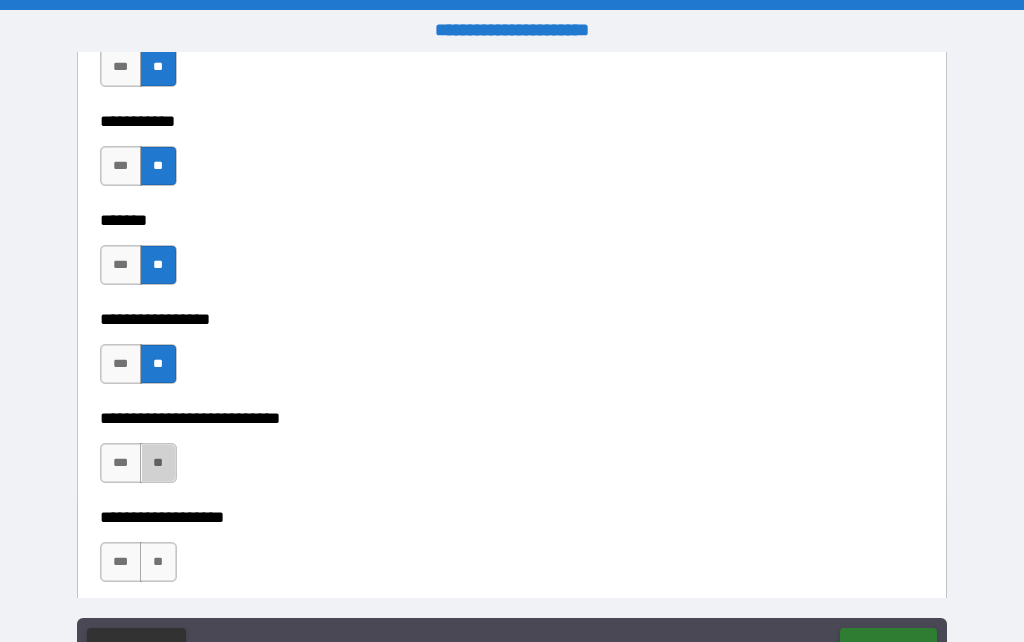 click on "**" at bounding box center (158, 463) 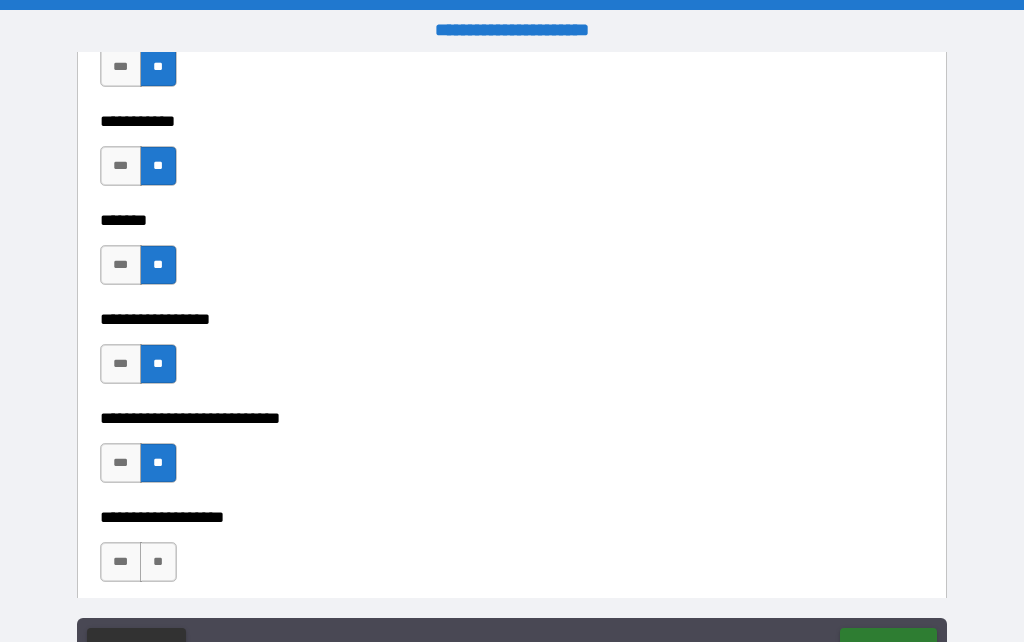 click on "**" at bounding box center [158, 562] 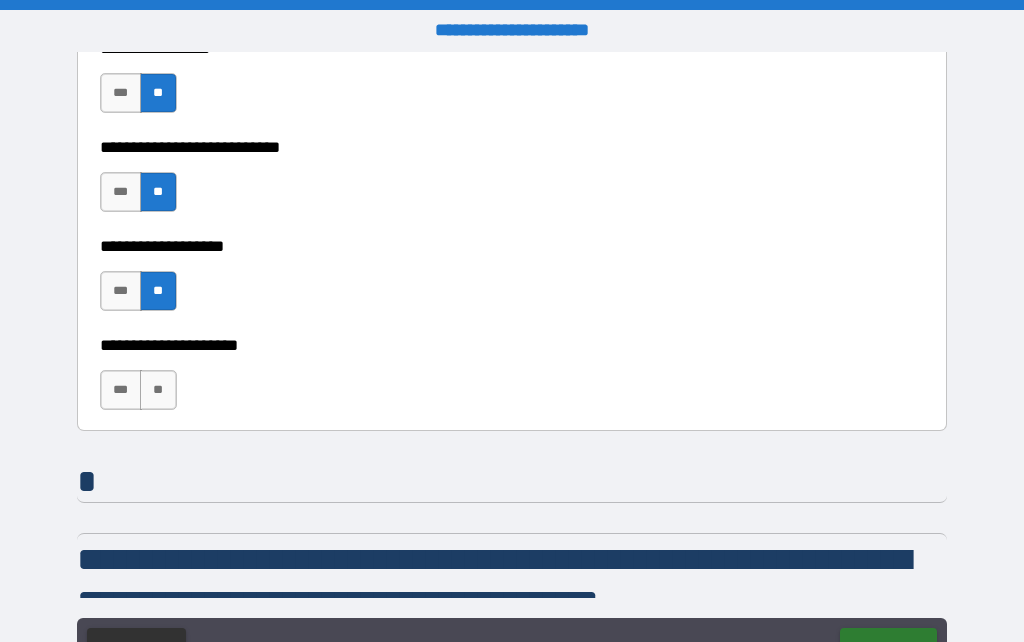 scroll, scrollTop: 11021, scrollLeft: 0, axis: vertical 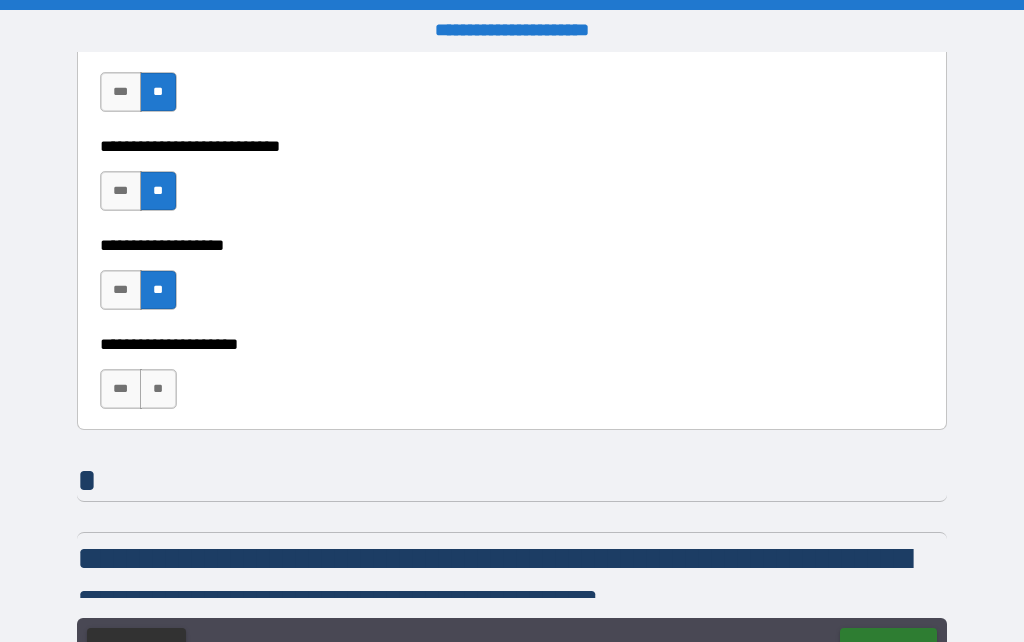 click on "**" at bounding box center [158, 389] 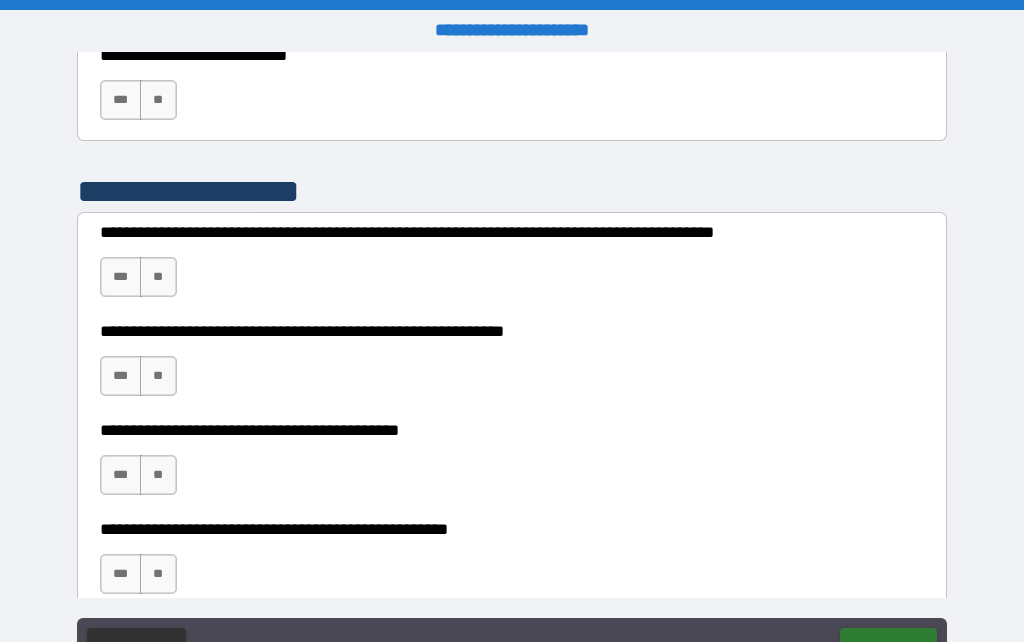 scroll, scrollTop: 12113, scrollLeft: 0, axis: vertical 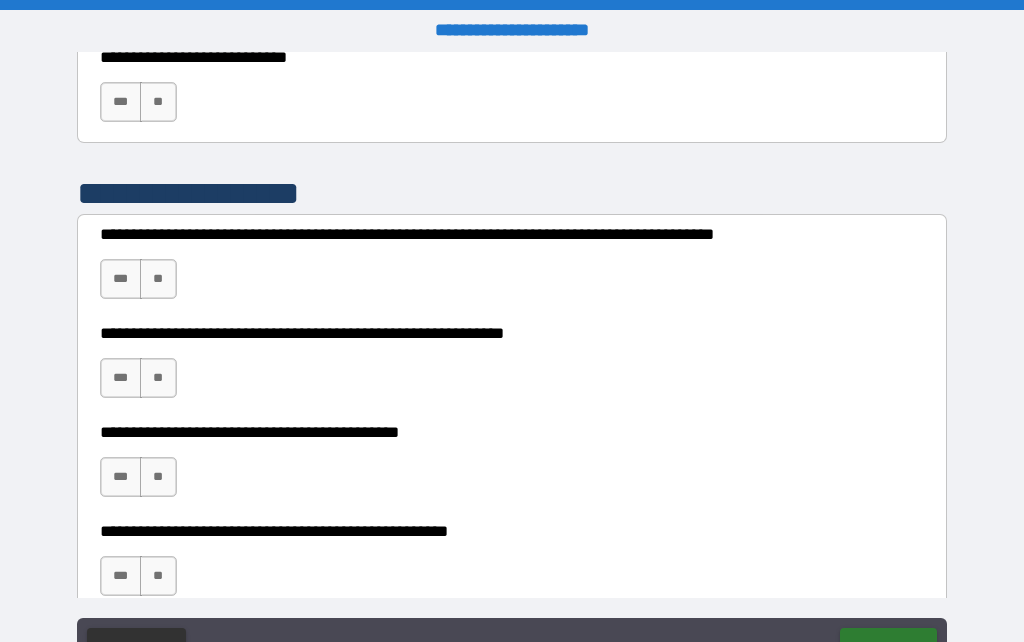 click on "**" at bounding box center (158, 279) 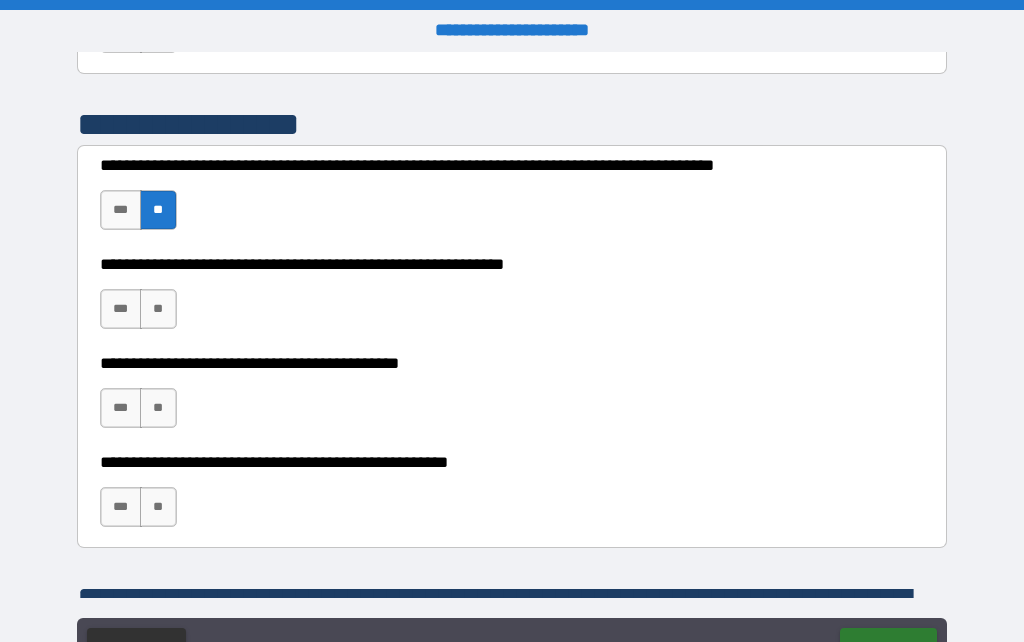 scroll, scrollTop: 12182, scrollLeft: 0, axis: vertical 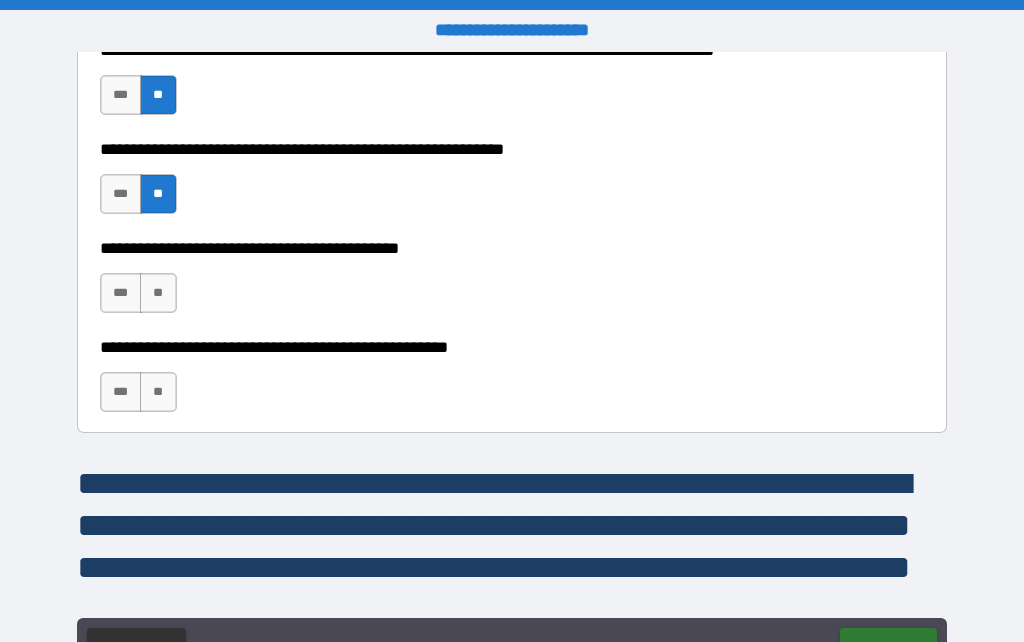 click on "**" at bounding box center (158, 293) 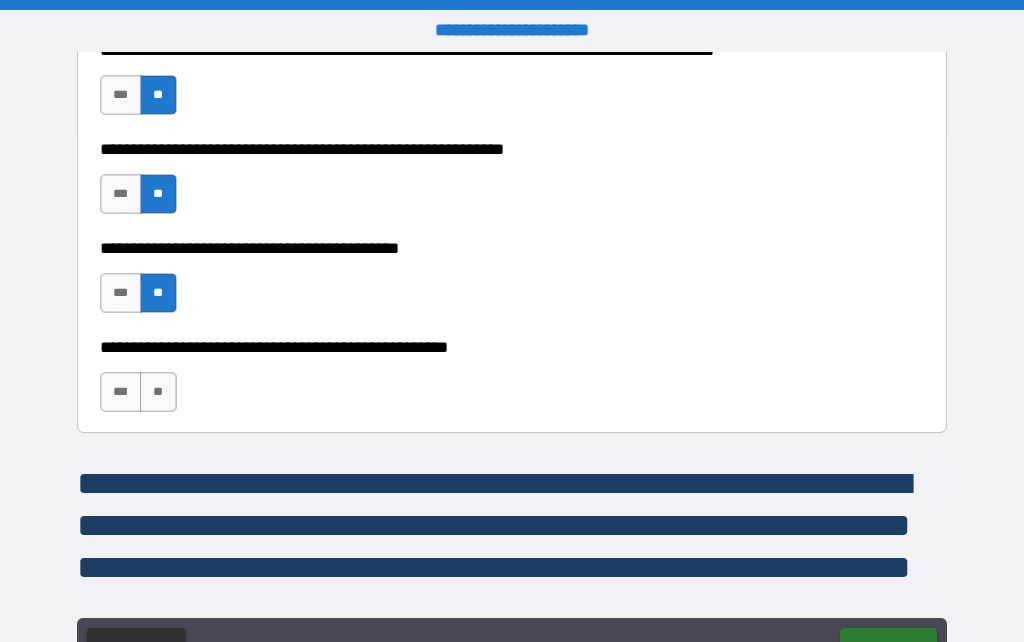 click on "**" at bounding box center (158, 392) 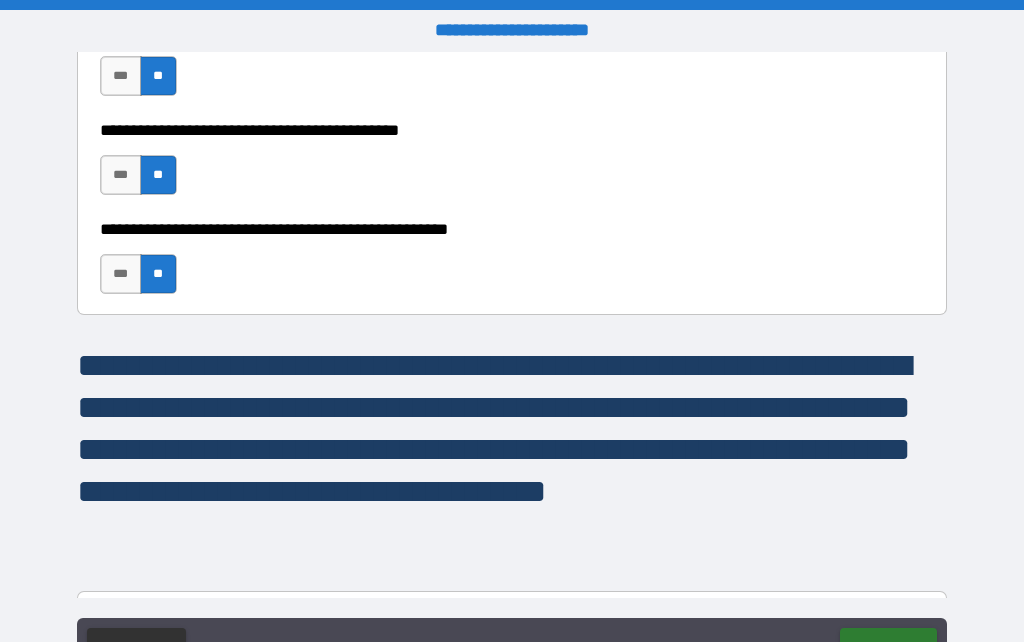 scroll, scrollTop: 12424, scrollLeft: 0, axis: vertical 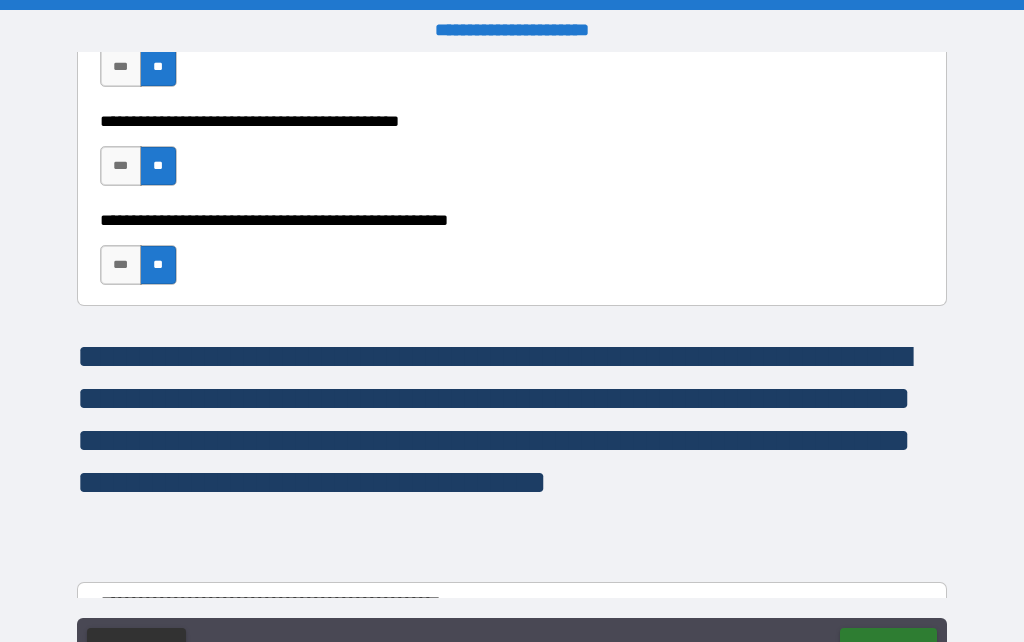 click on "***" at bounding box center (121, 265) 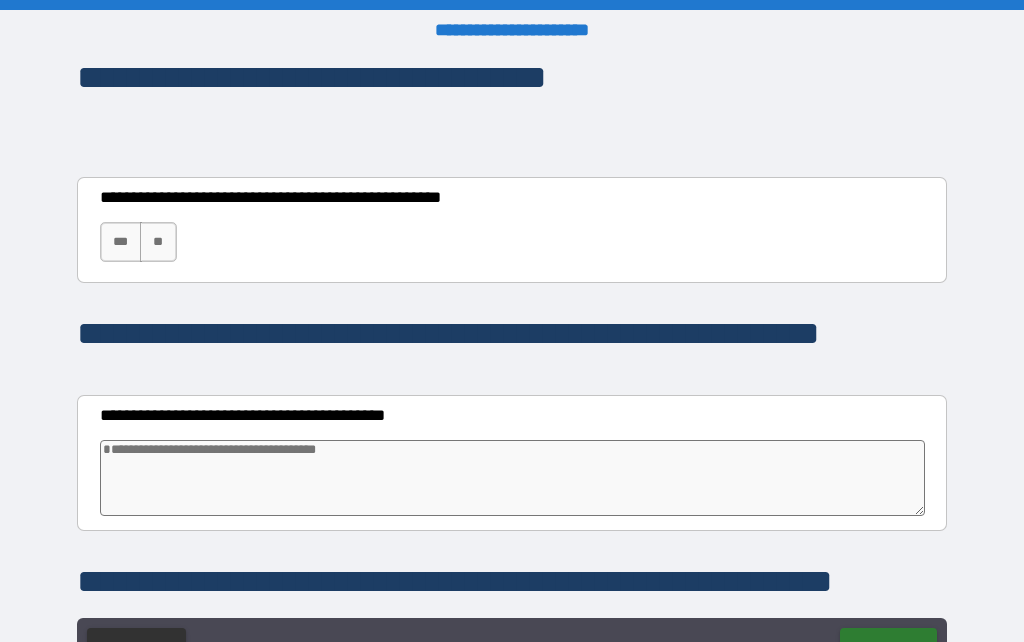 scroll, scrollTop: 12857, scrollLeft: 0, axis: vertical 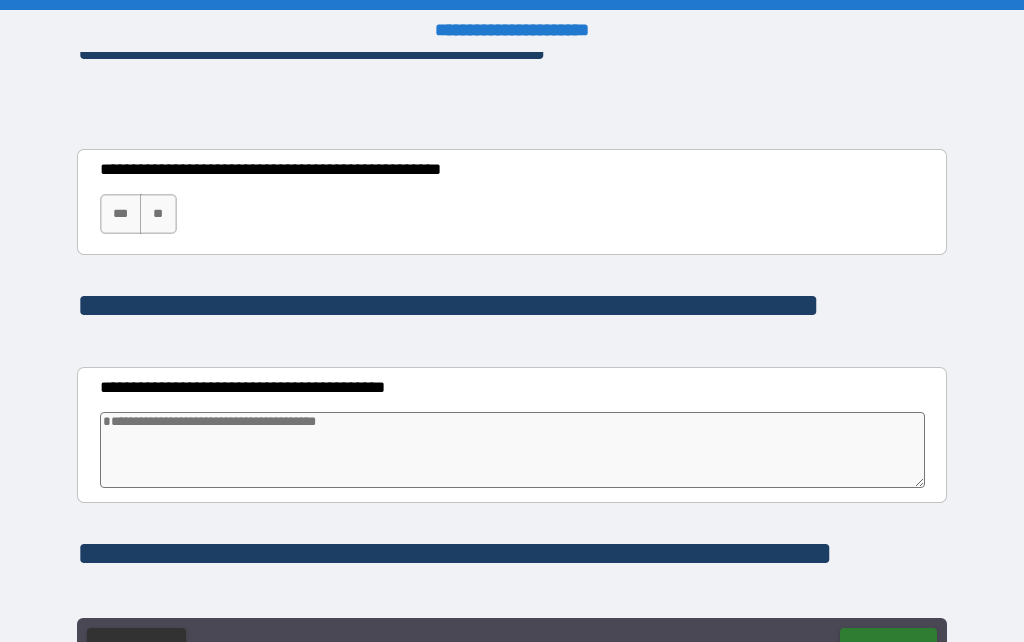 click on "***" at bounding box center (121, 214) 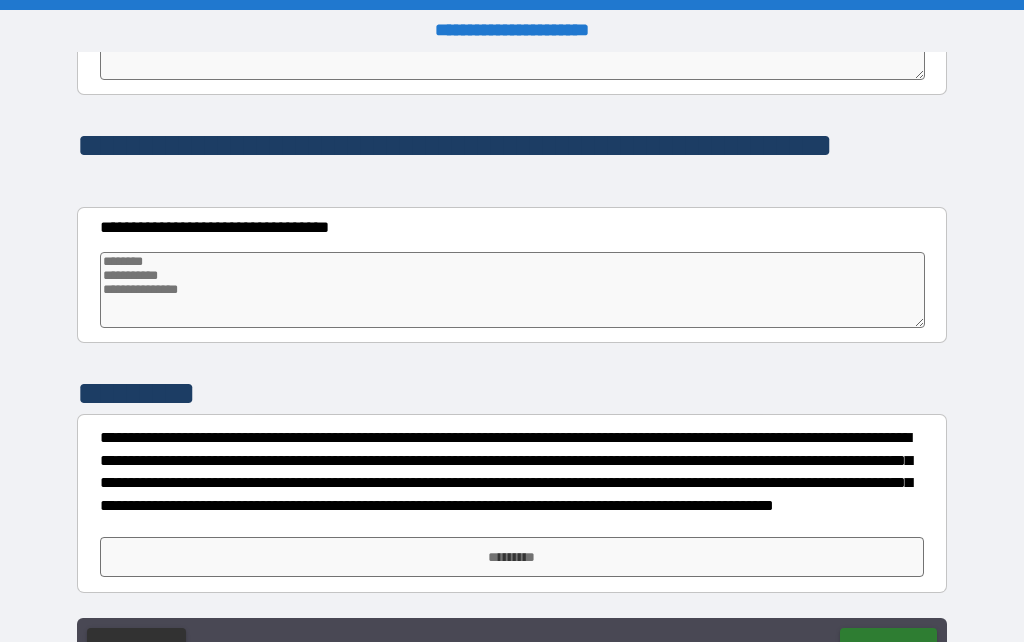 scroll, scrollTop: 13265, scrollLeft: 0, axis: vertical 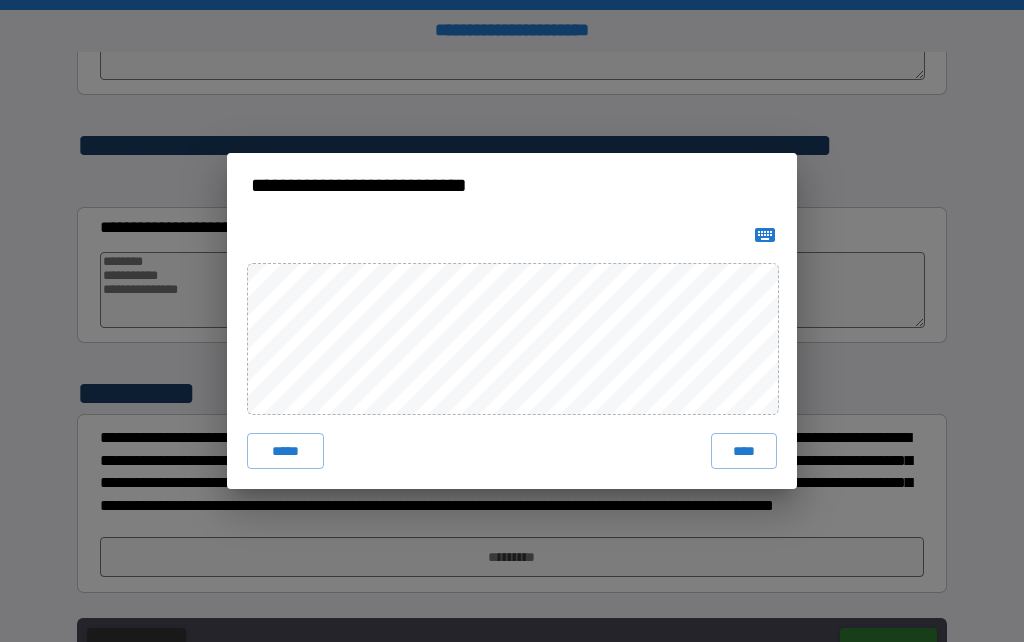click on "****" at bounding box center [744, 451] 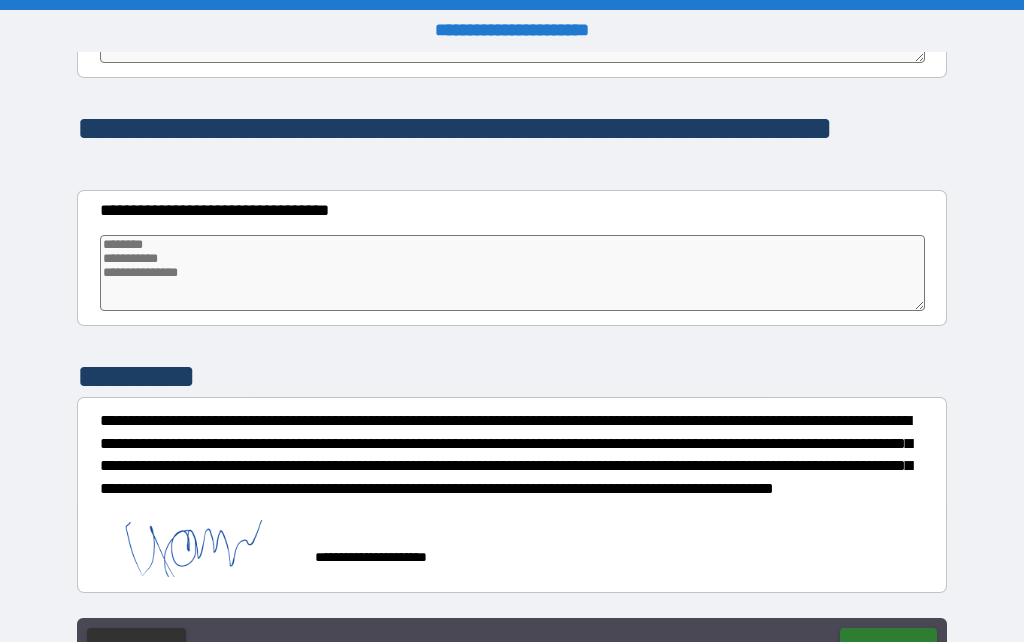 scroll, scrollTop: 13282, scrollLeft: 0, axis: vertical 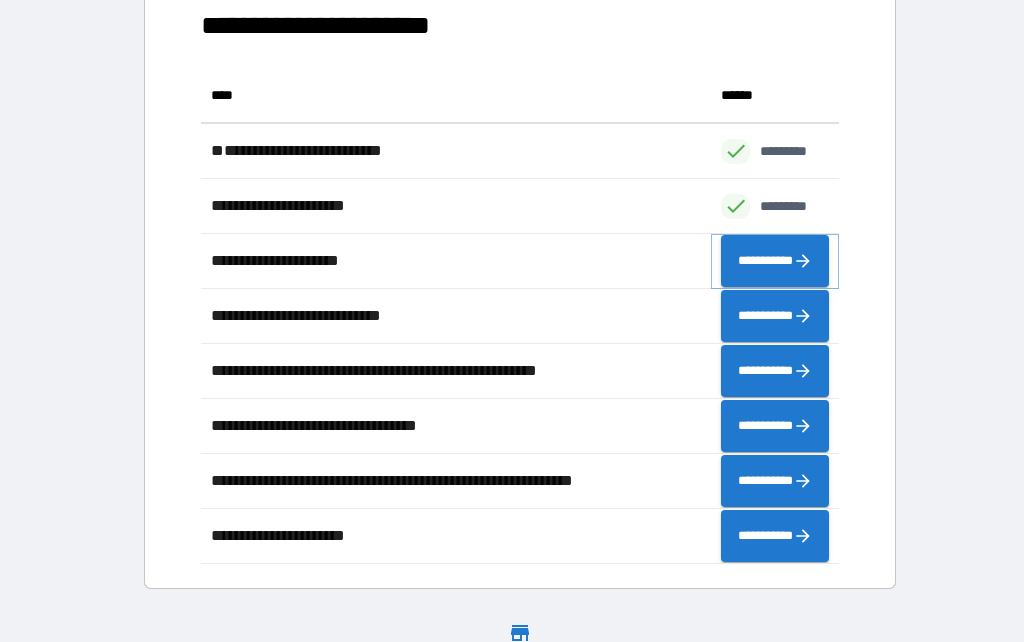 click on "**********" at bounding box center [775, 261] 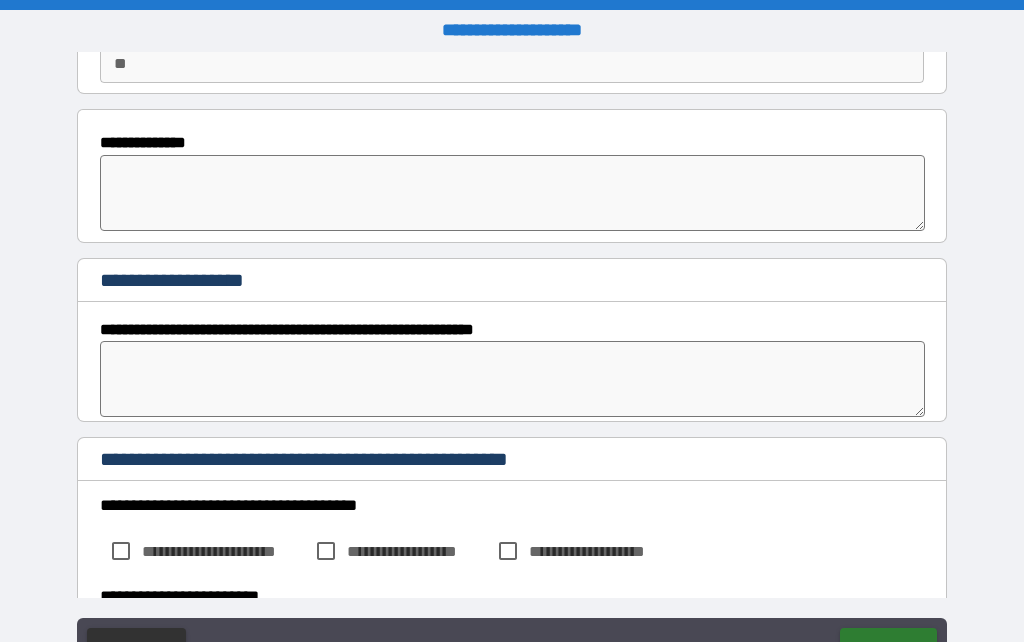 scroll, scrollTop: 169, scrollLeft: 0, axis: vertical 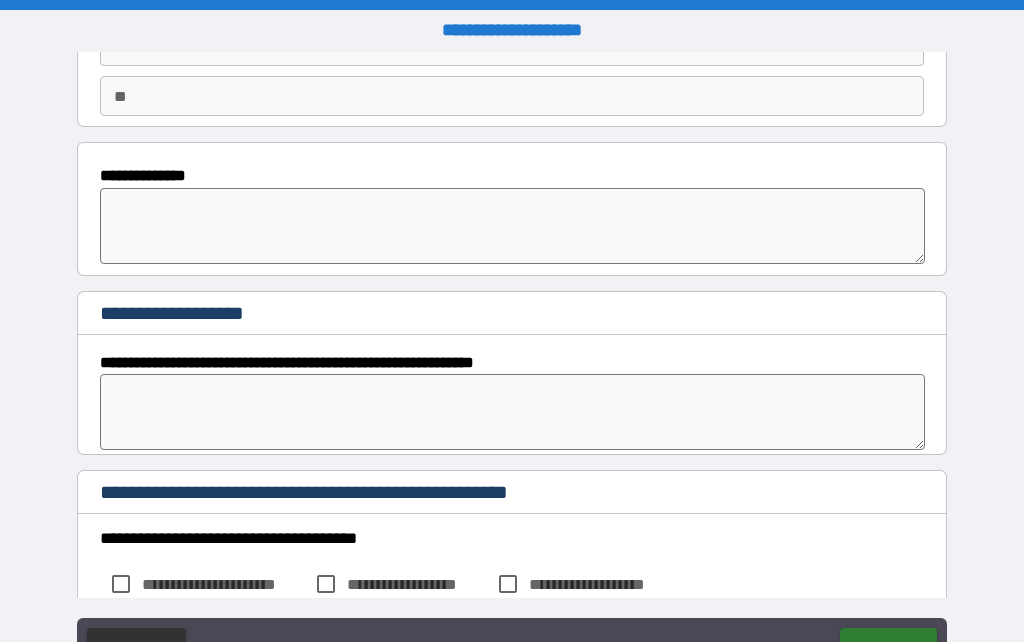 click at bounding box center (513, 226) 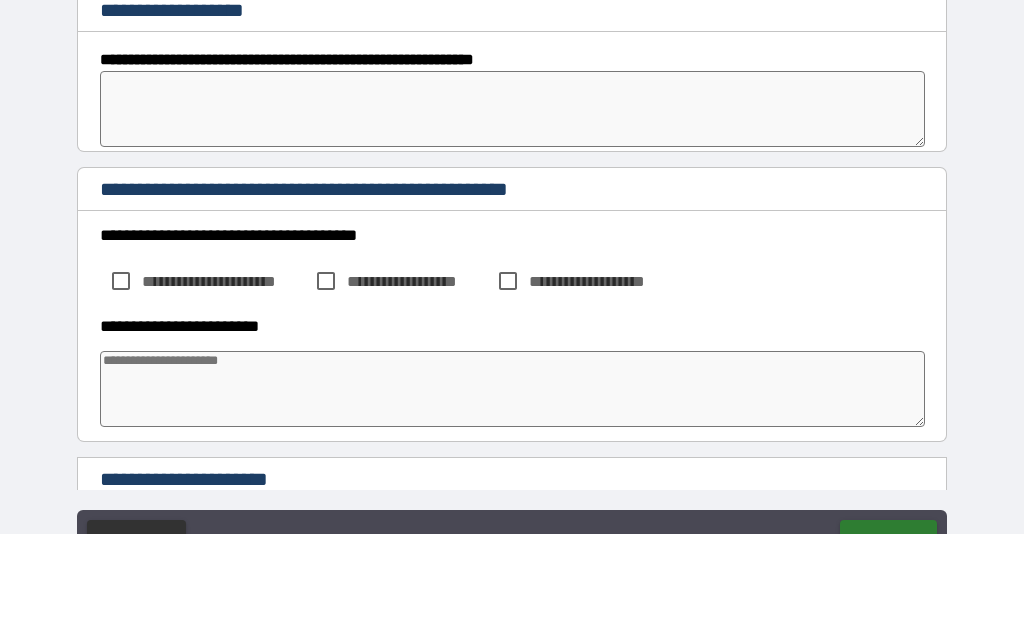scroll, scrollTop: 365, scrollLeft: 0, axis: vertical 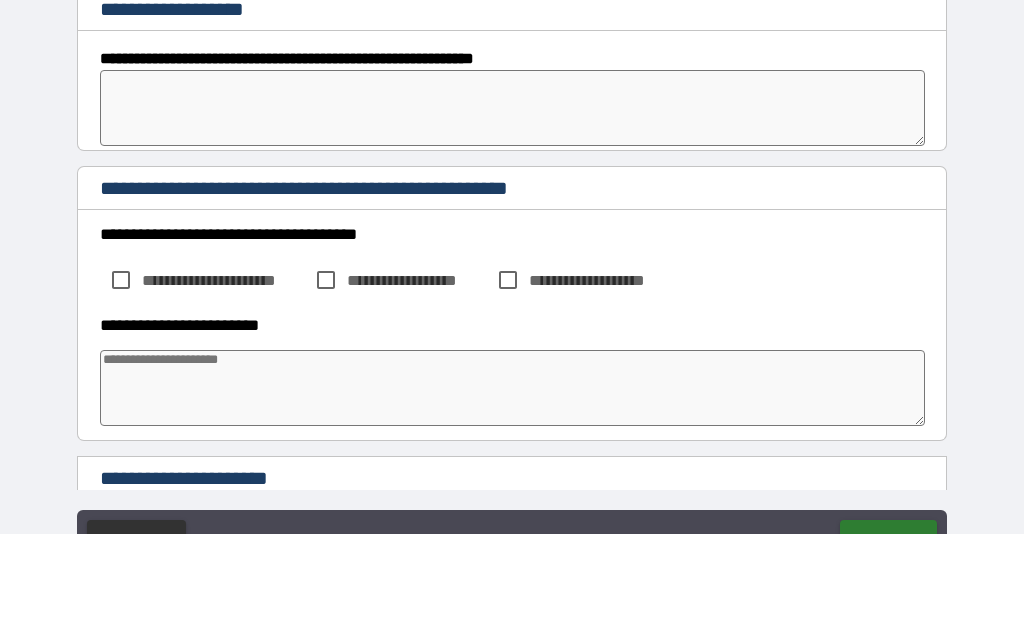 click at bounding box center [513, 216] 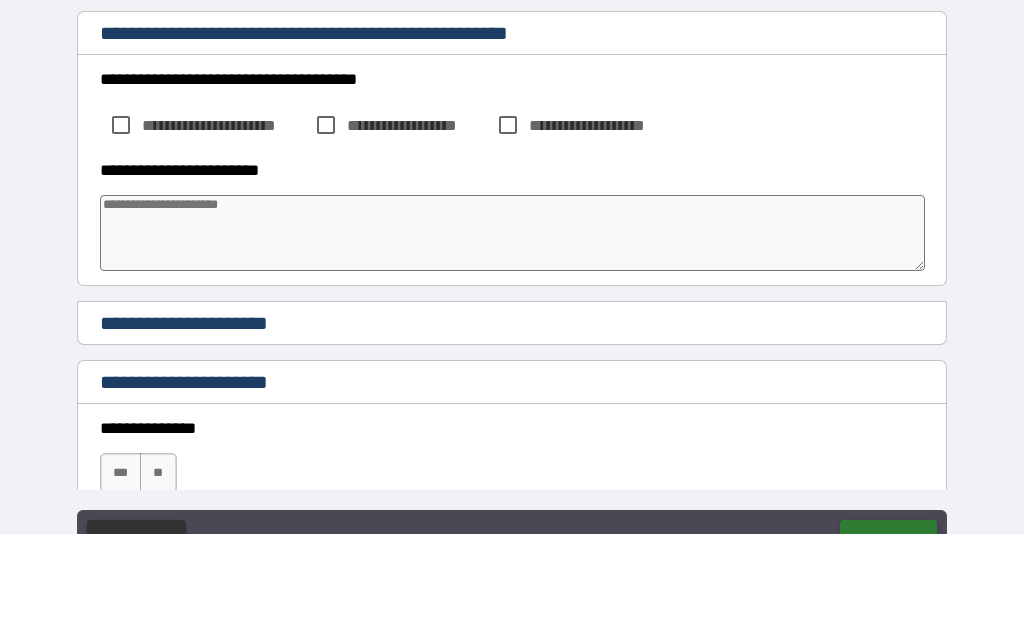 scroll, scrollTop: 526, scrollLeft: 0, axis: vertical 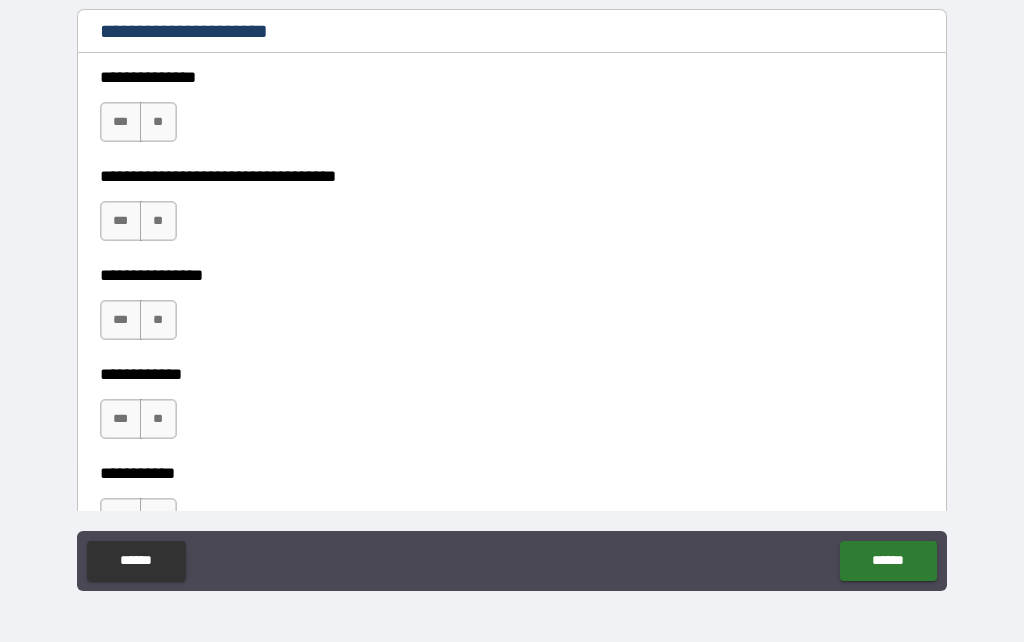 click on "**" at bounding box center (158, 122) 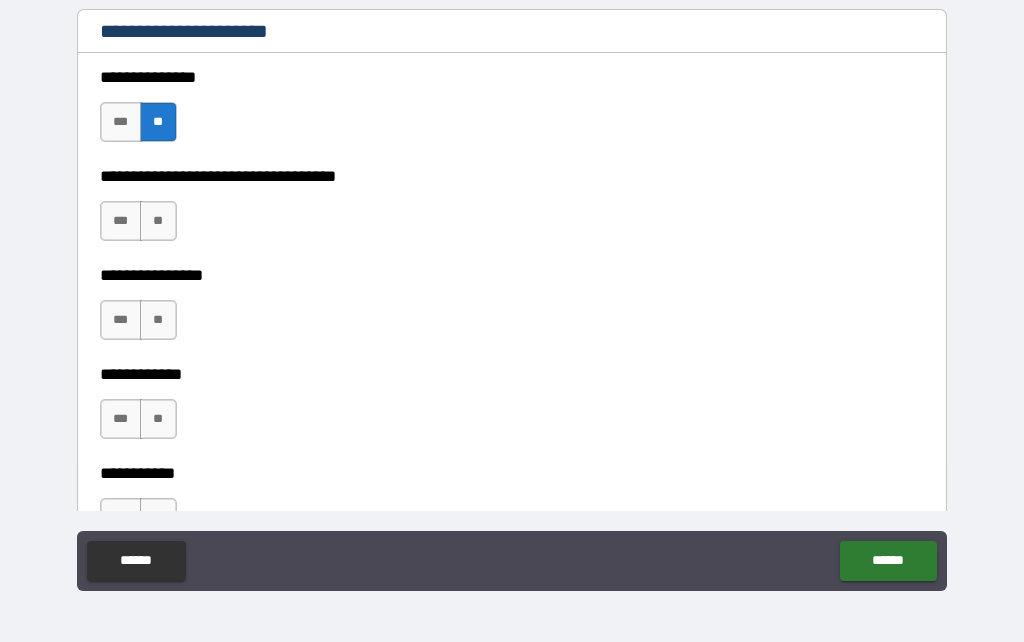 click on "**" at bounding box center (158, 221) 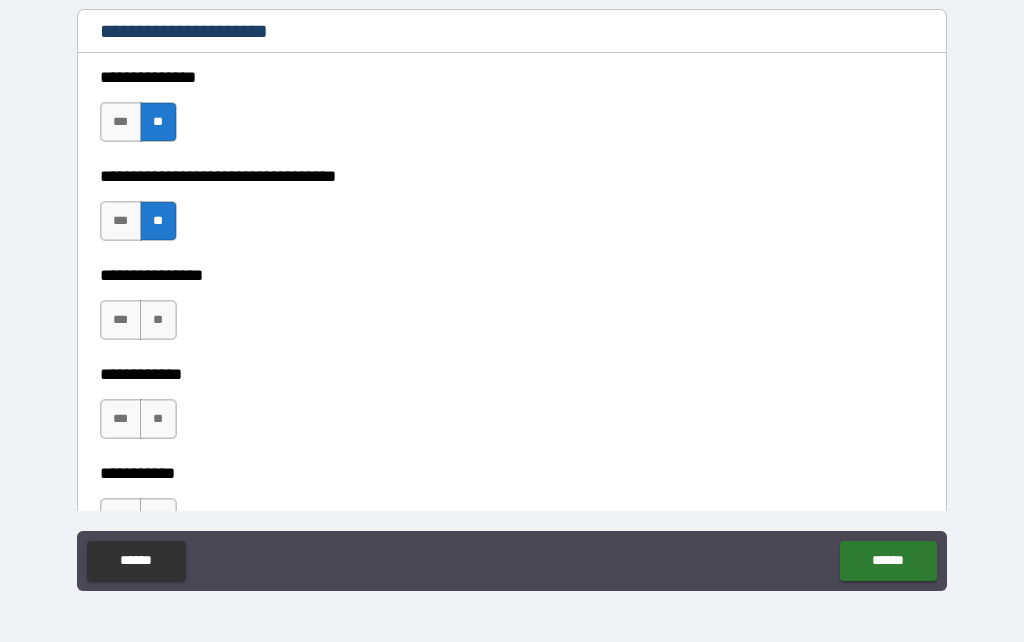 click on "**" at bounding box center (158, 320) 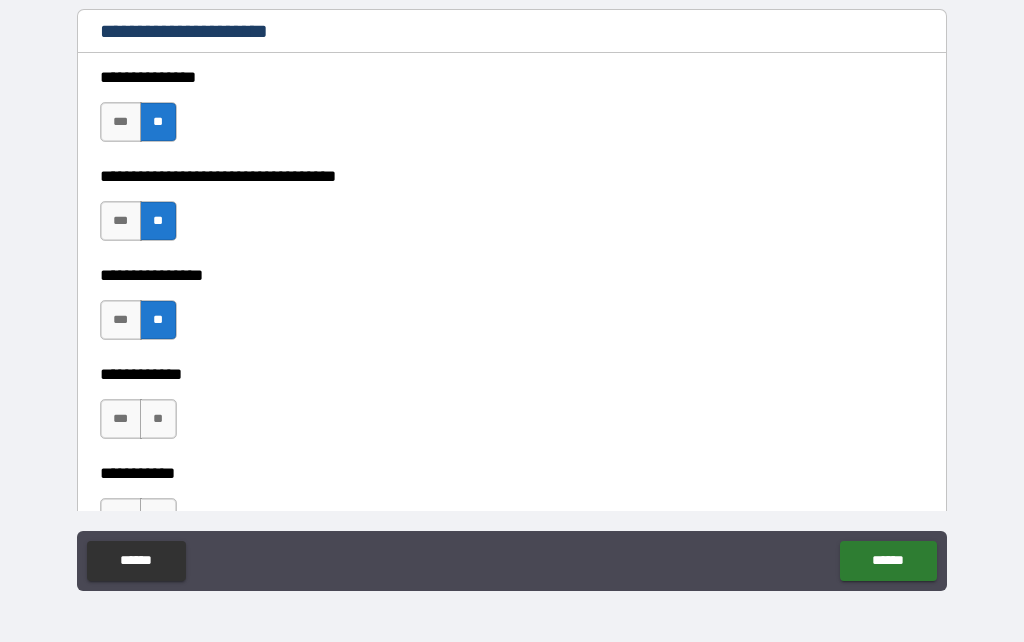 click on "**" at bounding box center (158, 419) 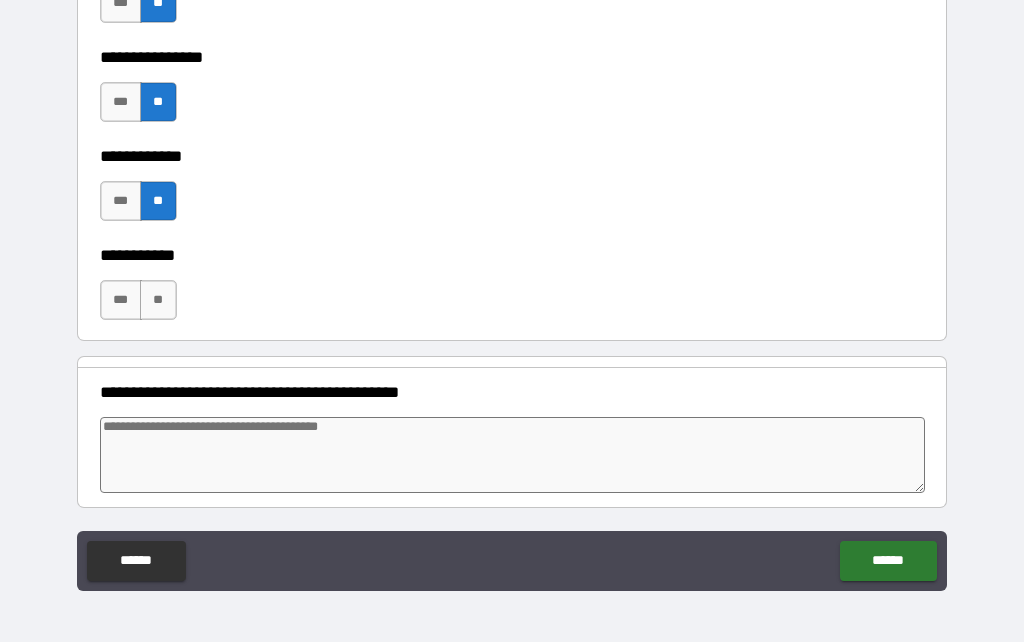 scroll, scrollTop: 1139, scrollLeft: 0, axis: vertical 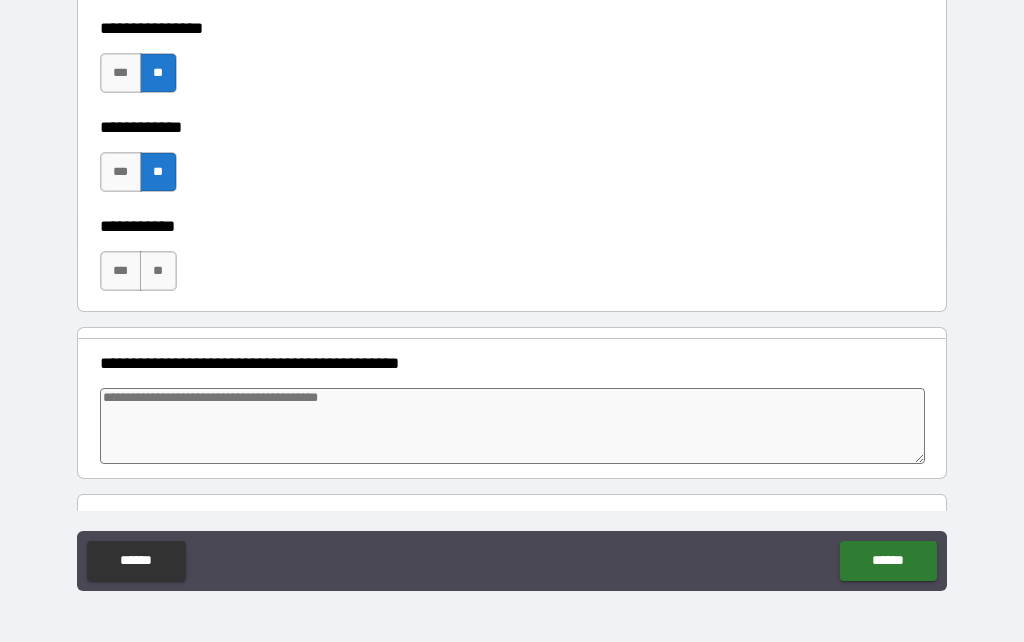 click on "**" at bounding box center (158, 271) 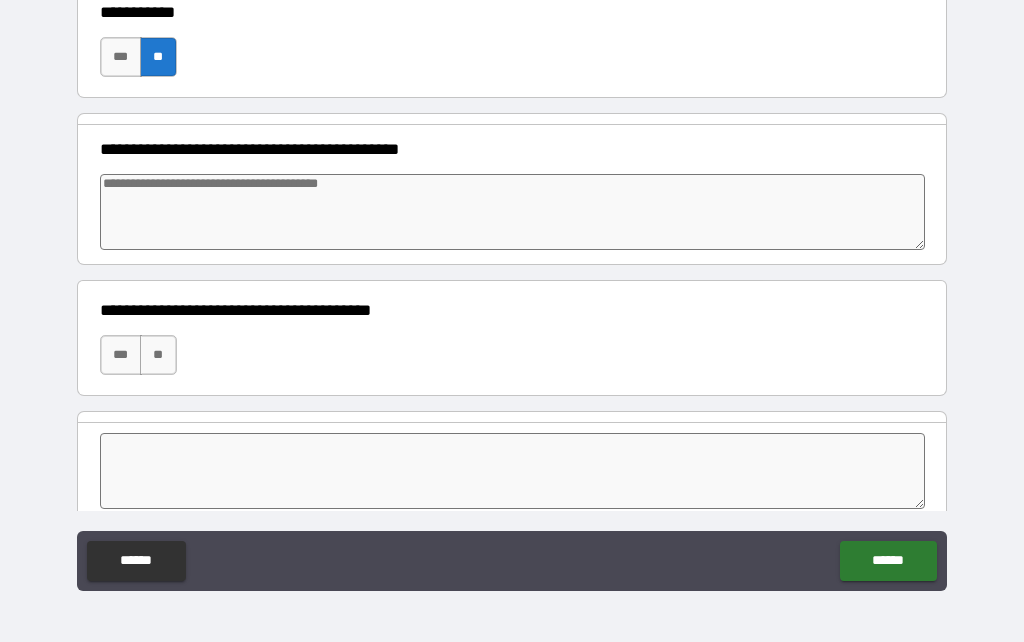 scroll, scrollTop: 1355, scrollLeft: 0, axis: vertical 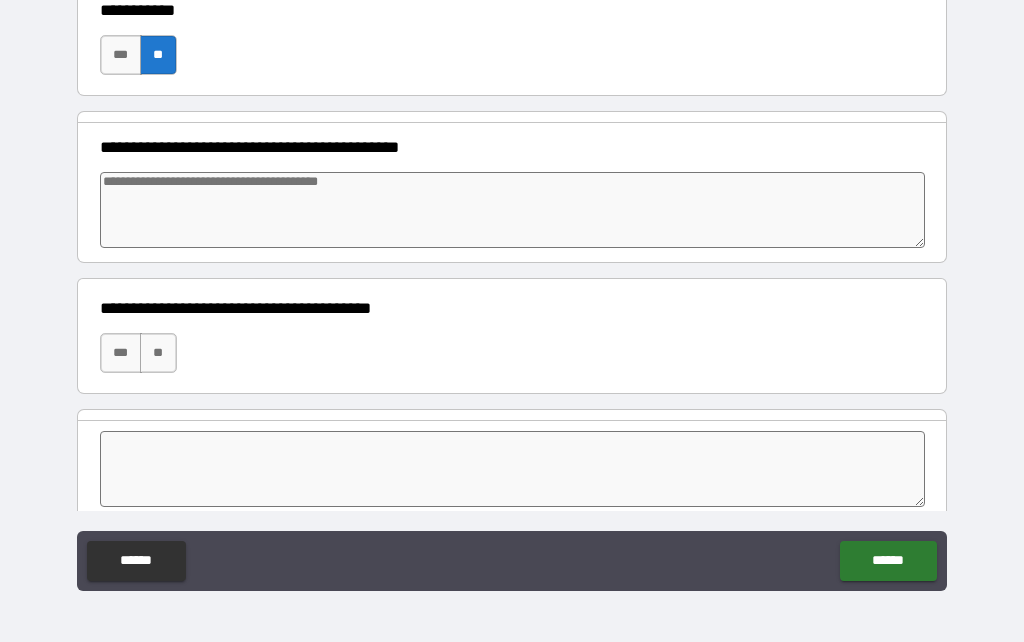 click on "**" at bounding box center [158, 353] 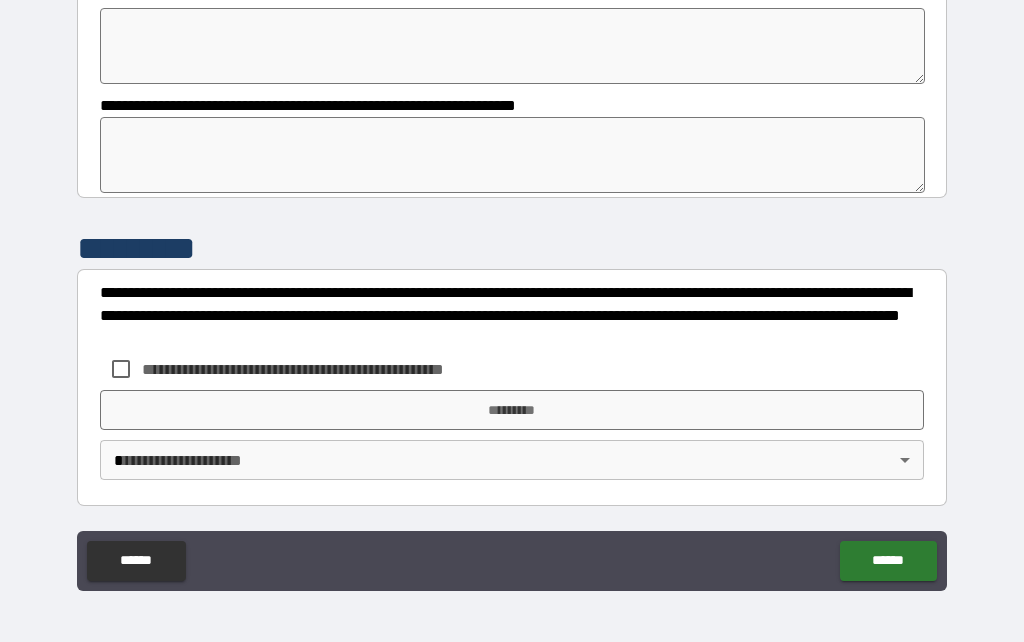 scroll, scrollTop: 1777, scrollLeft: 0, axis: vertical 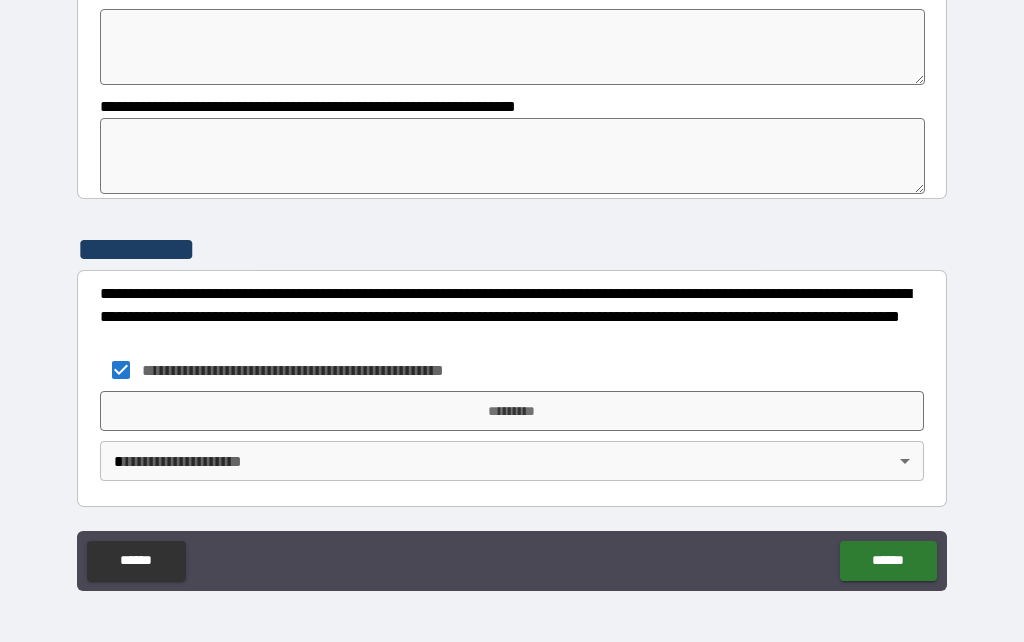 click on "**********" at bounding box center (512, 277) 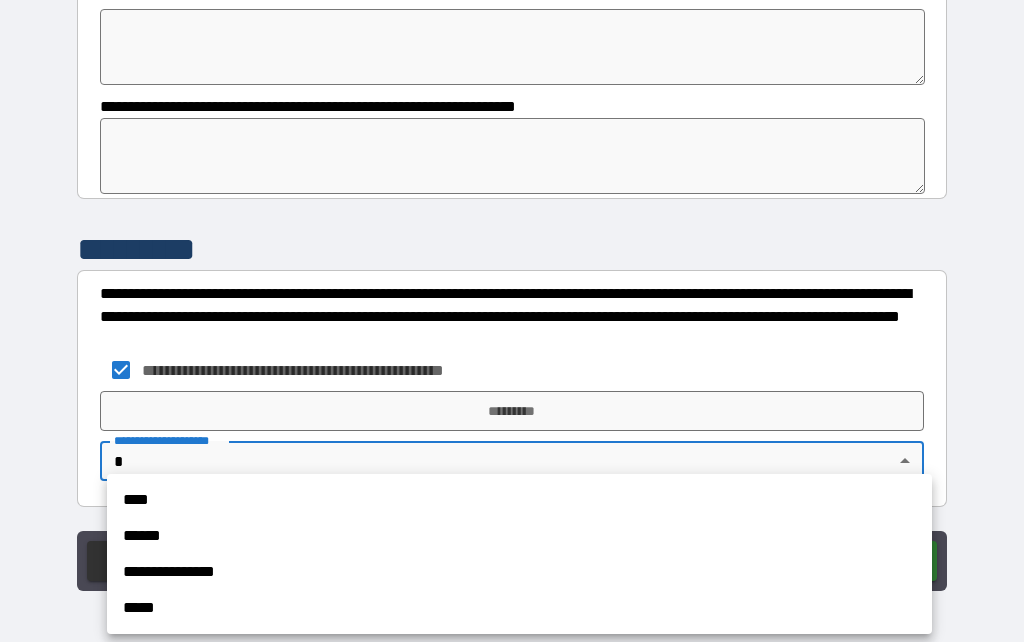 click on "****" at bounding box center [519, 500] 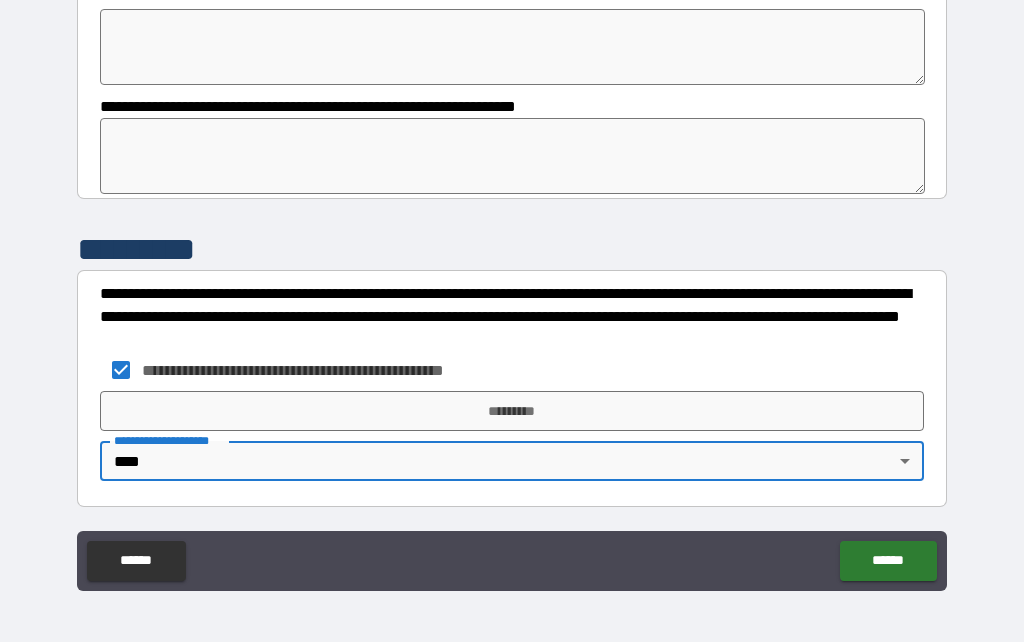 click on "*********" at bounding box center [512, 411] 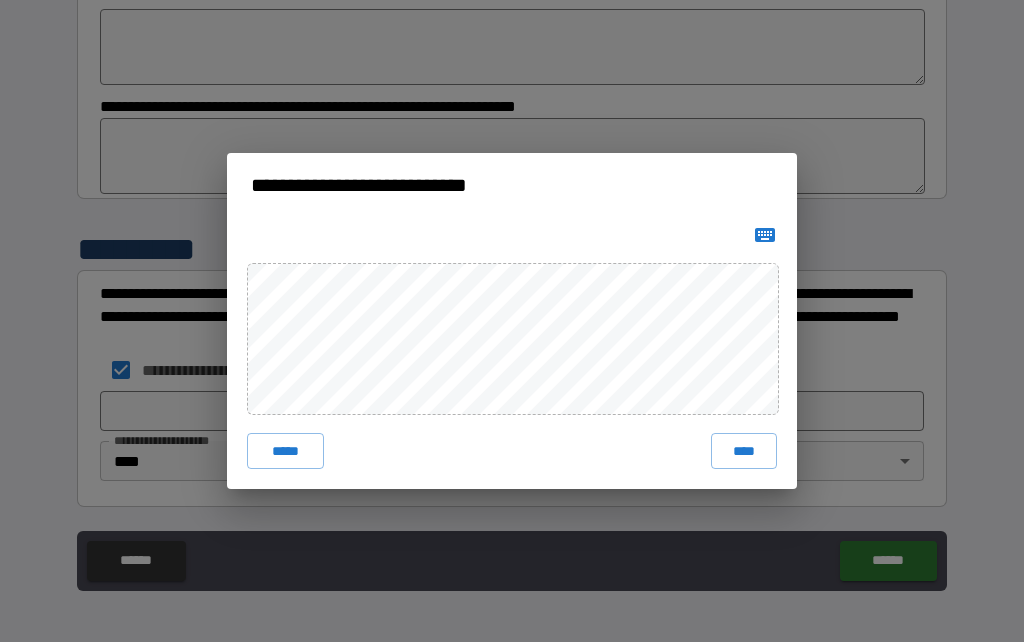 click on "****" at bounding box center [744, 451] 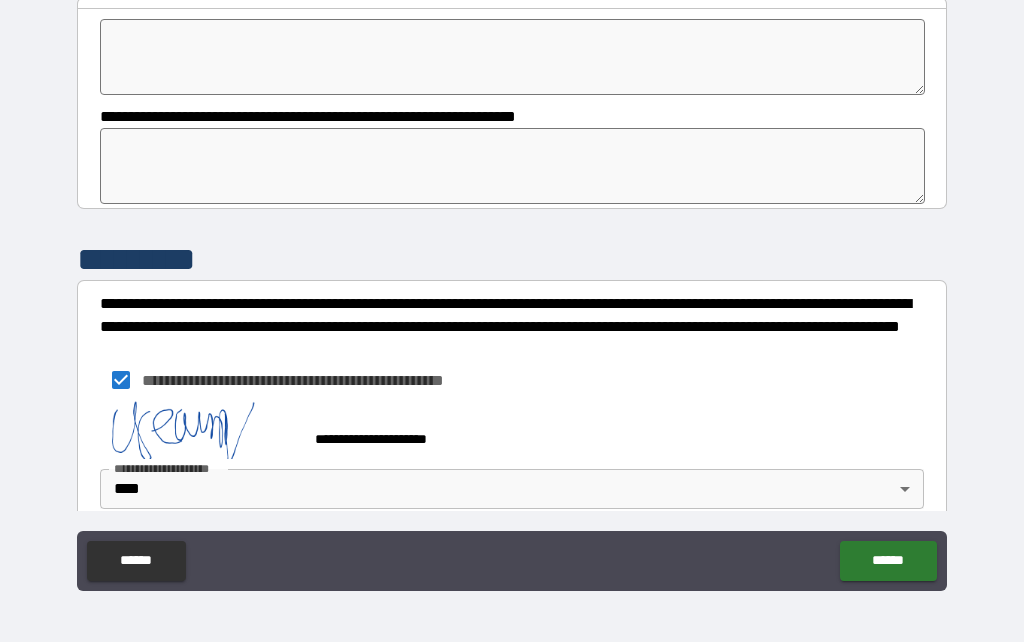 click on "******" at bounding box center [888, 561] 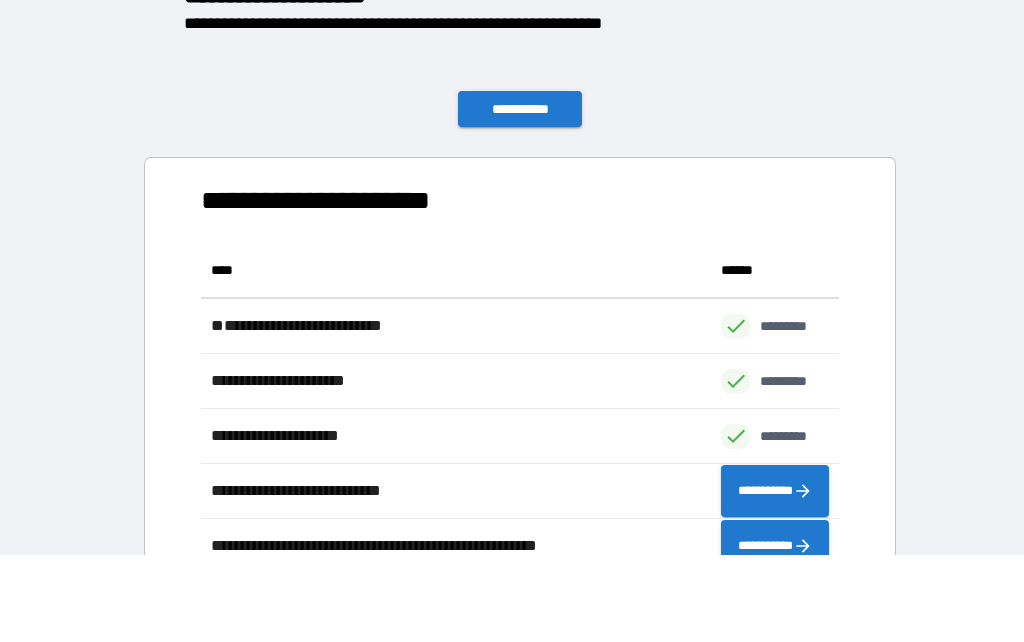 scroll, scrollTop: 496, scrollLeft: 638, axis: both 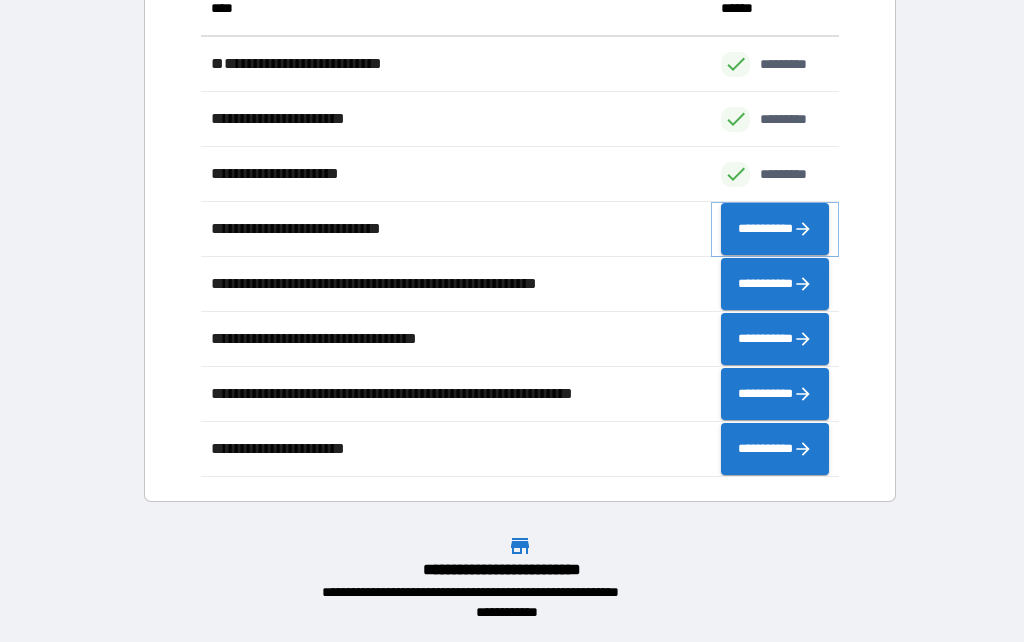 click on "**********" at bounding box center [775, 229] 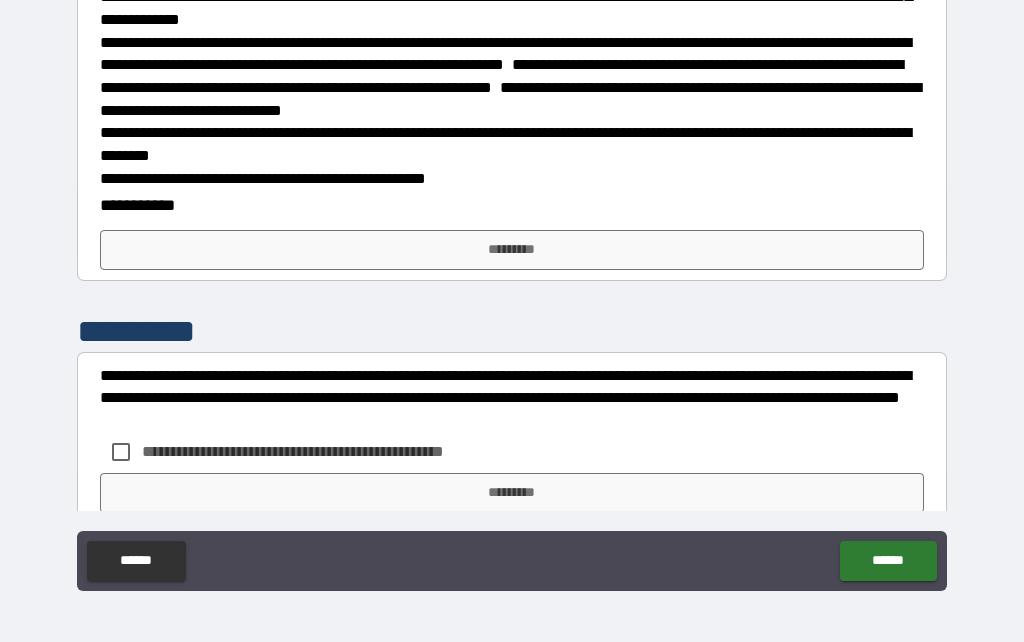 scroll, scrollTop: 366, scrollLeft: 0, axis: vertical 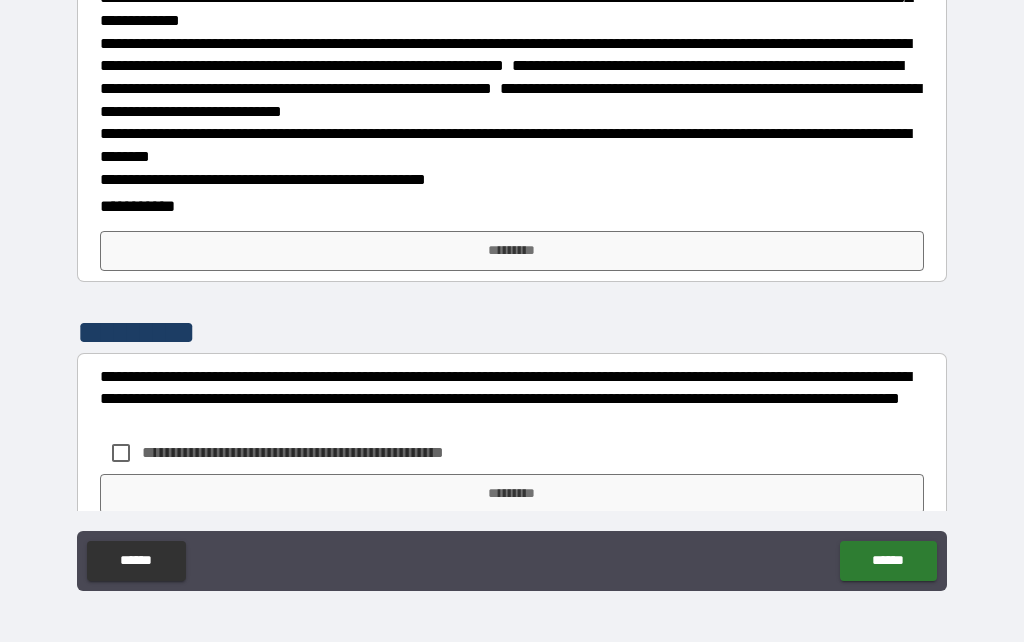 click on "*********" at bounding box center (512, 251) 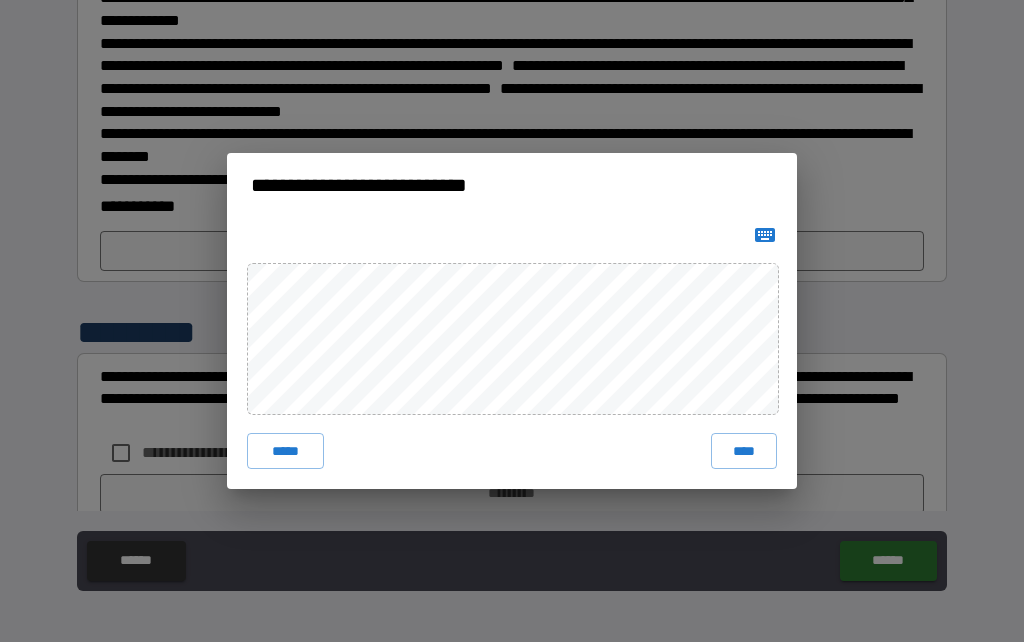 click on "****" at bounding box center (744, 451) 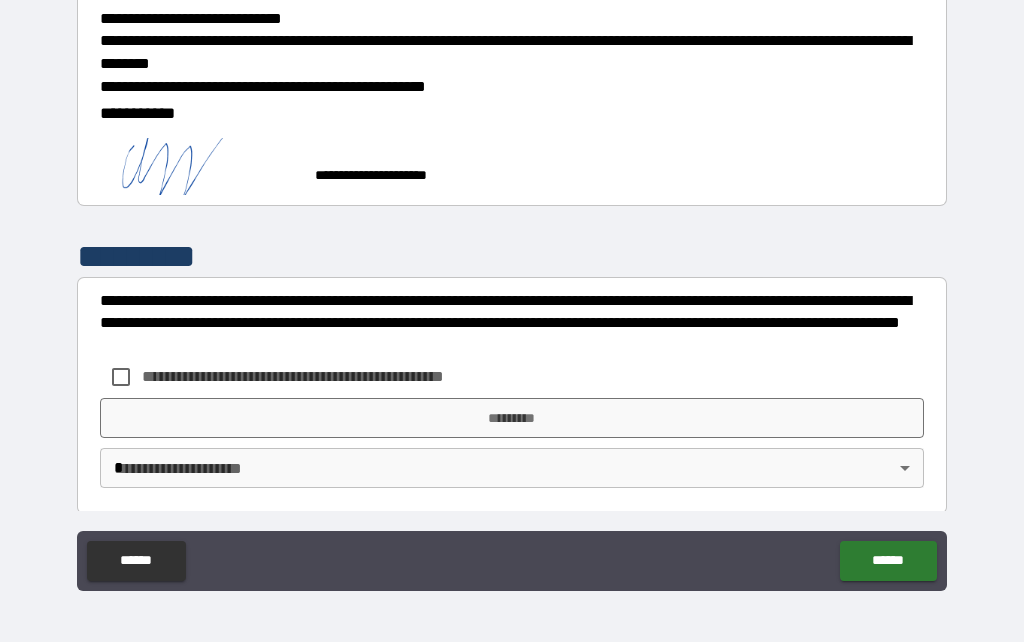 scroll, scrollTop: 458, scrollLeft: 0, axis: vertical 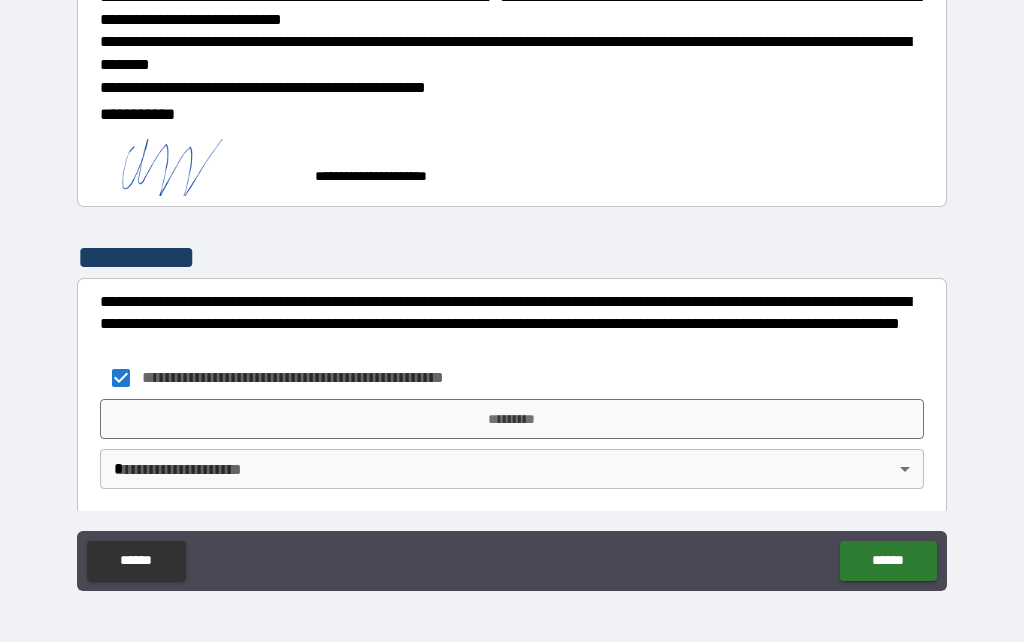 click on "**********" at bounding box center [512, 277] 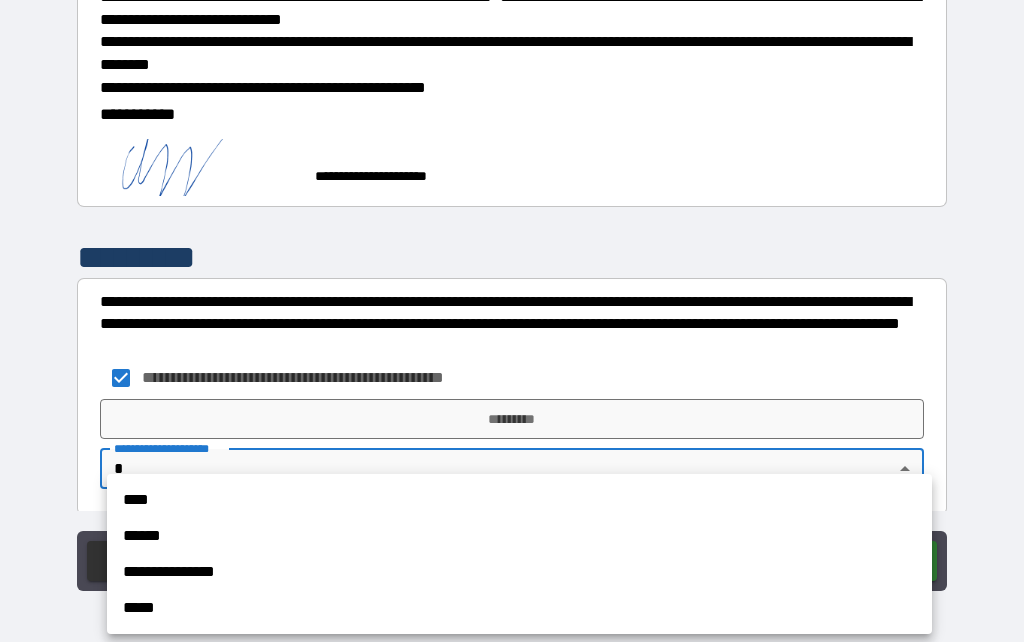 click on "****" at bounding box center (519, 500) 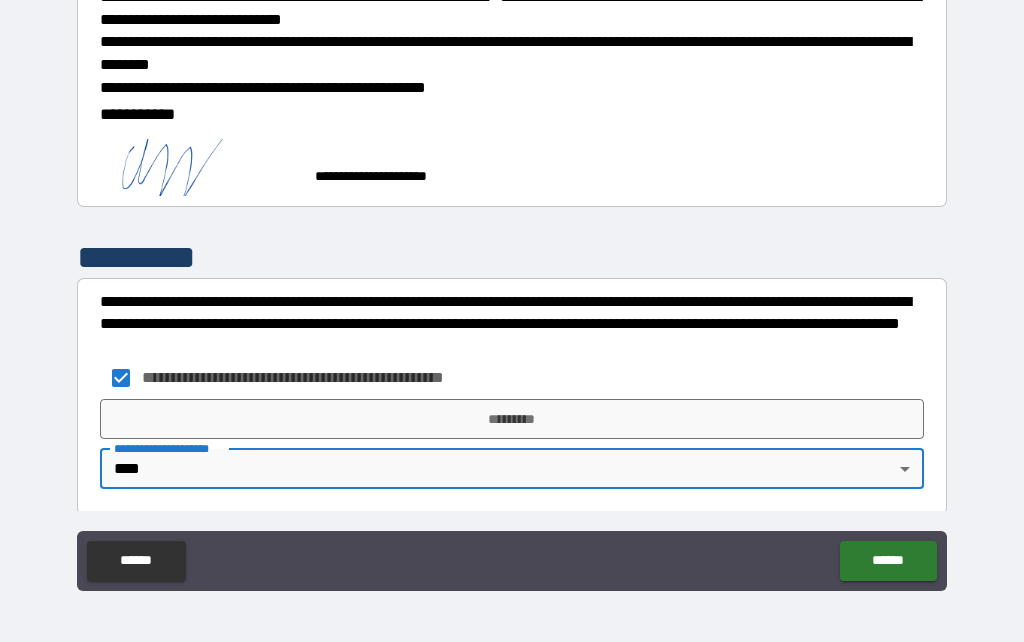 click on "*********" at bounding box center [512, 419] 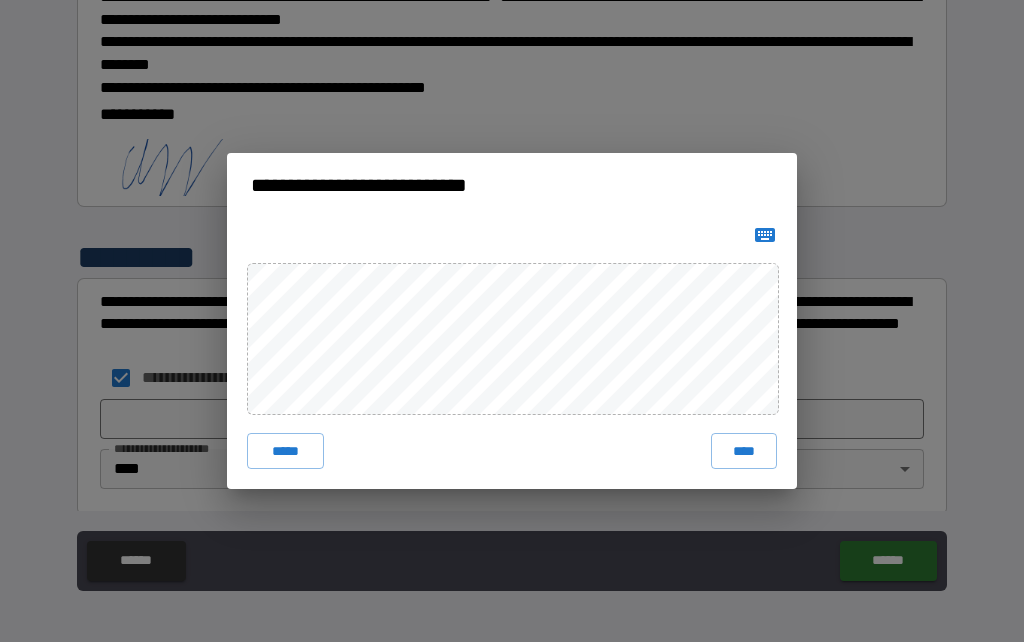 click on "****" at bounding box center [744, 451] 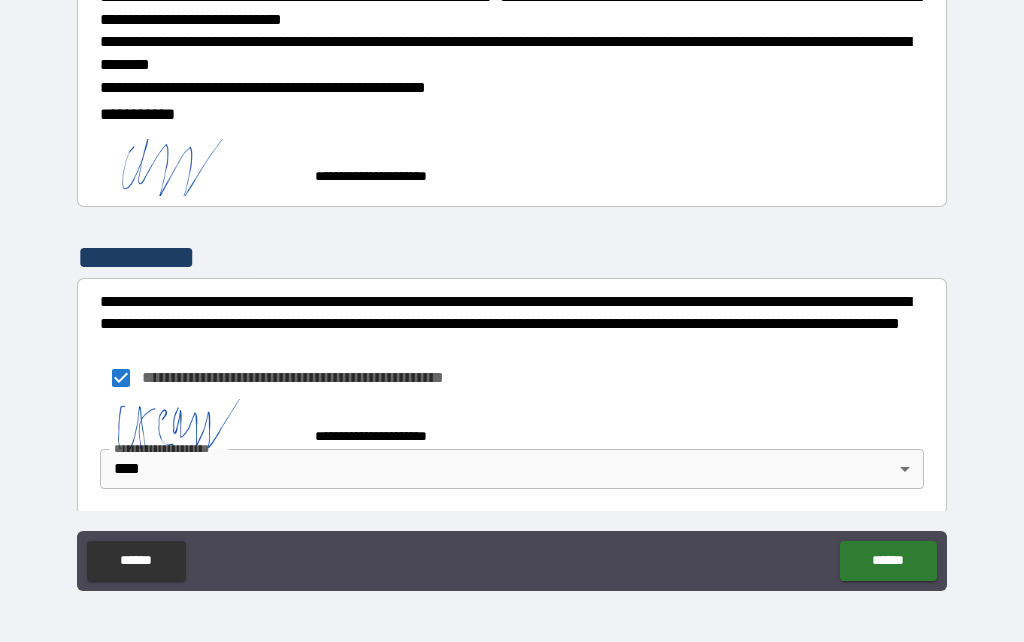 scroll, scrollTop: 448, scrollLeft: 0, axis: vertical 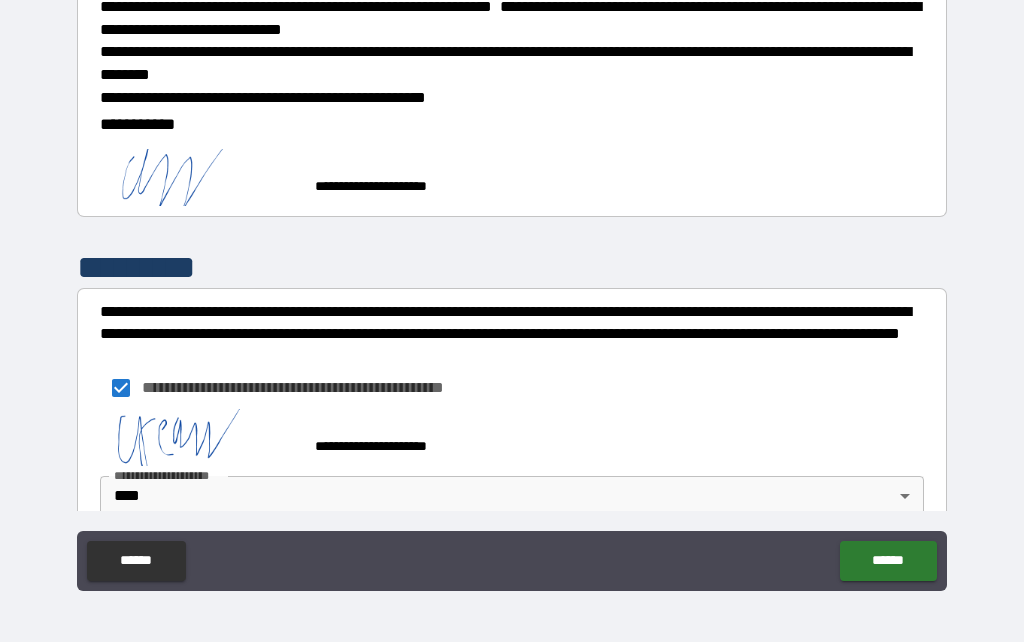 click on "******" at bounding box center [888, 561] 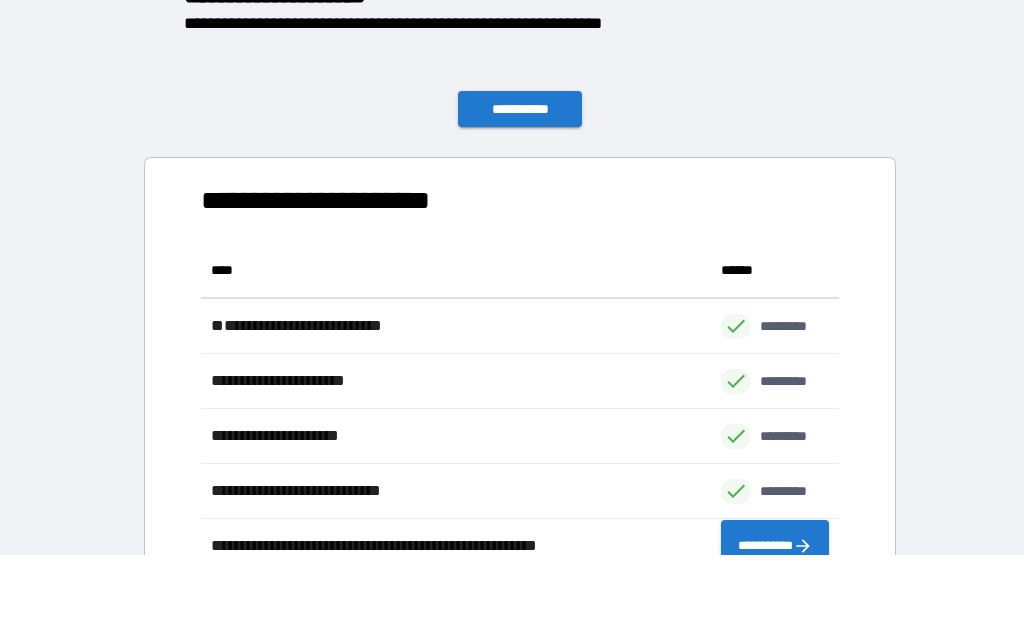 scroll, scrollTop: 496, scrollLeft: 638, axis: both 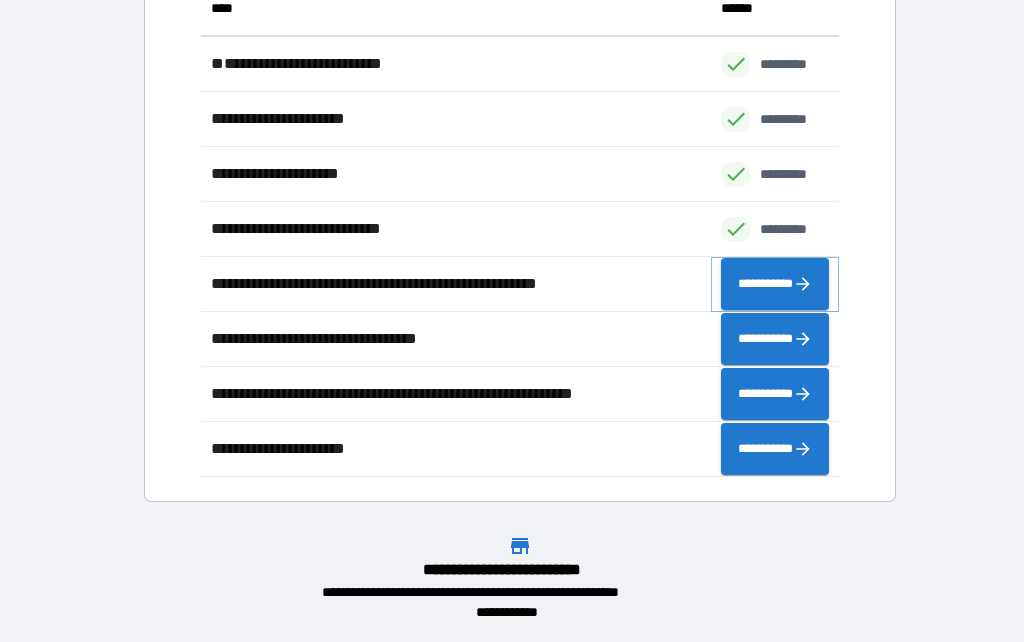 click on "**********" at bounding box center [775, 284] 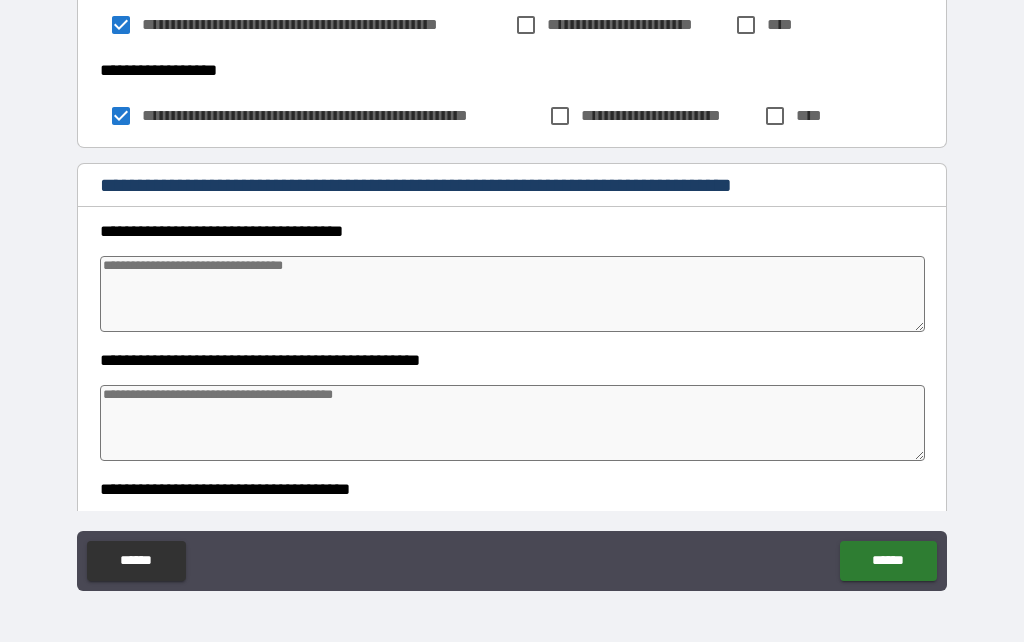 scroll, scrollTop: 436, scrollLeft: 0, axis: vertical 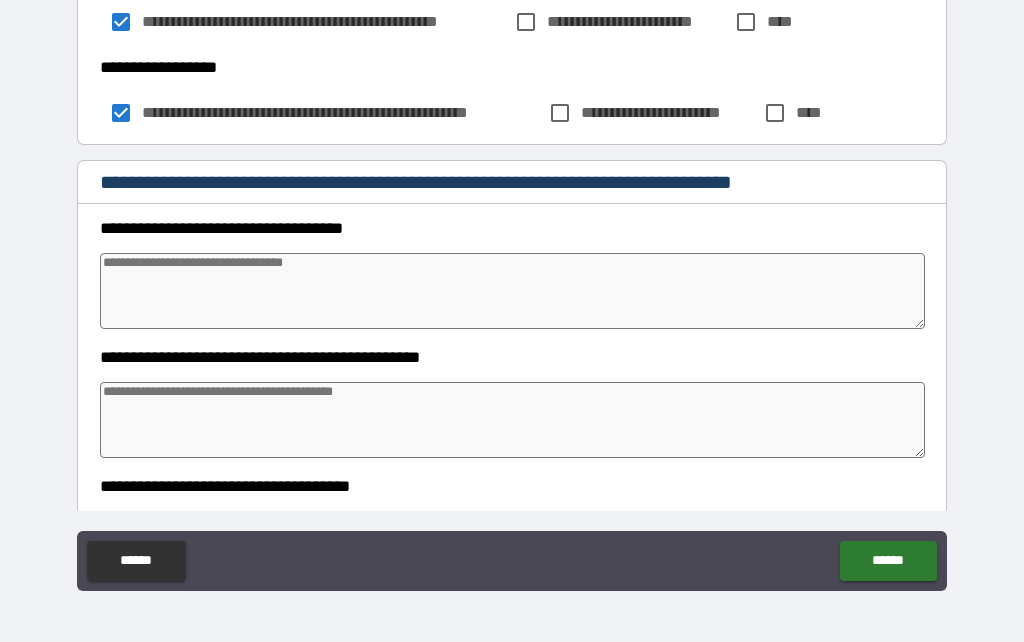 click at bounding box center (513, 291) 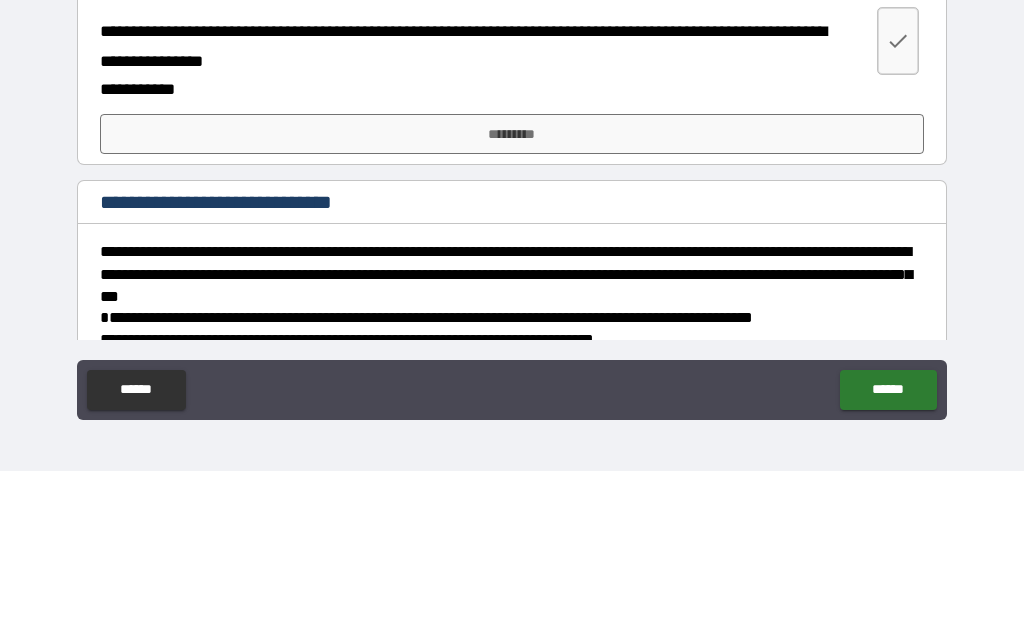scroll, scrollTop: 869, scrollLeft: 0, axis: vertical 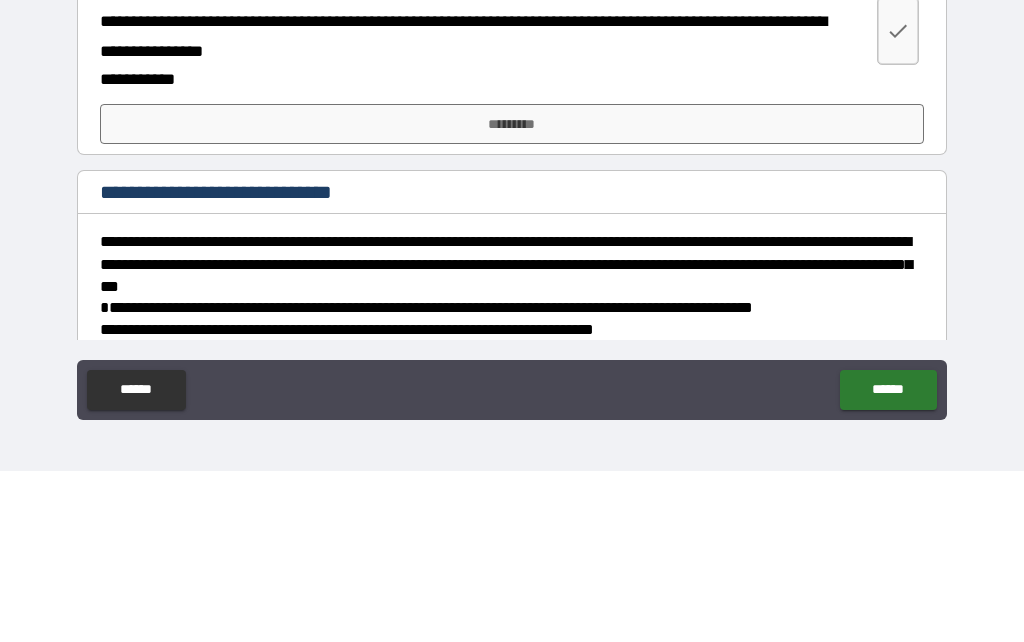 click on "*********" at bounding box center [512, 295] 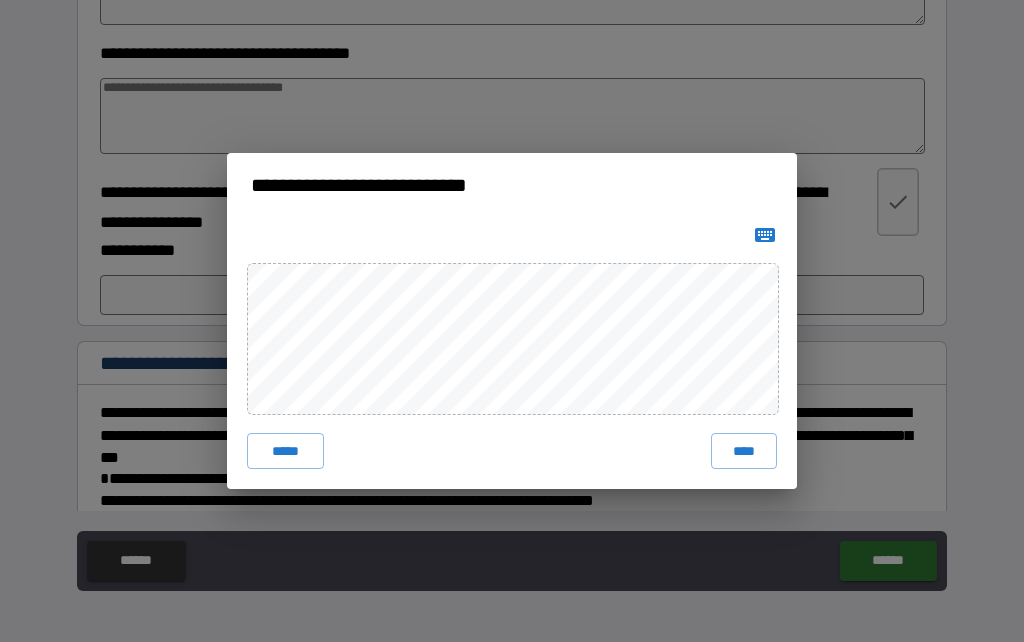 click on "****" at bounding box center [744, 451] 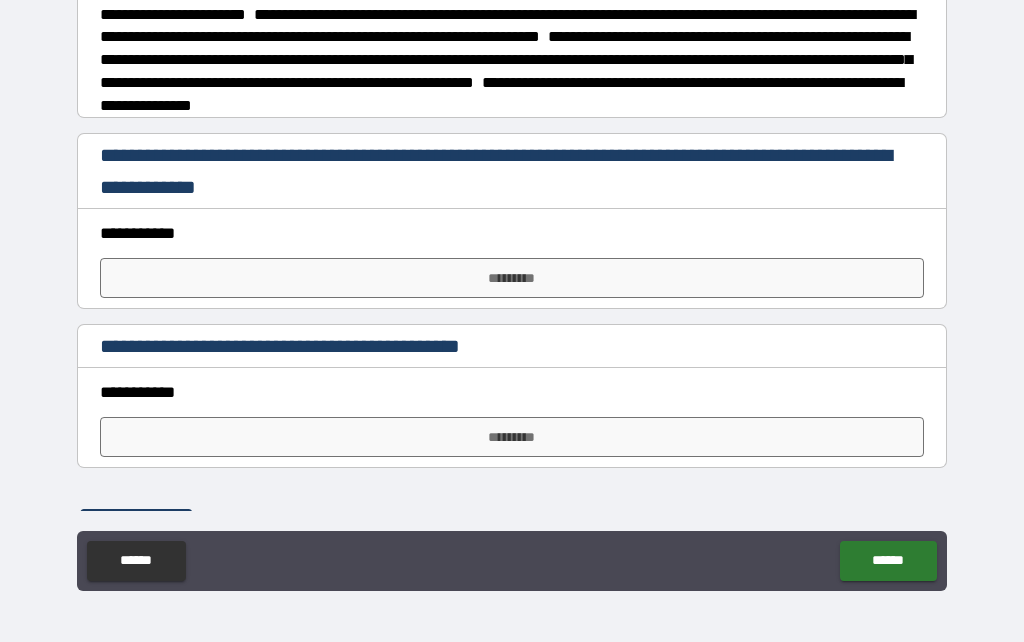 scroll, scrollTop: 1423, scrollLeft: 0, axis: vertical 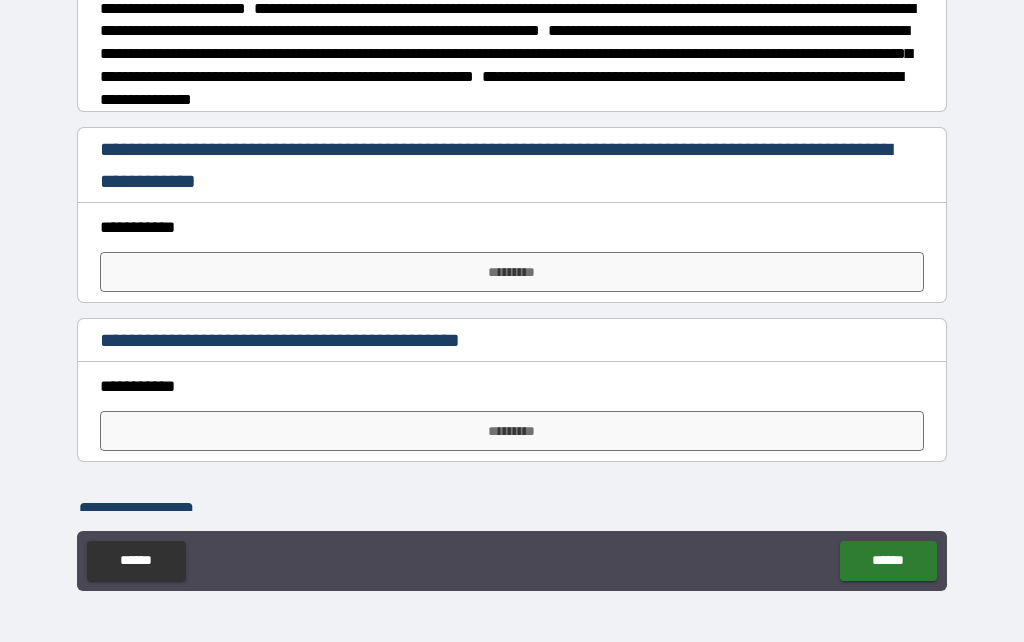 click on "*********" at bounding box center [512, 272] 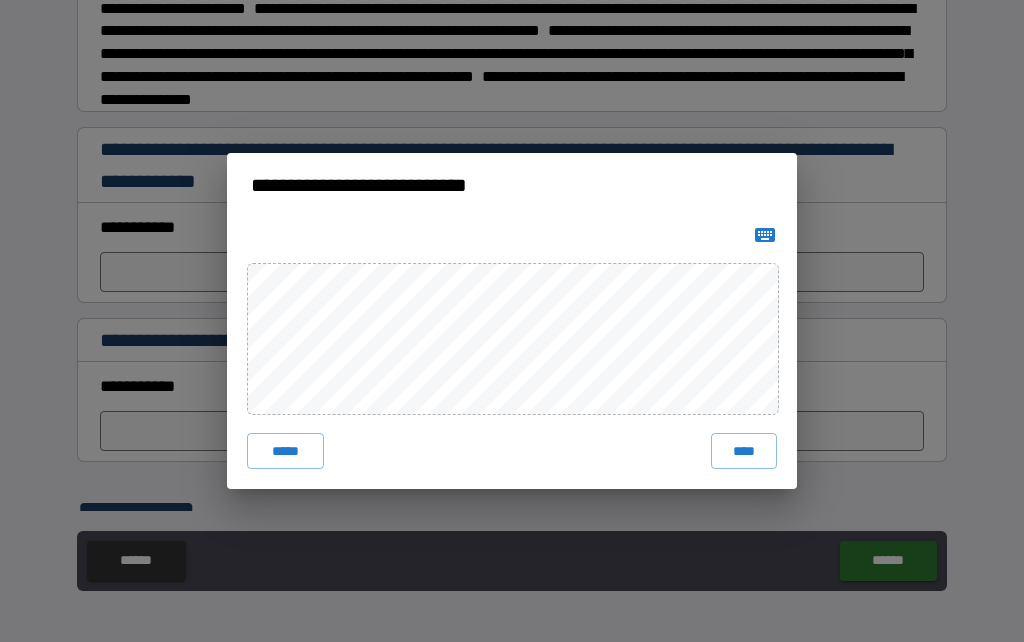 click on "****" at bounding box center [744, 451] 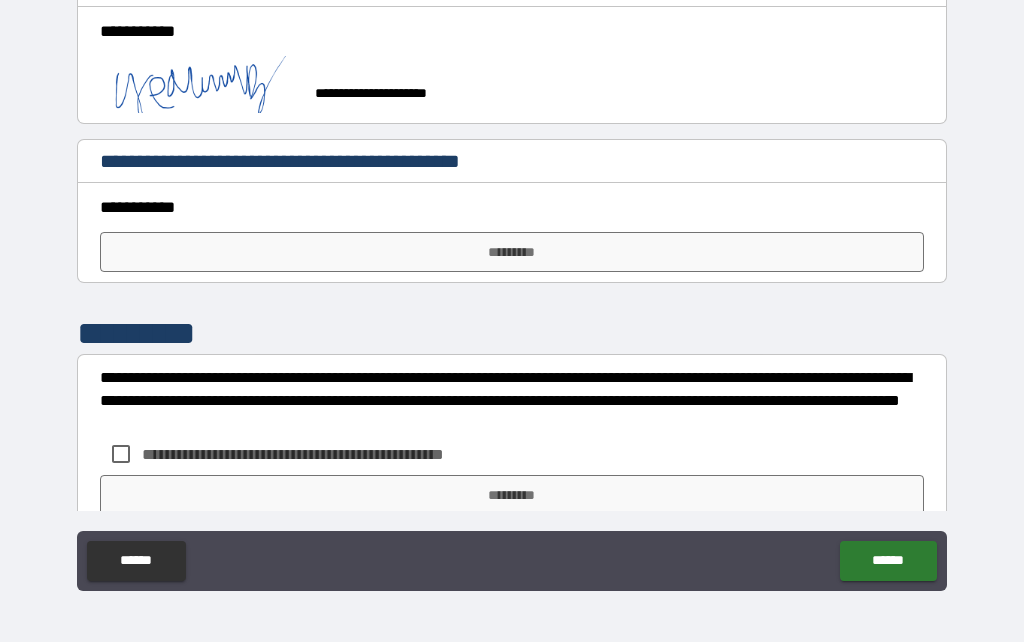 scroll, scrollTop: 1621, scrollLeft: 0, axis: vertical 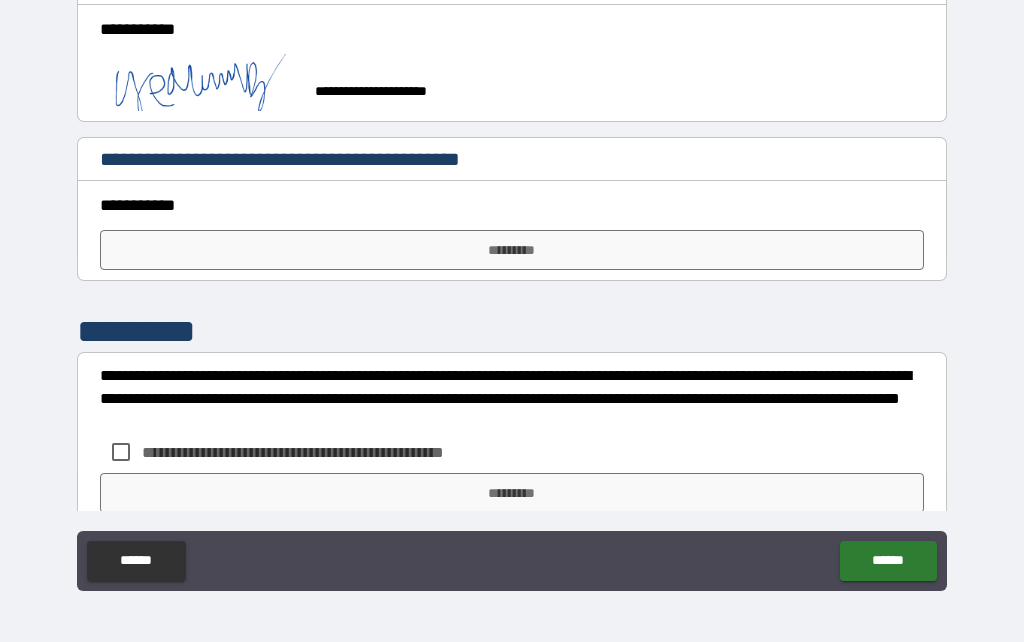 click on "*********" at bounding box center [512, 250] 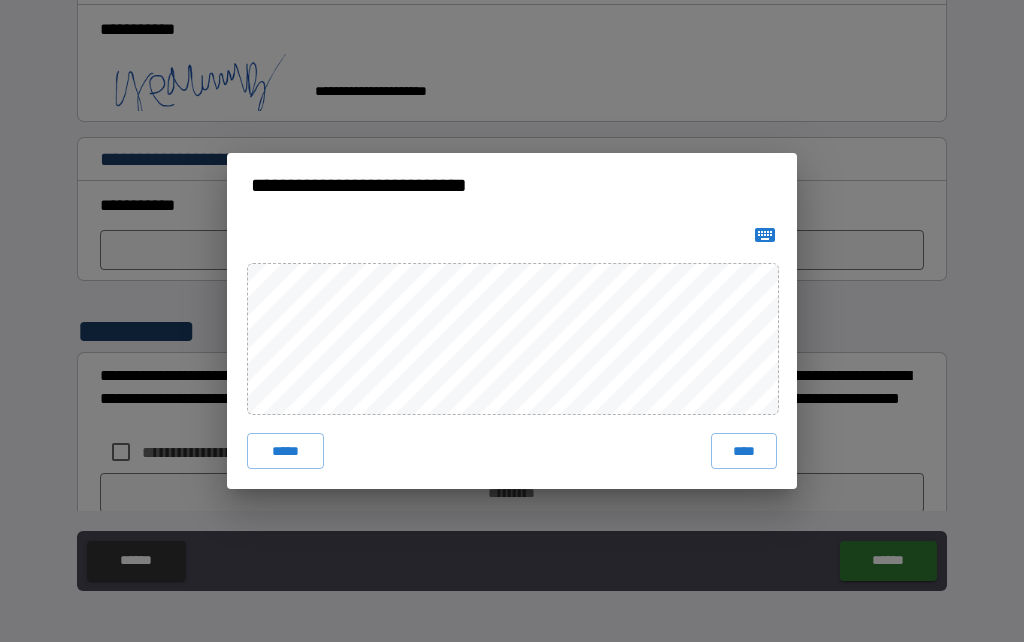 click on "****" at bounding box center [744, 451] 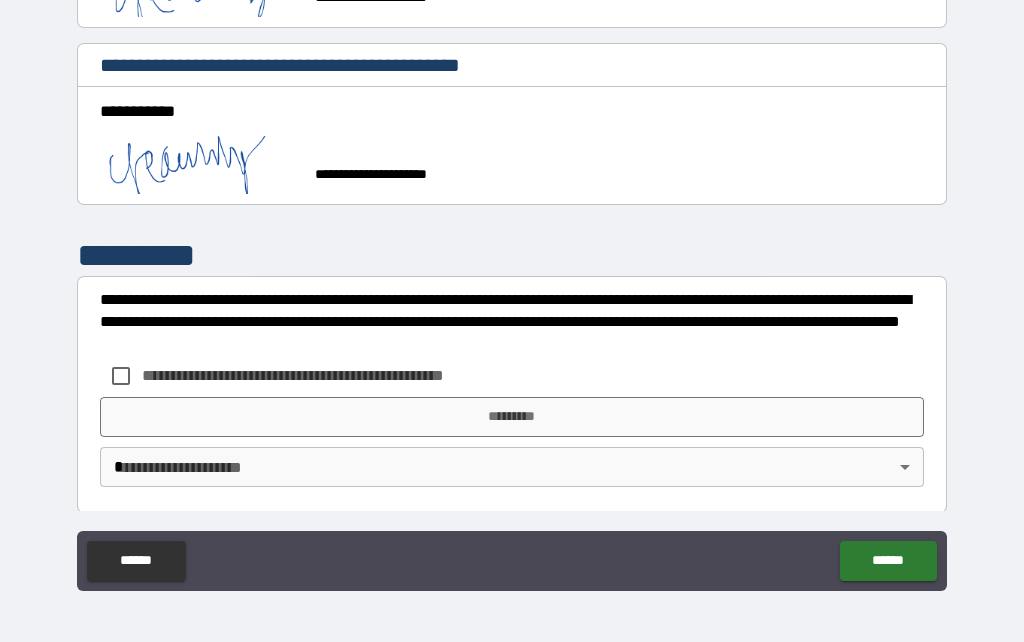 scroll, scrollTop: 1714, scrollLeft: 0, axis: vertical 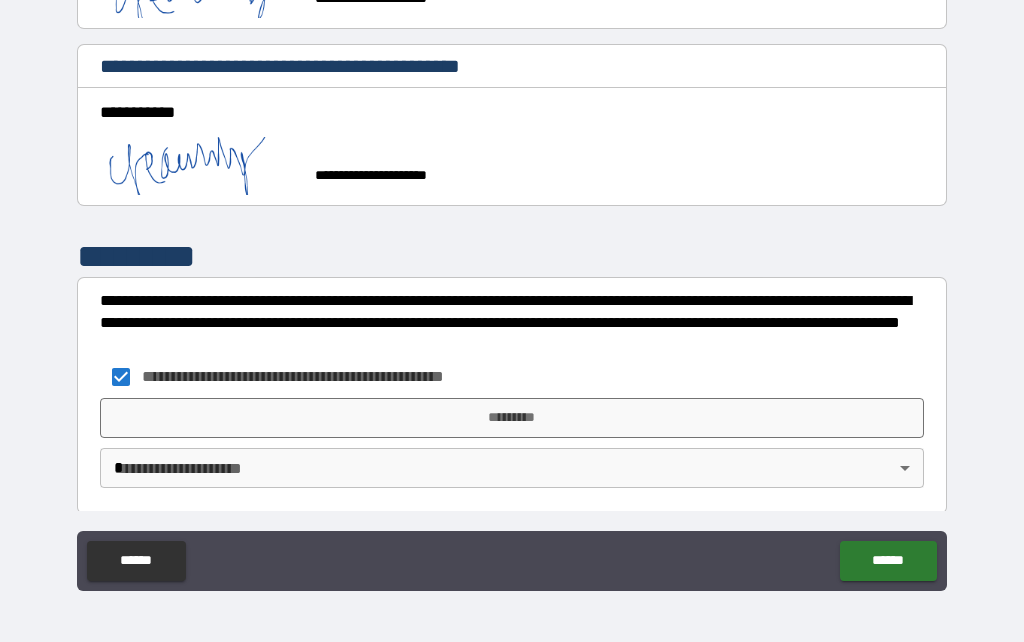 click on "*********" at bounding box center [512, 418] 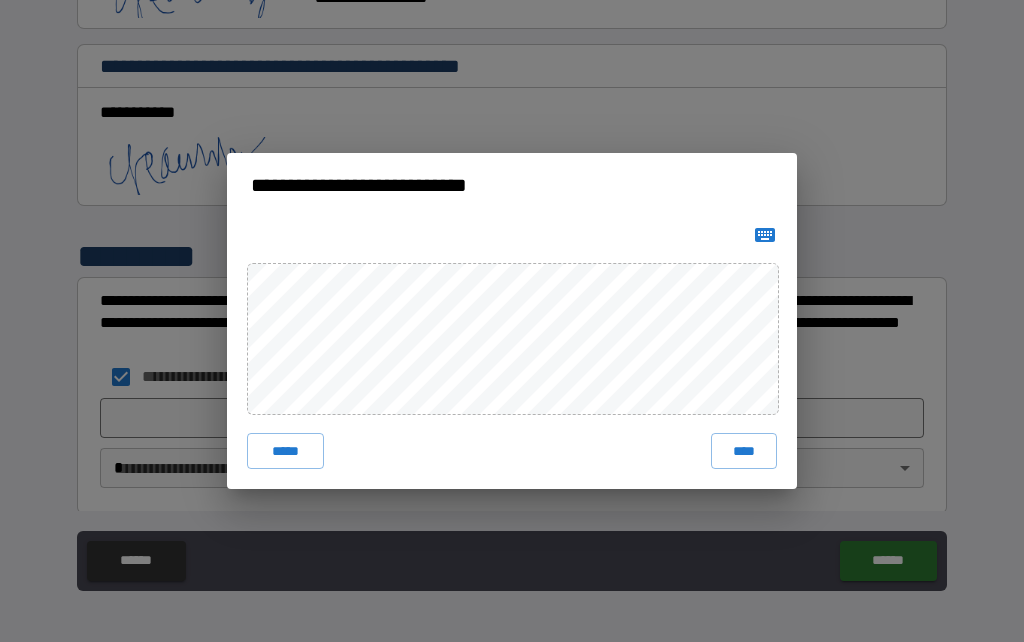 click on "****" at bounding box center (744, 451) 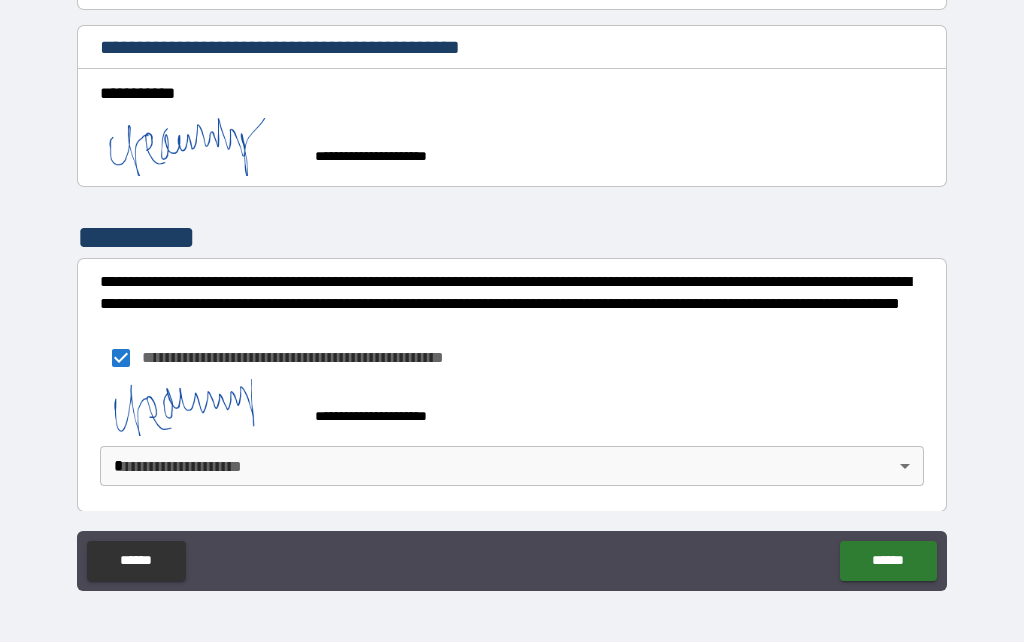 scroll, scrollTop: 1732, scrollLeft: 0, axis: vertical 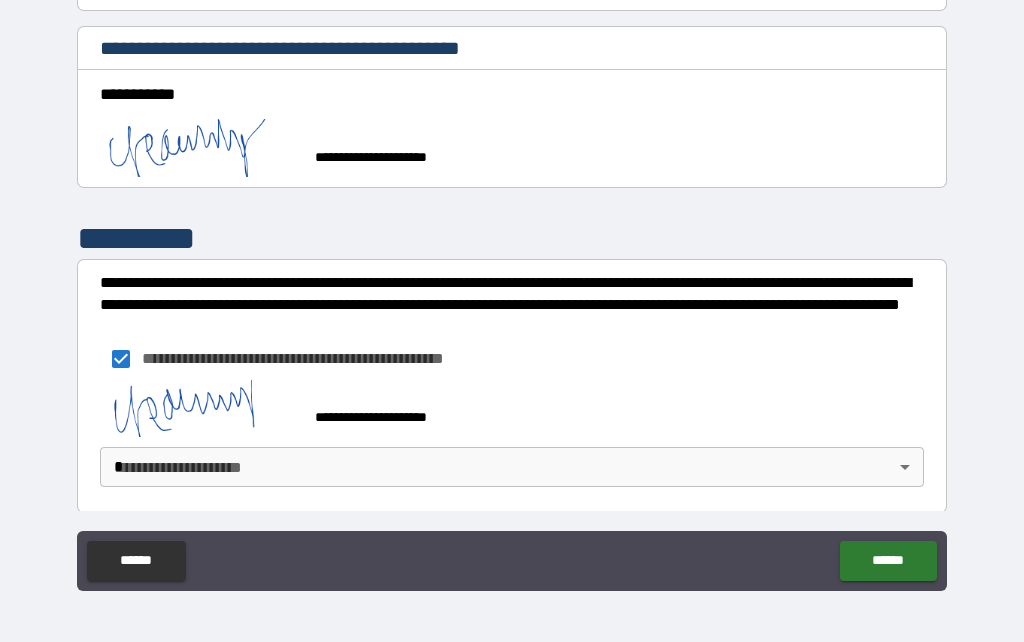 click on "**********" at bounding box center (512, 277) 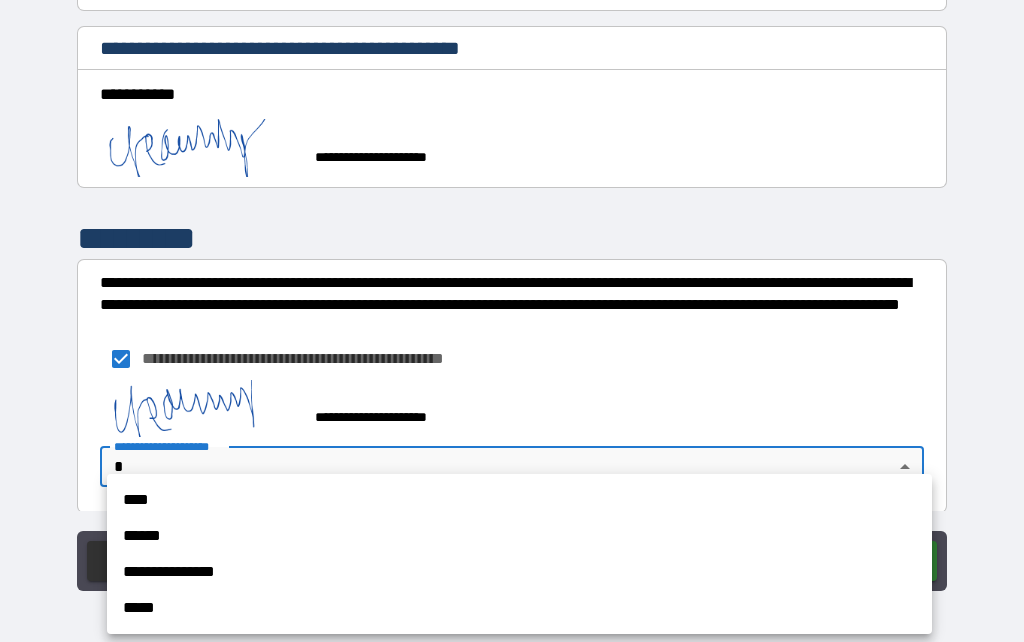 click on "****" at bounding box center (519, 500) 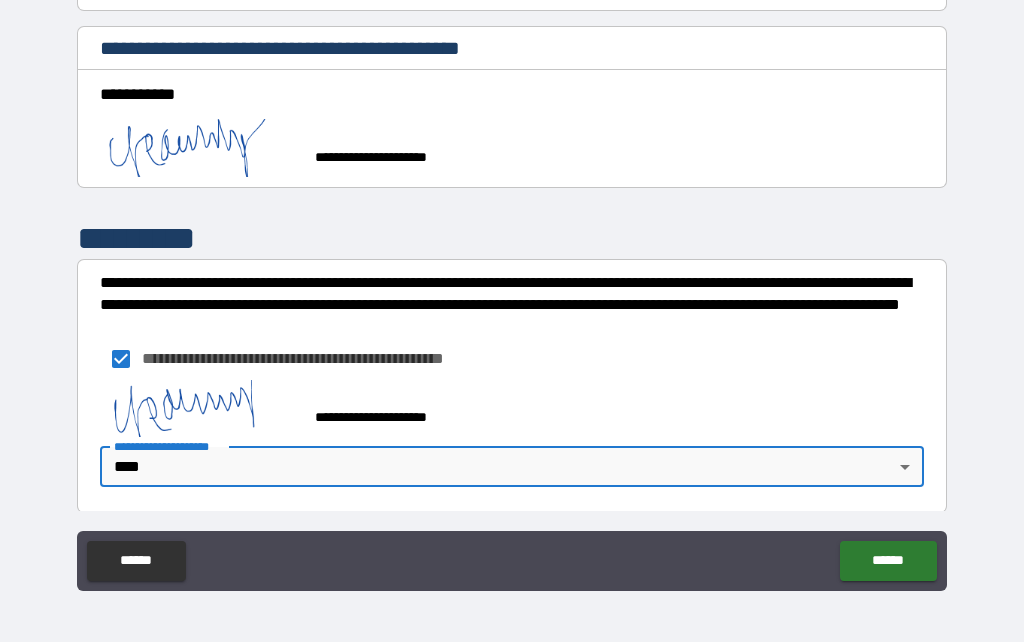 click on "******" at bounding box center [888, 561] 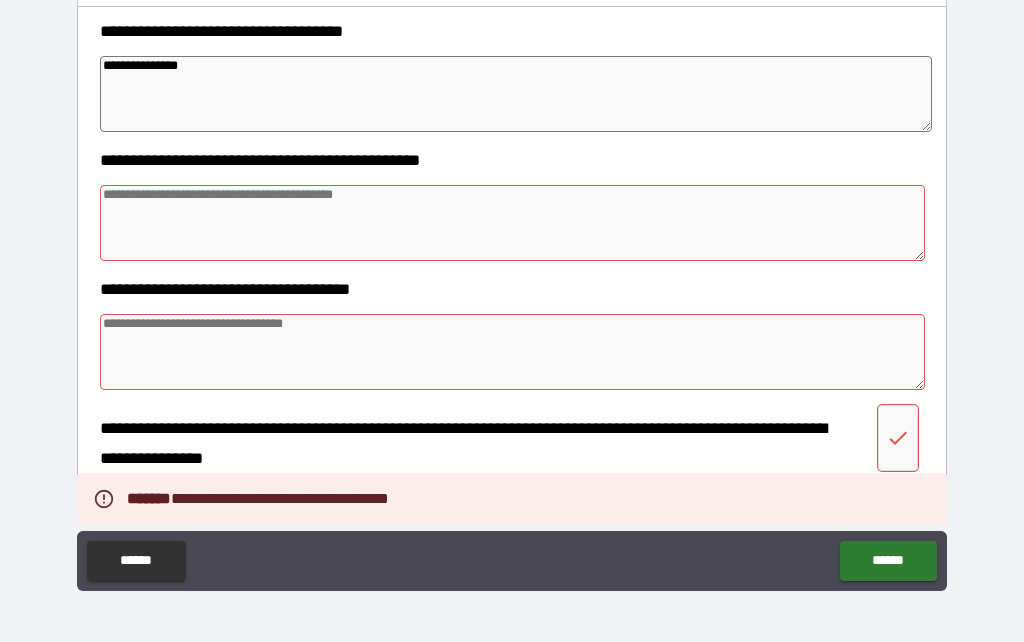 scroll, scrollTop: 595, scrollLeft: 0, axis: vertical 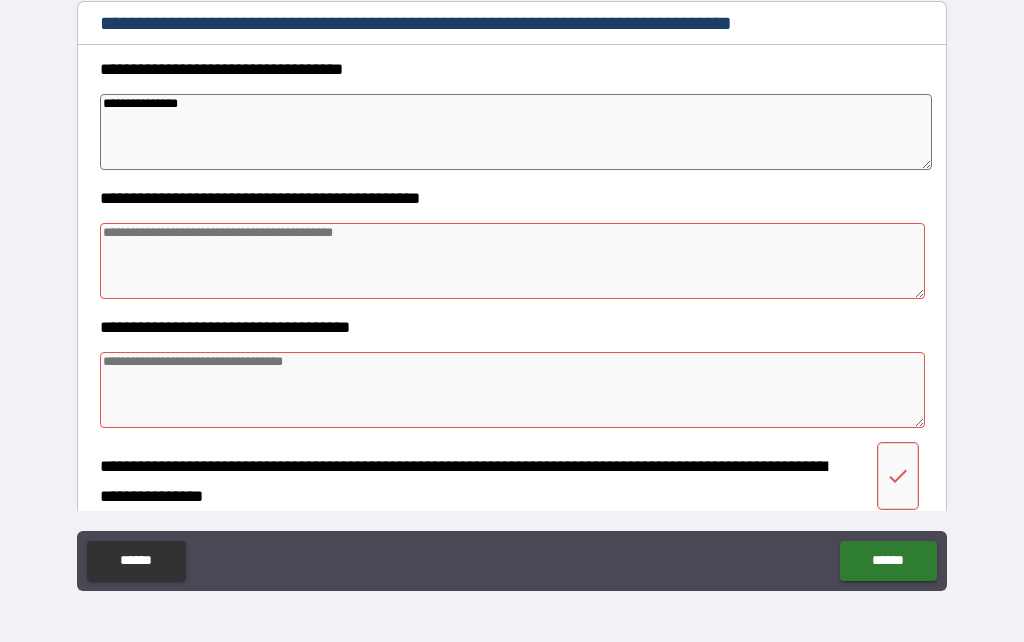 click at bounding box center (513, 261) 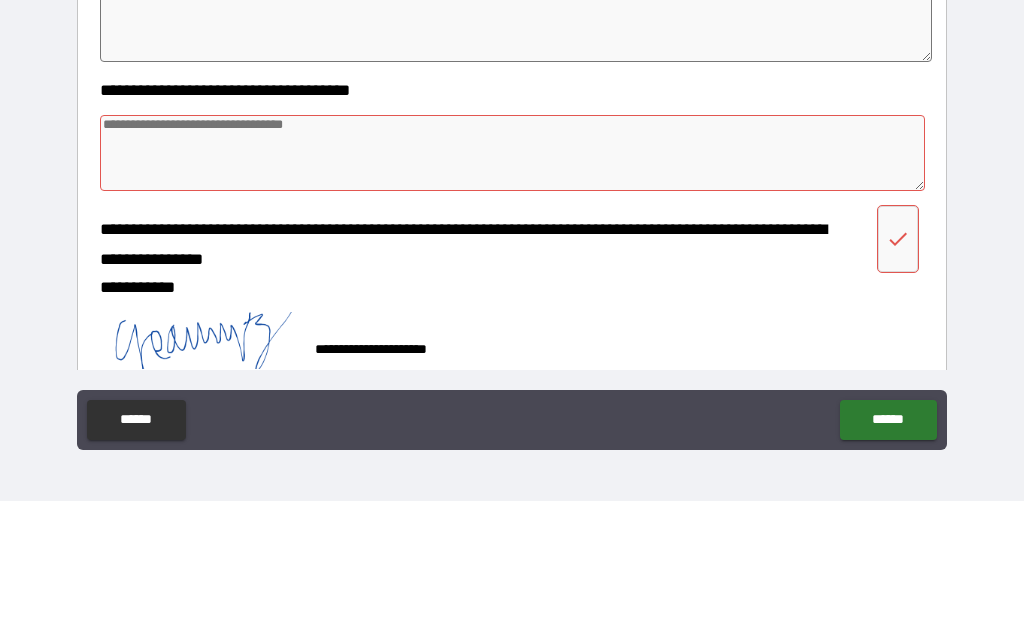 scroll, scrollTop: 691, scrollLeft: 0, axis: vertical 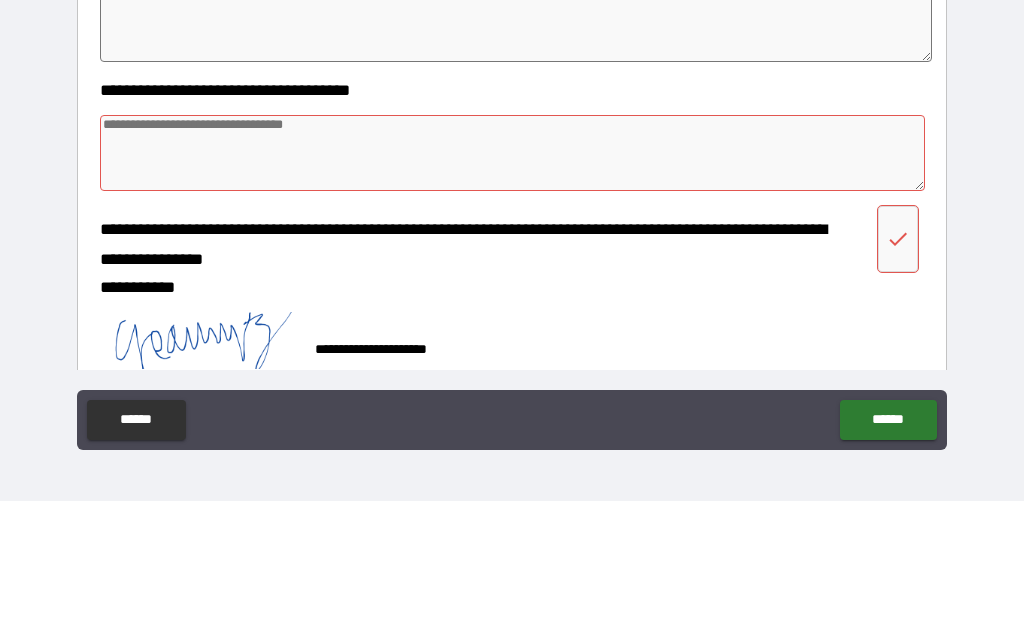 click at bounding box center (513, 294) 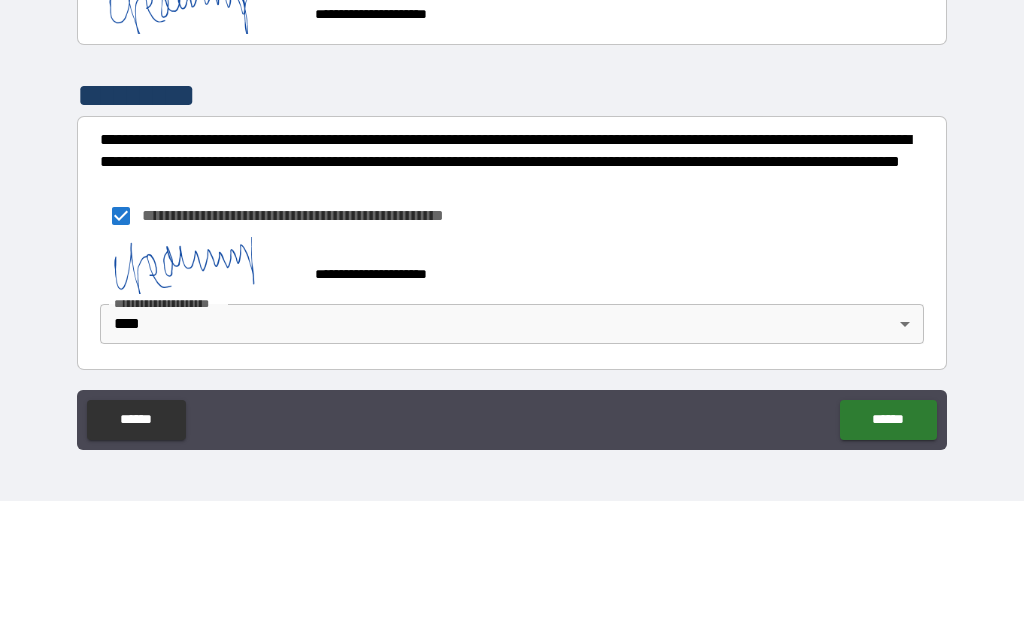 scroll, scrollTop: 1732, scrollLeft: 0, axis: vertical 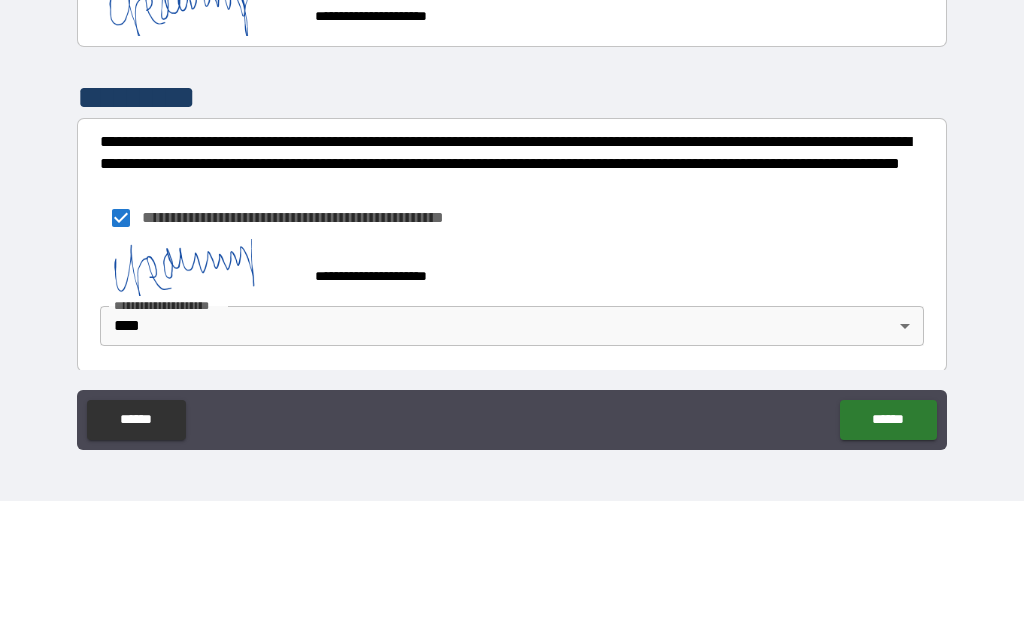 click on "**********" at bounding box center (512, 305) 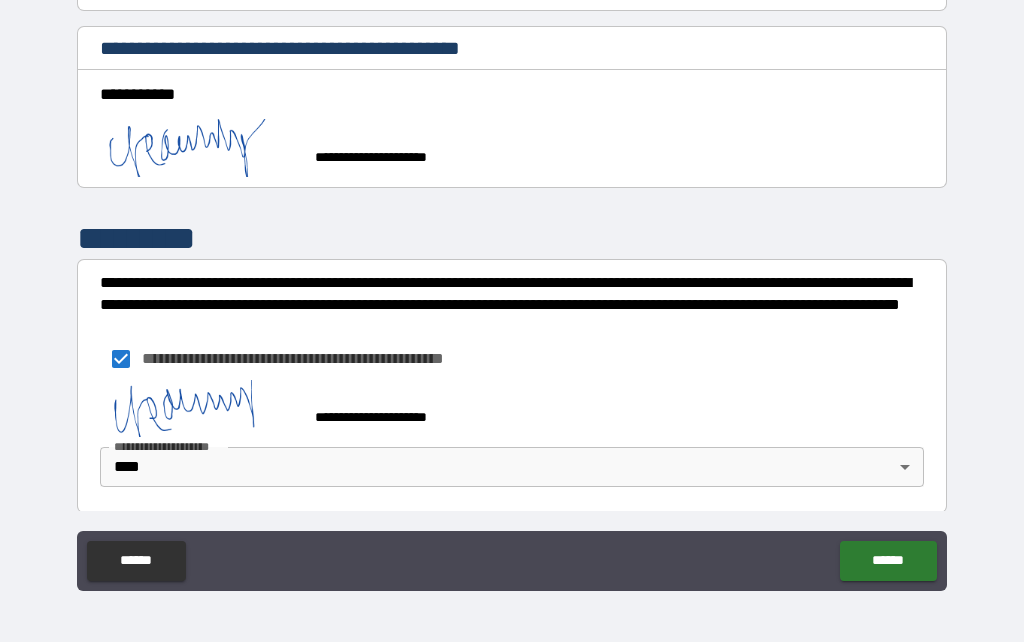 click on "******" at bounding box center [888, 561] 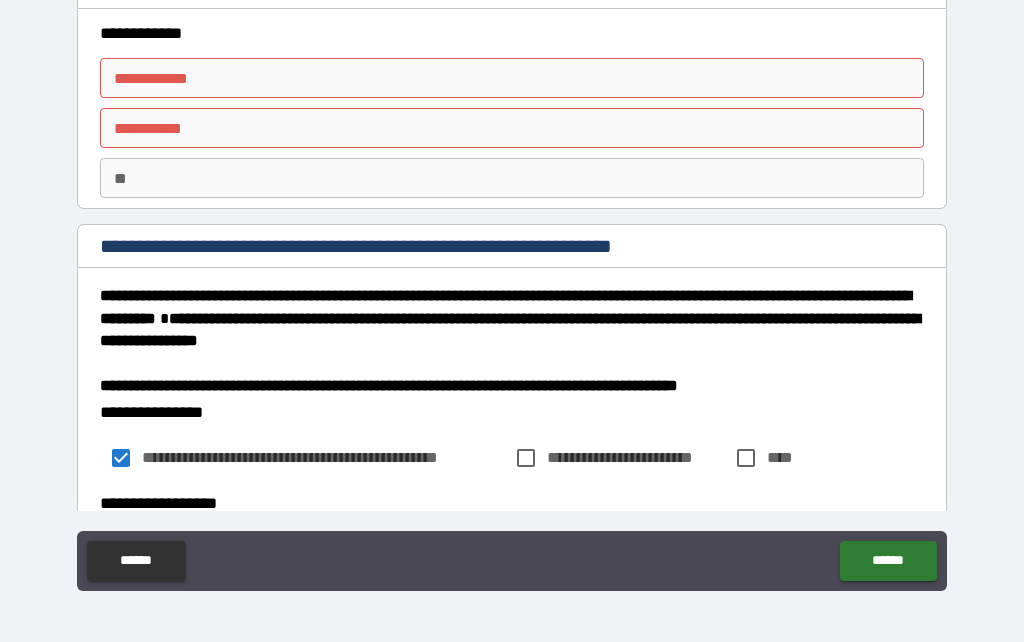 scroll, scrollTop: 0, scrollLeft: 0, axis: both 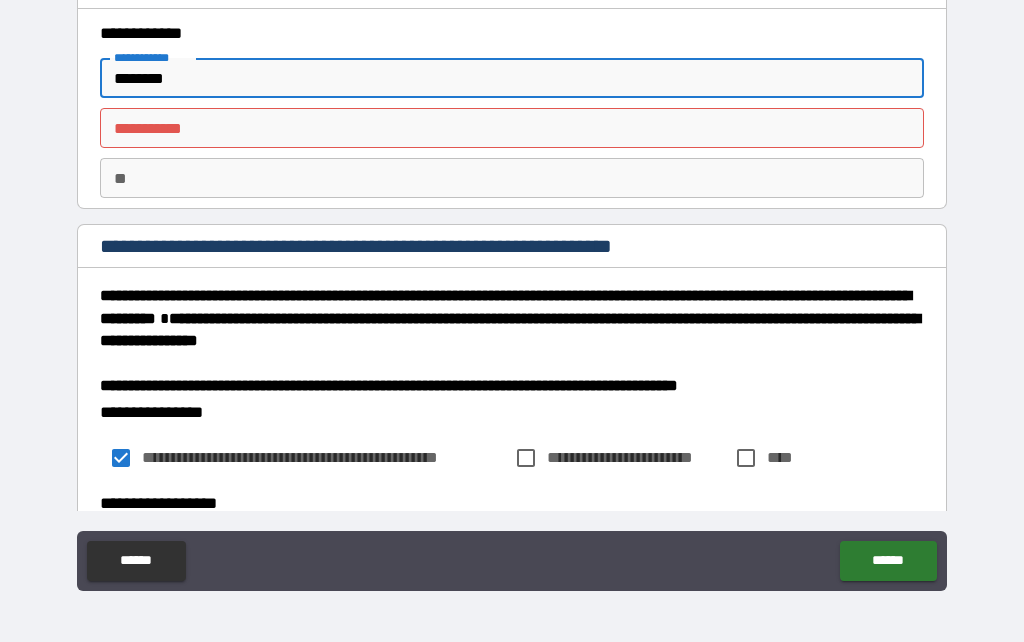click on "*********   *" at bounding box center [512, 128] 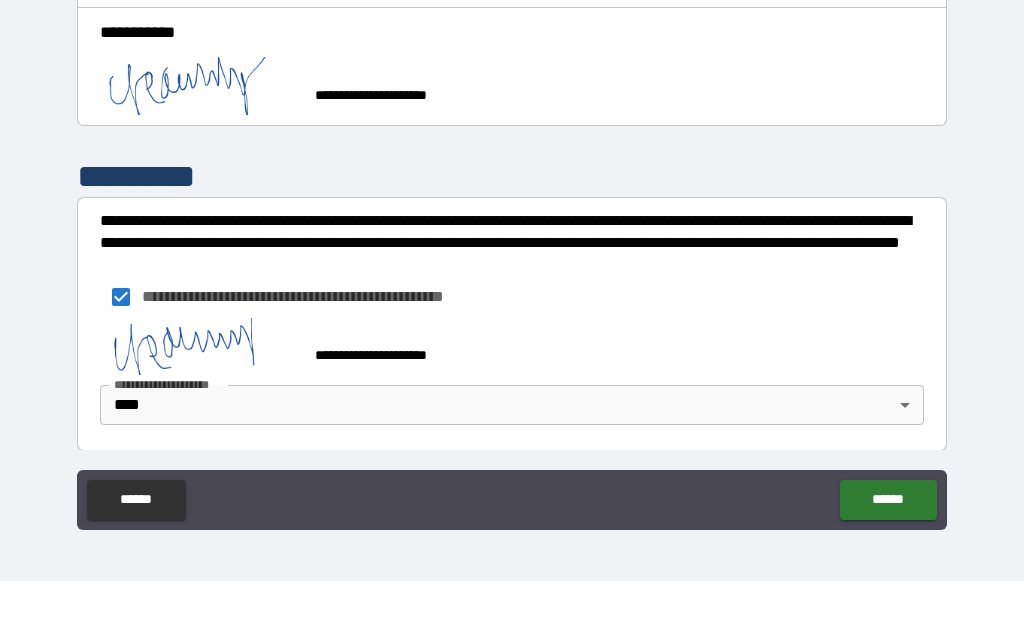 scroll, scrollTop: 1732, scrollLeft: 0, axis: vertical 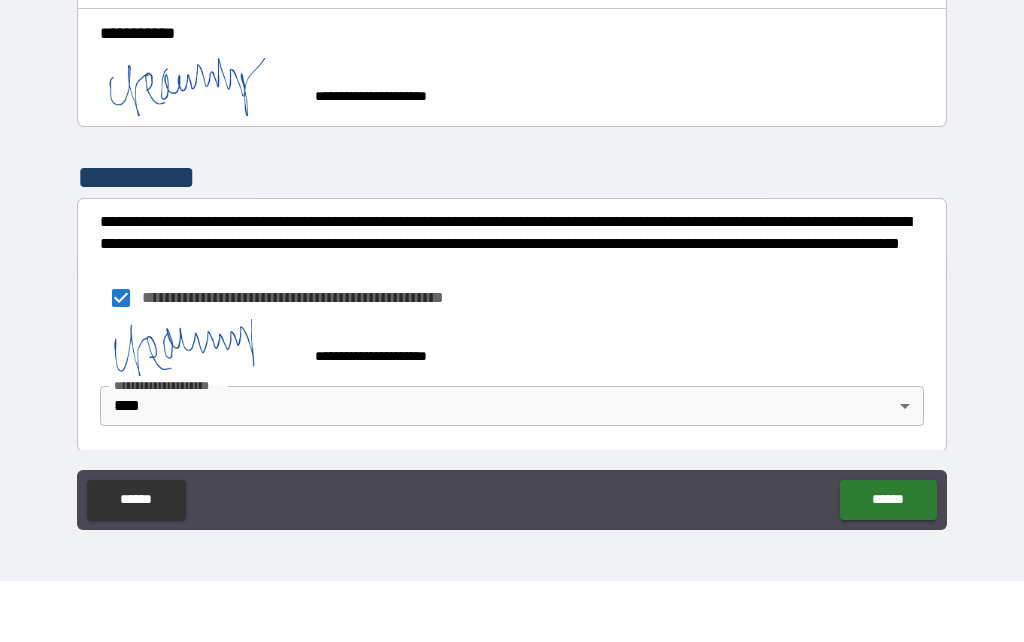 click on "**********" at bounding box center [512, 238] 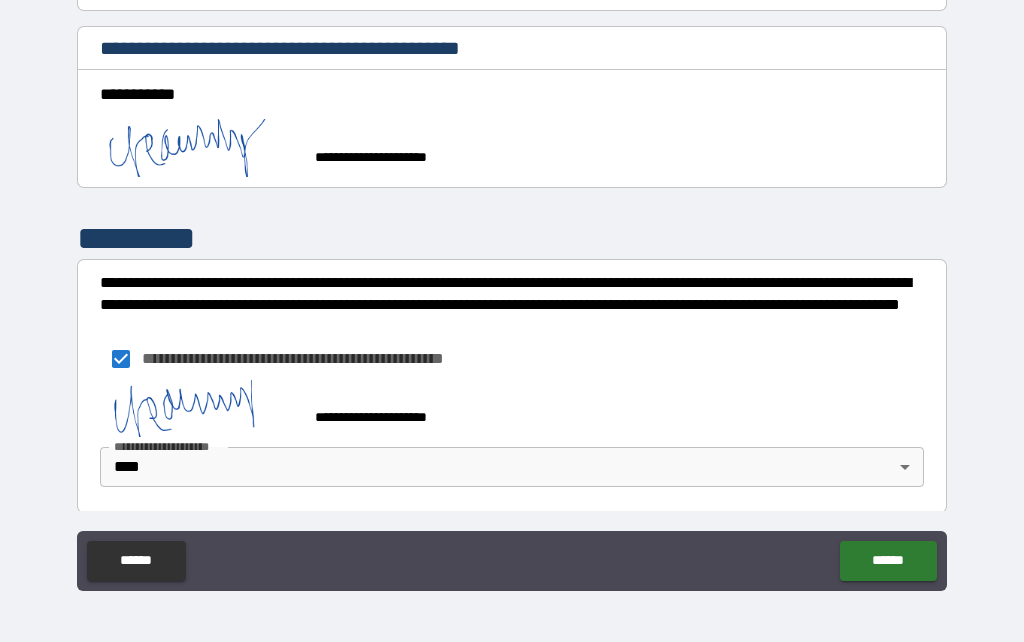 click on "******" at bounding box center [888, 561] 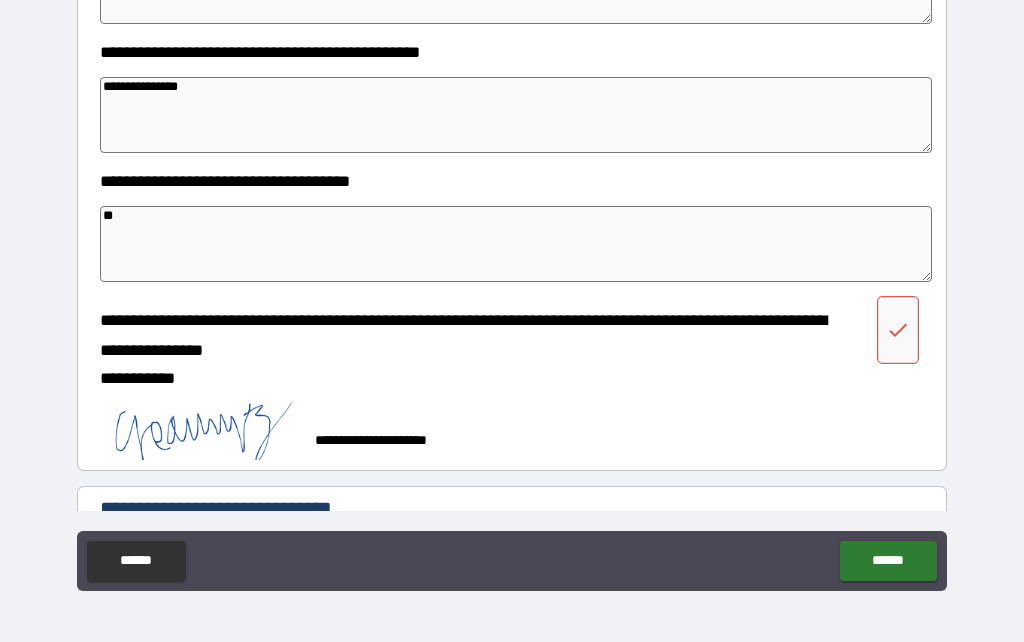 scroll, scrollTop: 741, scrollLeft: 0, axis: vertical 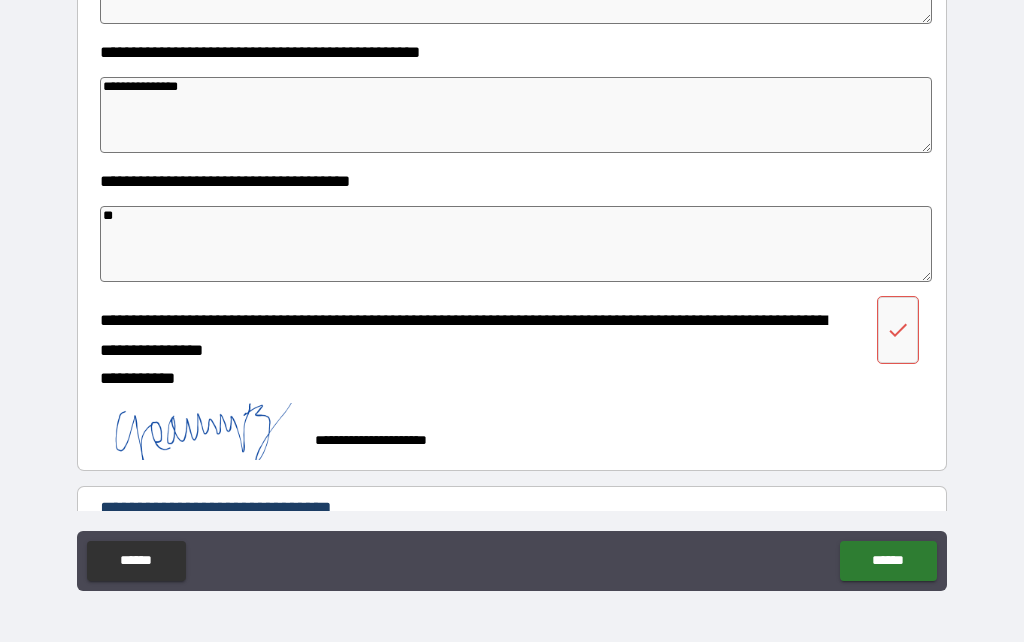 click 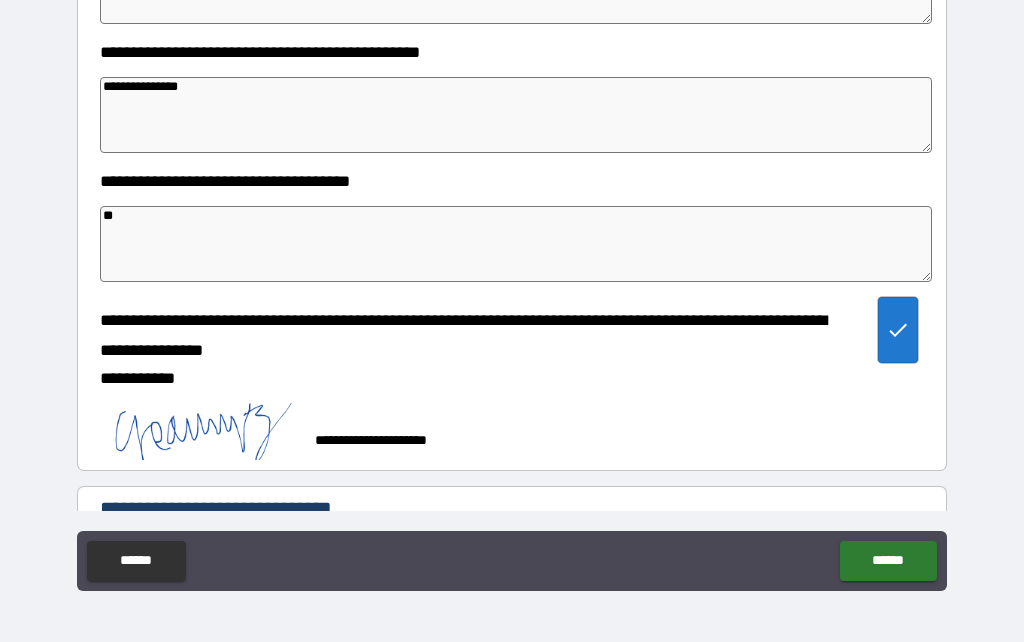 click on "******" at bounding box center [888, 561] 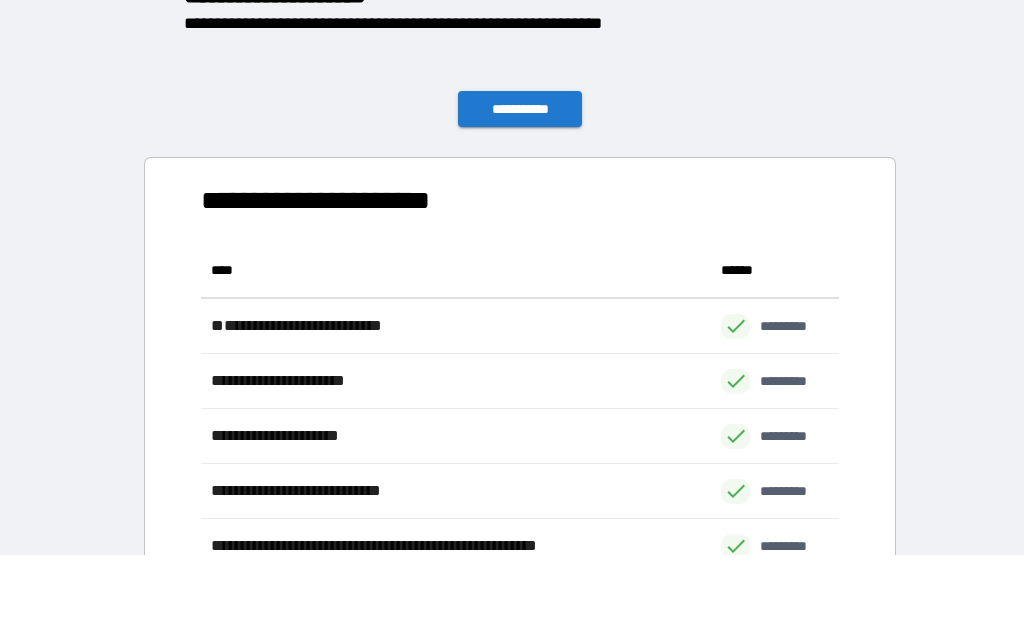 scroll, scrollTop: 1, scrollLeft: 1, axis: both 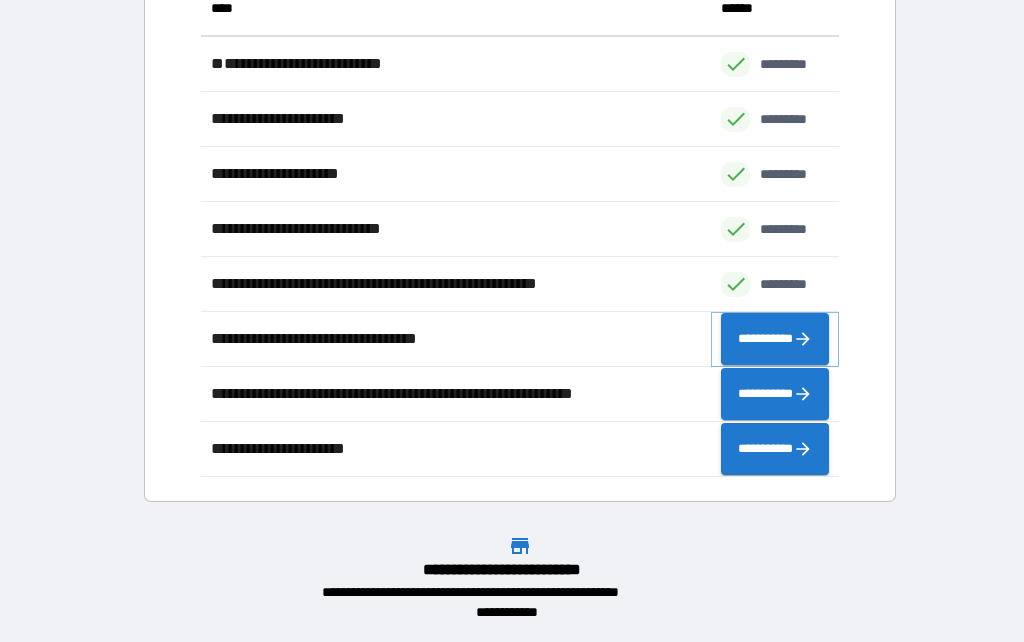 click on "**********" at bounding box center (775, 339) 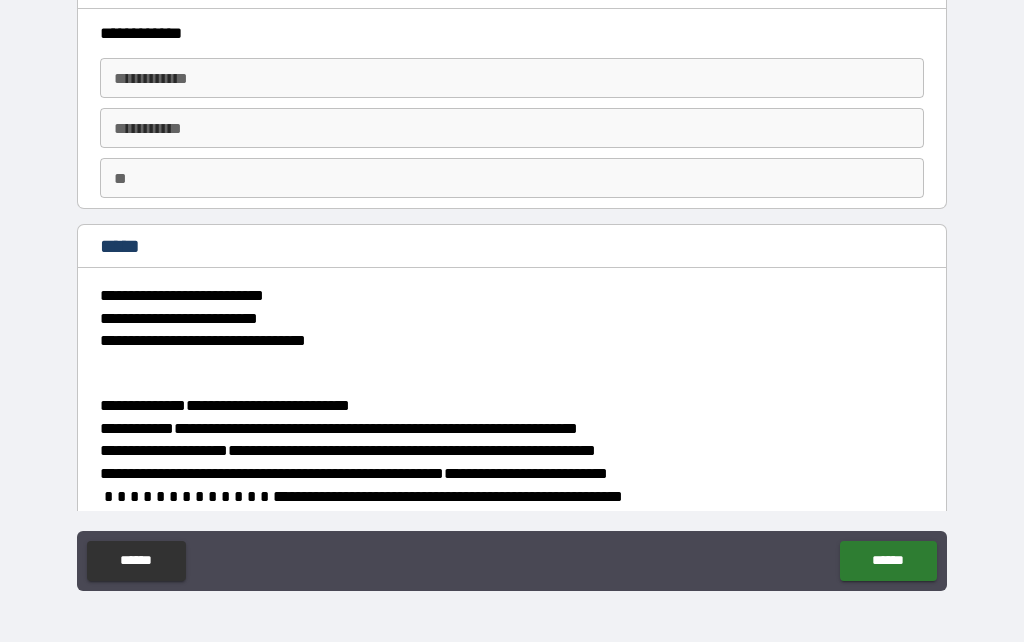 scroll, scrollTop: 0, scrollLeft: 0, axis: both 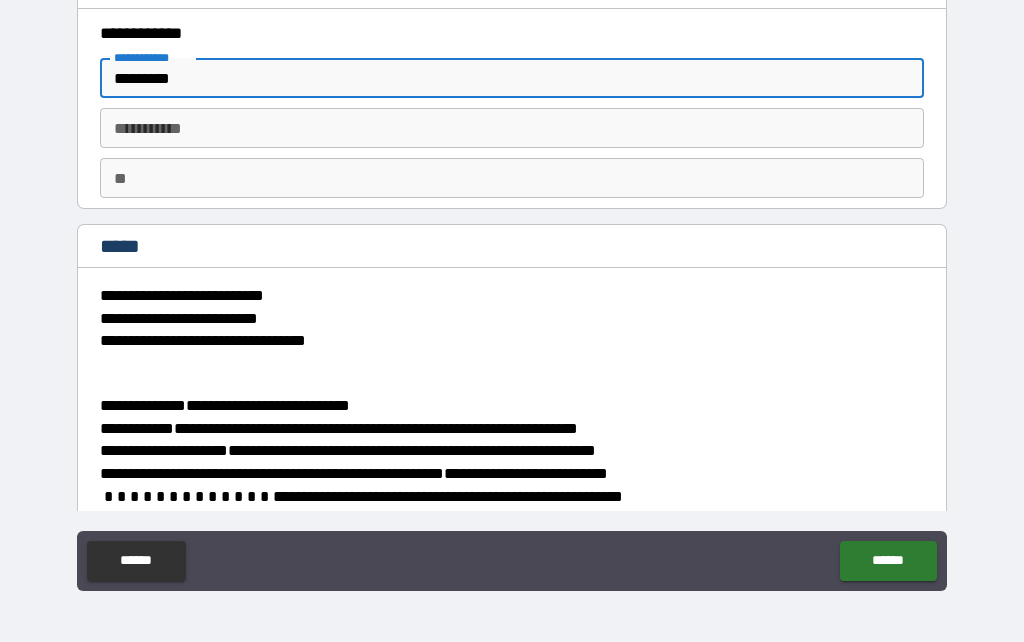click on "*********   *" at bounding box center [512, 128] 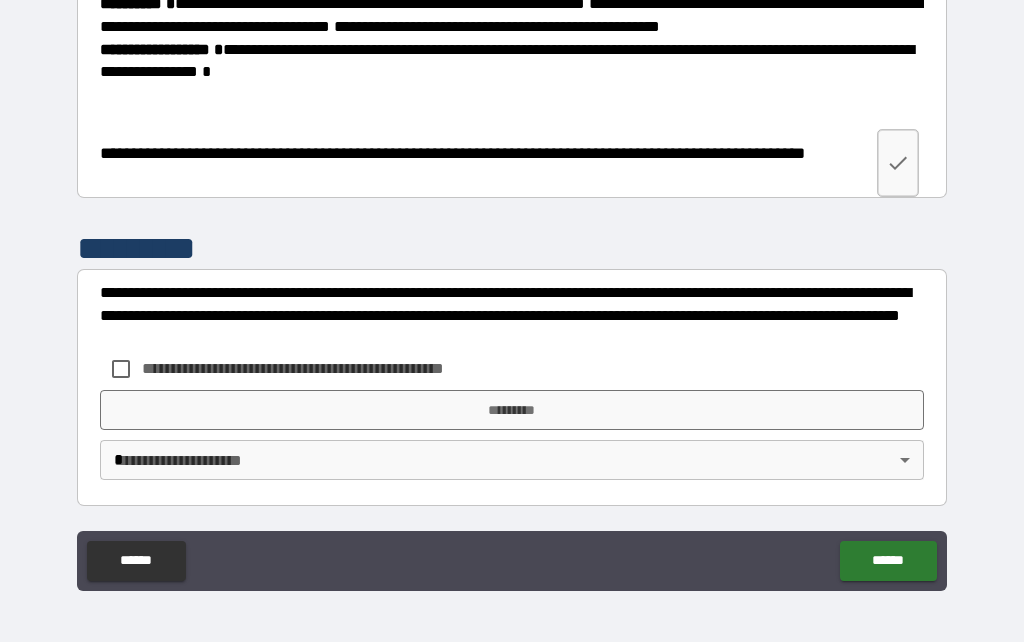 scroll, scrollTop: 2714, scrollLeft: 0, axis: vertical 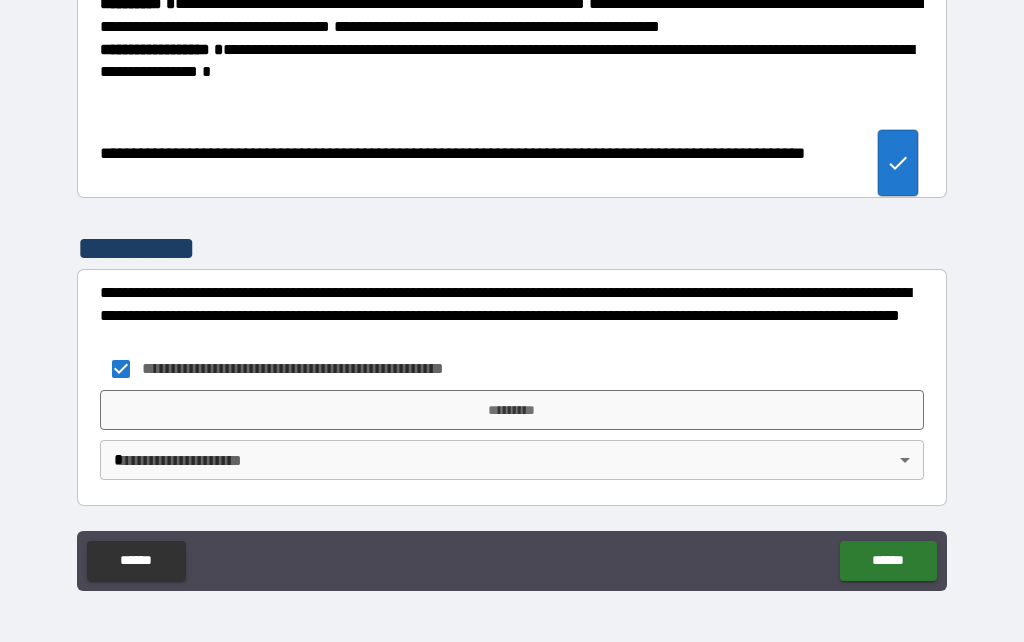 click on "**********" at bounding box center (512, 277) 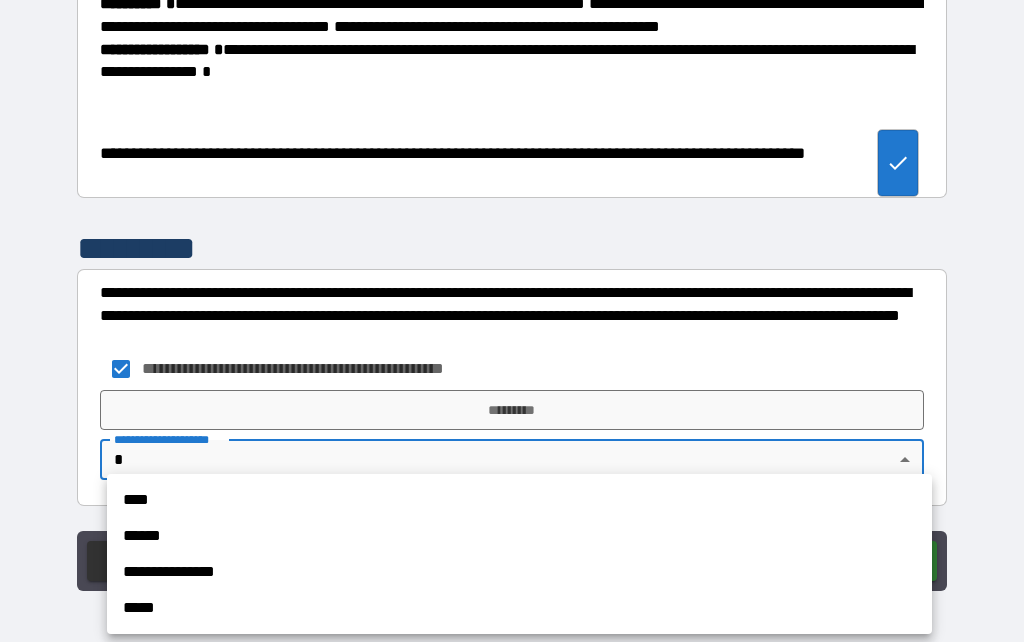 click on "****" at bounding box center (519, 500) 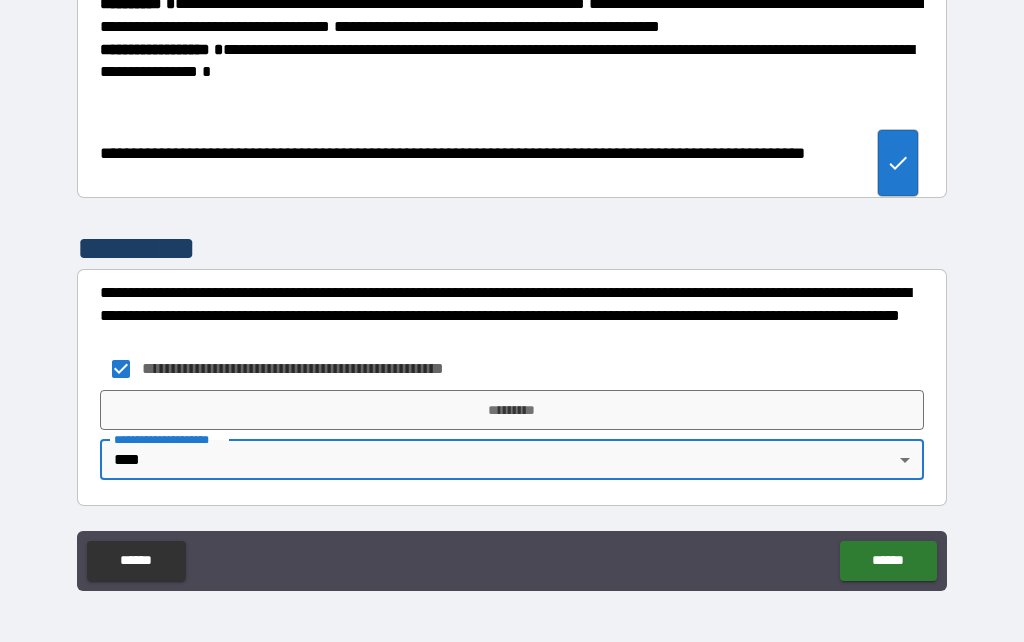 click on "*********" at bounding box center [512, 410] 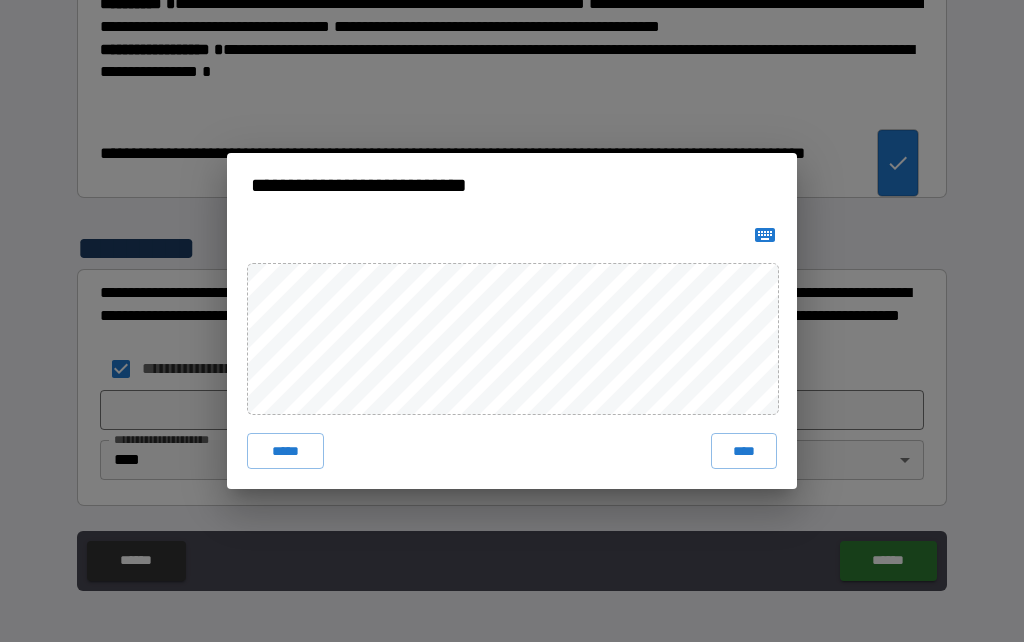 click on "****" at bounding box center [744, 451] 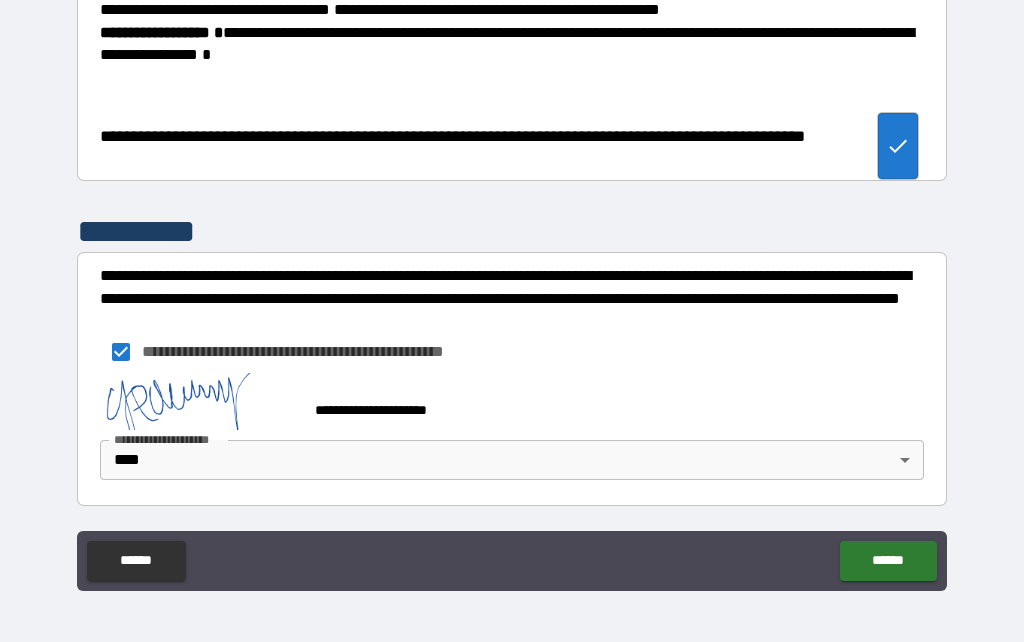 click on "******" at bounding box center (888, 561) 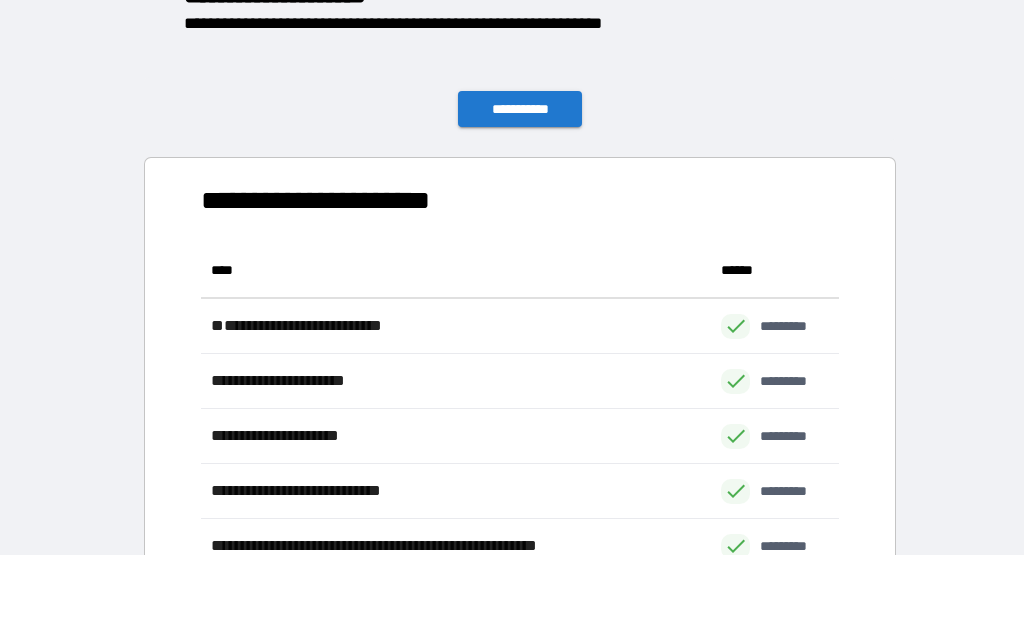 scroll, scrollTop: 496, scrollLeft: 638, axis: both 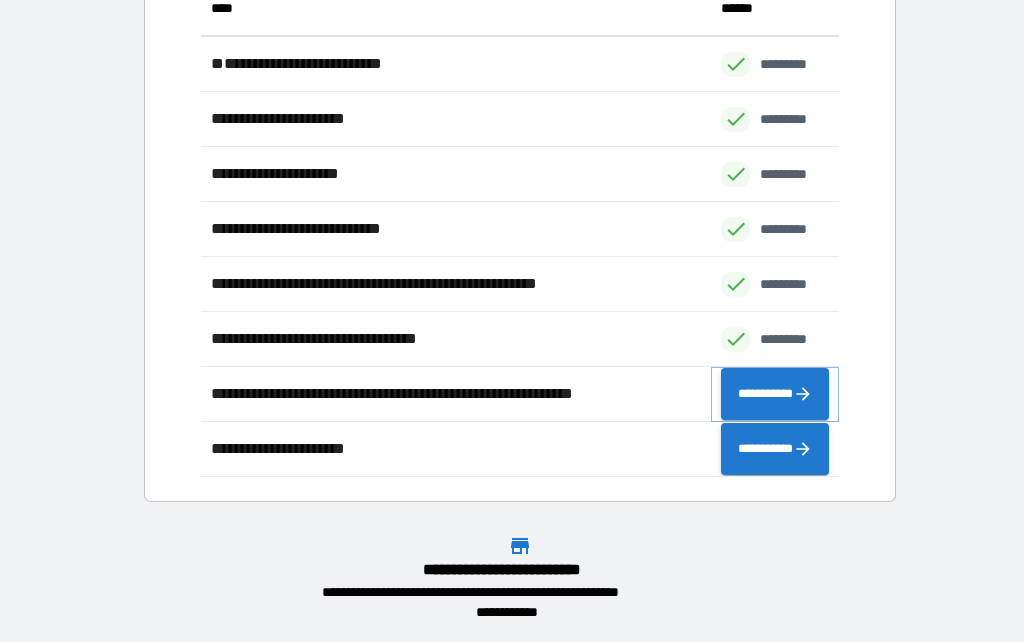 click on "**********" at bounding box center [775, 394] 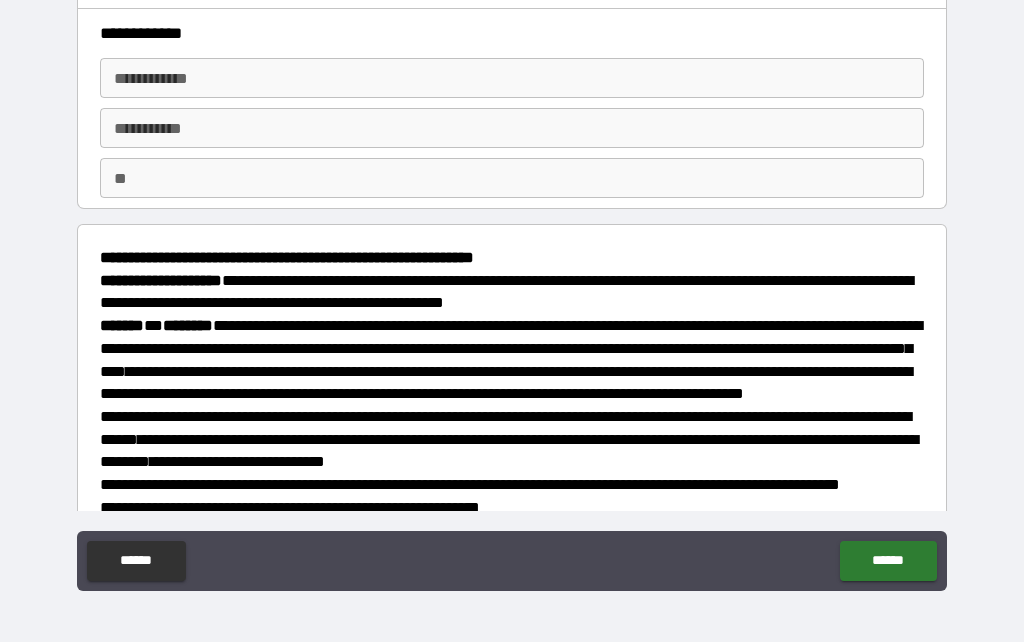 click on "**********" at bounding box center (512, 78) 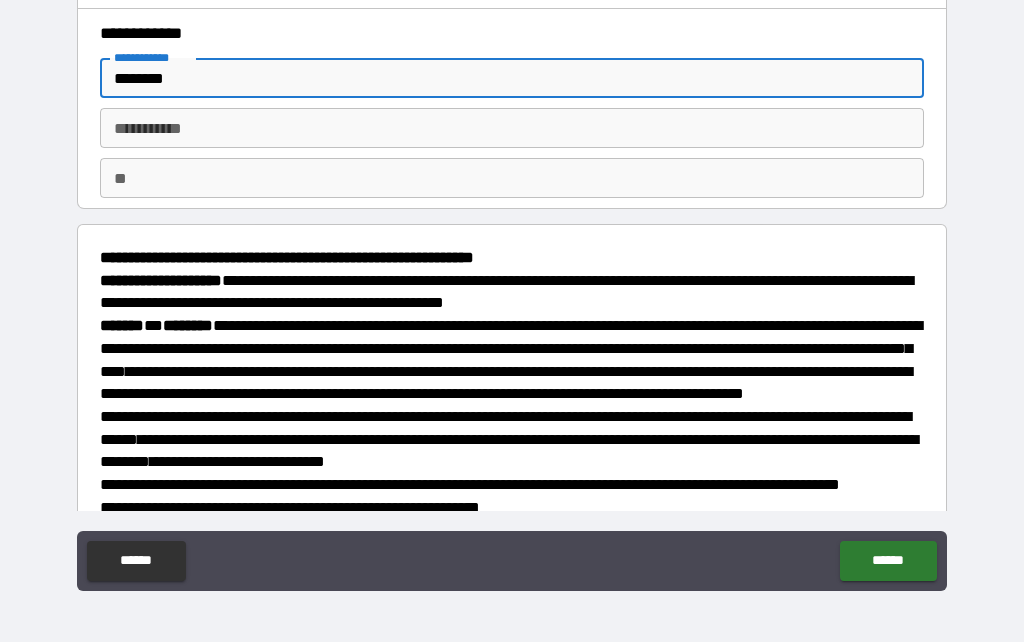 click on "*********   *" at bounding box center [512, 128] 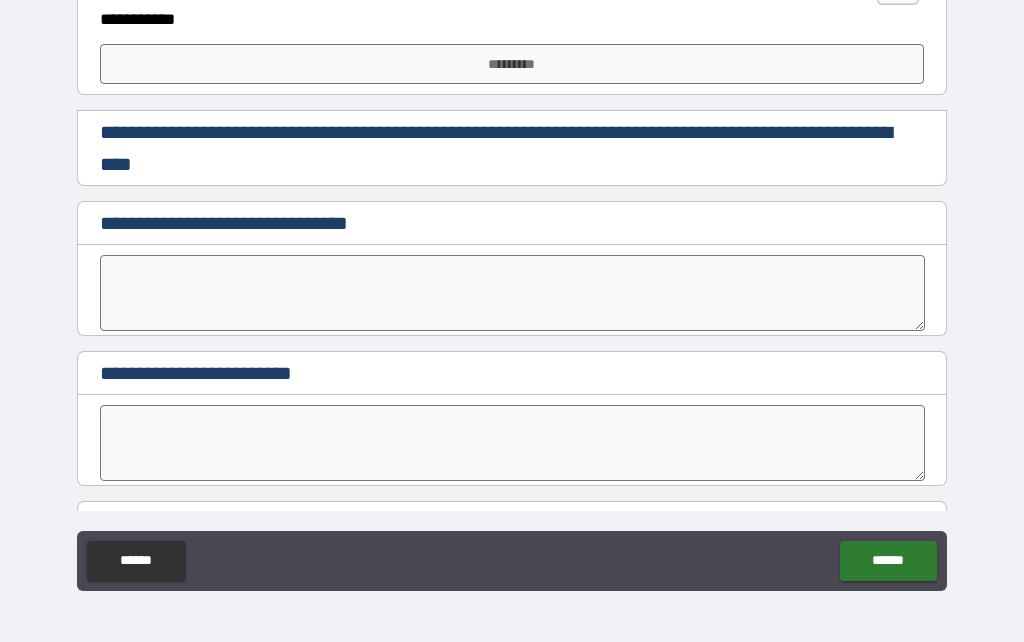 scroll, scrollTop: 853, scrollLeft: 0, axis: vertical 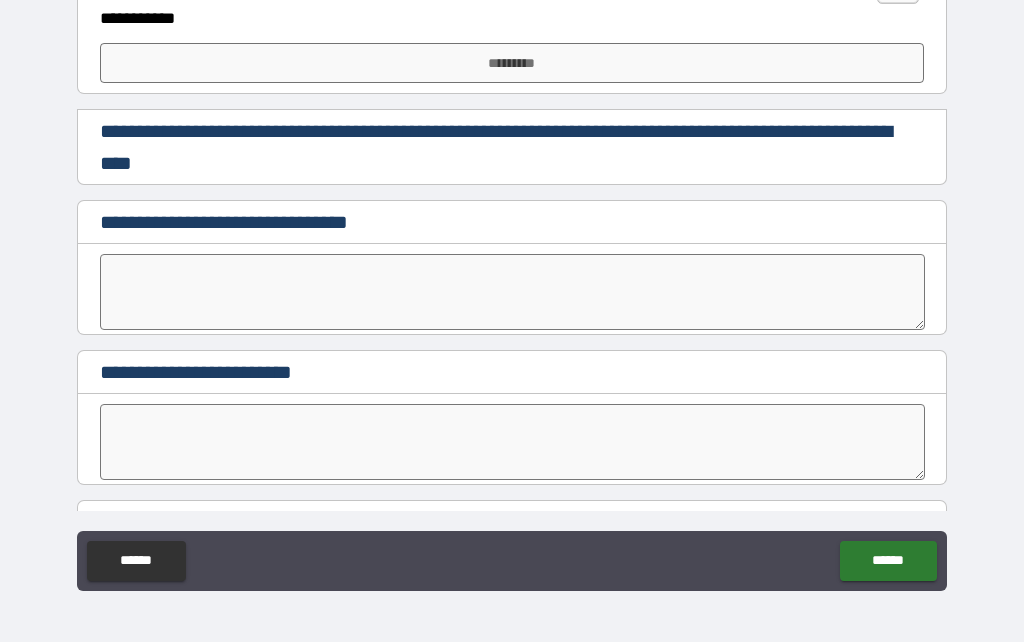 click 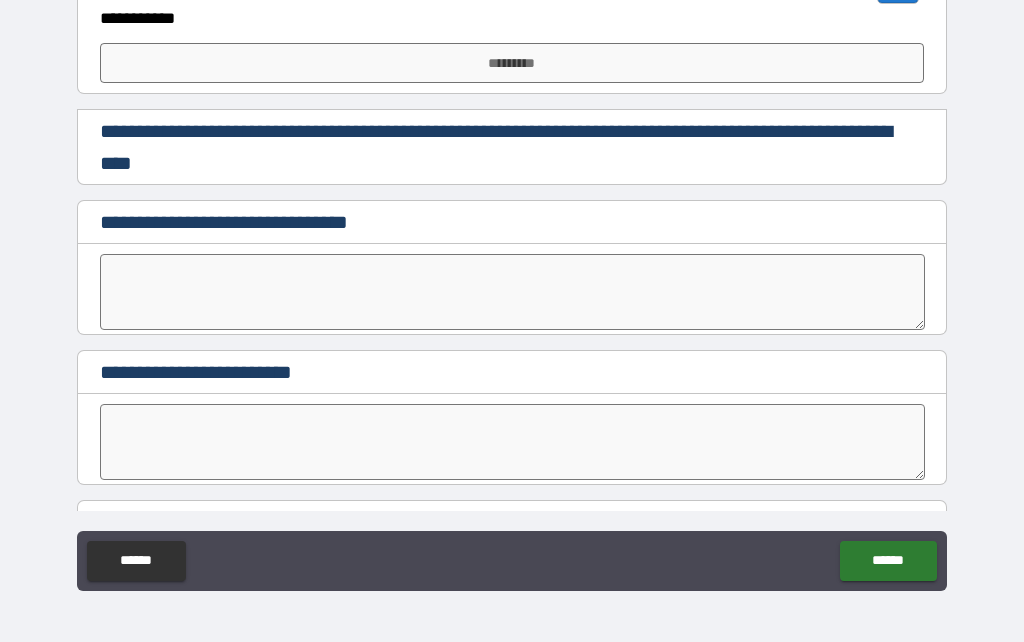 click on "*********" at bounding box center (512, 63) 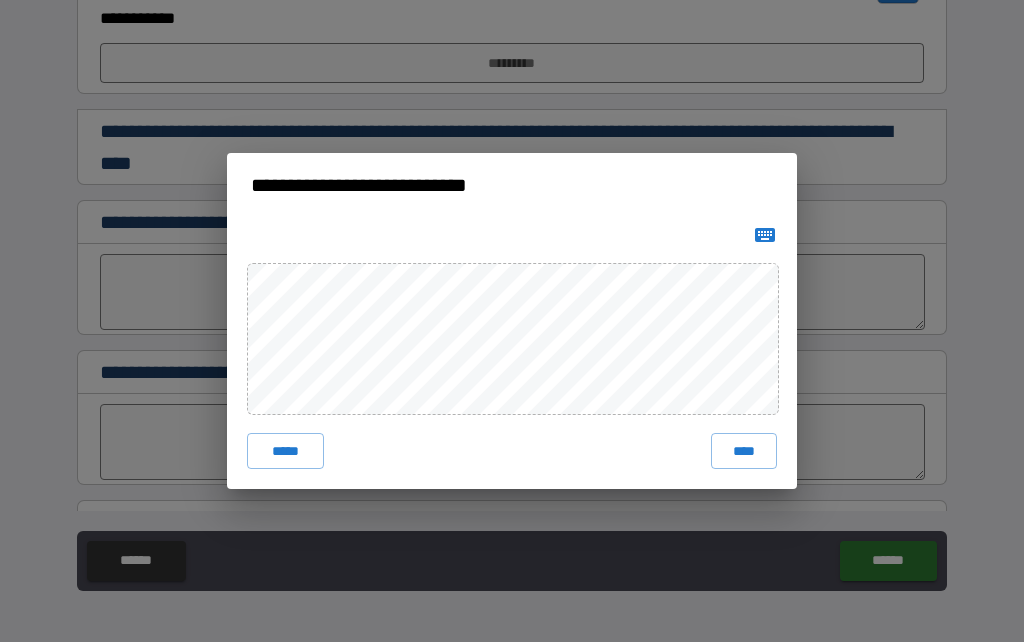 click on "****" at bounding box center (744, 451) 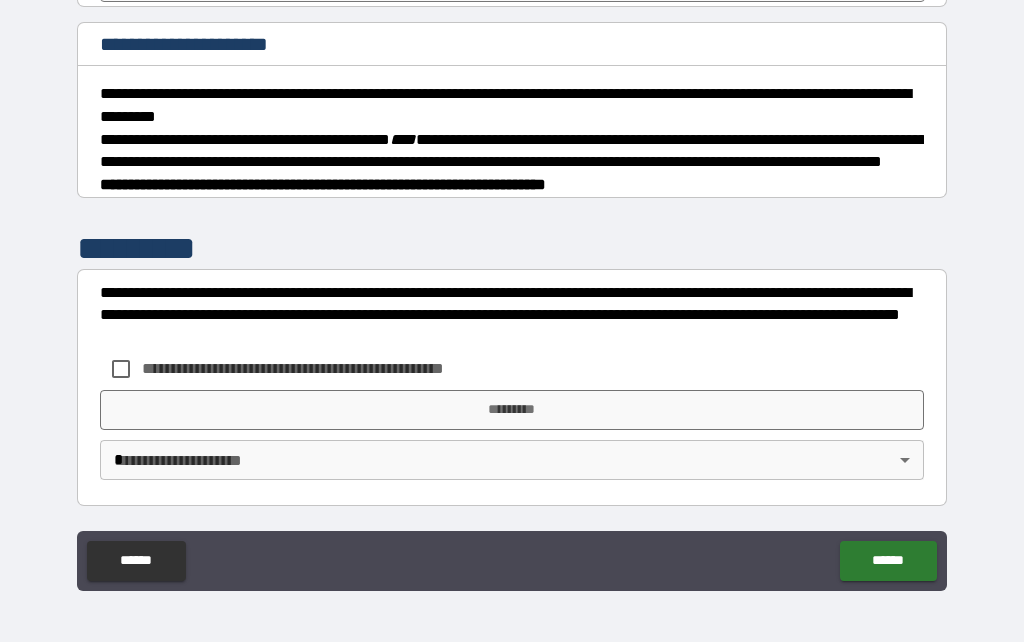 scroll, scrollTop: 1458, scrollLeft: 0, axis: vertical 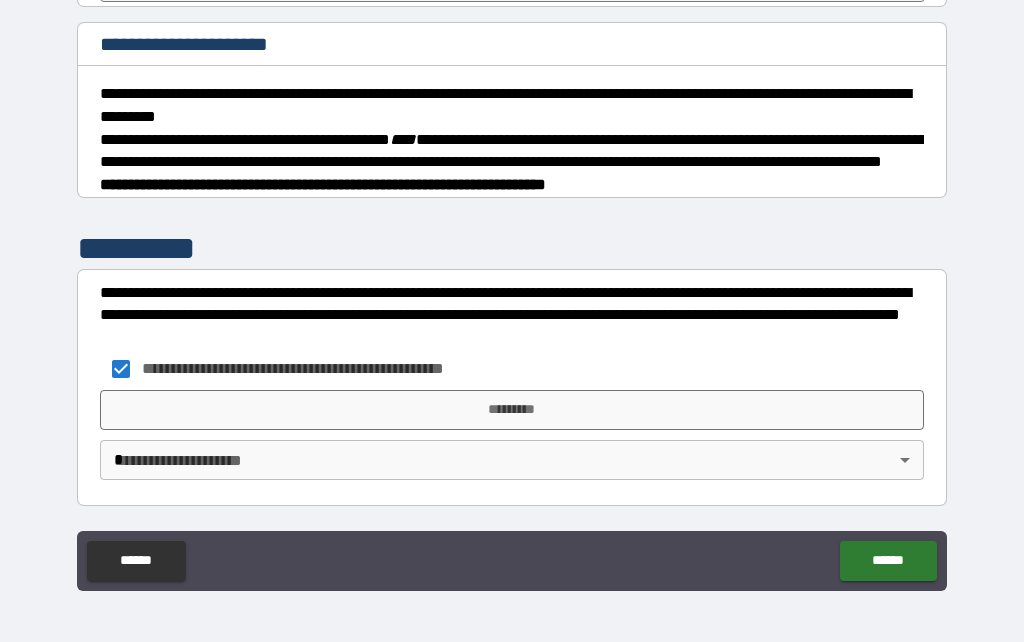 click on "*********" at bounding box center [512, 410] 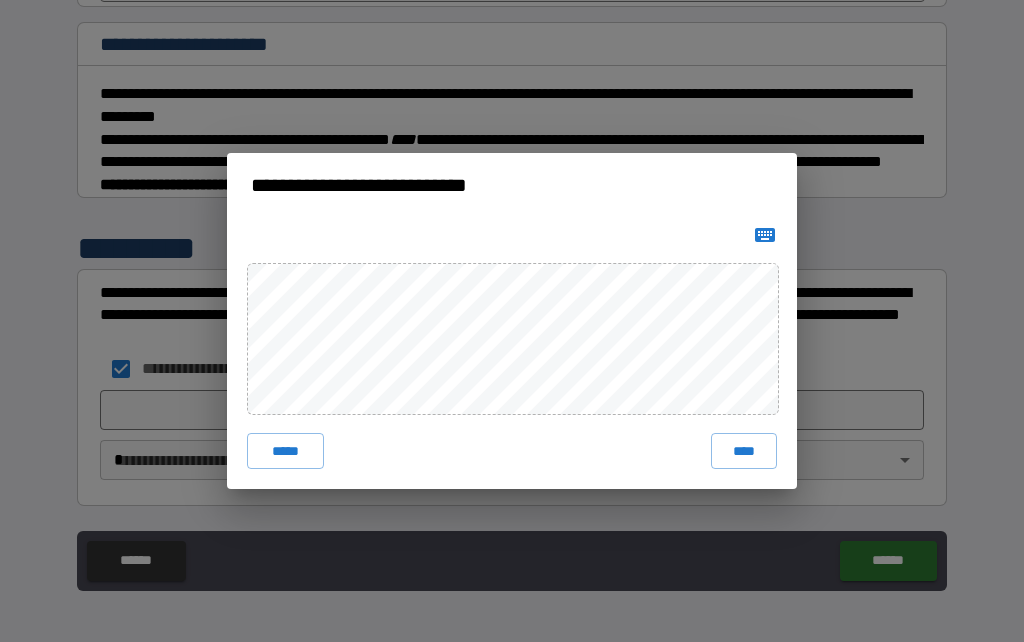 click on "****" at bounding box center (744, 451) 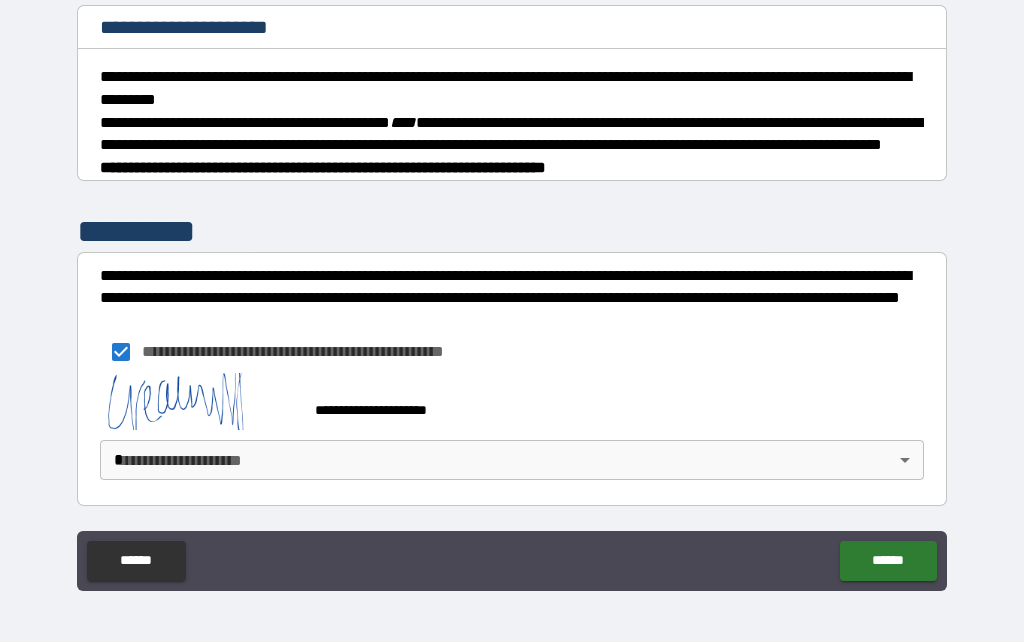 click on "**********" at bounding box center (512, 277) 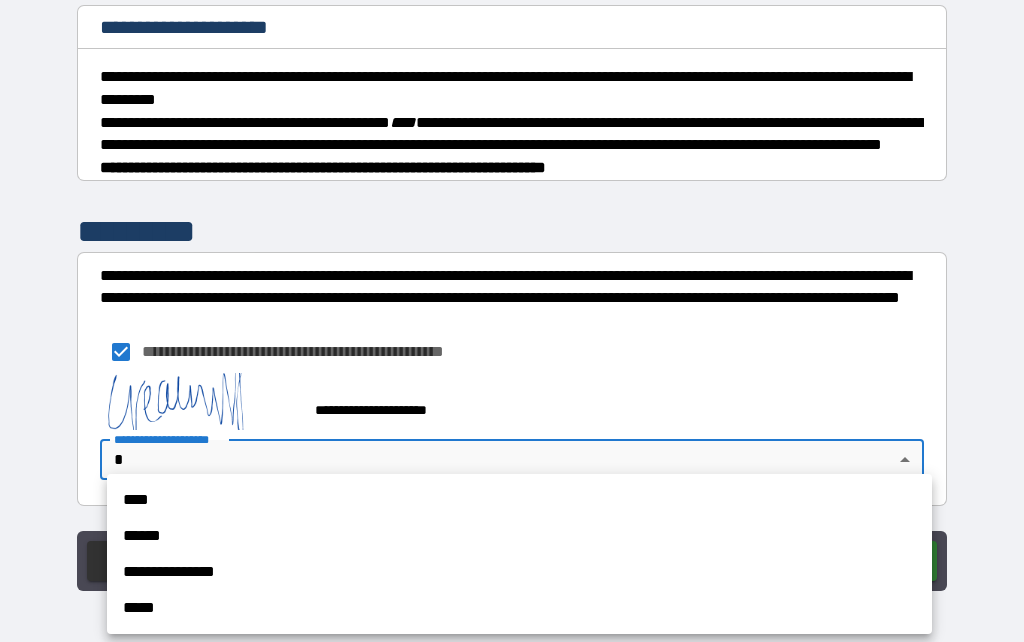click on "****" at bounding box center (519, 500) 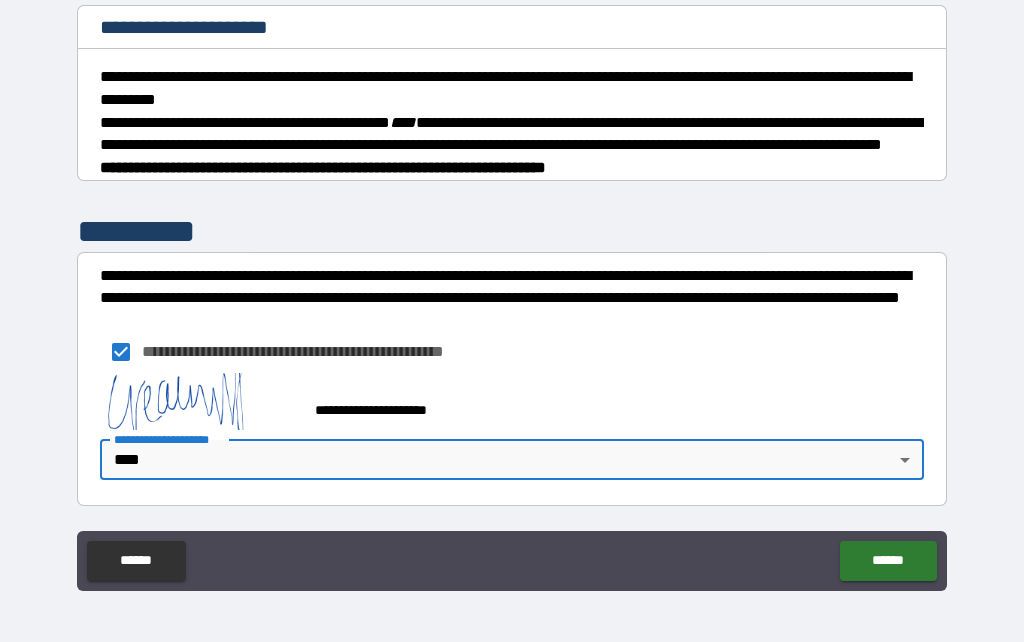 scroll, scrollTop: 1477, scrollLeft: 0, axis: vertical 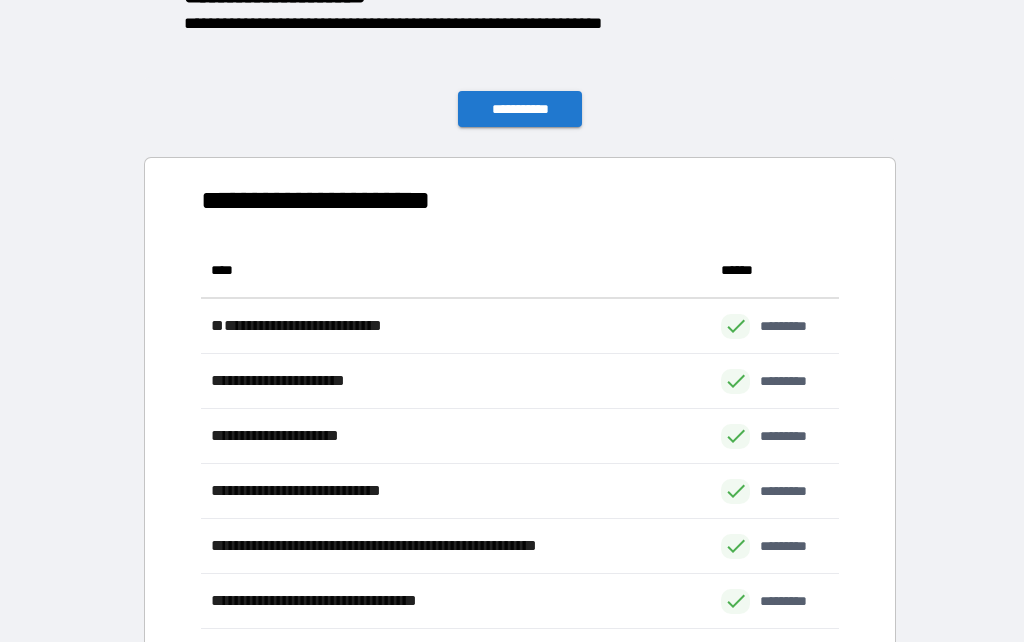 click on "**********" at bounding box center [520, 109] 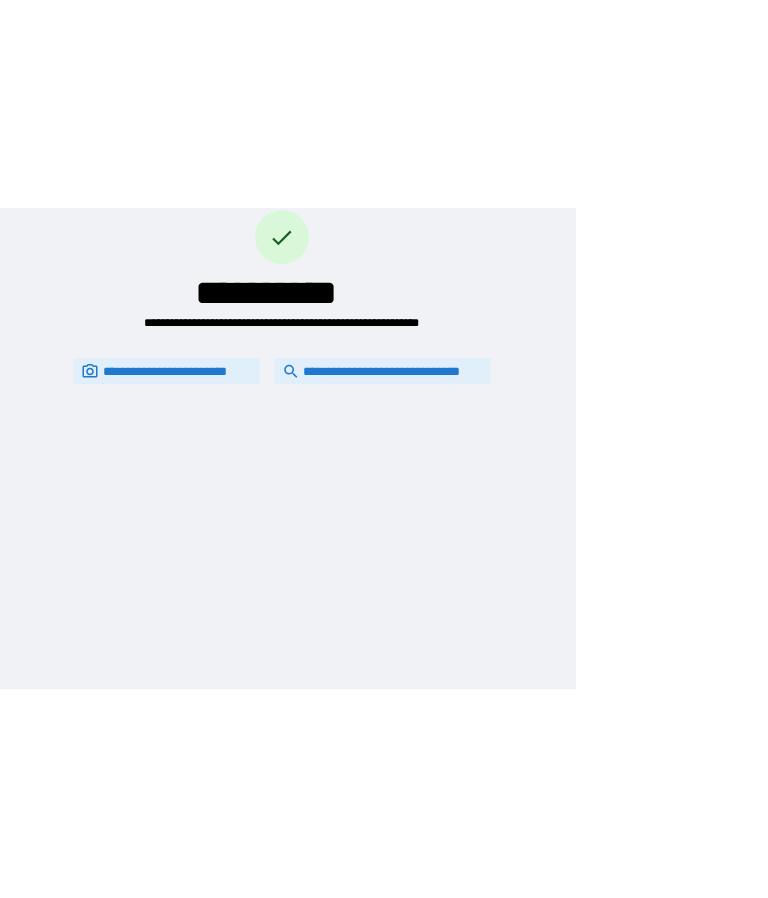 scroll, scrollTop: 0, scrollLeft: 0, axis: both 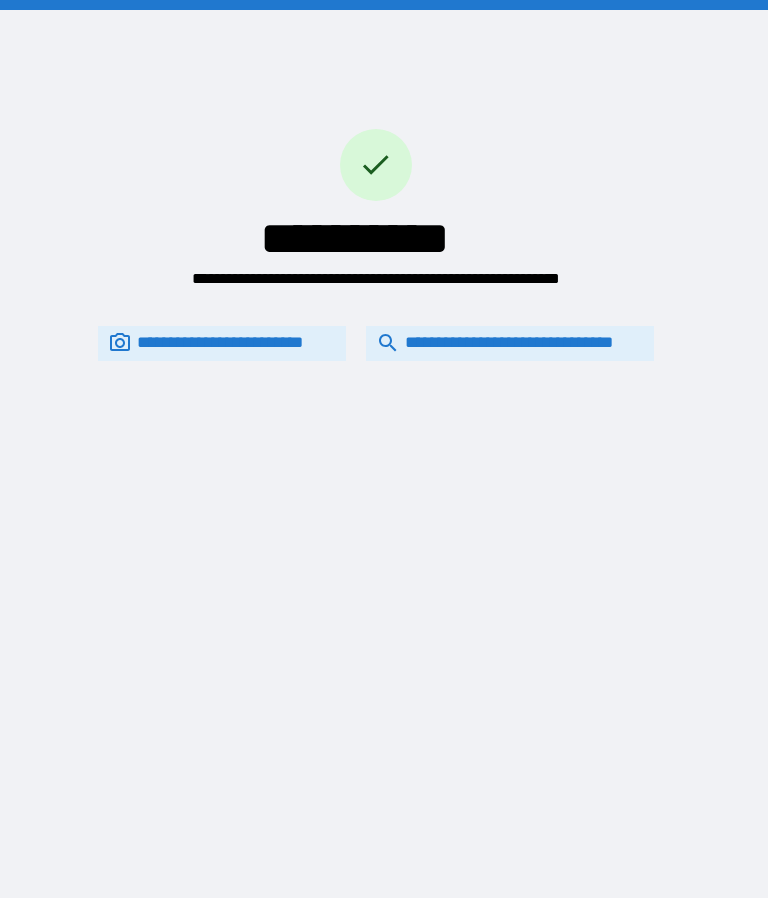 click on "**********" at bounding box center (510, 343) 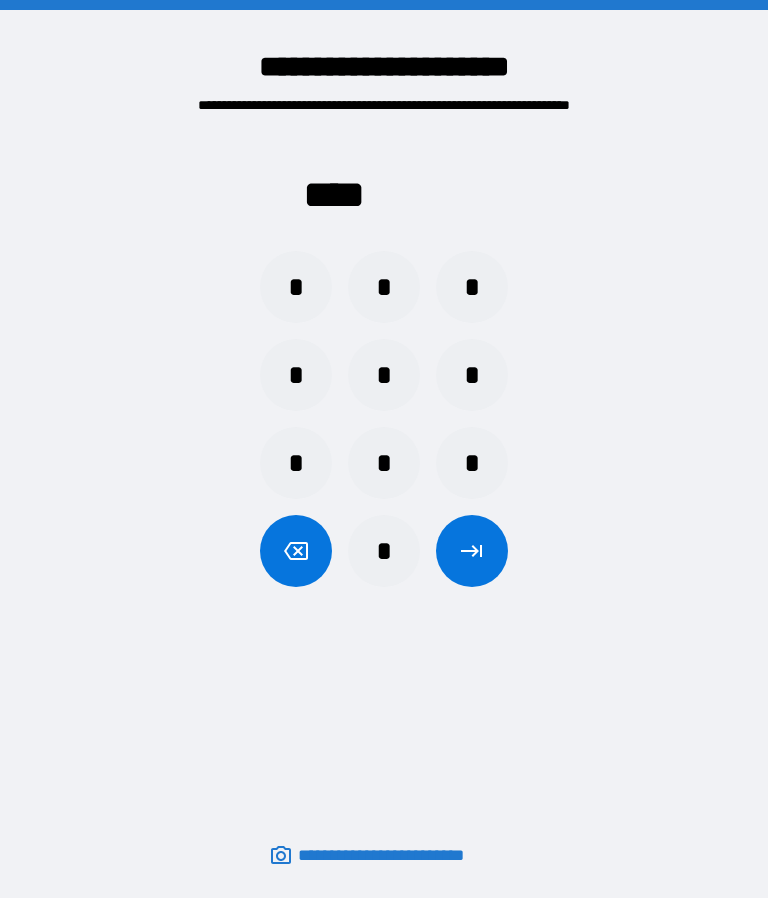 click on "*" at bounding box center (472, 463) 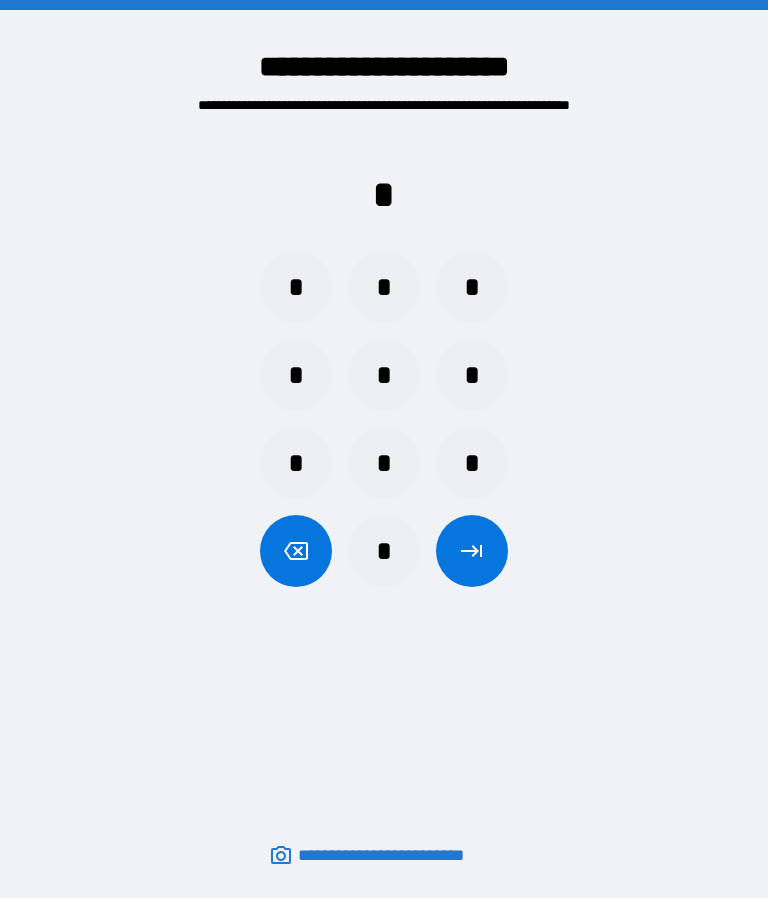 click on "*" at bounding box center [296, 375] 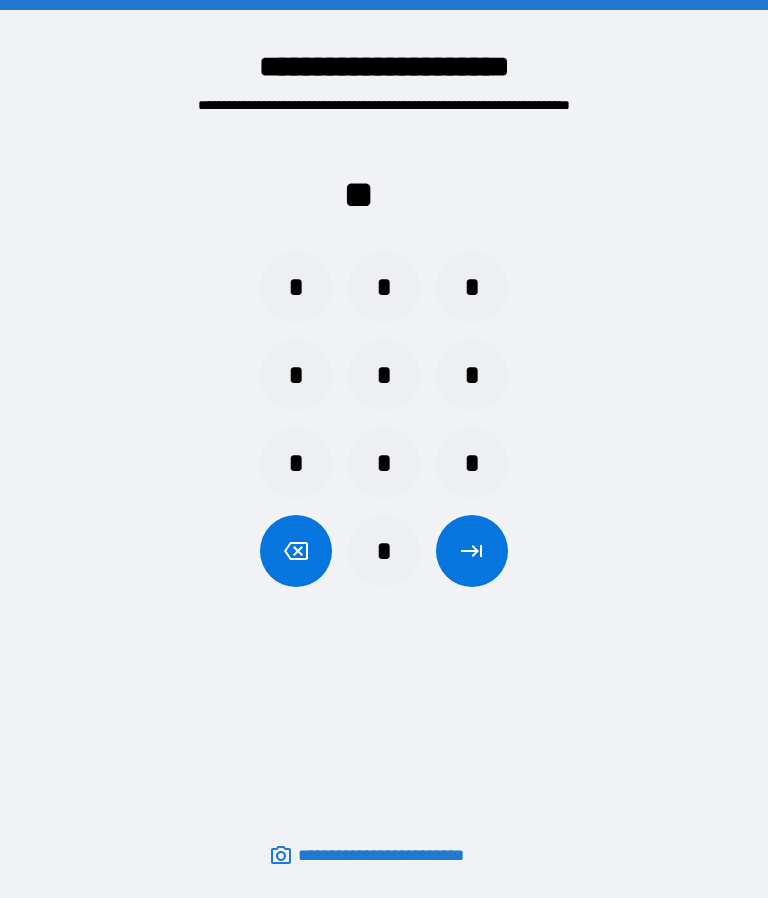 click on "*" at bounding box center [472, 463] 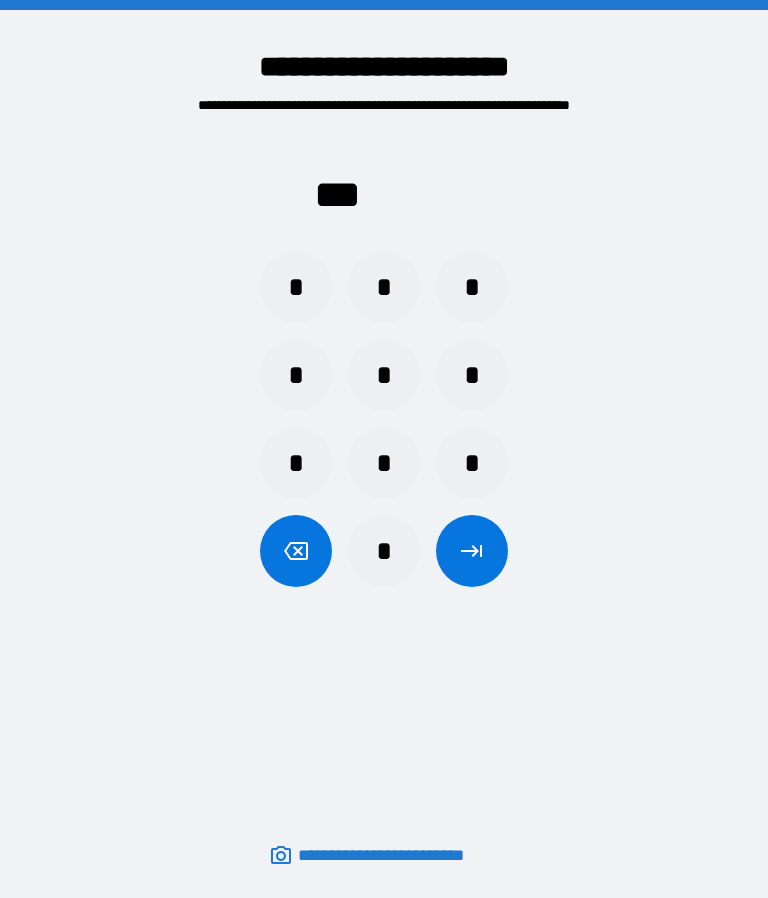 click on "*" at bounding box center [384, 375] 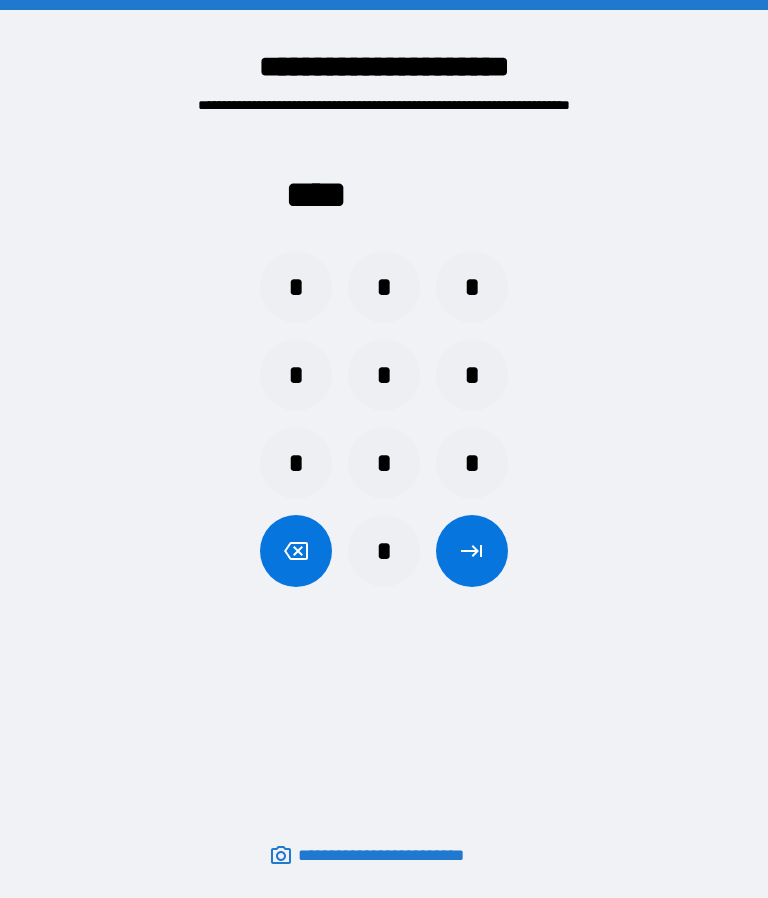 click at bounding box center (472, 551) 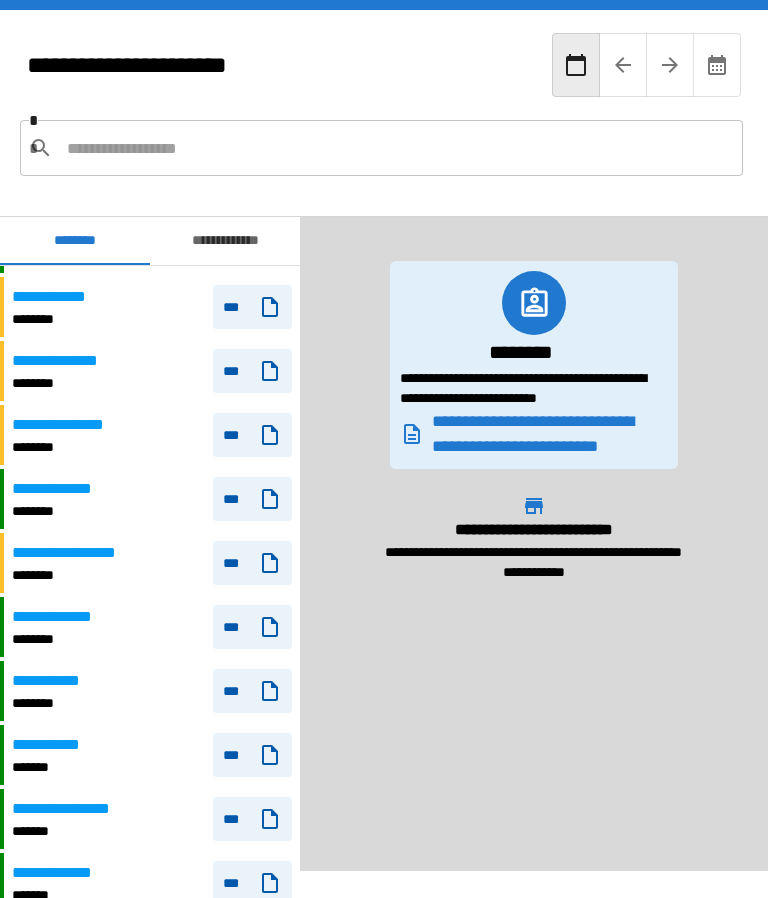 scroll, scrollTop: 1130, scrollLeft: 0, axis: vertical 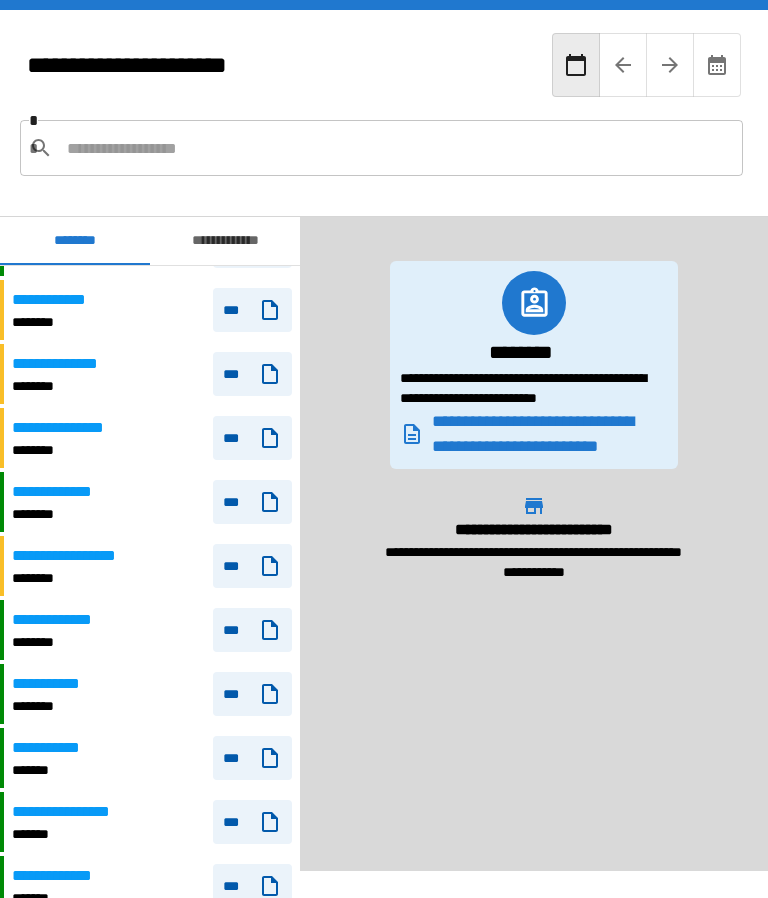 click on "**********" at bounding box center [152, 438] 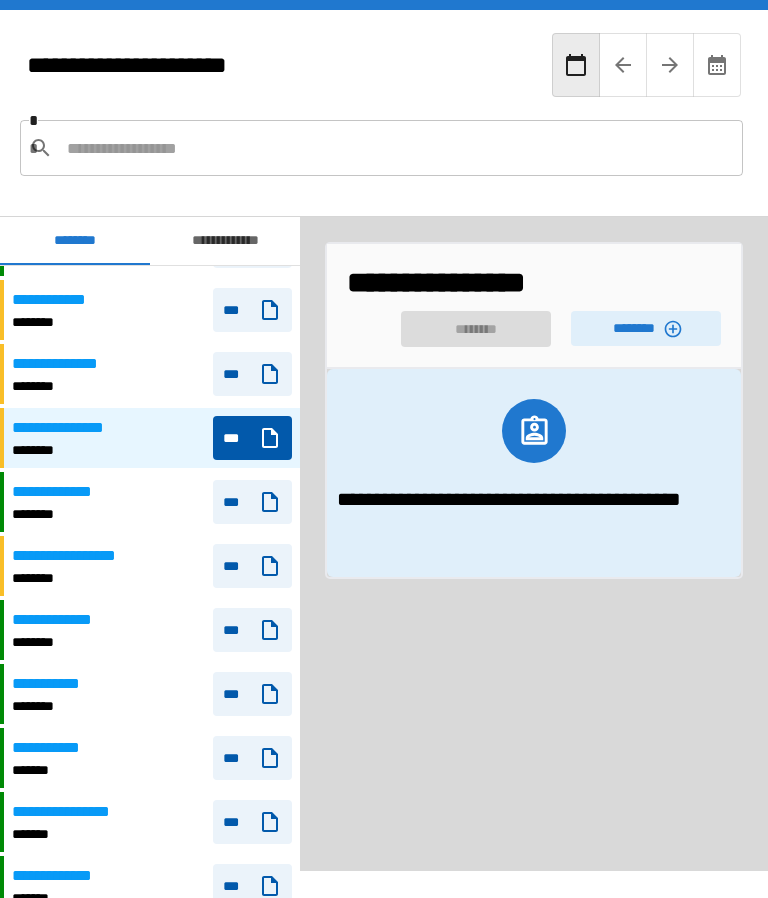 click on "********" at bounding box center [646, 328] 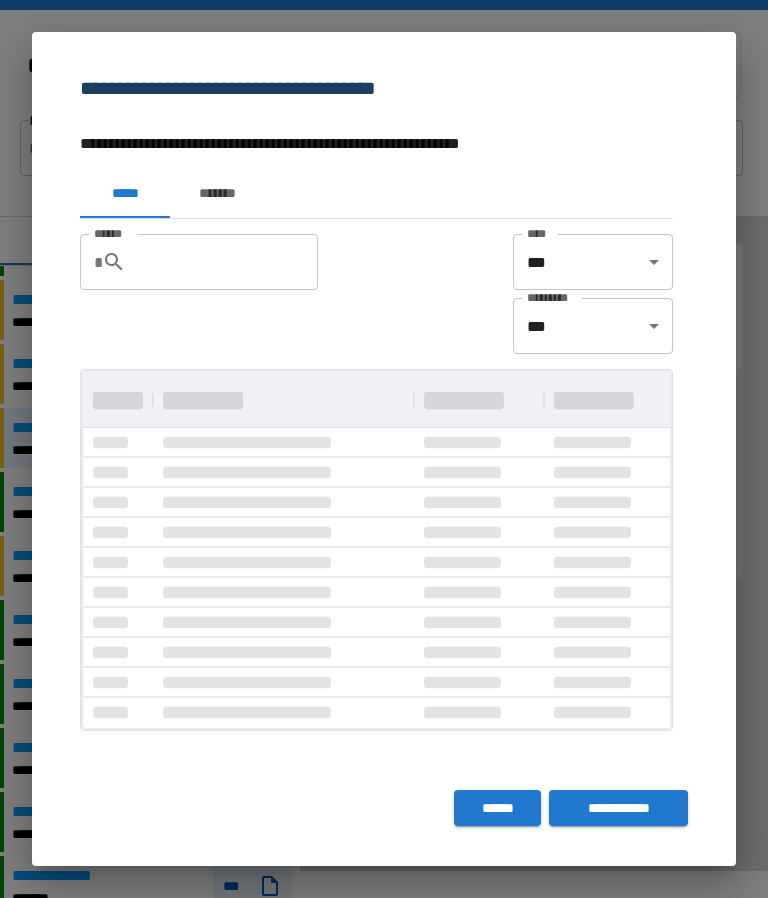 scroll, scrollTop: 1, scrollLeft: 1, axis: both 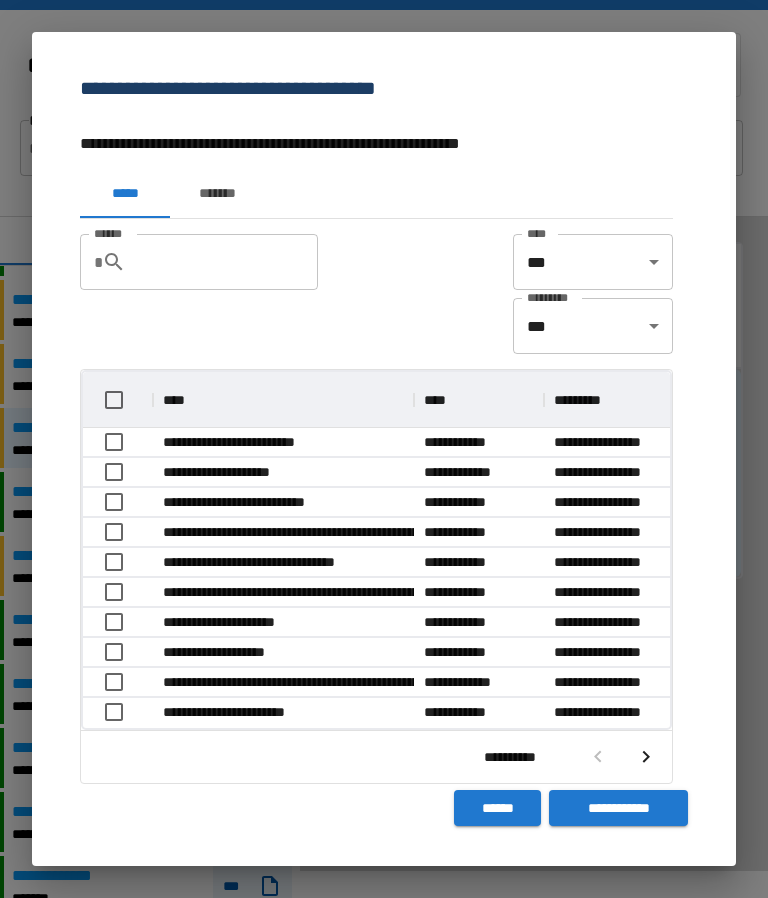 click on "*******" at bounding box center [217, 194] 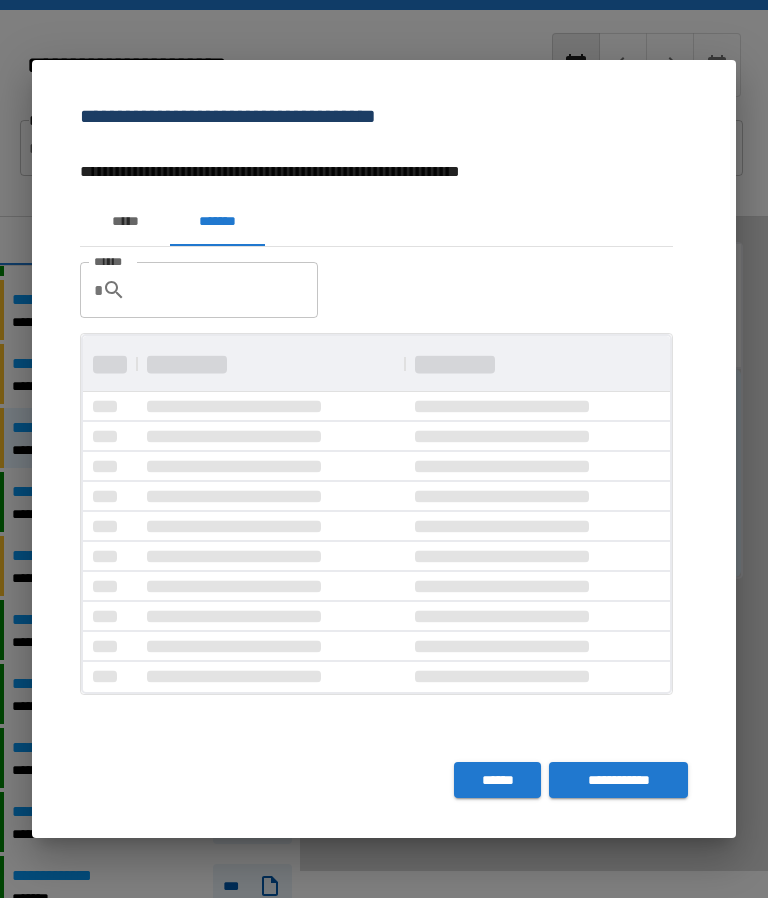 scroll, scrollTop: 1, scrollLeft: 1, axis: both 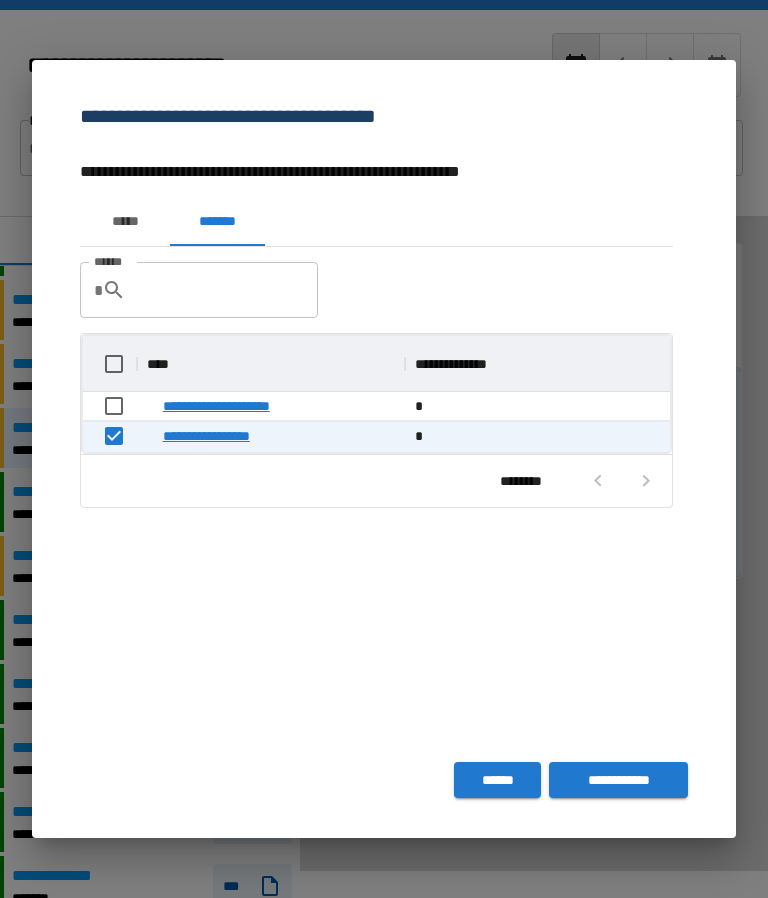 click on "**********" at bounding box center [618, 780] 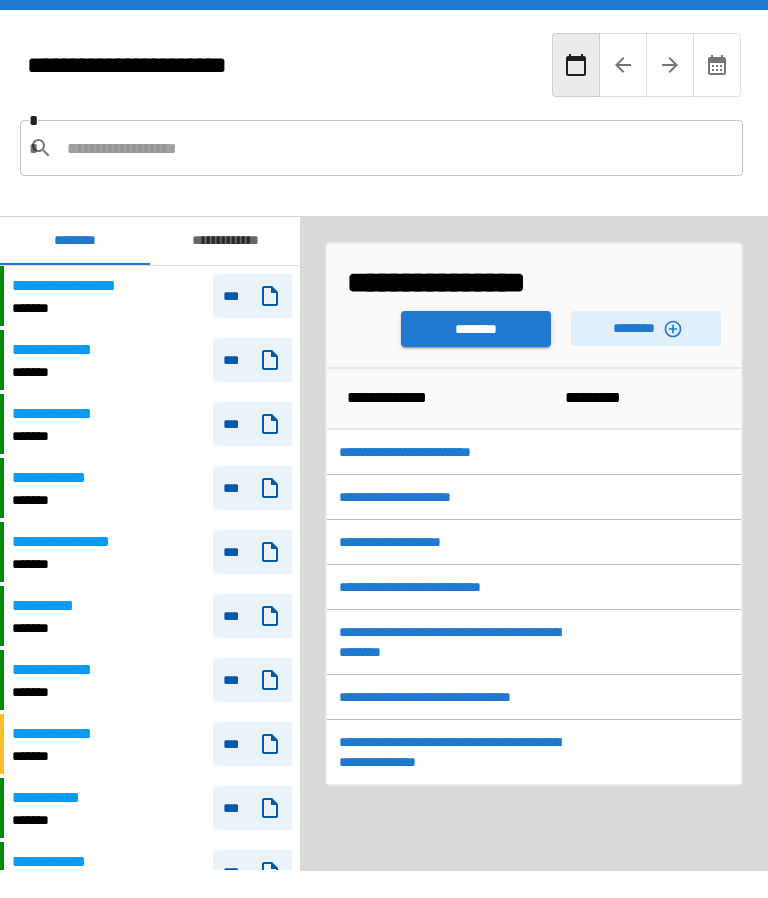 scroll, scrollTop: 960, scrollLeft: 0, axis: vertical 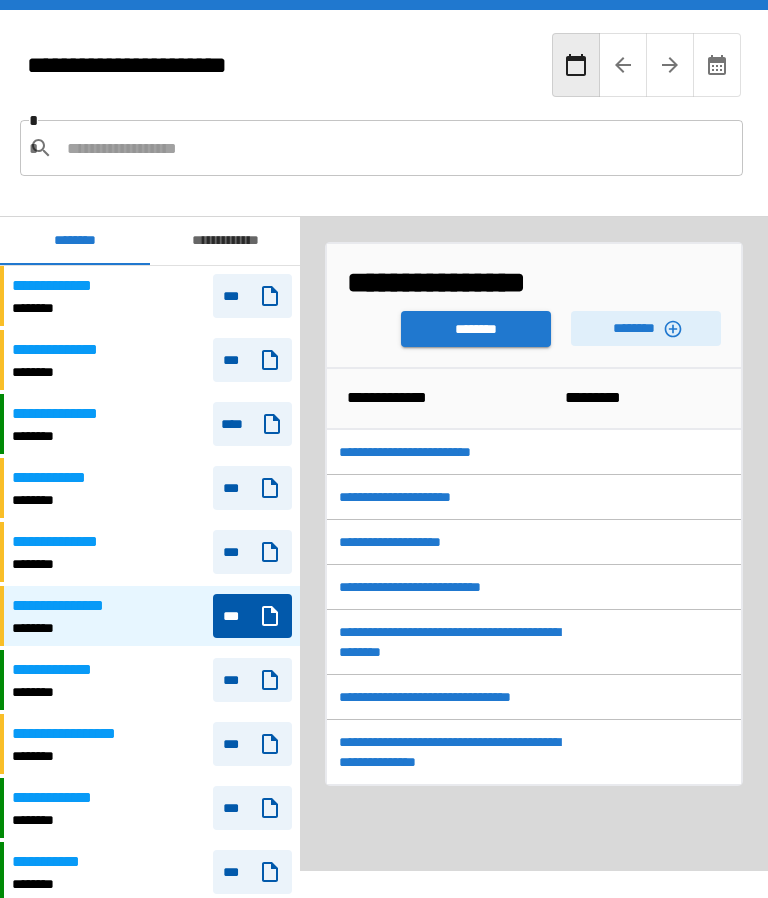 click on "********" at bounding box center [476, 329] 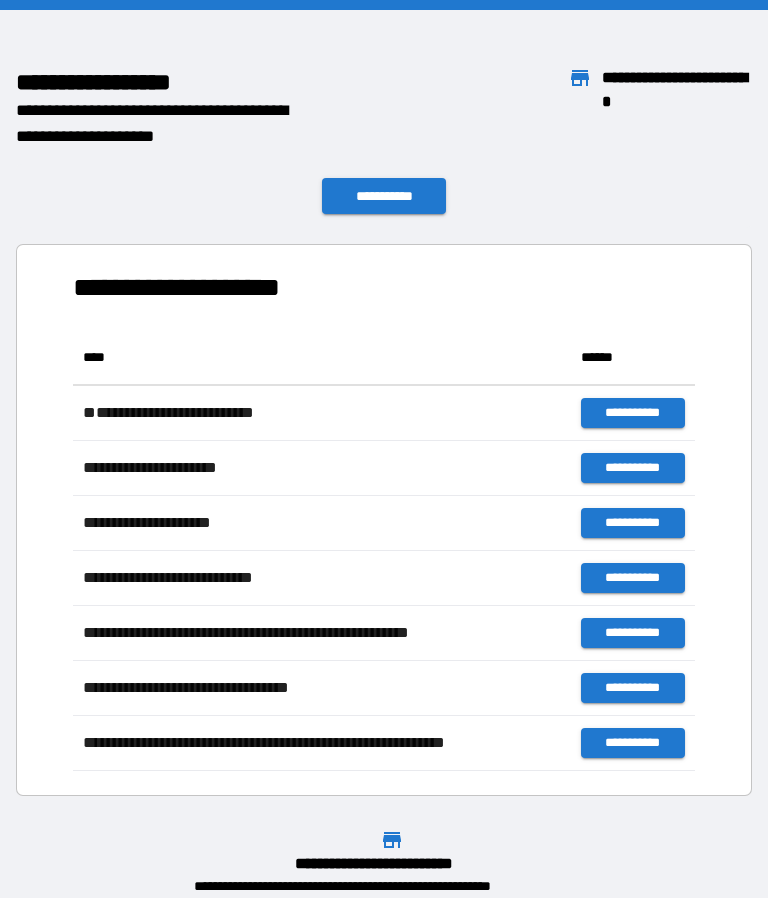 scroll, scrollTop: 1, scrollLeft: 1, axis: both 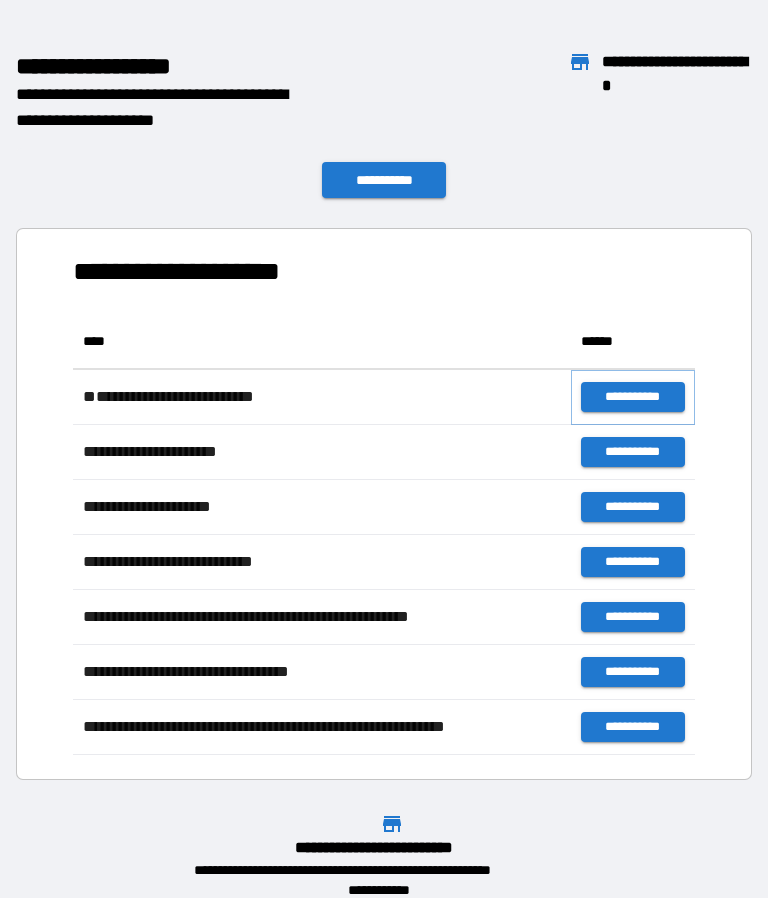 click on "**********" at bounding box center (633, 397) 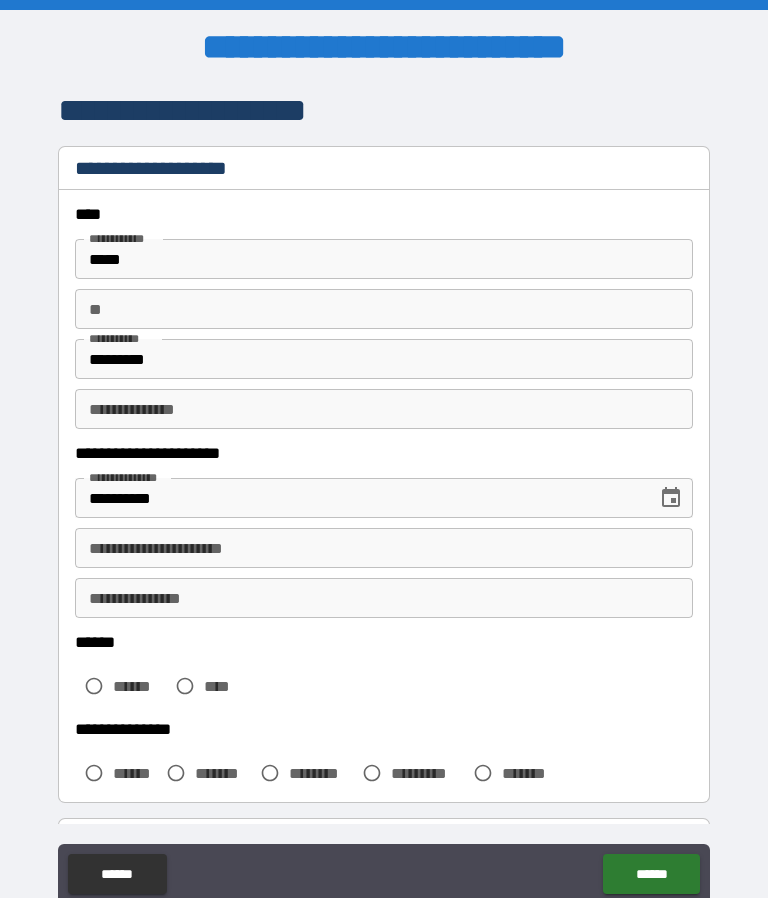 click on "*********" at bounding box center [384, 359] 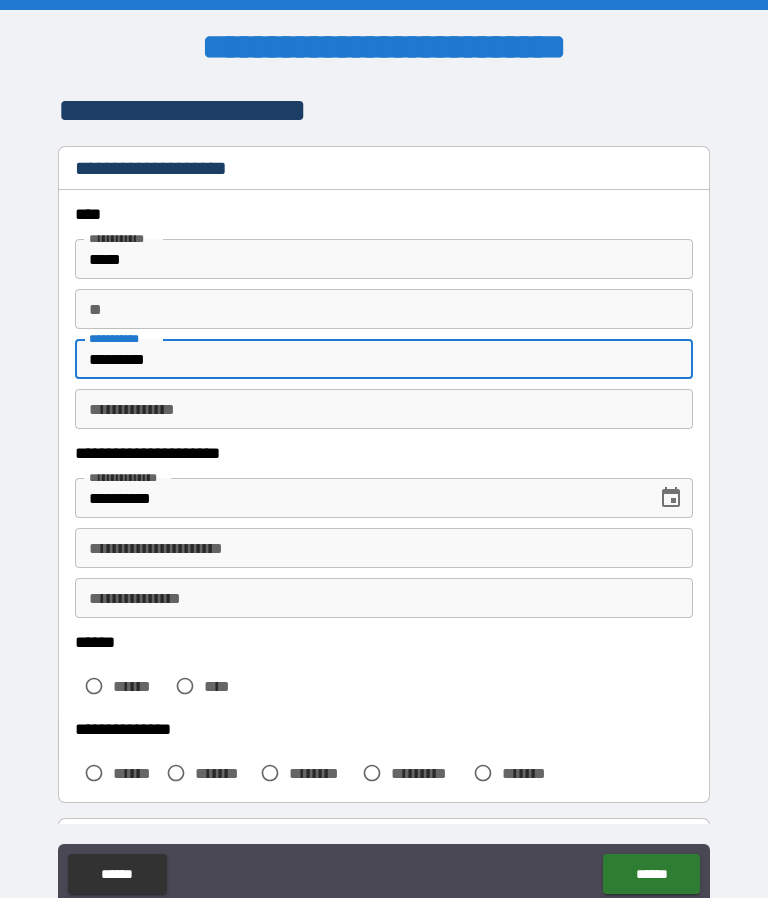 click on "*********" at bounding box center (384, 359) 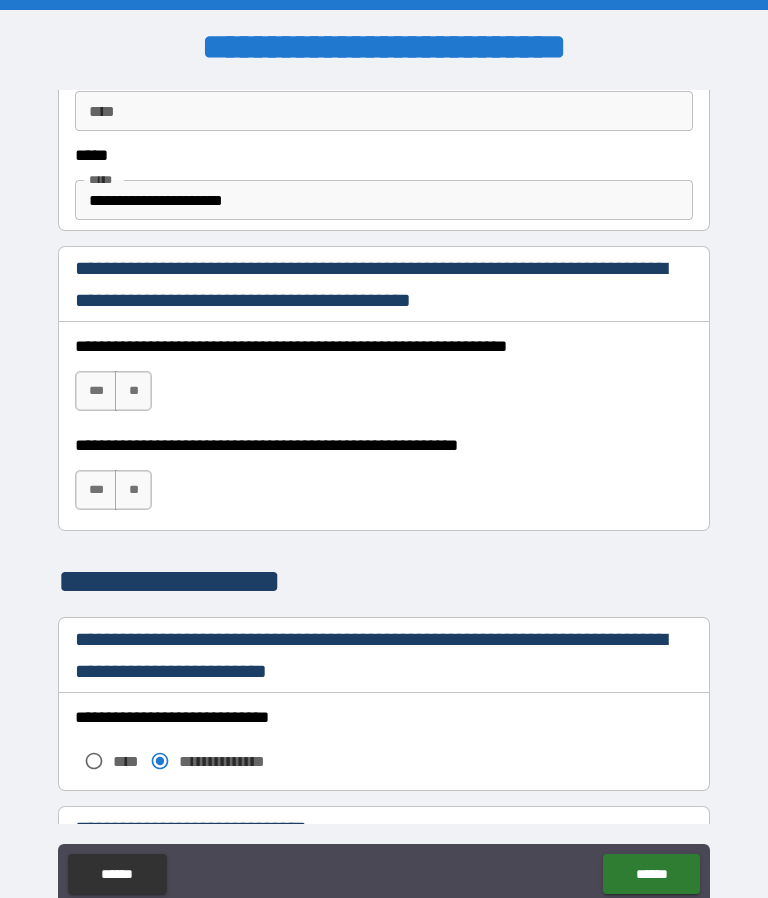 scroll, scrollTop: 1203, scrollLeft: 0, axis: vertical 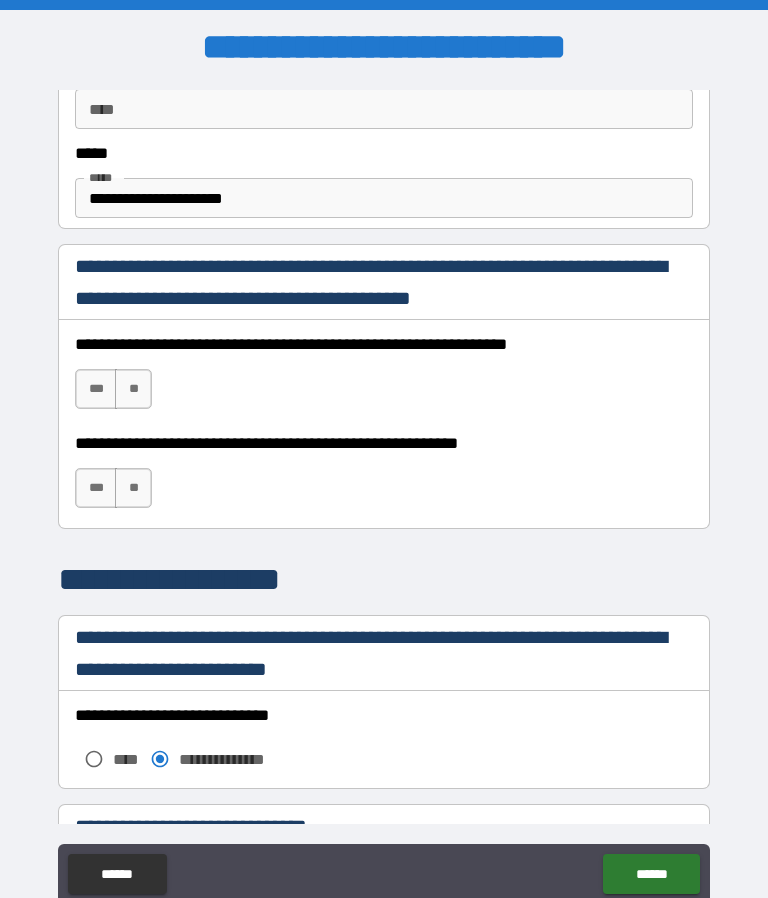 click on "***" at bounding box center [96, 389] 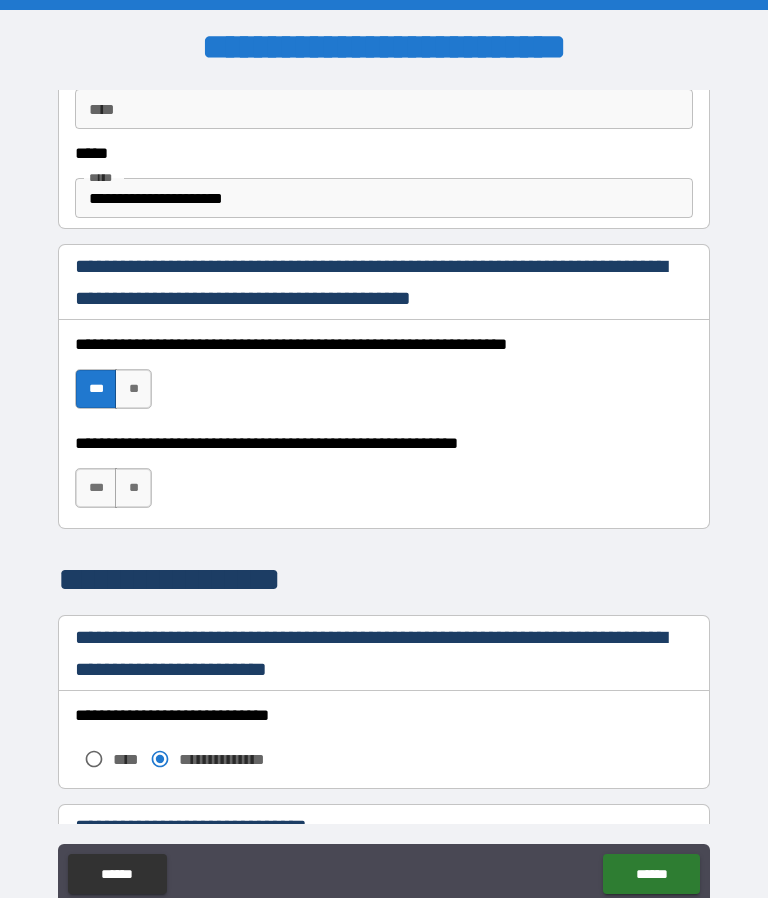 click on "***" at bounding box center [96, 488] 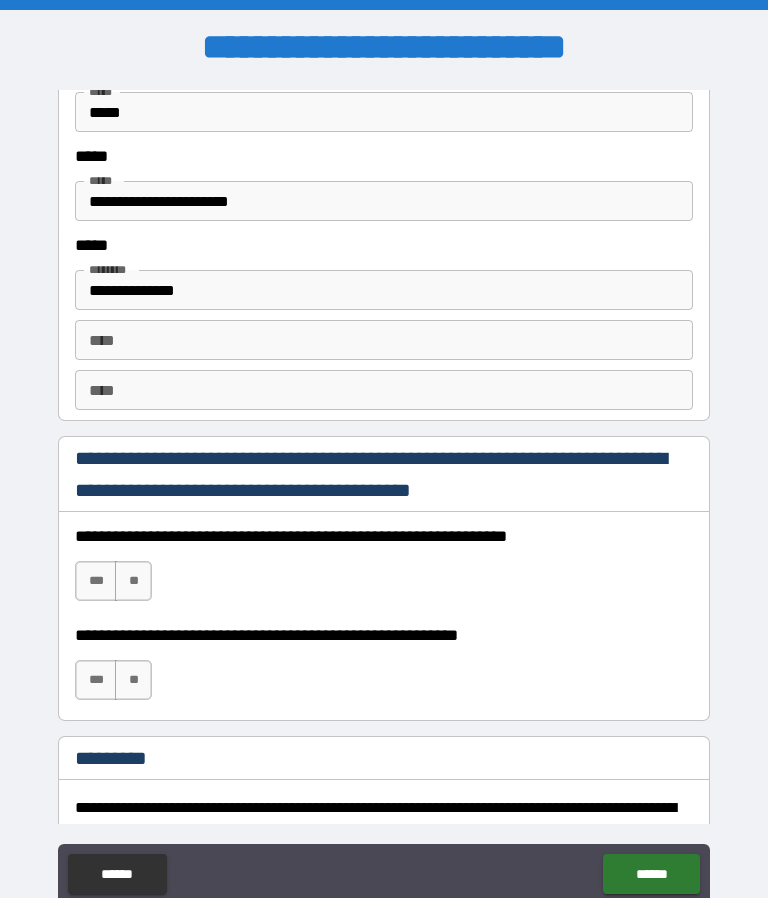 scroll, scrollTop: 2655, scrollLeft: 0, axis: vertical 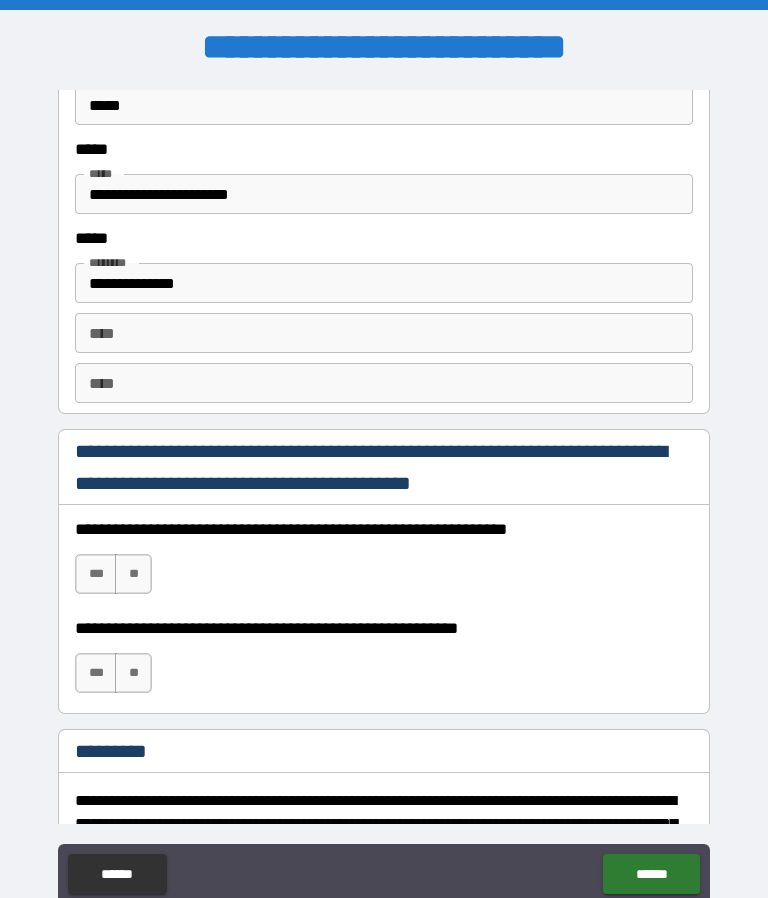 click on "***" at bounding box center (96, 574) 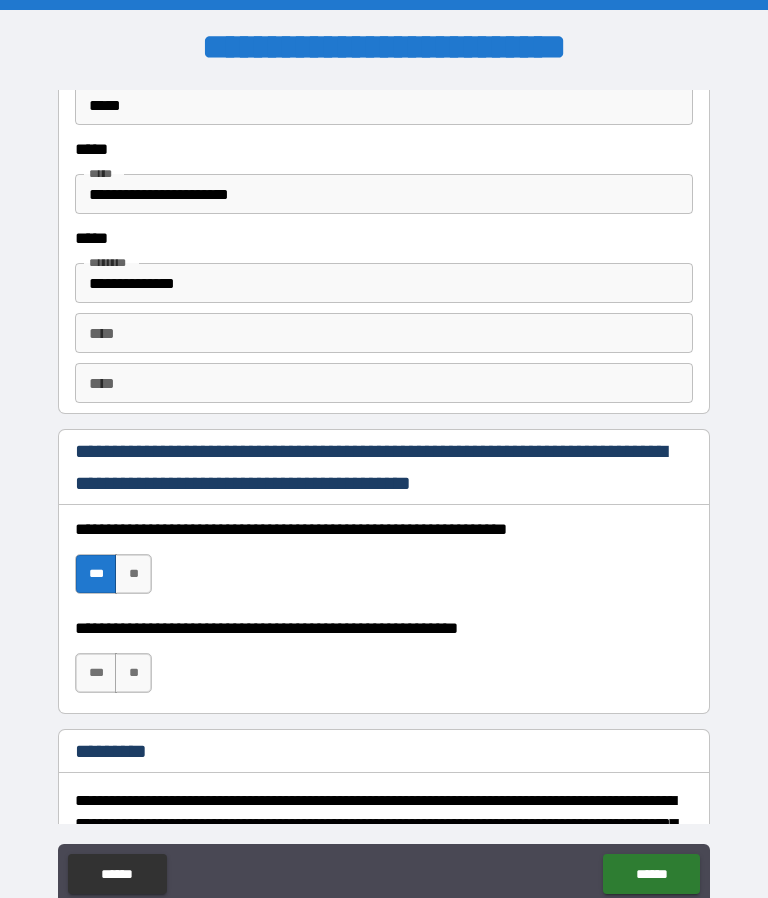click on "***" at bounding box center [96, 673] 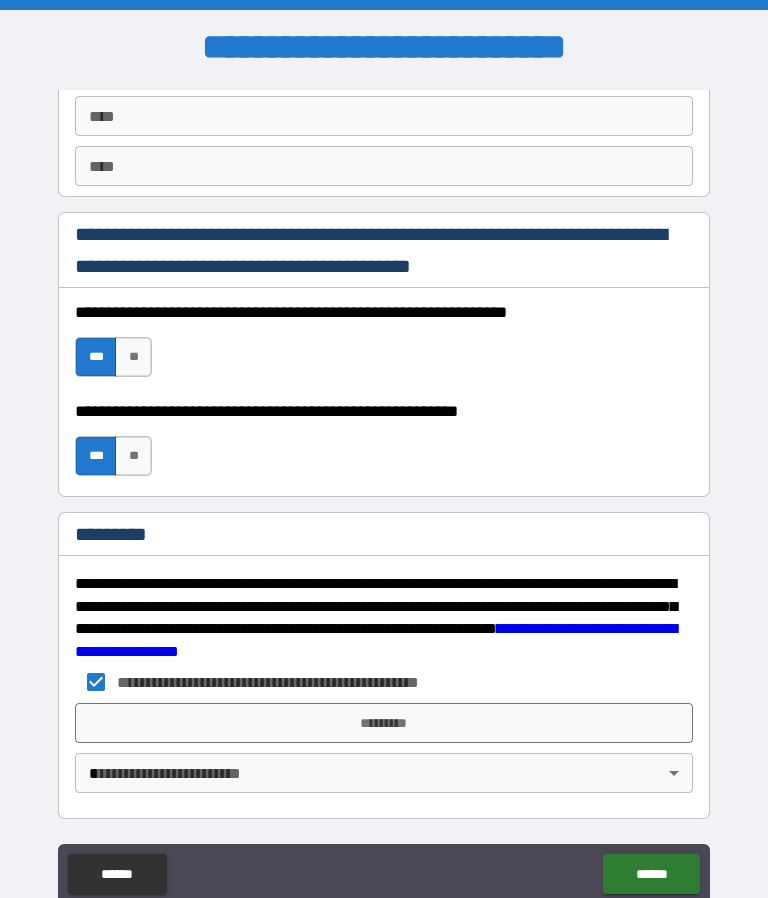 scroll, scrollTop: 2872, scrollLeft: 0, axis: vertical 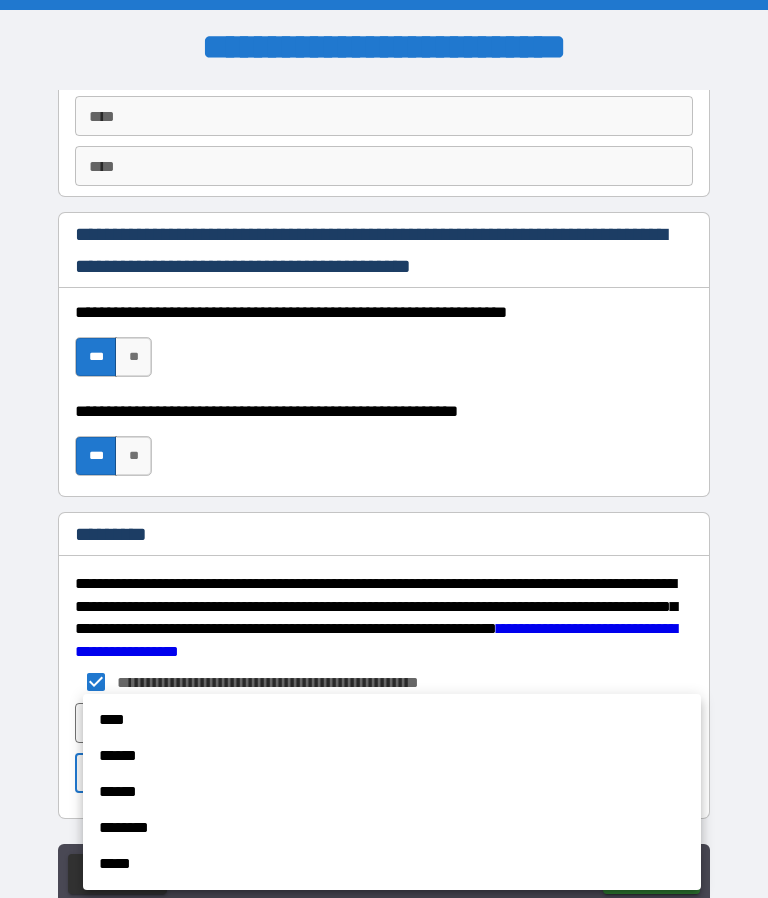 click on "****" at bounding box center [392, 720] 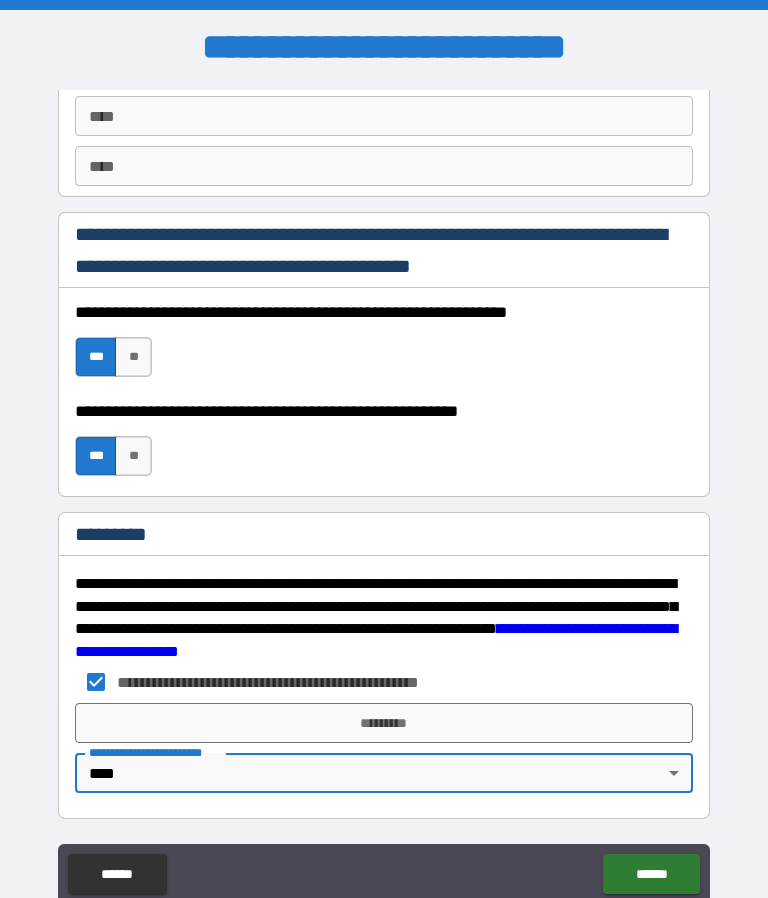 click on "*********" at bounding box center [384, 723] 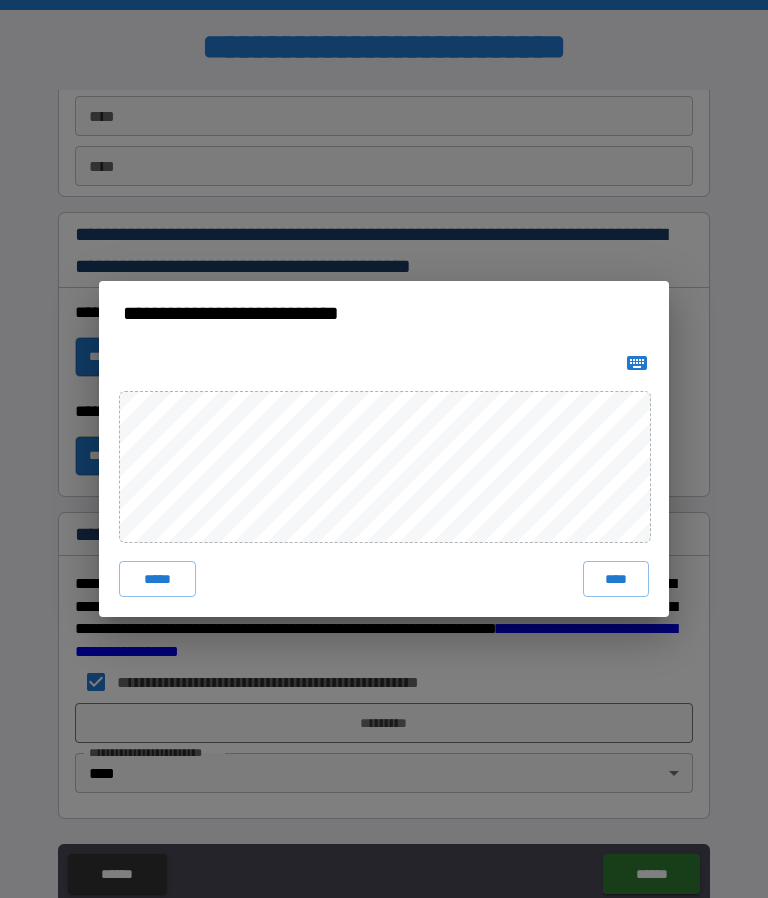 click on "****" at bounding box center (616, 579) 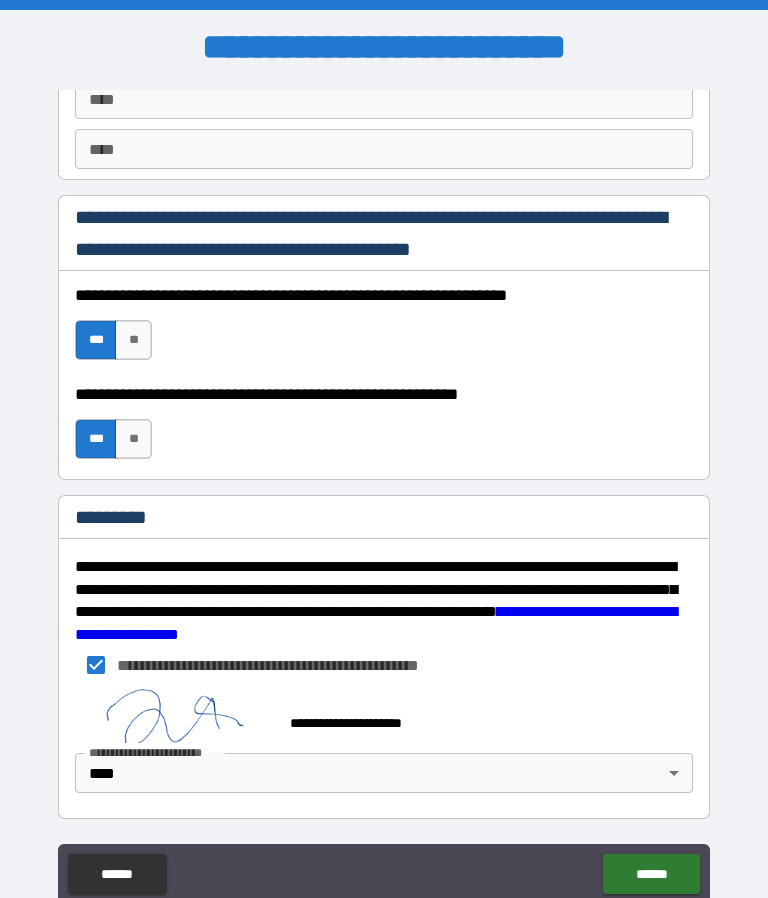 scroll, scrollTop: 2891, scrollLeft: 0, axis: vertical 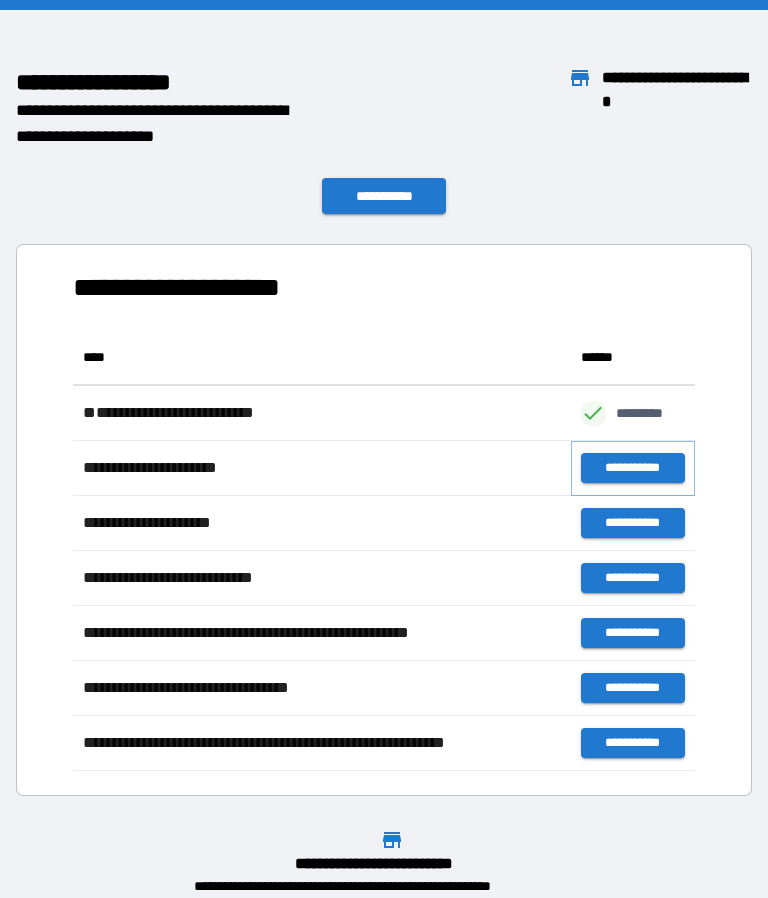 click on "**********" at bounding box center (633, 468) 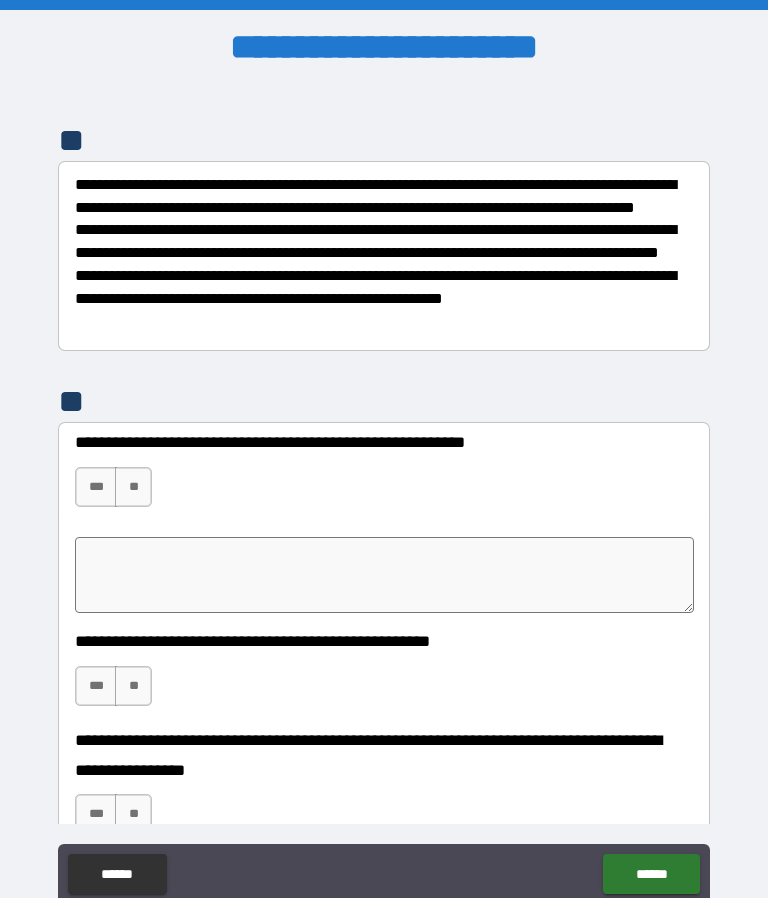scroll, scrollTop: 245, scrollLeft: 0, axis: vertical 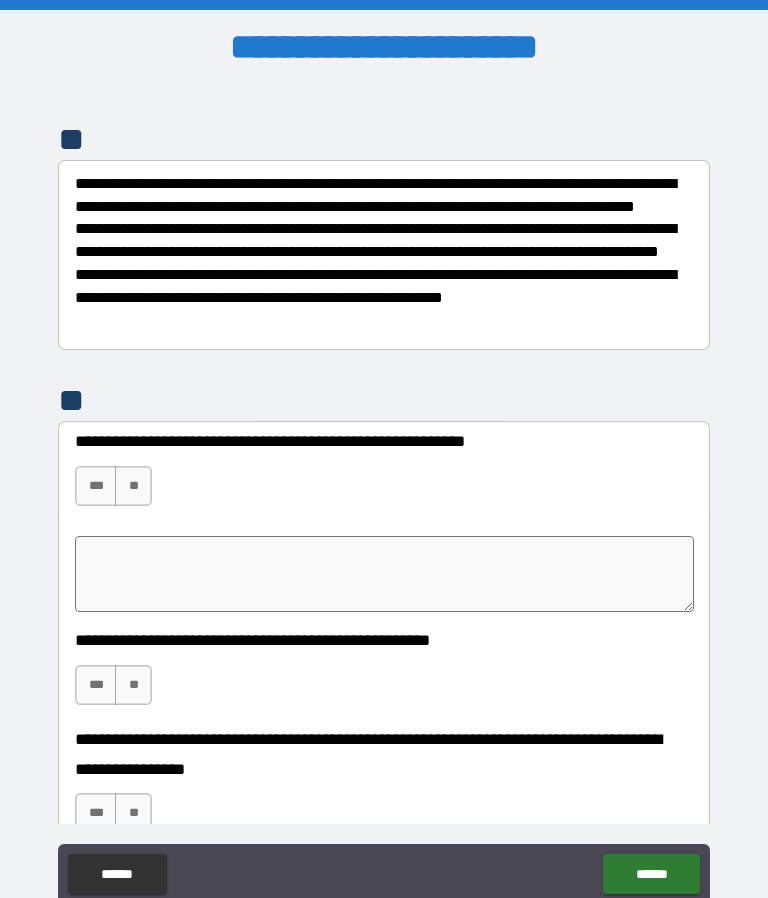 click on "**********" at bounding box center [384, 261] 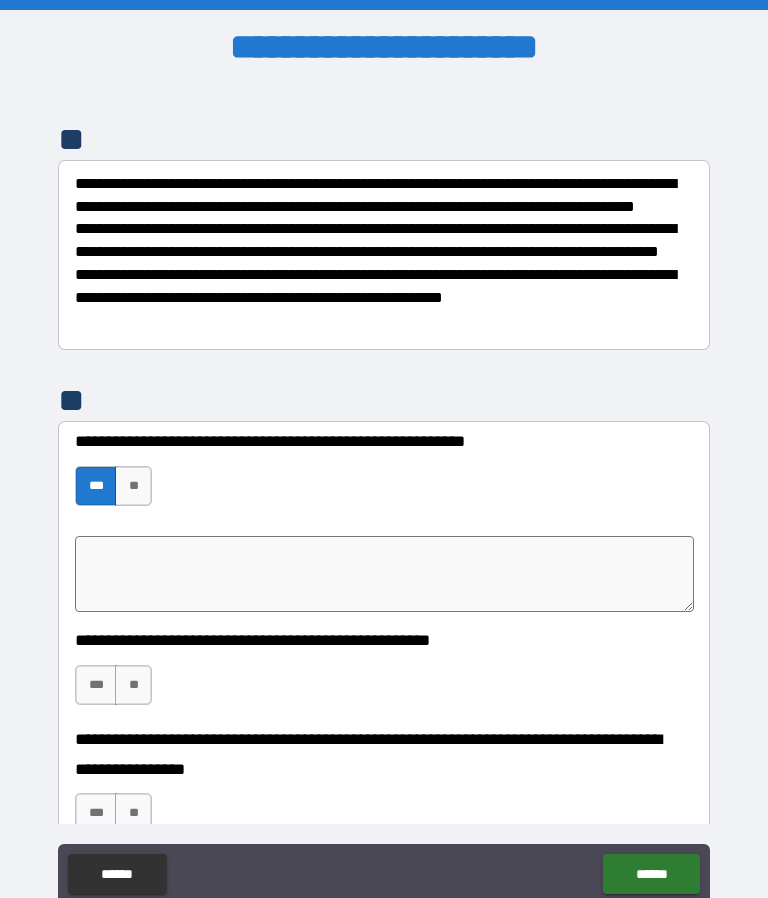click on "***" at bounding box center (96, 685) 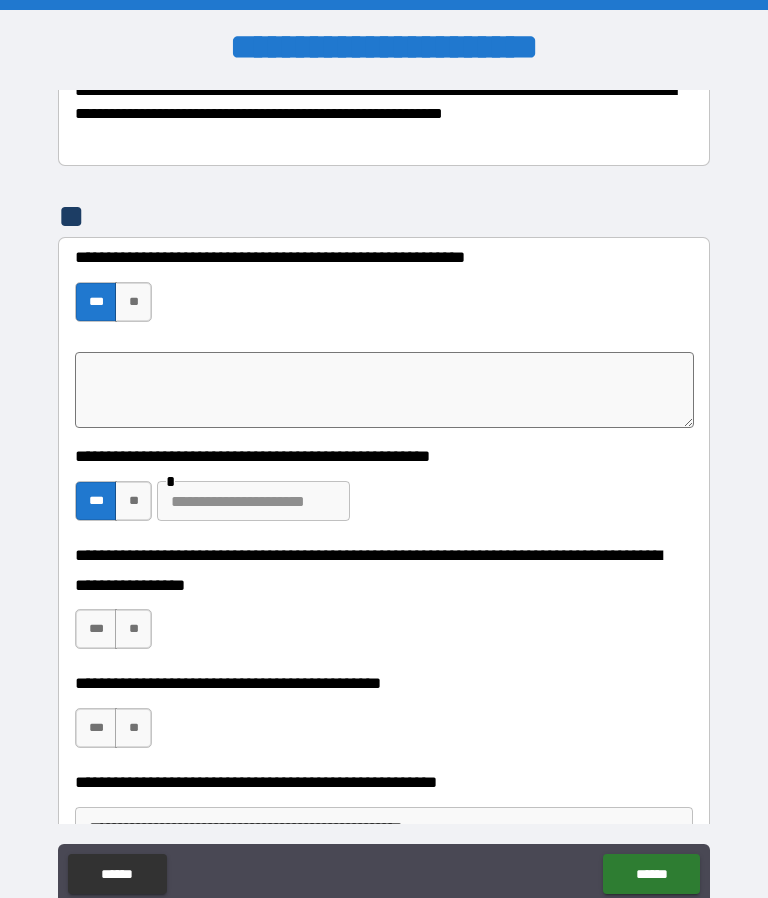scroll, scrollTop: 441, scrollLeft: 0, axis: vertical 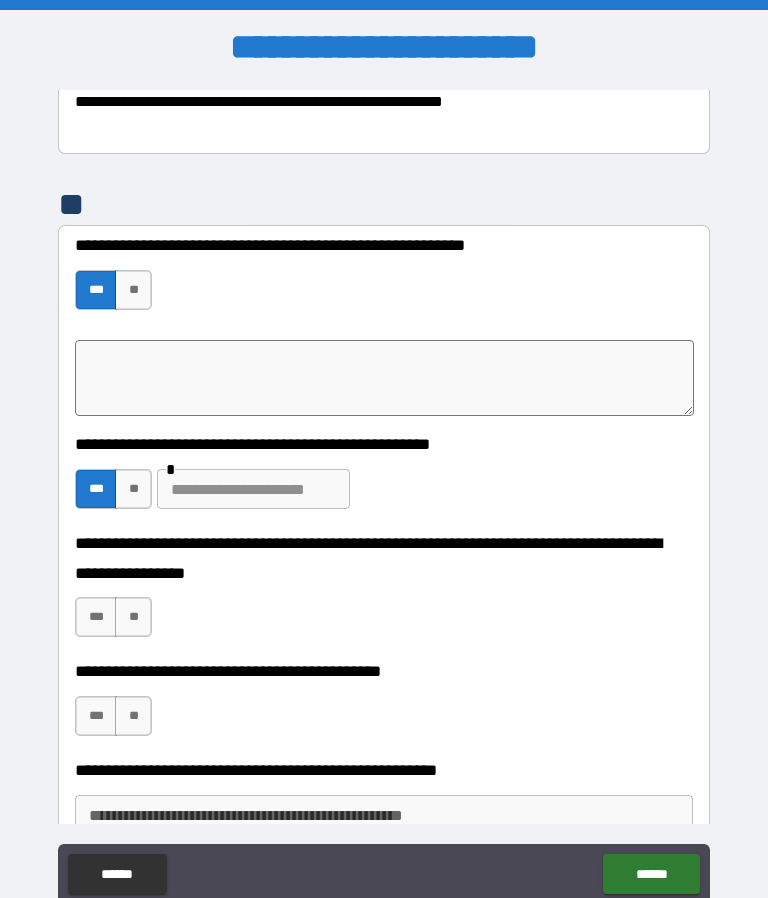 click on "***" at bounding box center [96, 617] 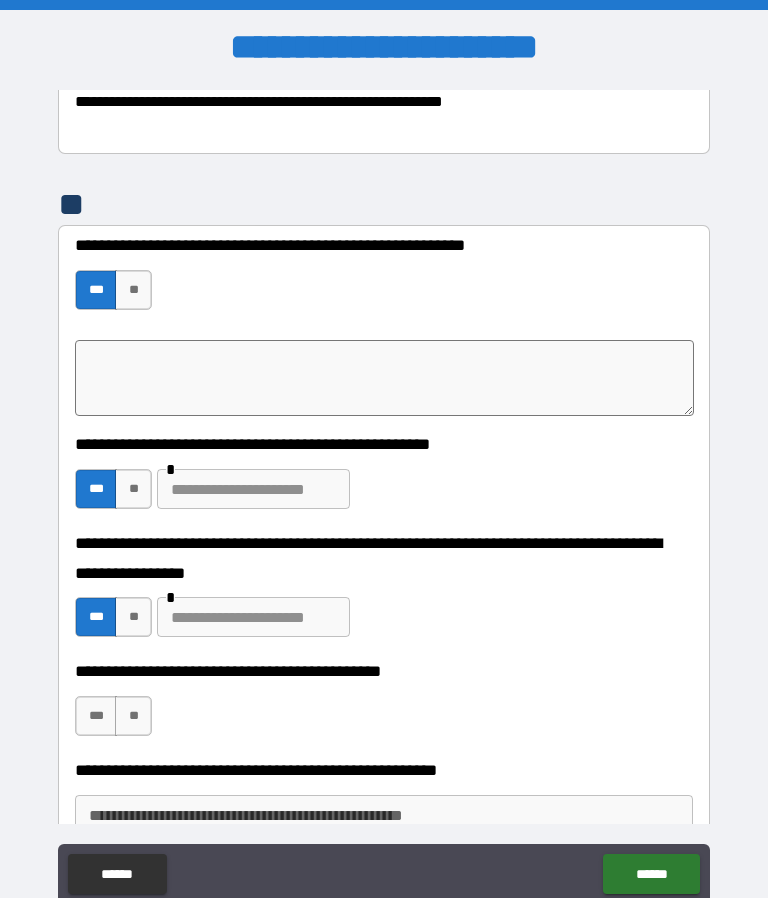 click on "**" at bounding box center (133, 617) 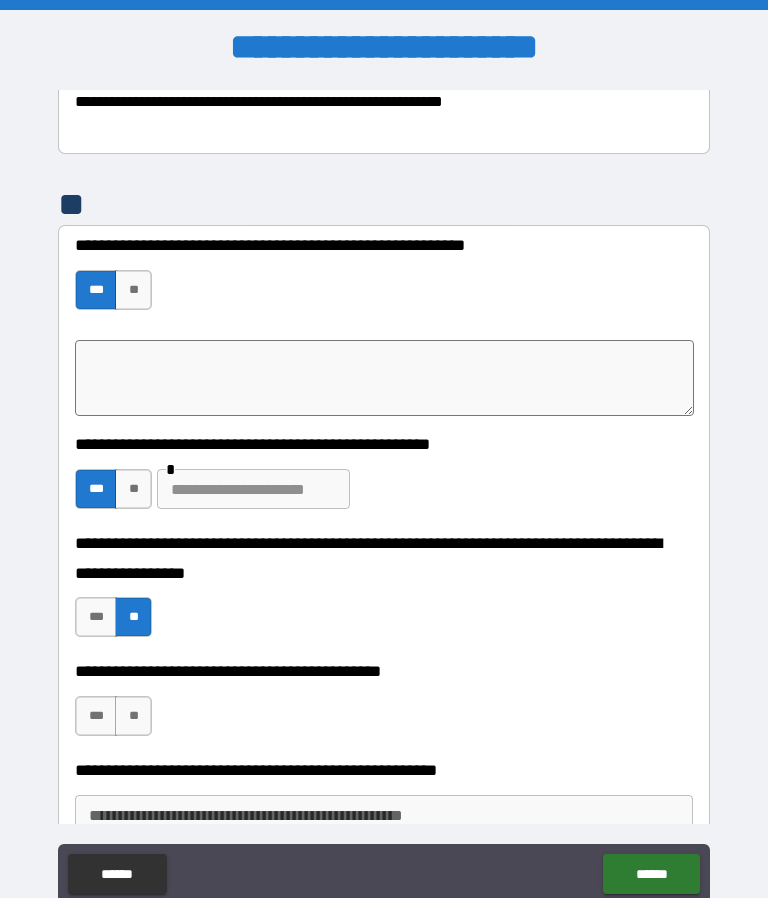 scroll, scrollTop: 481, scrollLeft: 0, axis: vertical 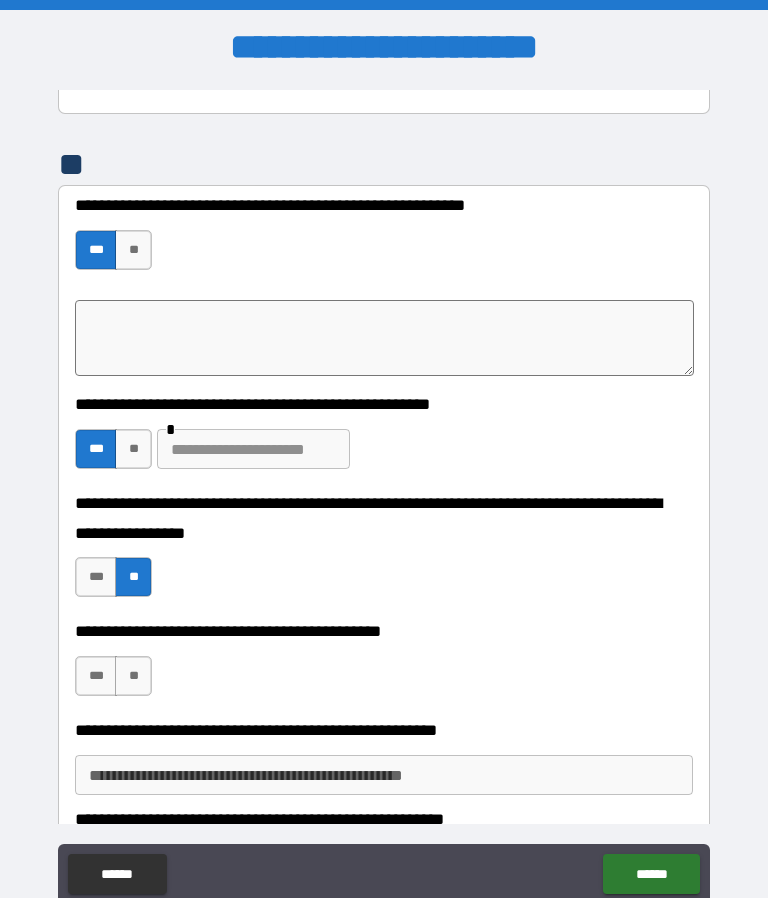 click on "**" at bounding box center (133, 676) 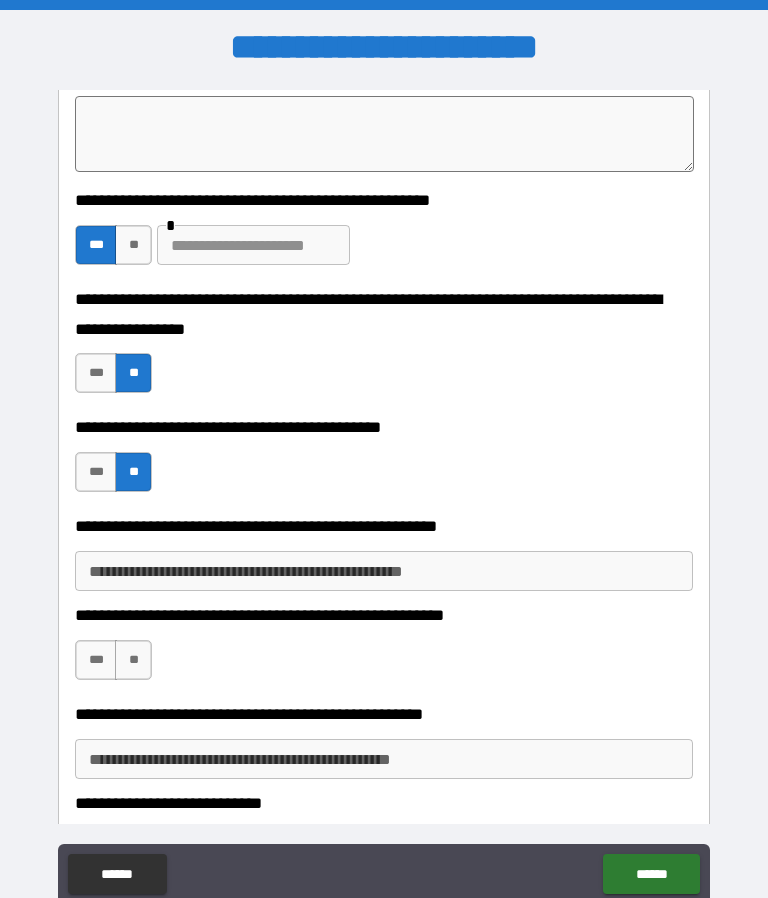scroll, scrollTop: 687, scrollLeft: 0, axis: vertical 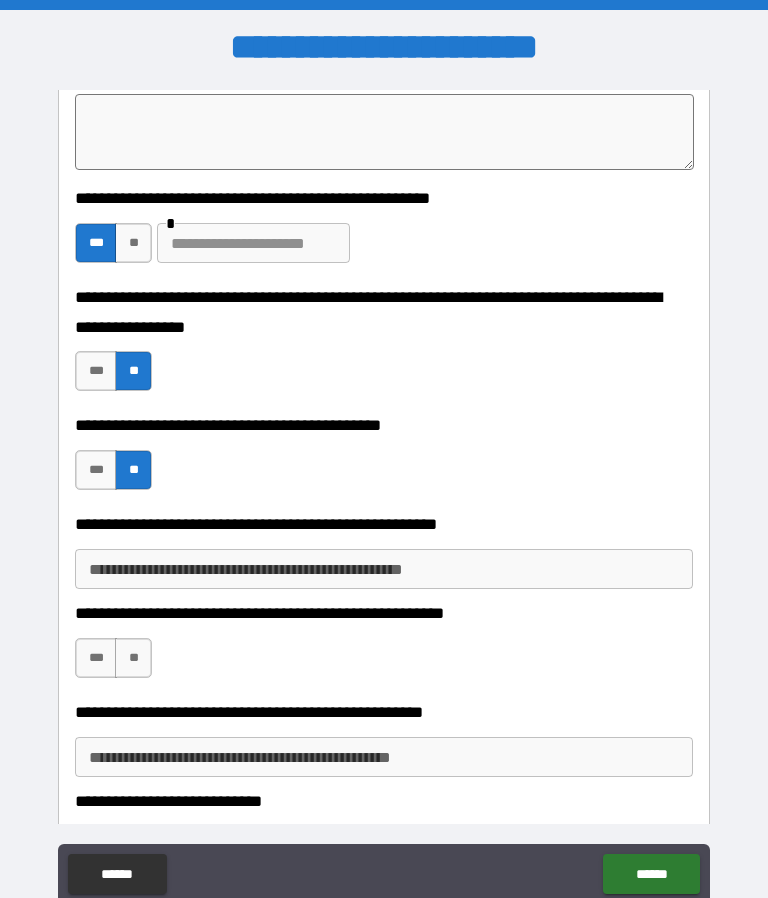 click on "**********" at bounding box center [384, 569] 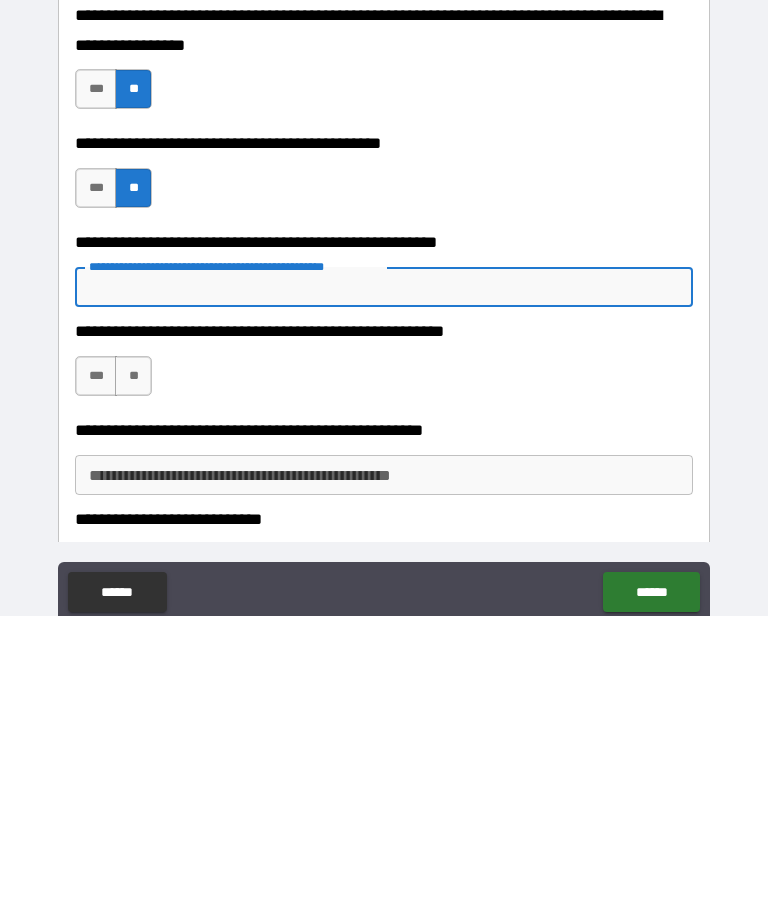 click on "**" at bounding box center (133, 658) 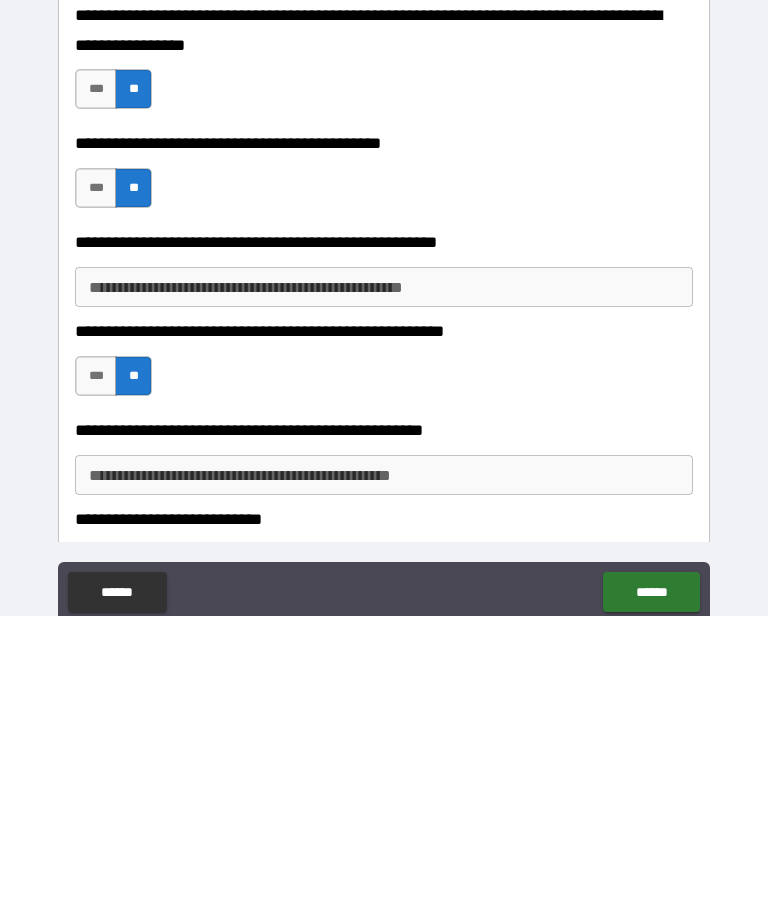 scroll, scrollTop: 87, scrollLeft: 0, axis: vertical 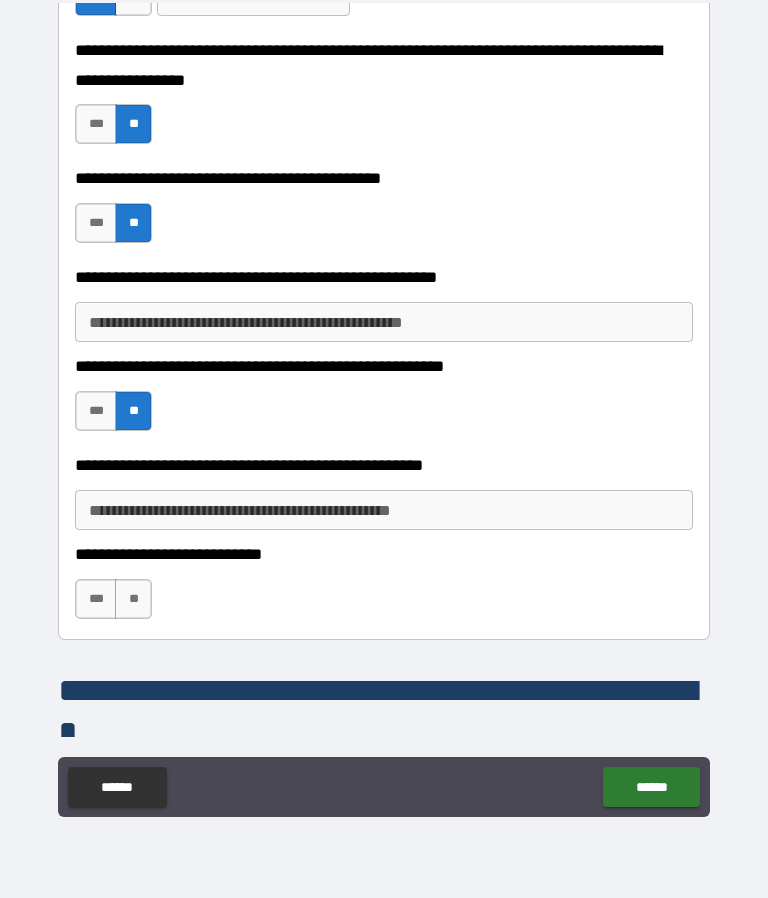 click on "**" at bounding box center (133, 599) 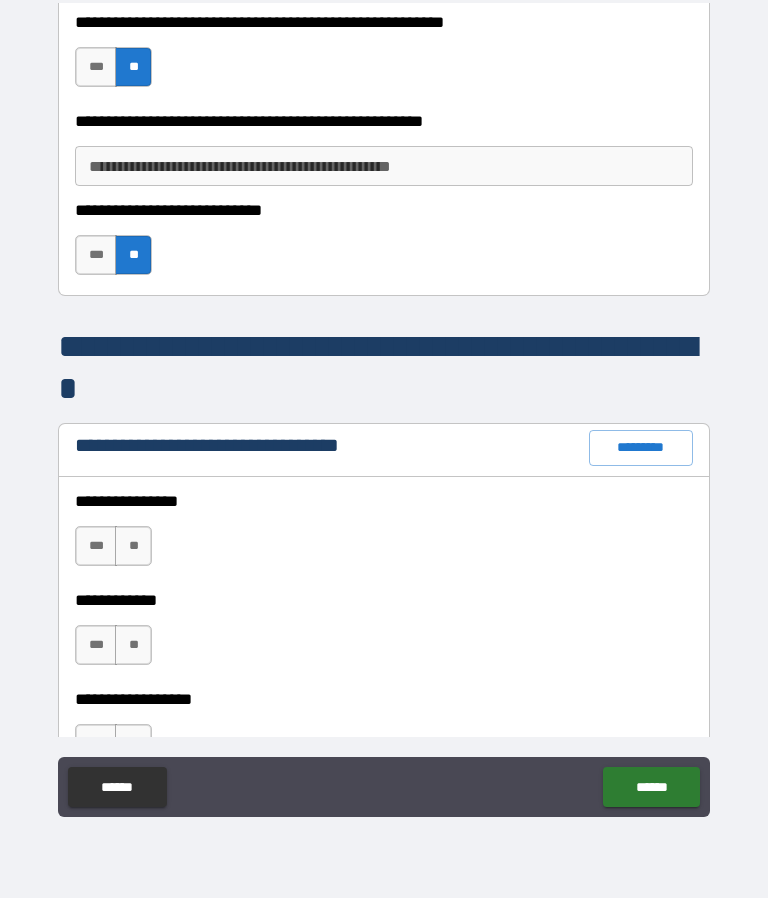 scroll, scrollTop: 1191, scrollLeft: 0, axis: vertical 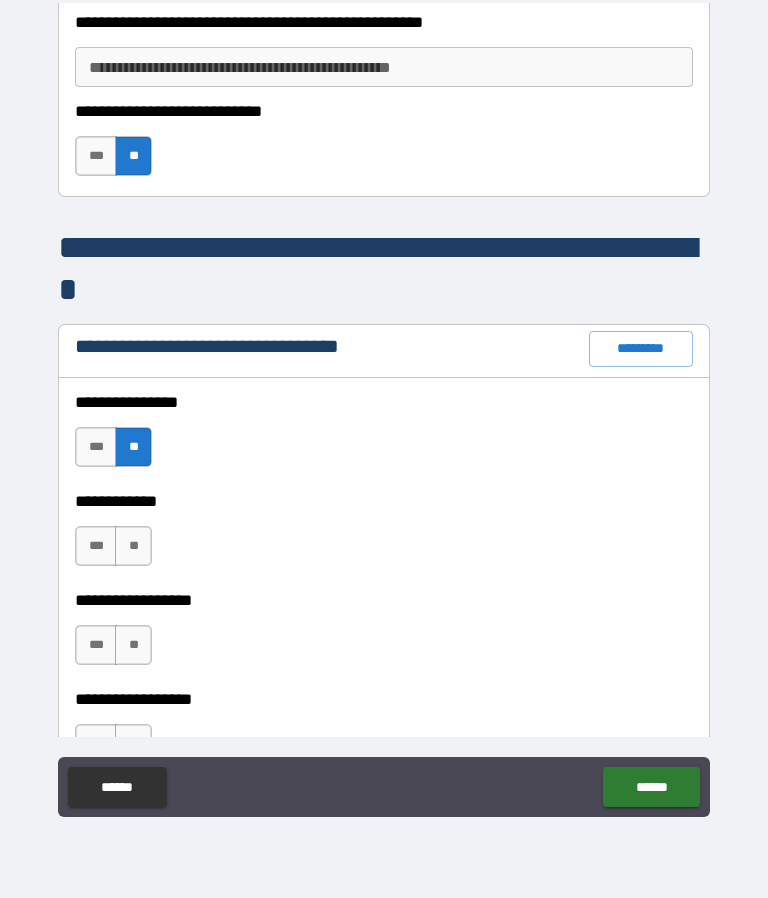 click on "**" at bounding box center (133, 546) 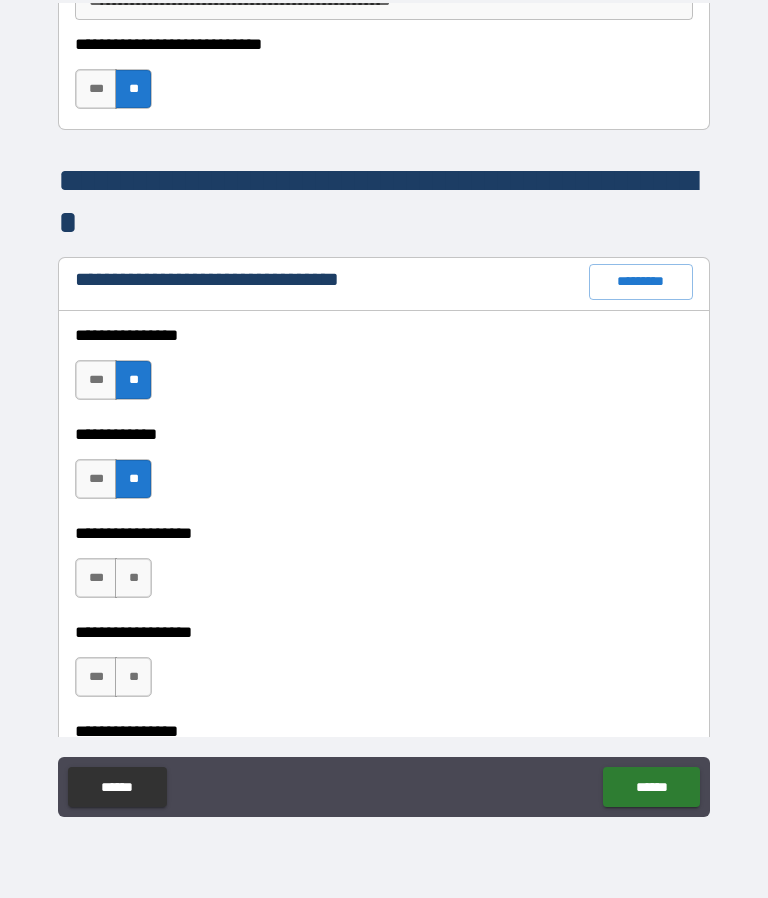 scroll, scrollTop: 1359, scrollLeft: 0, axis: vertical 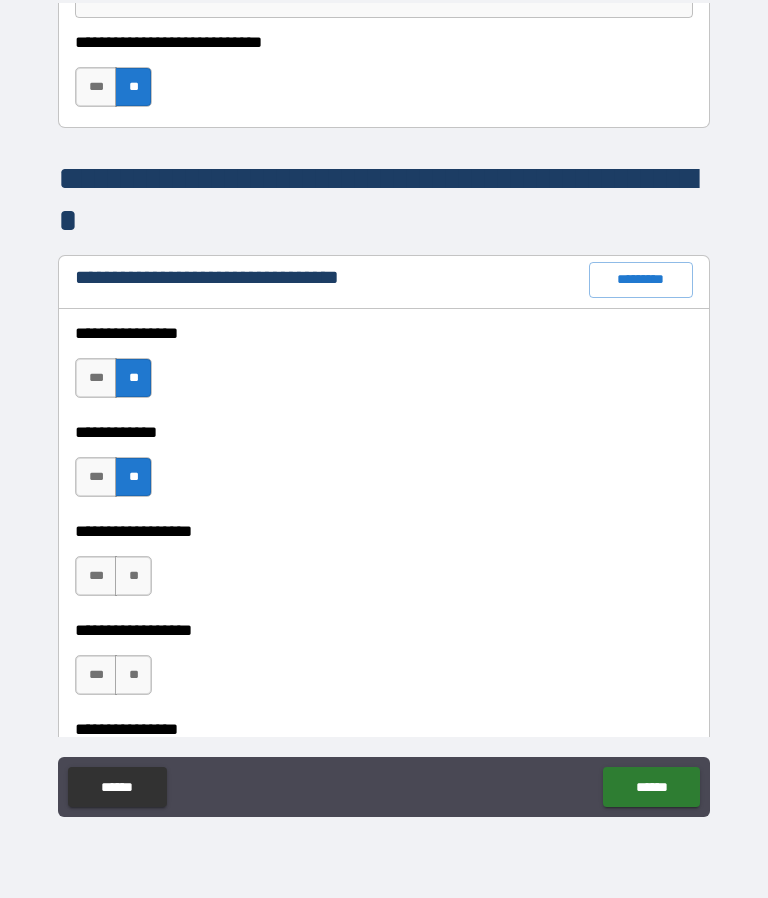 click on "**" at bounding box center [133, 576] 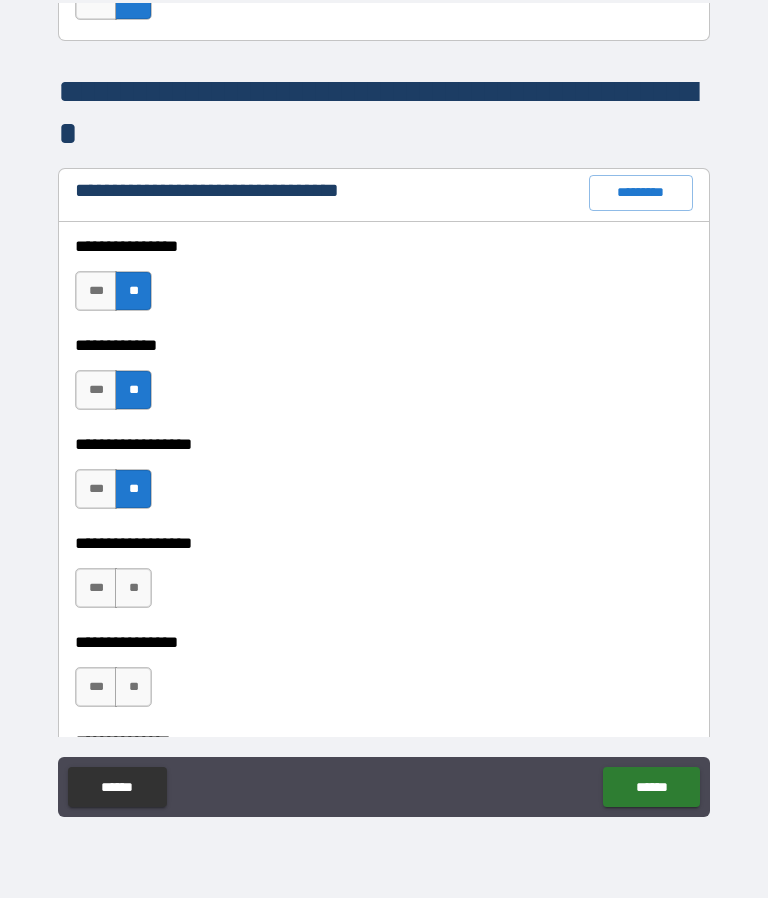scroll, scrollTop: 1461, scrollLeft: 0, axis: vertical 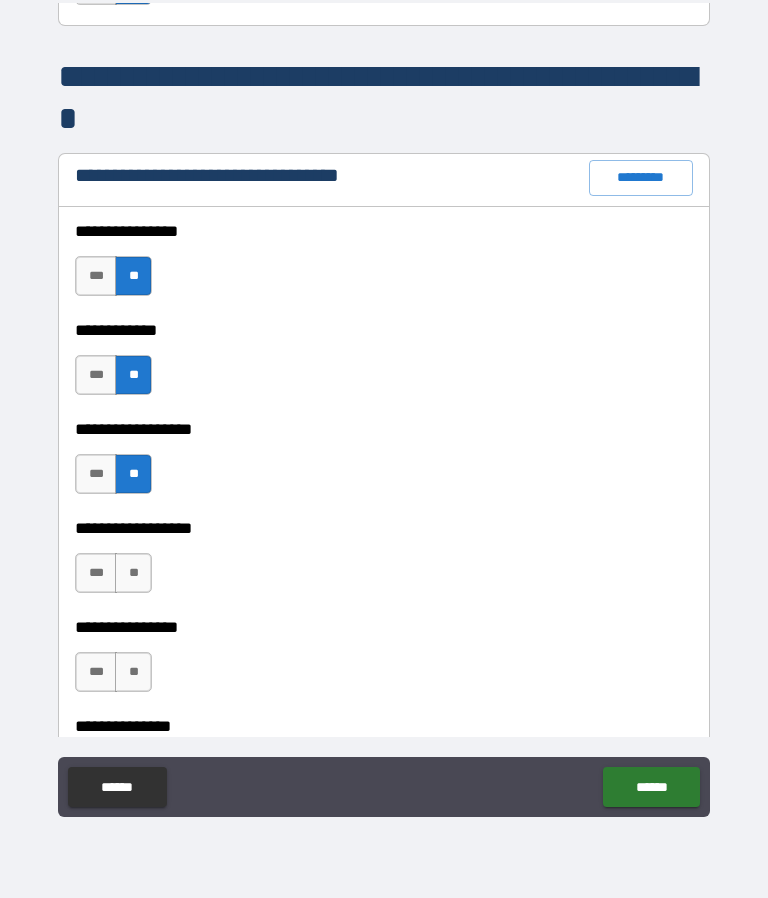 click on "**" at bounding box center (133, 573) 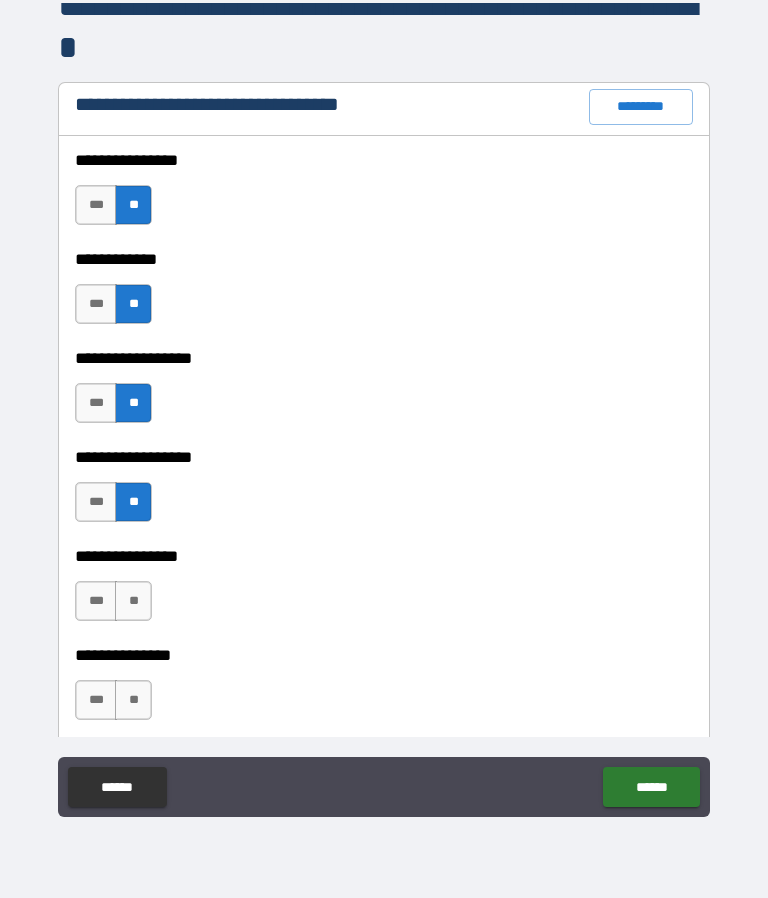 scroll, scrollTop: 1538, scrollLeft: 0, axis: vertical 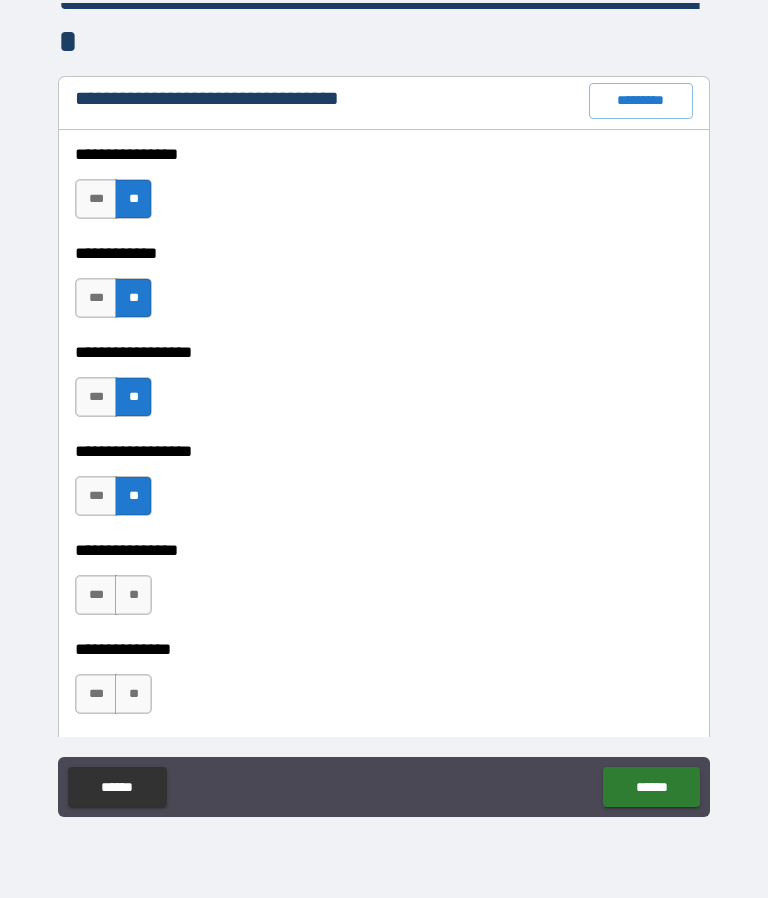 click on "**" at bounding box center [133, 595] 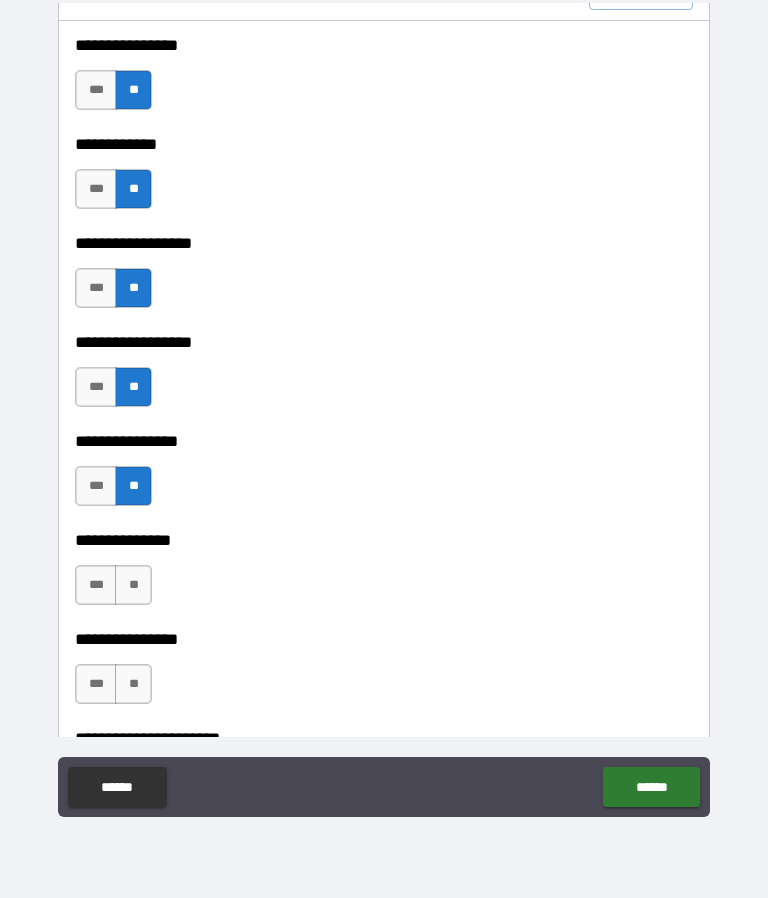 scroll, scrollTop: 1647, scrollLeft: 0, axis: vertical 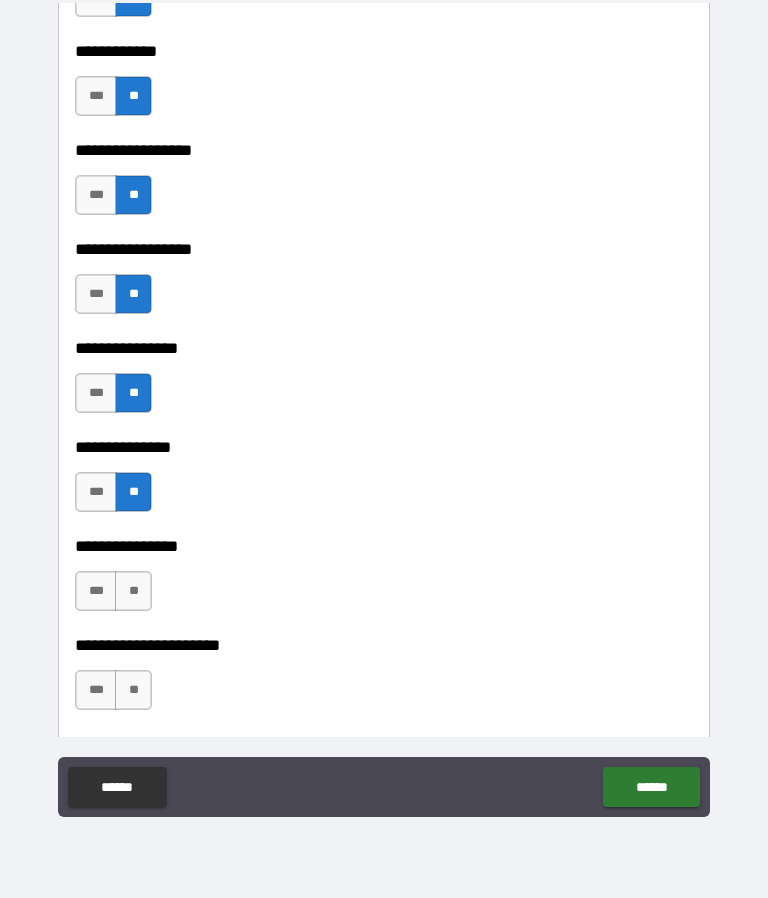 click on "**" at bounding box center [133, 690] 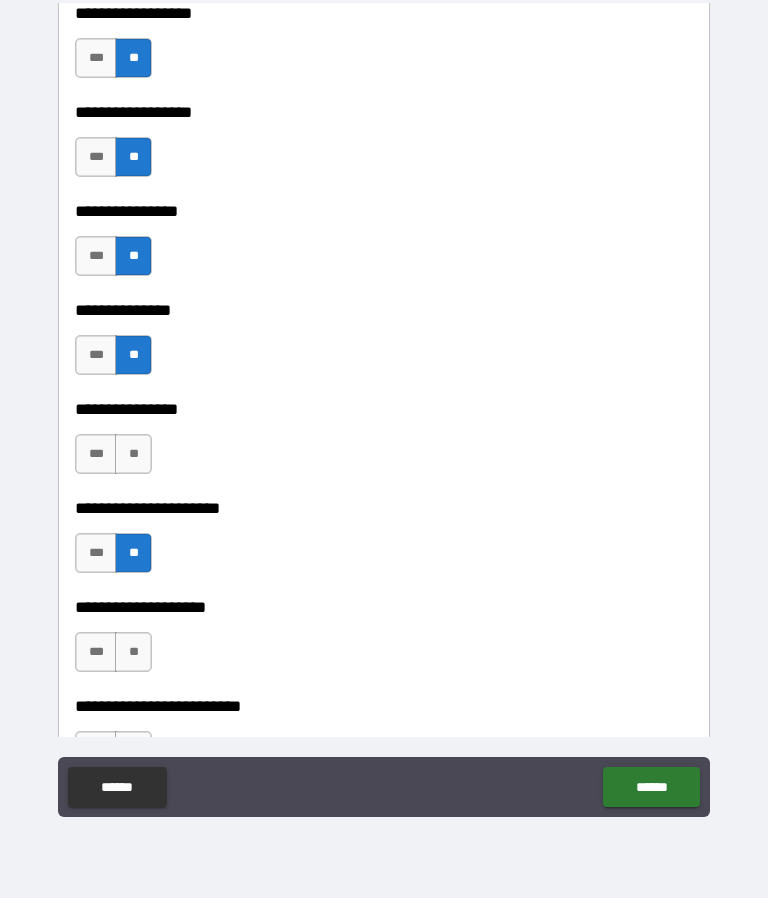 scroll, scrollTop: 1880, scrollLeft: 0, axis: vertical 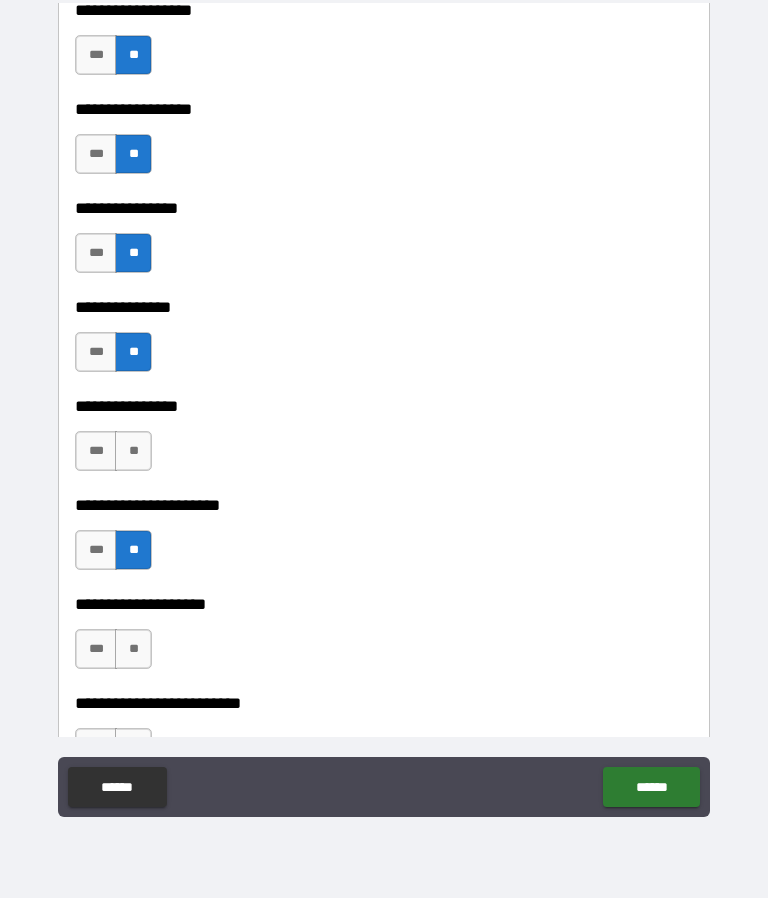 click on "**" at bounding box center [133, 649] 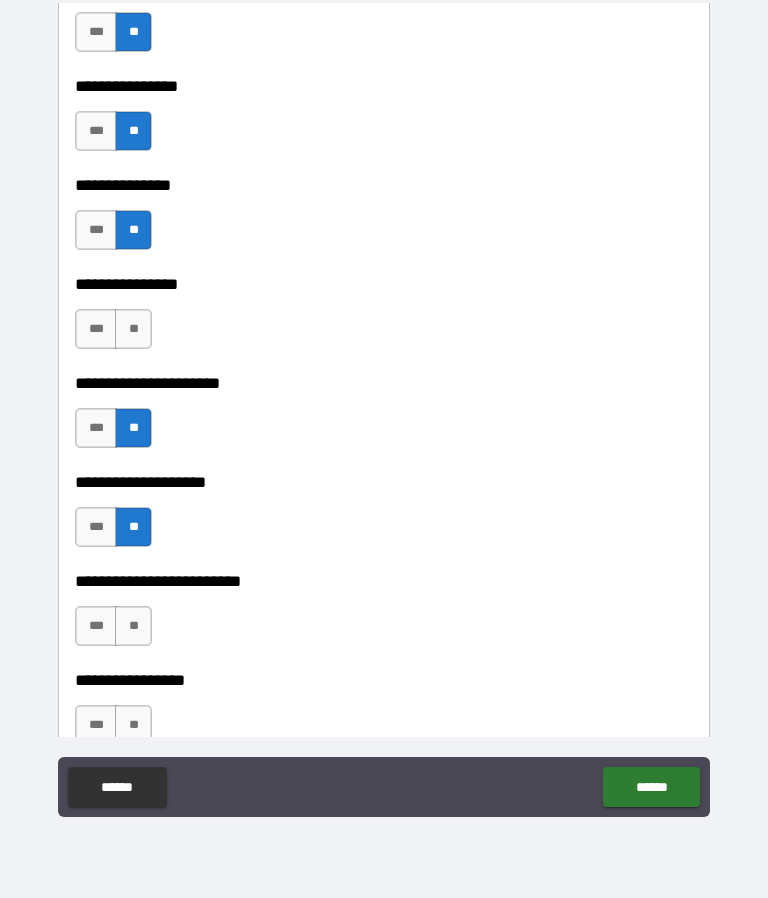 click on "**" at bounding box center (133, 626) 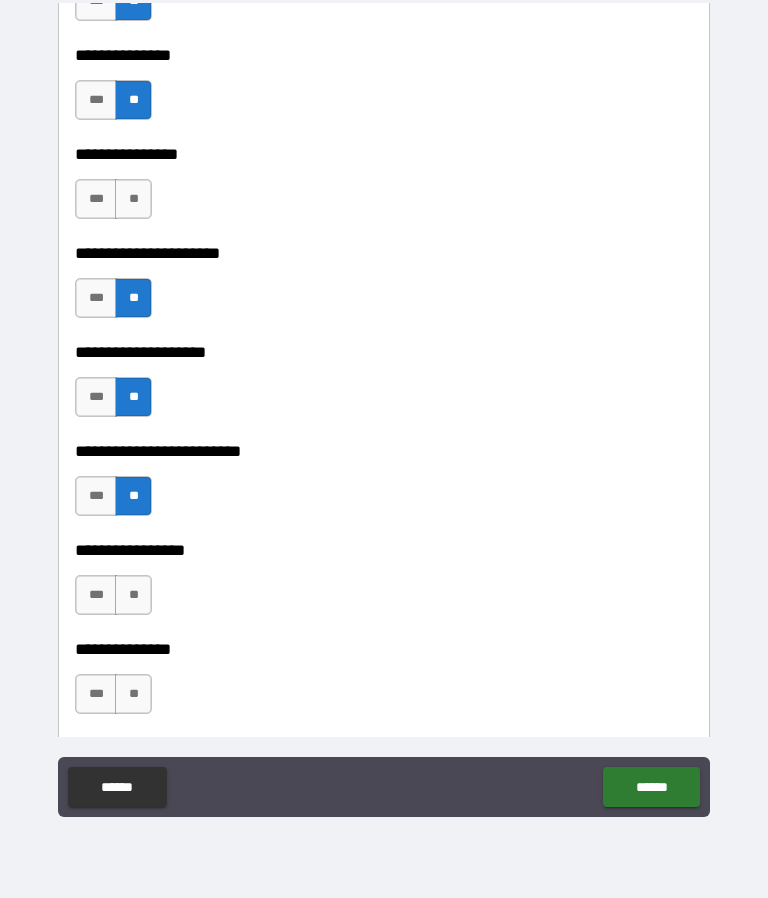 scroll, scrollTop: 2151, scrollLeft: 0, axis: vertical 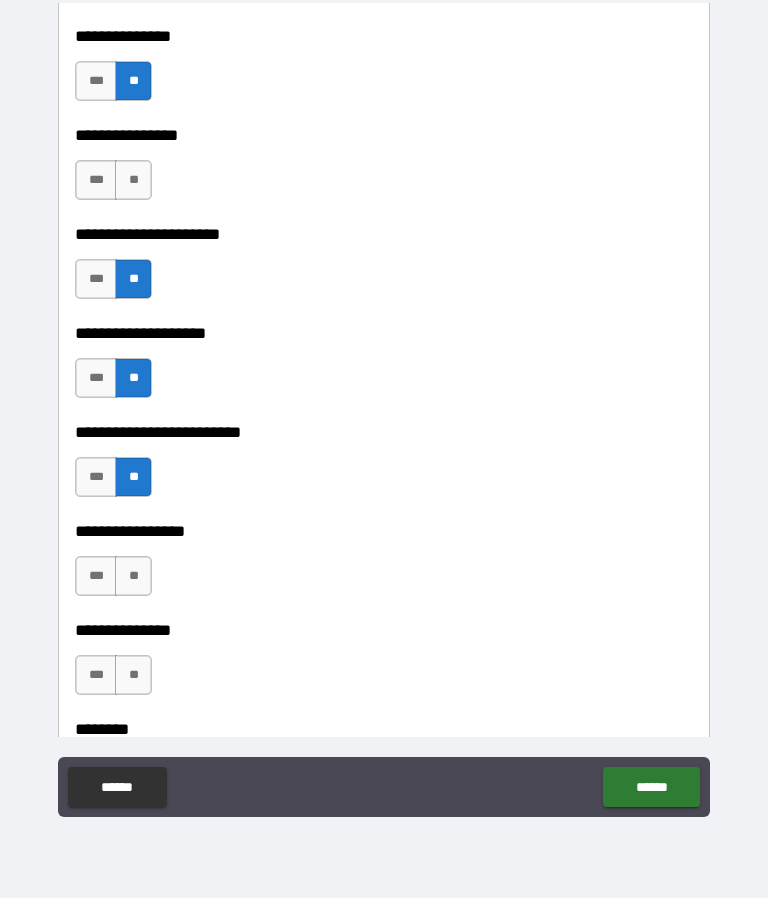 click on "**" at bounding box center [133, 576] 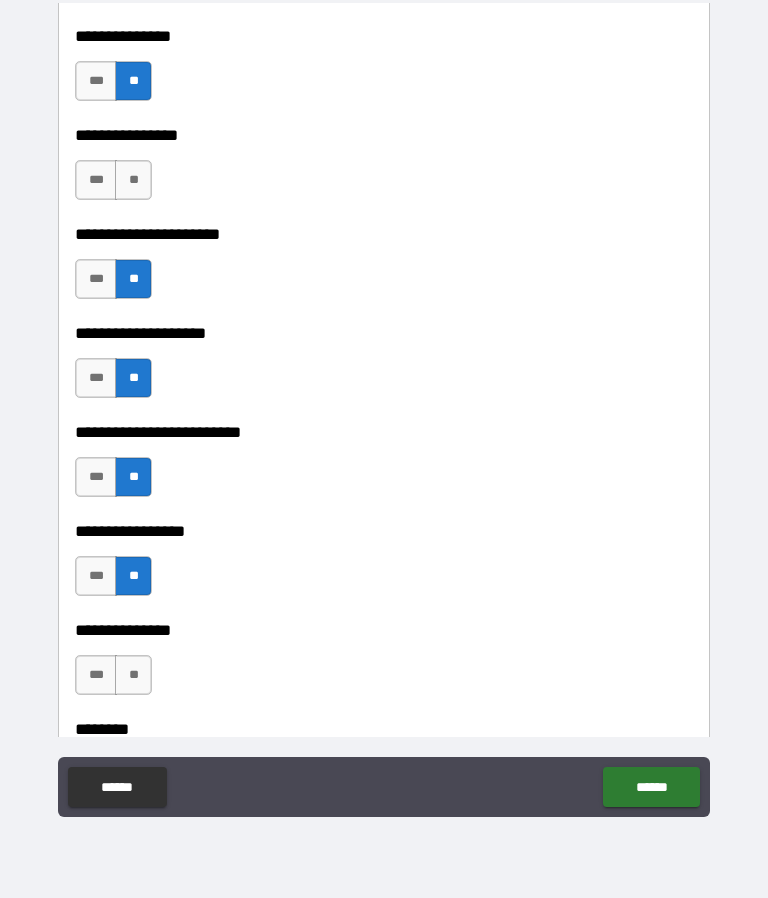 click on "**" at bounding box center [133, 675] 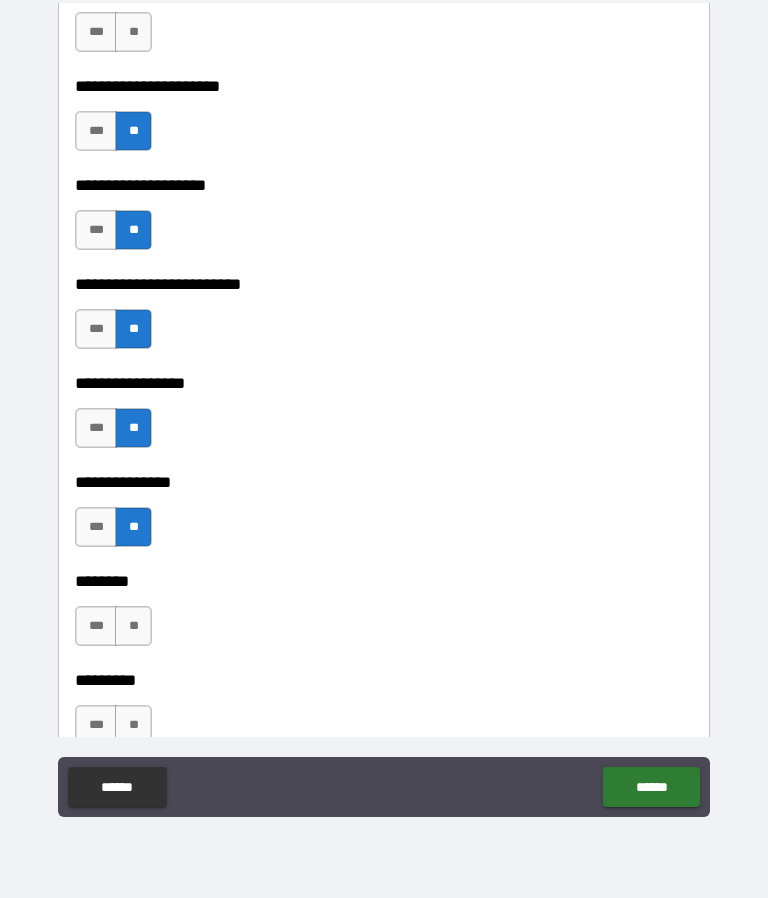 click on "**" at bounding box center [133, 626] 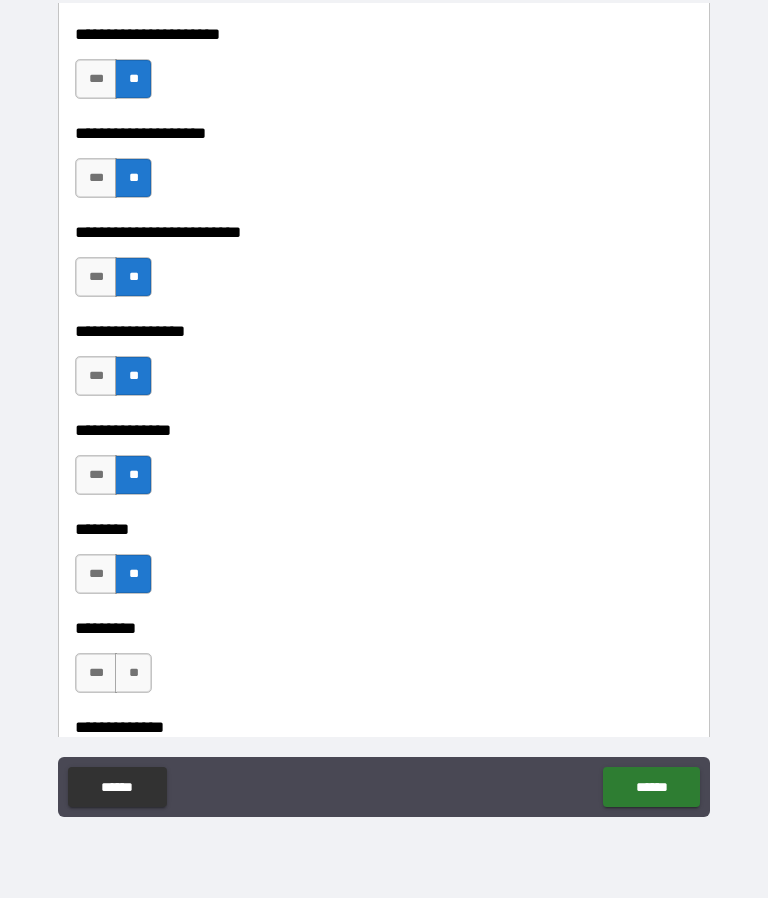 scroll, scrollTop: 2406, scrollLeft: 0, axis: vertical 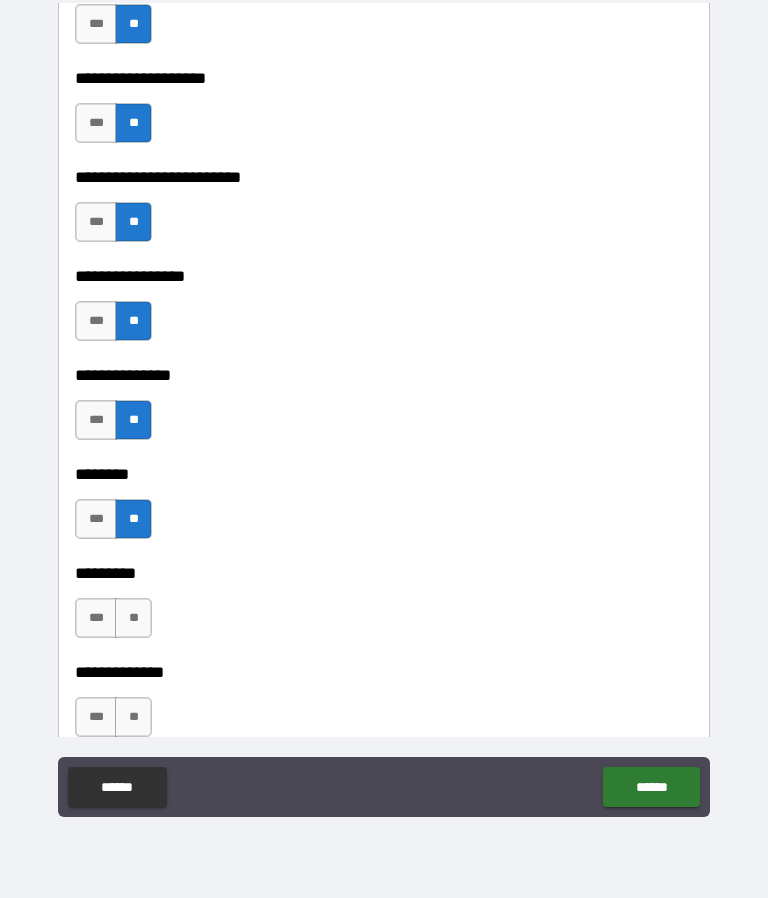 click on "**" at bounding box center [133, 618] 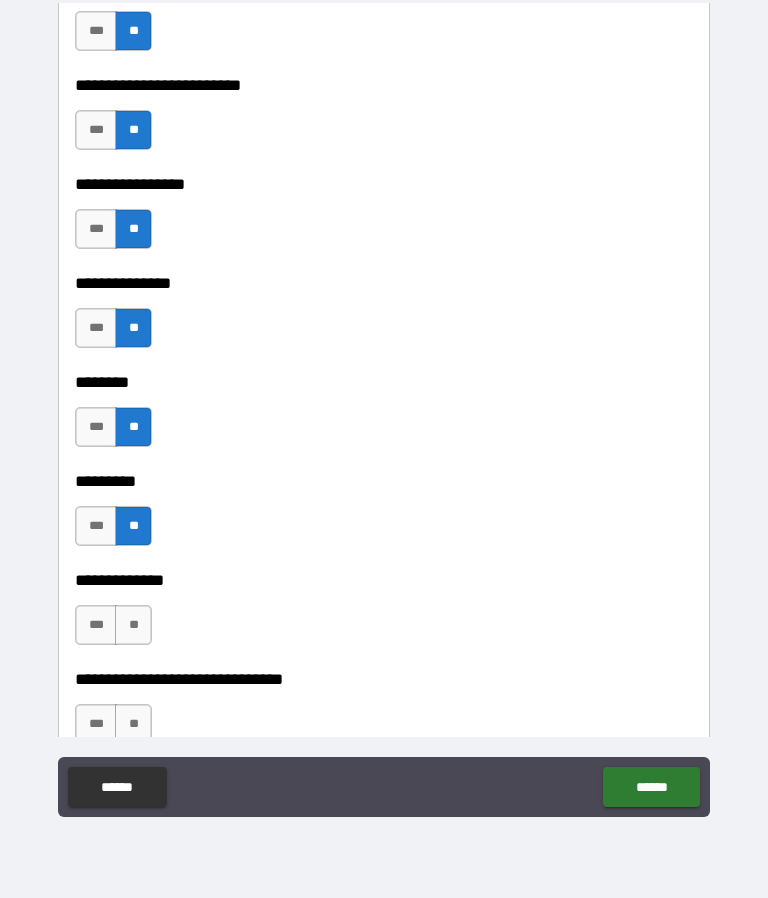 click on "**" at bounding box center [133, 625] 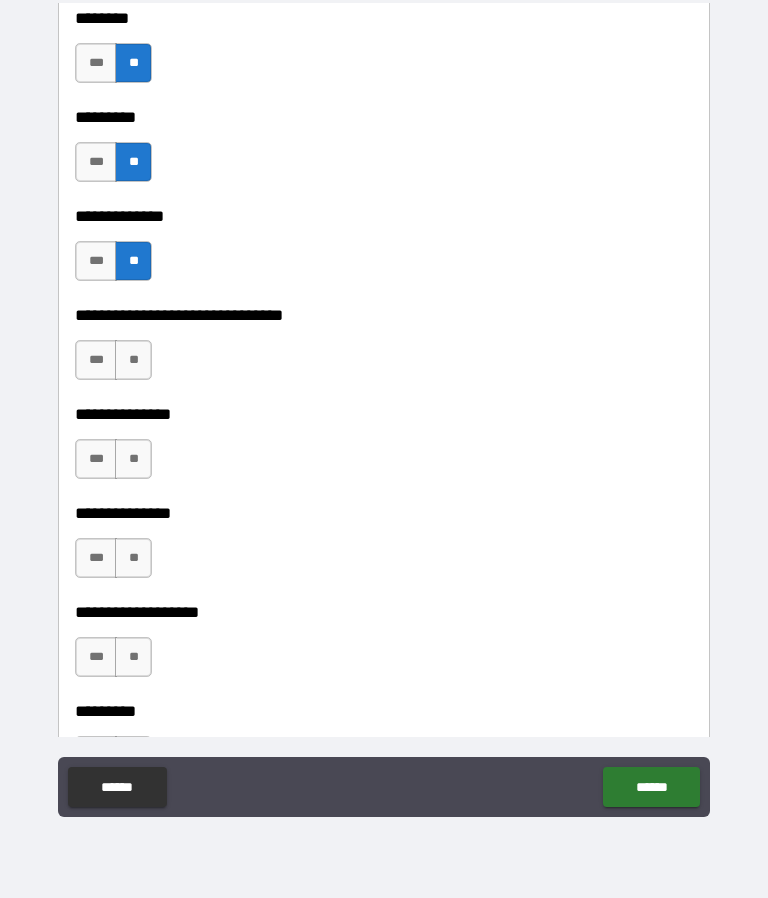 scroll, scrollTop: 2893, scrollLeft: 0, axis: vertical 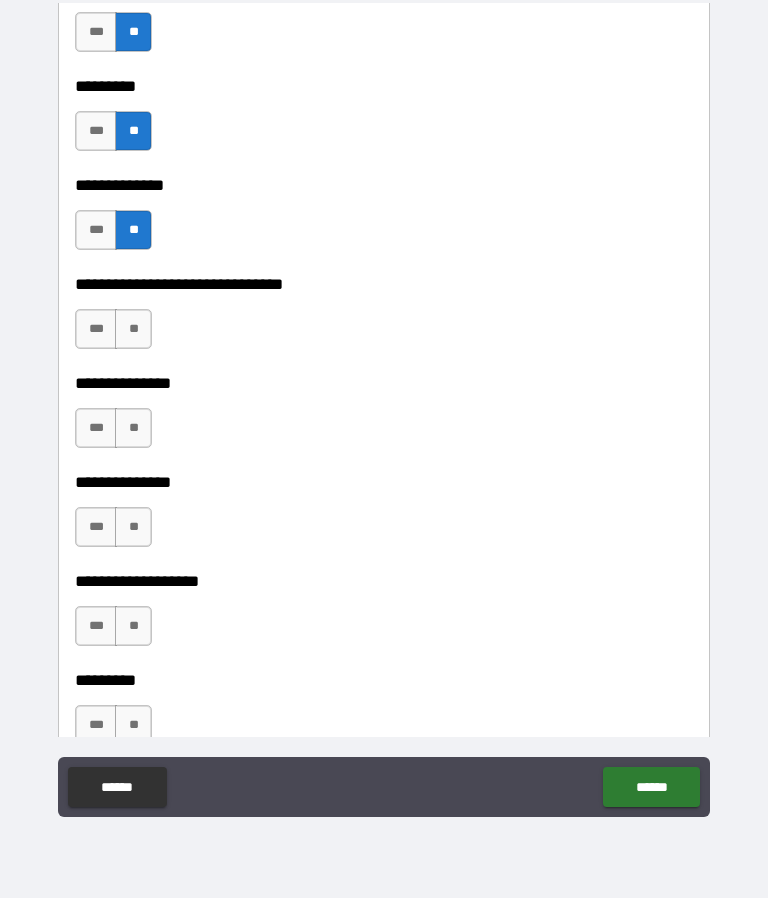 click on "**" at bounding box center [133, 329] 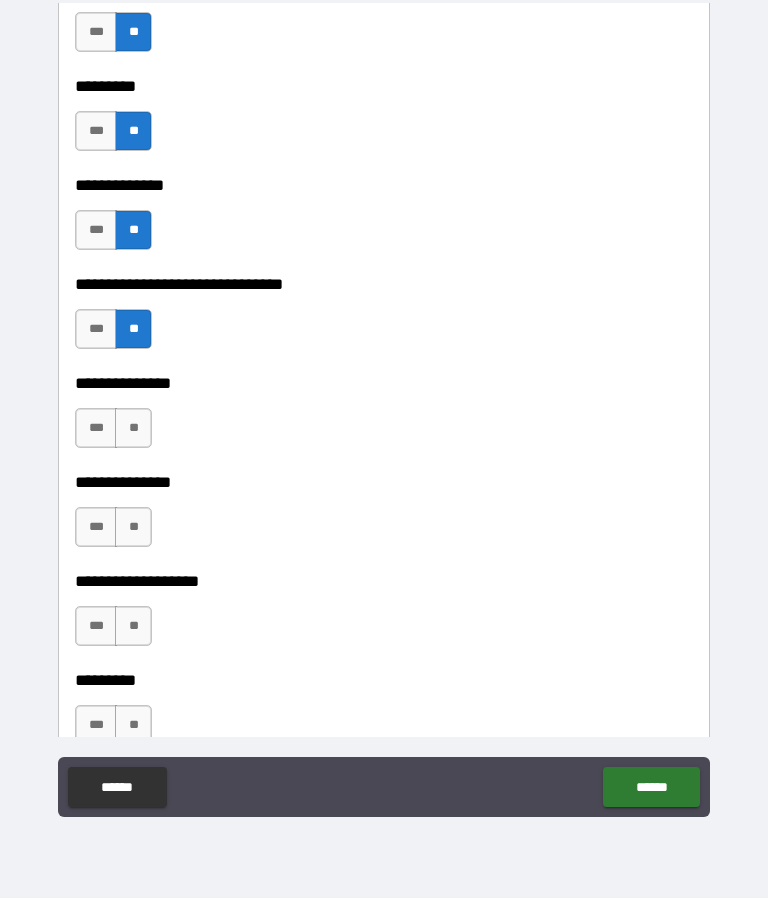 click on "**" at bounding box center (133, 428) 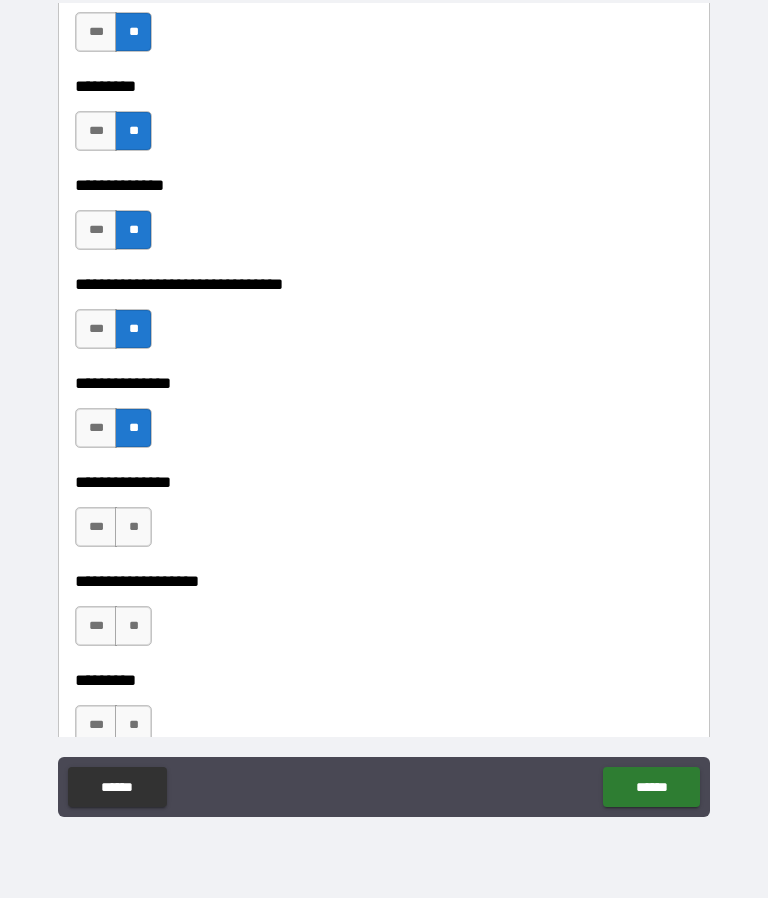 click on "**" at bounding box center [133, 527] 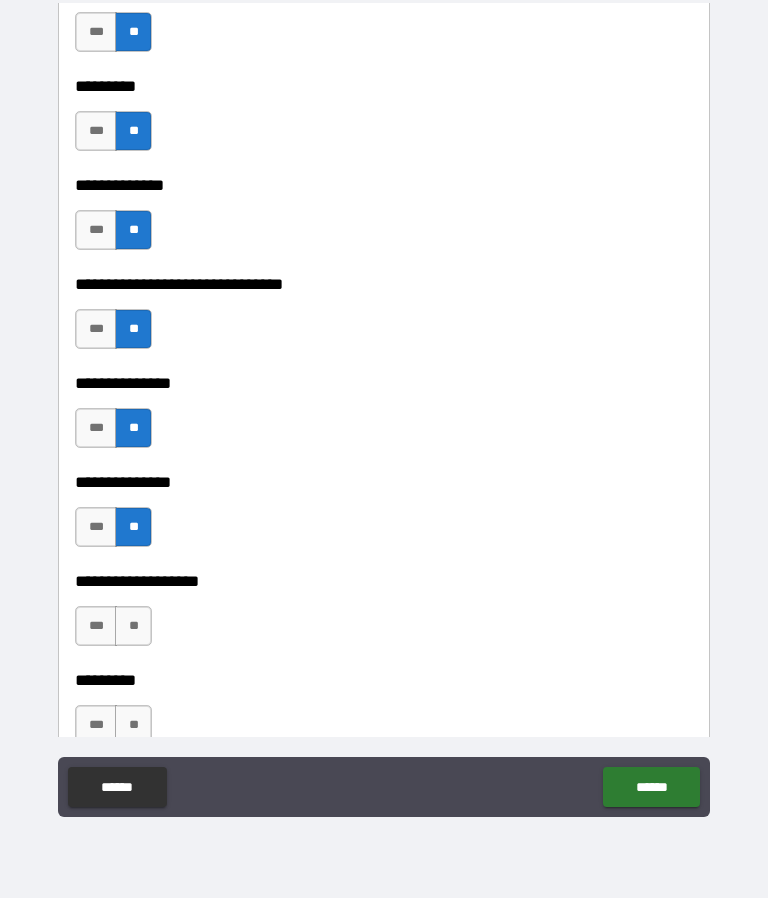 click on "**" at bounding box center (133, 626) 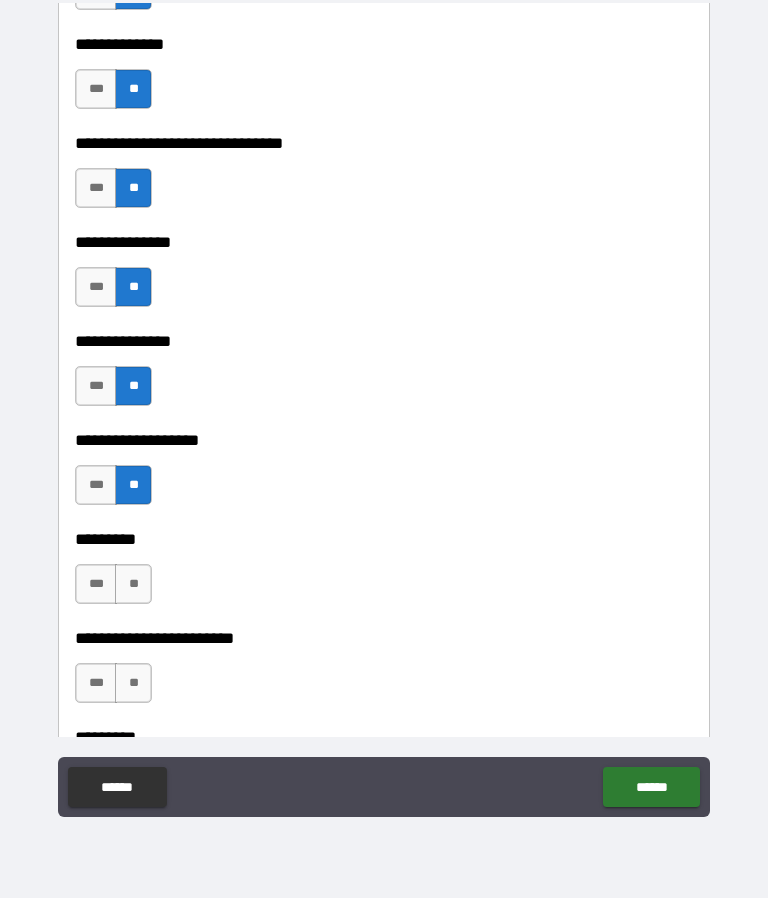 click on "**" at bounding box center [133, 584] 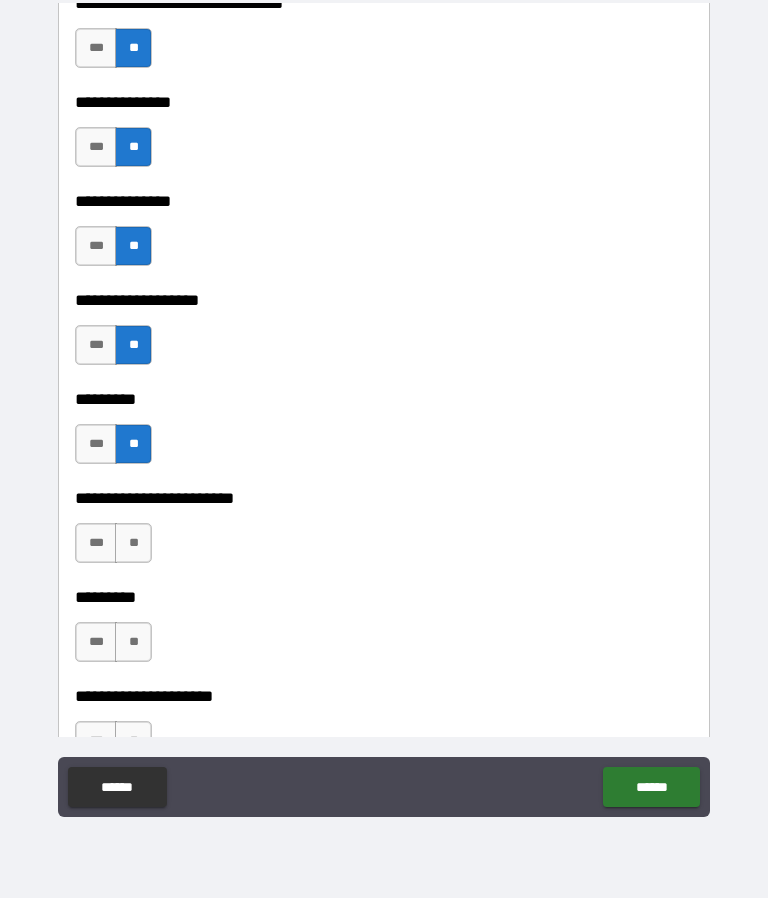 scroll, scrollTop: 3175, scrollLeft: 0, axis: vertical 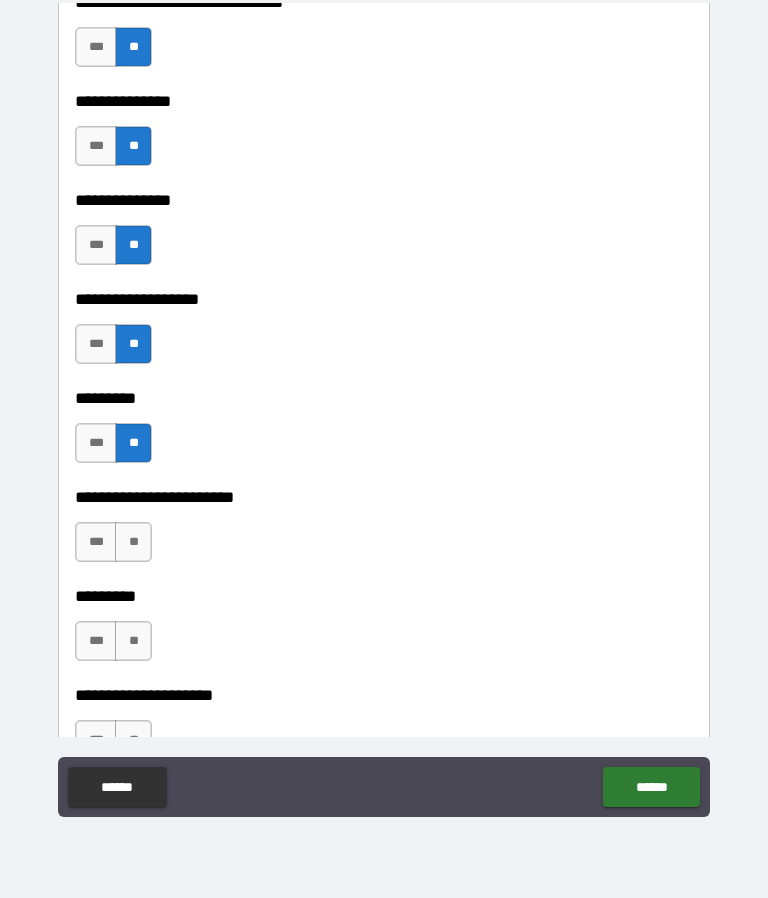 click on "**" at bounding box center [133, 542] 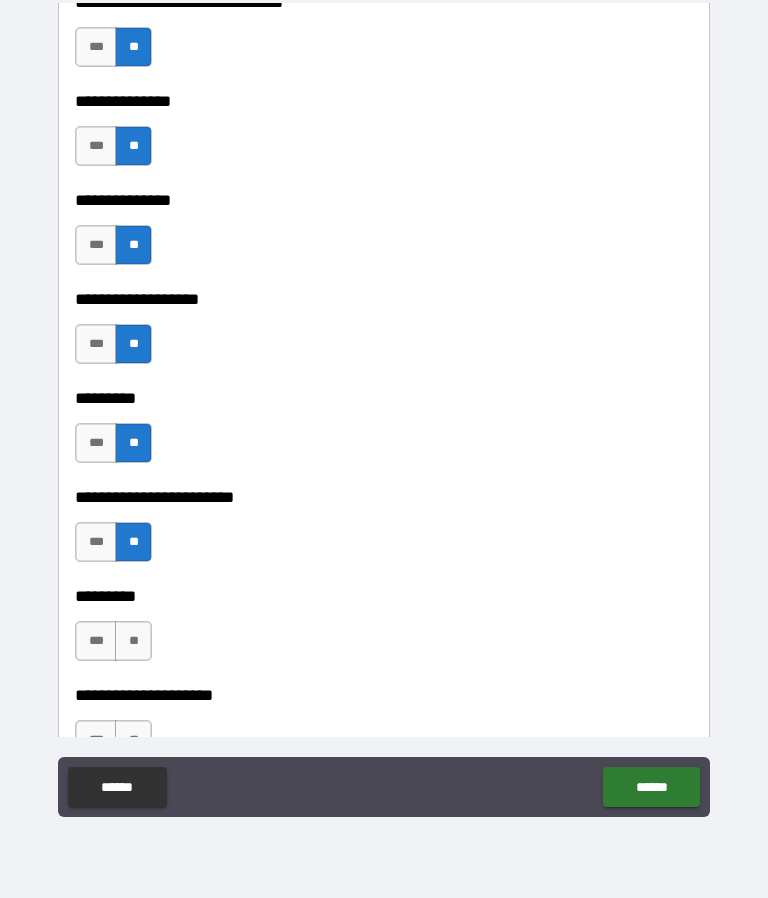 click on "**" at bounding box center [133, 641] 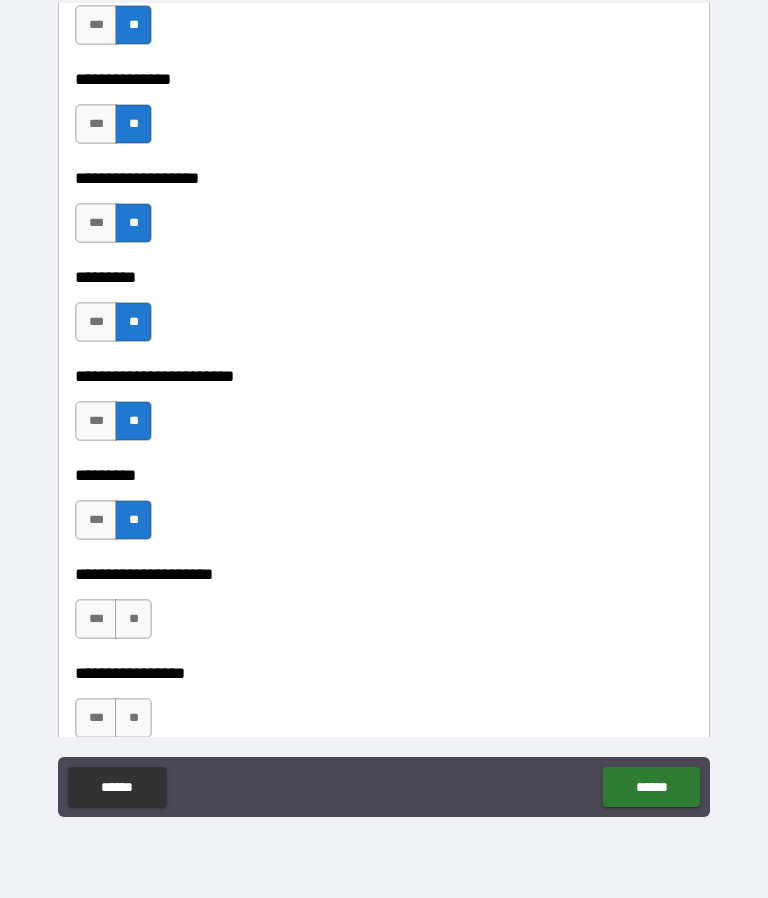 click on "**" at bounding box center (133, 619) 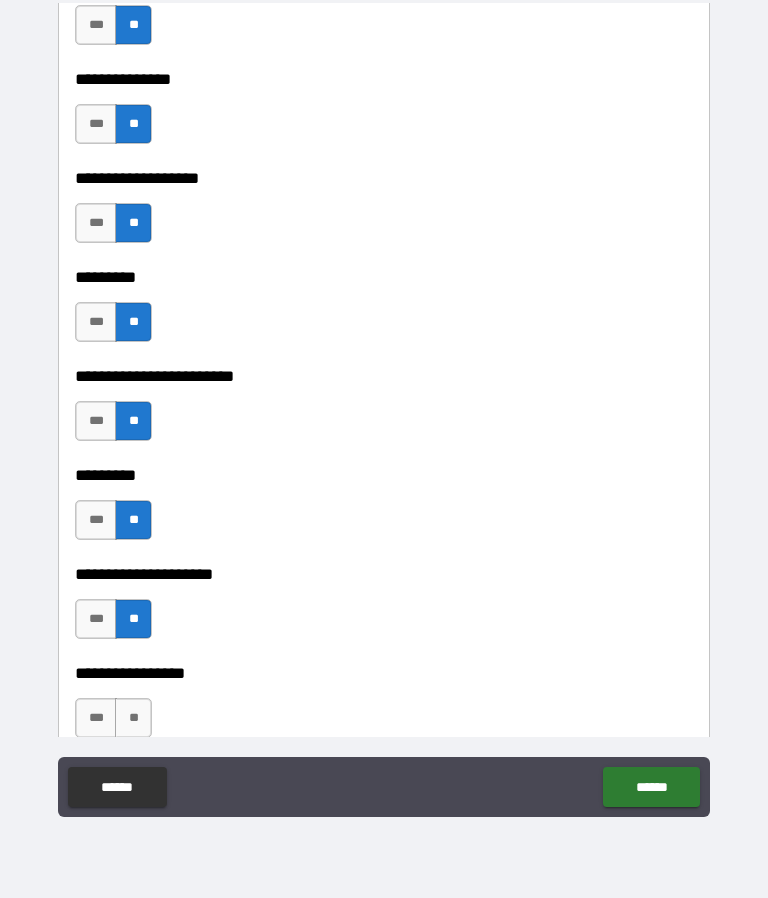 scroll, scrollTop: 3429, scrollLeft: 0, axis: vertical 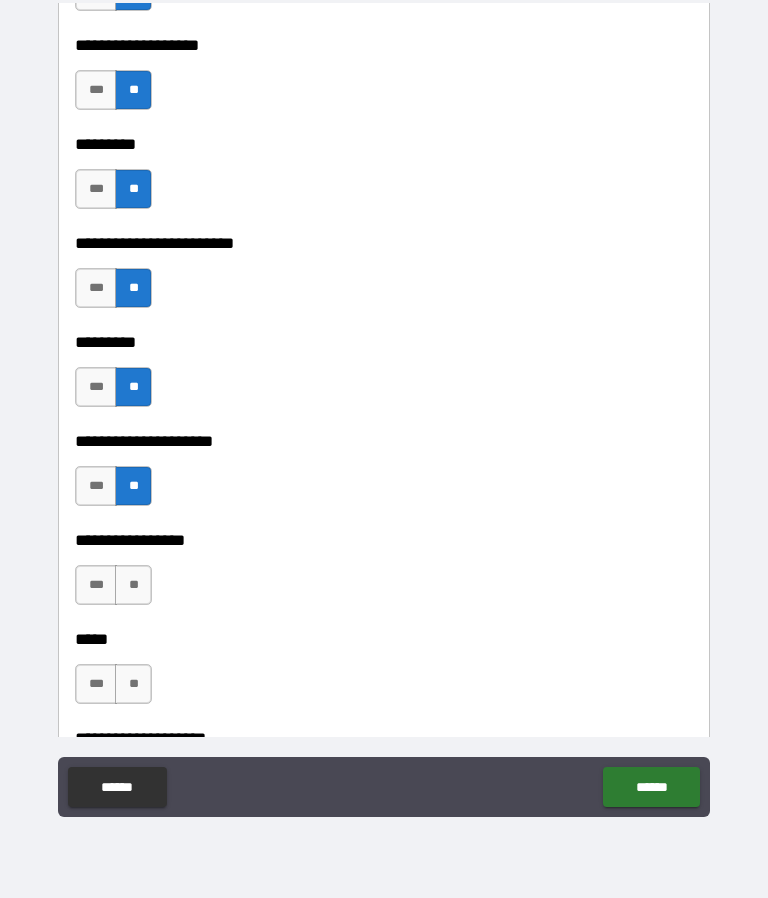 click on "**" at bounding box center [133, 585] 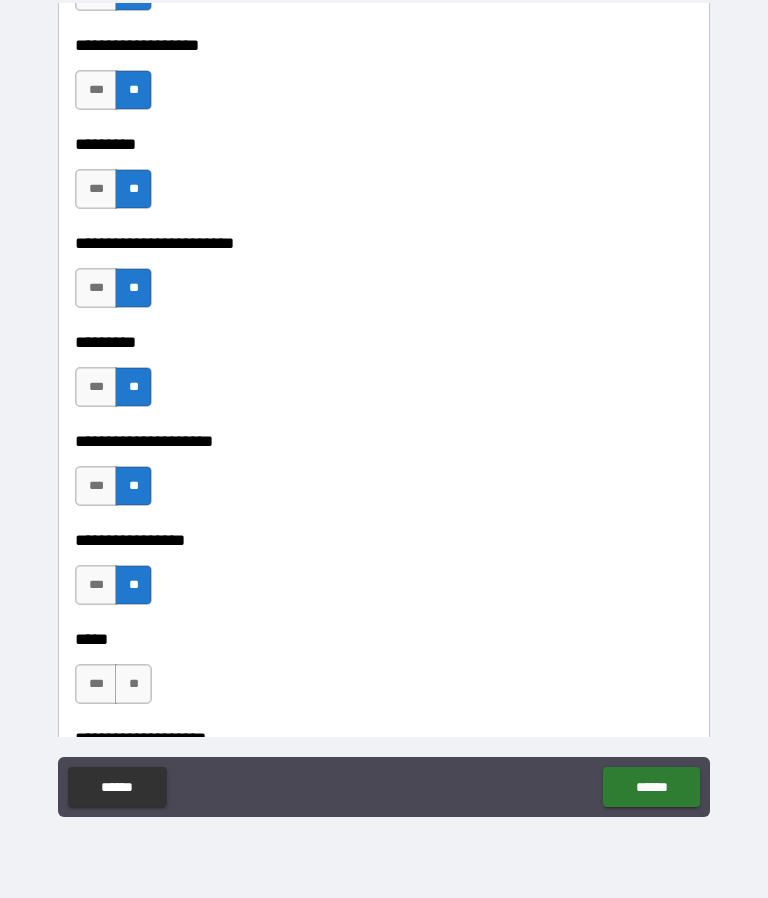 click on "**" at bounding box center [133, 684] 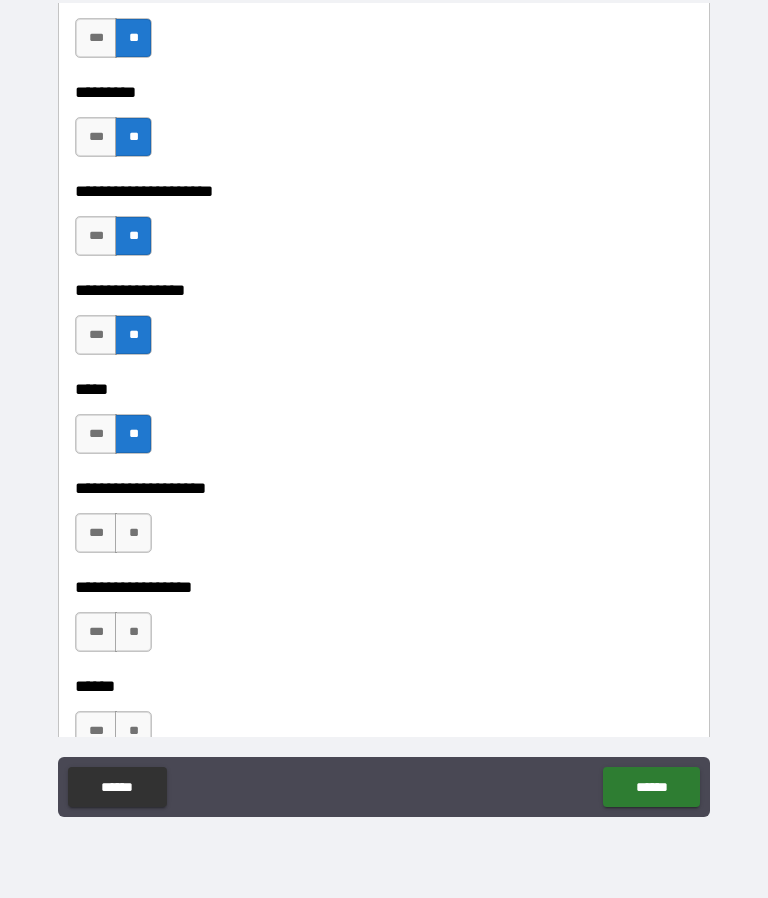 scroll, scrollTop: 3687, scrollLeft: 0, axis: vertical 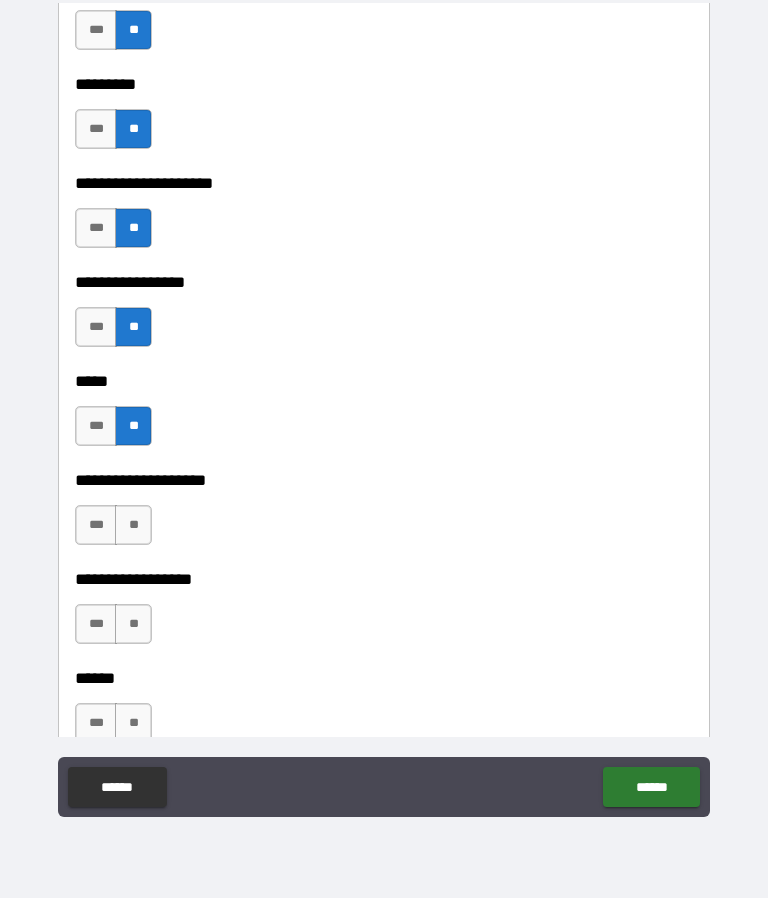 click on "**" at bounding box center [133, 525] 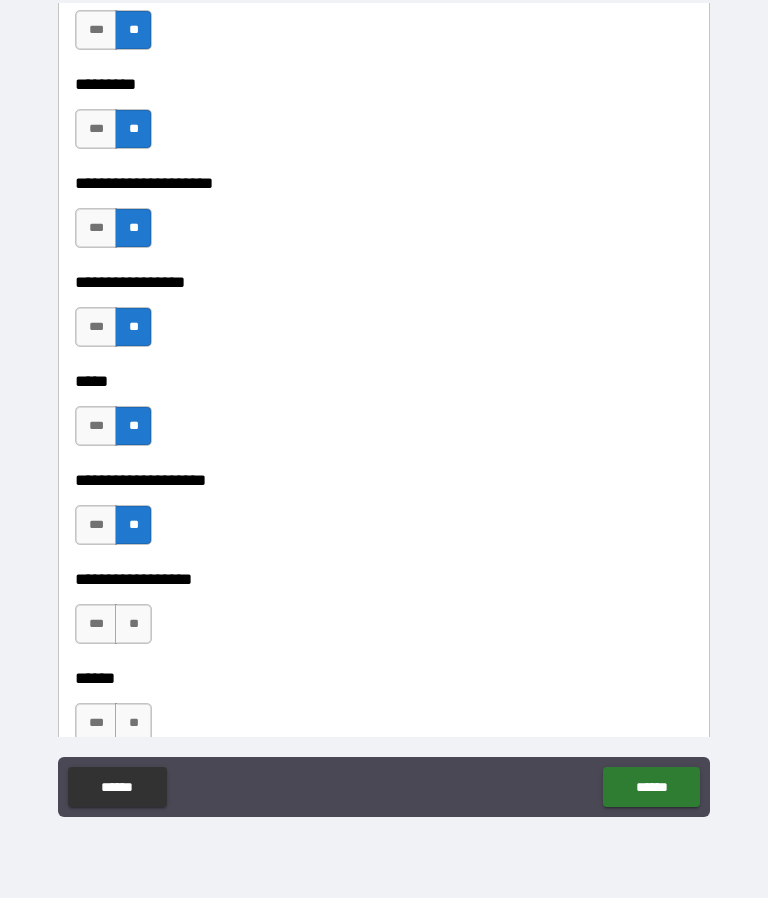 click on "**" at bounding box center [133, 624] 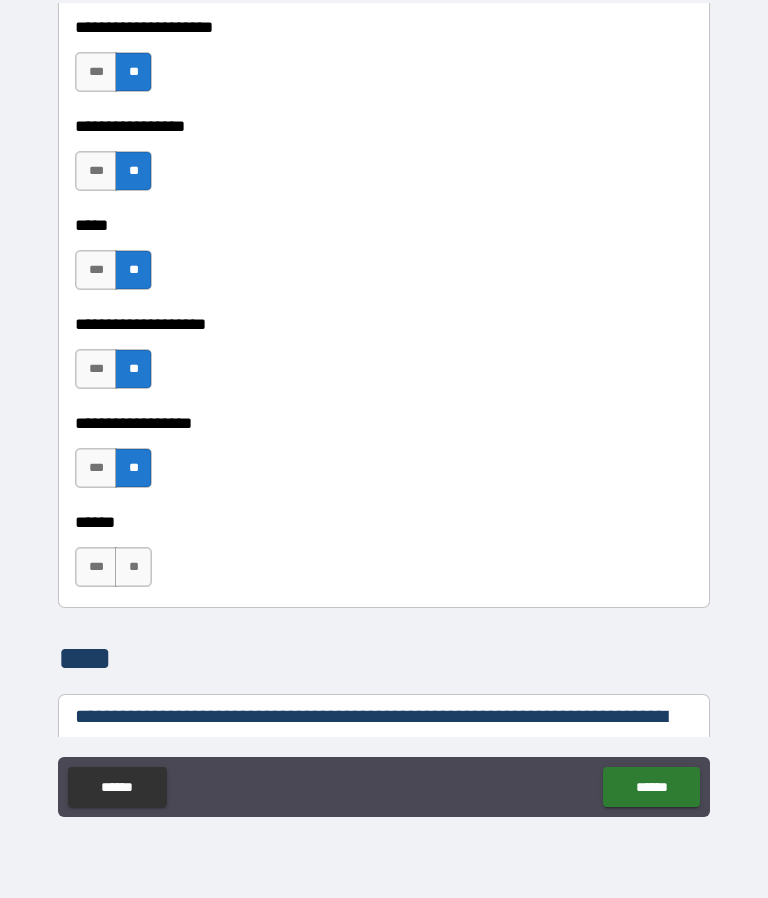click on "**" at bounding box center (133, 567) 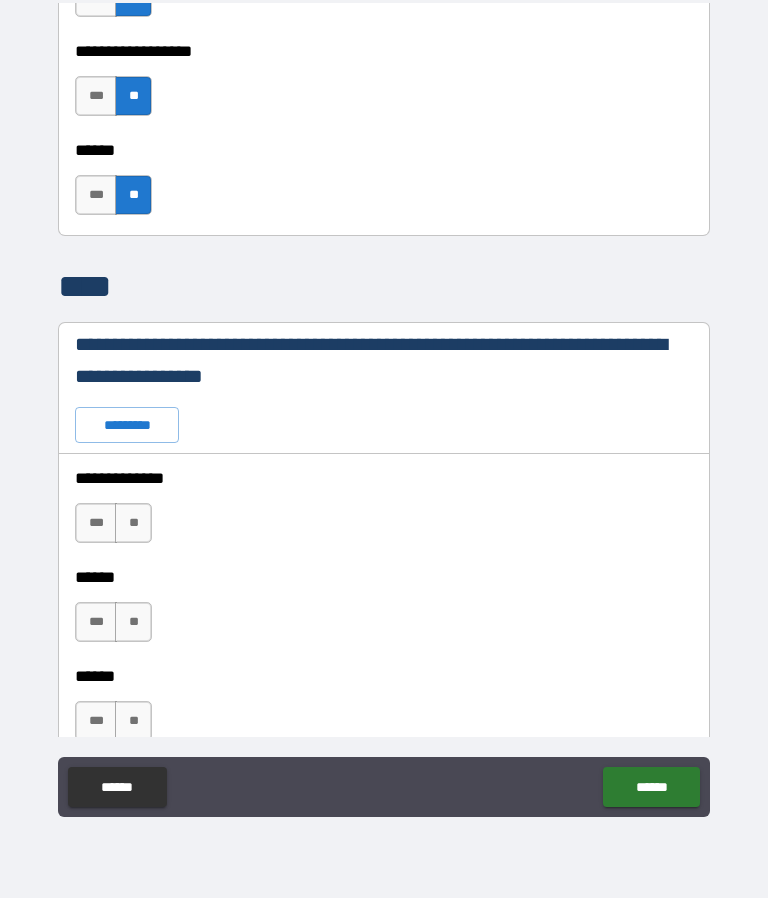 scroll, scrollTop: 4226, scrollLeft: 0, axis: vertical 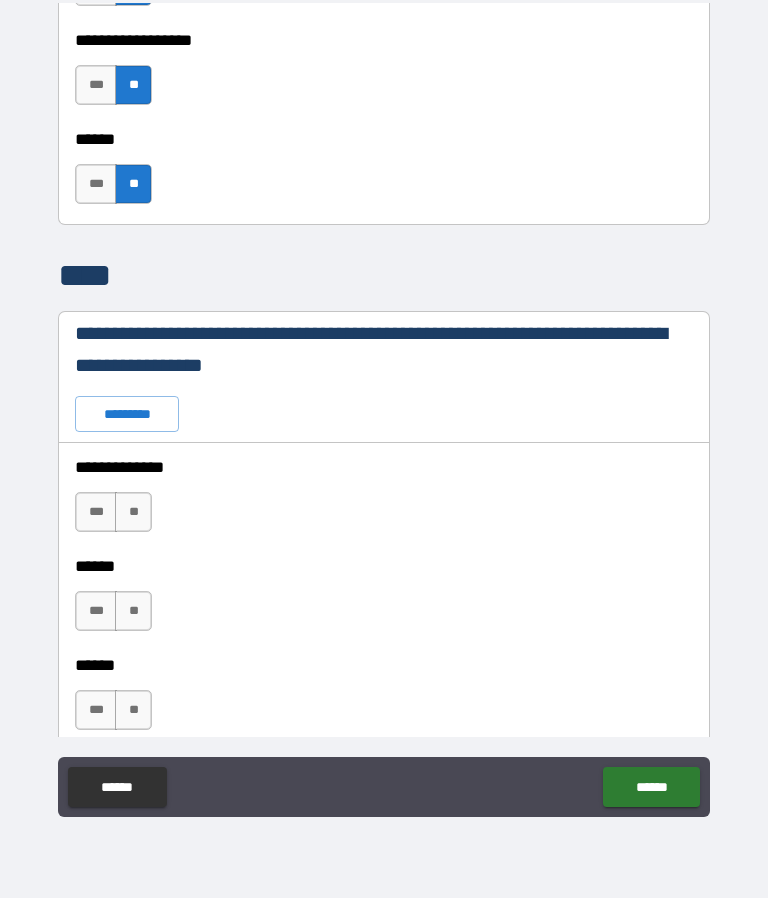 click on "**" at bounding box center (133, 512) 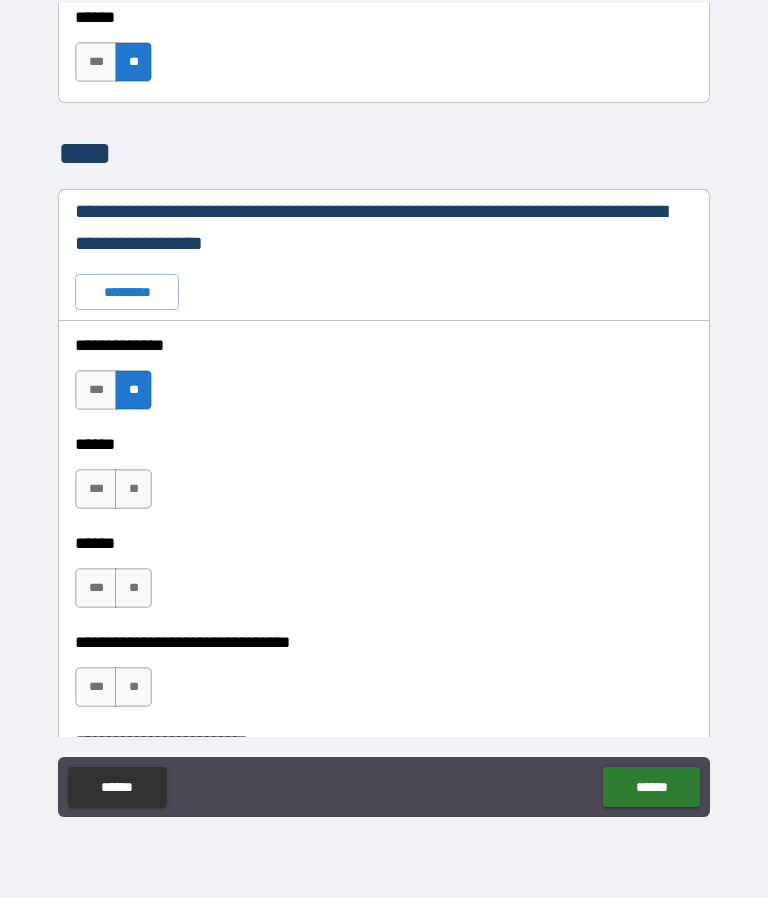 scroll, scrollTop: 4357, scrollLeft: 0, axis: vertical 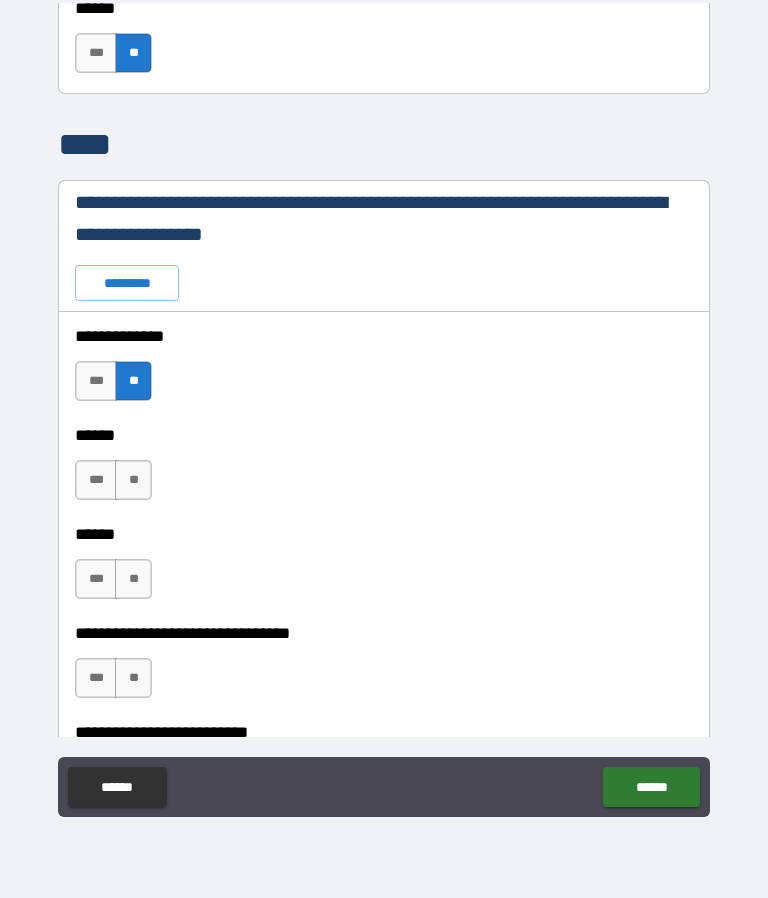click on "**" at bounding box center [133, 480] 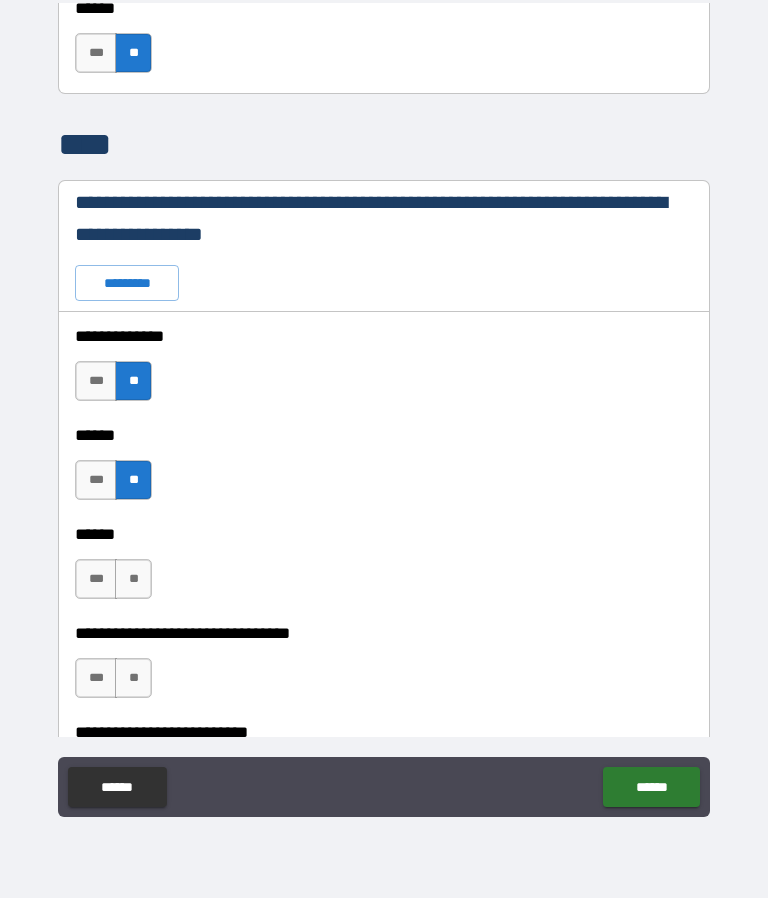 click on "**" at bounding box center [133, 579] 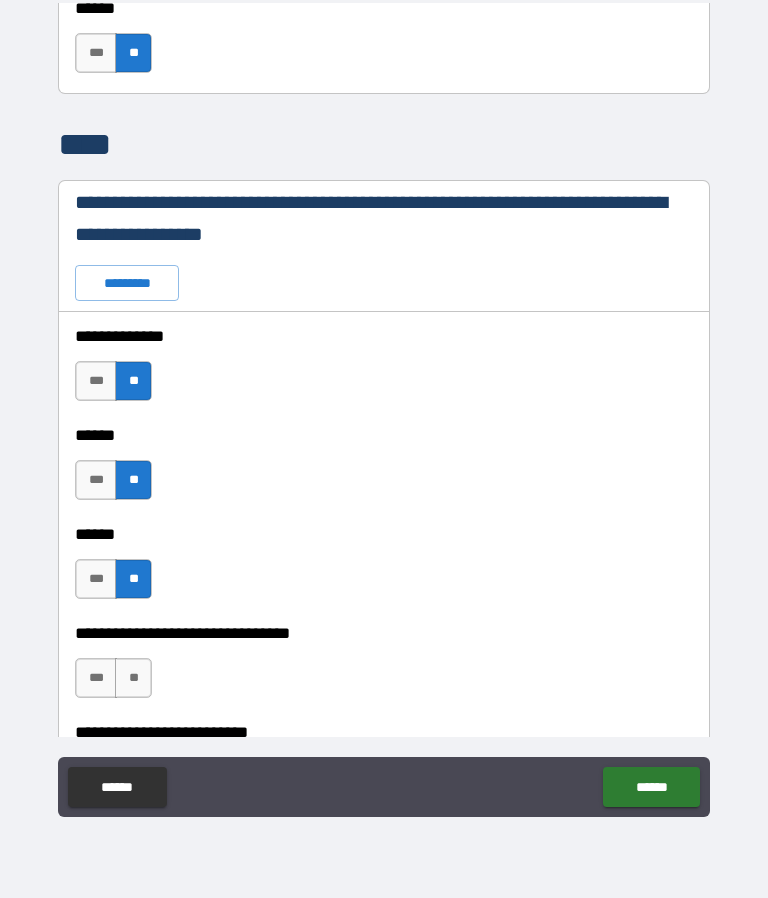 click on "**" at bounding box center [133, 678] 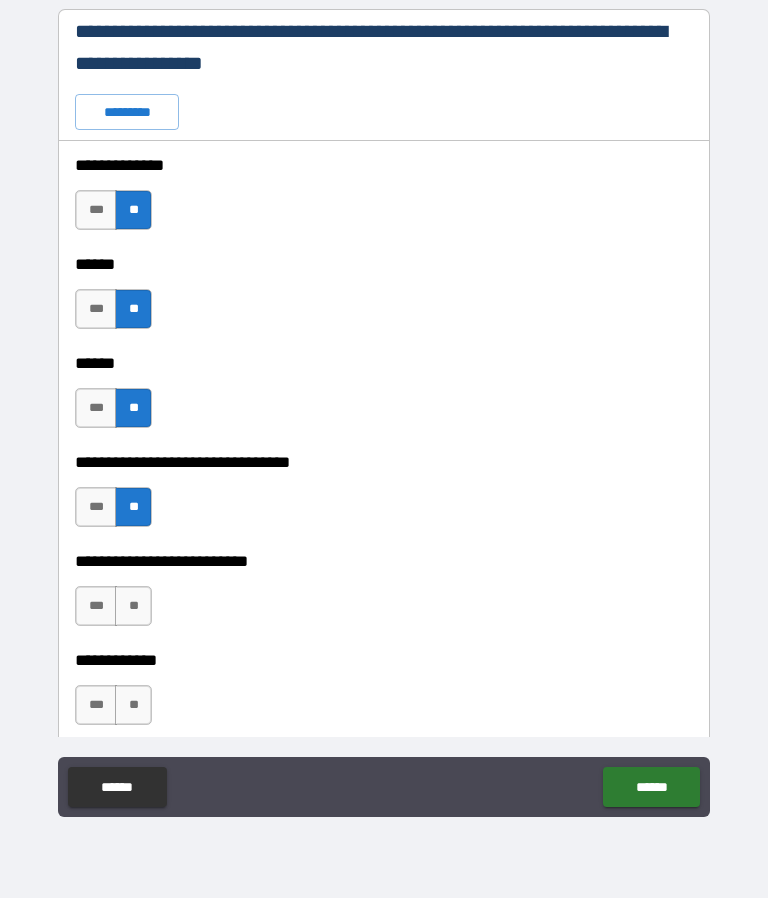 scroll, scrollTop: 4541, scrollLeft: 0, axis: vertical 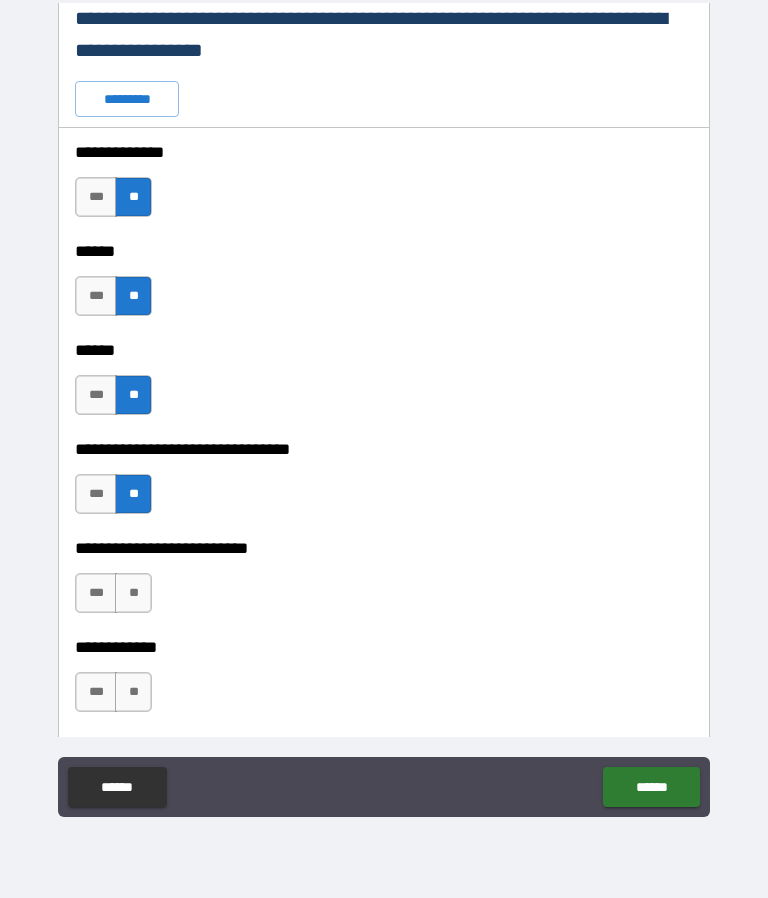click on "**" at bounding box center [133, 593] 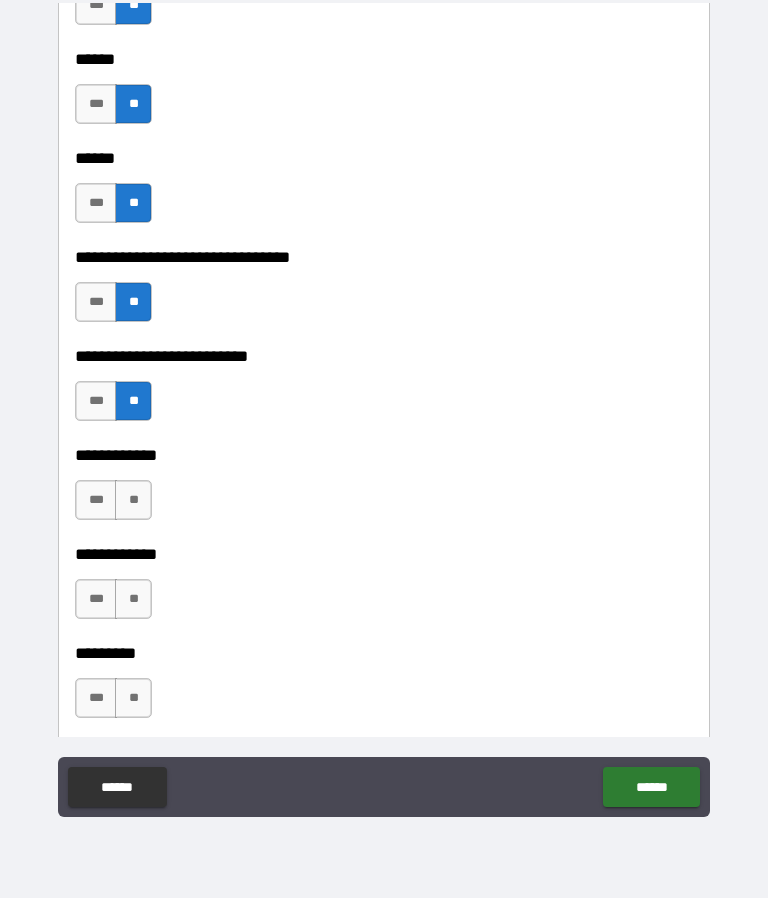 scroll, scrollTop: 4733, scrollLeft: 0, axis: vertical 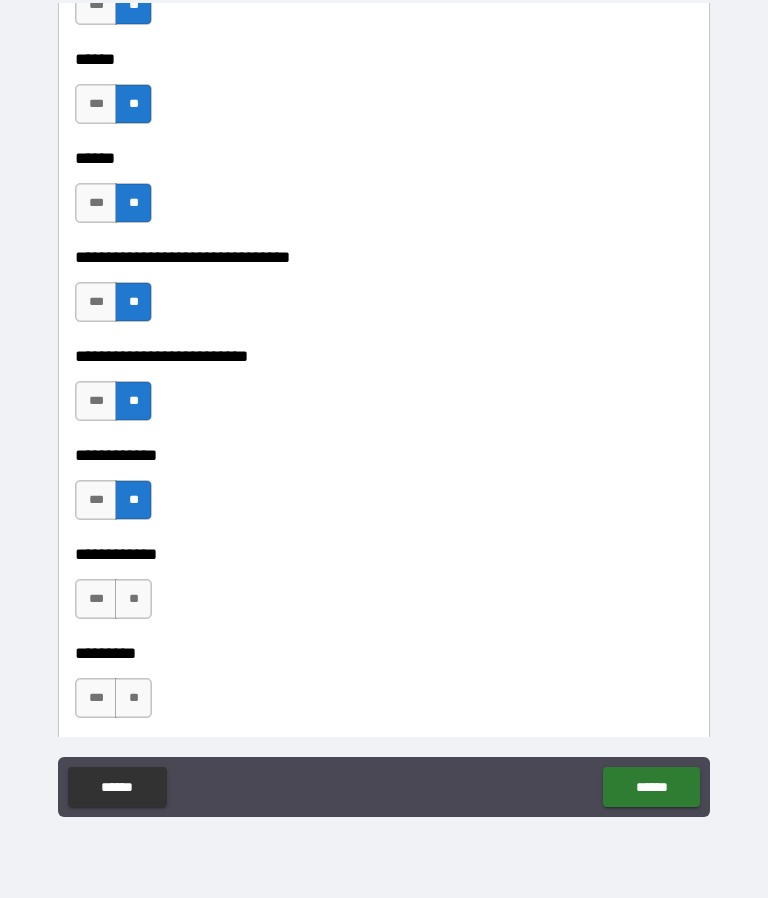 click on "**" at bounding box center (133, 599) 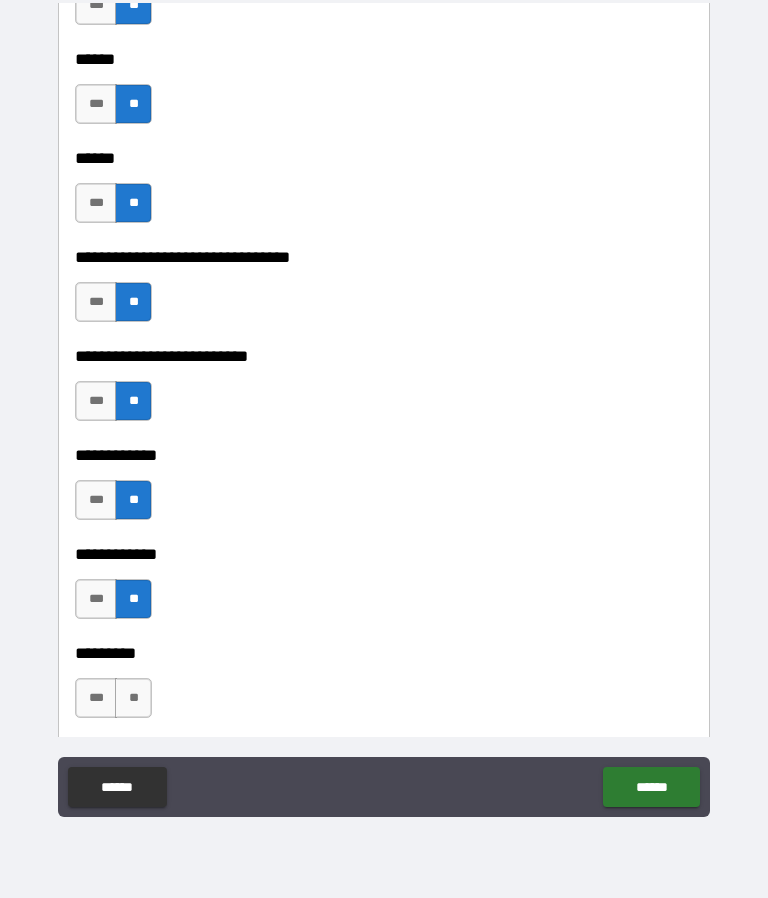 click on "**" at bounding box center [133, 698] 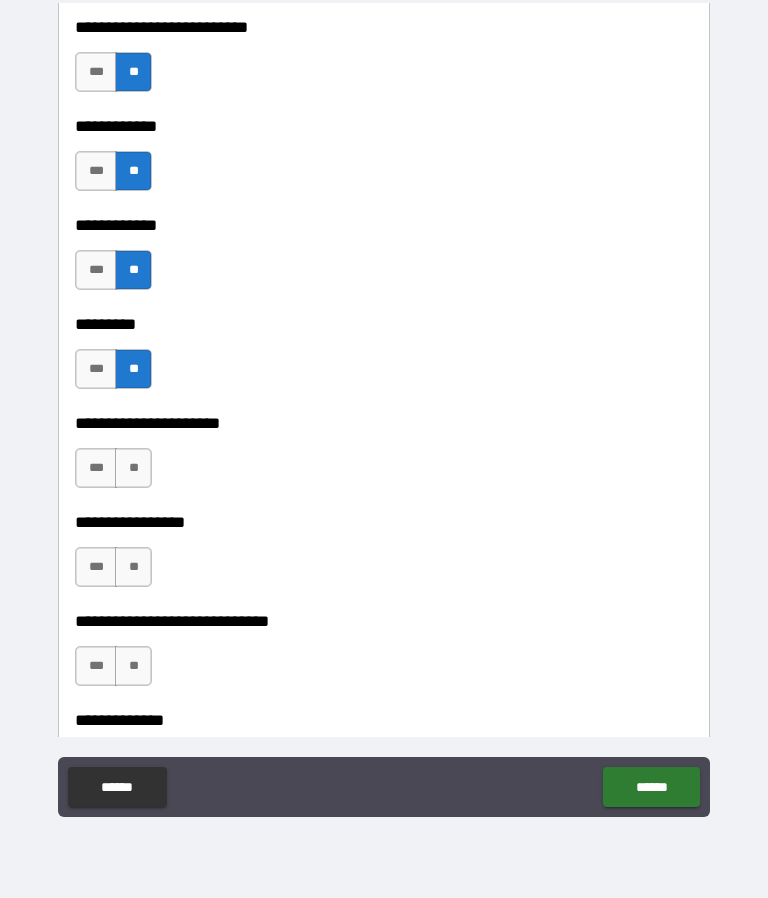 scroll, scrollTop: 5121, scrollLeft: 0, axis: vertical 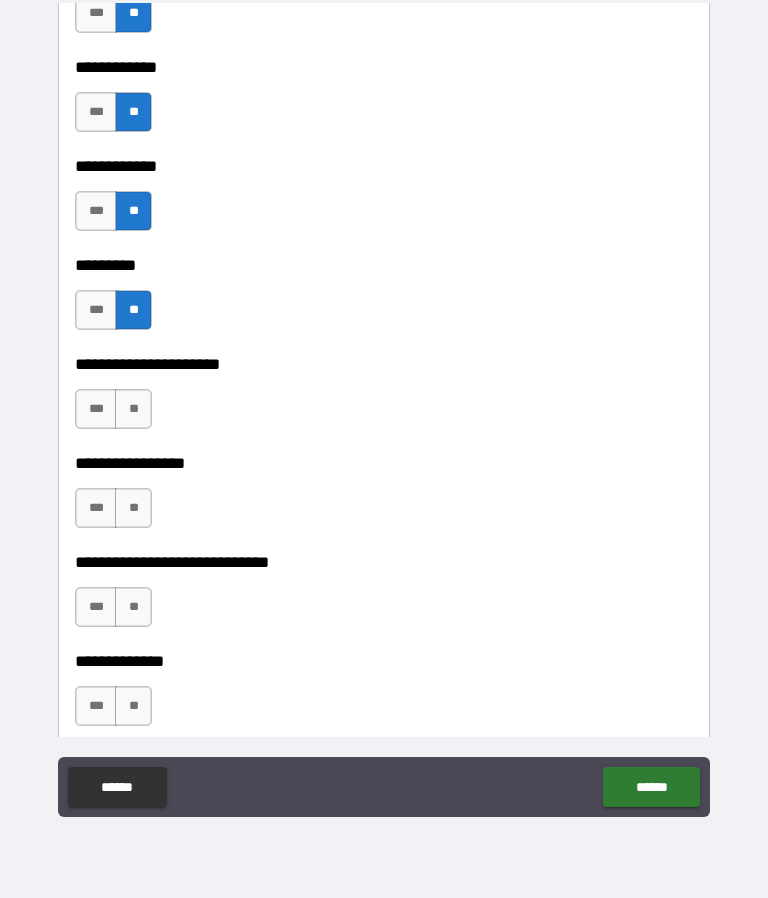 click on "**" at bounding box center [133, 409] 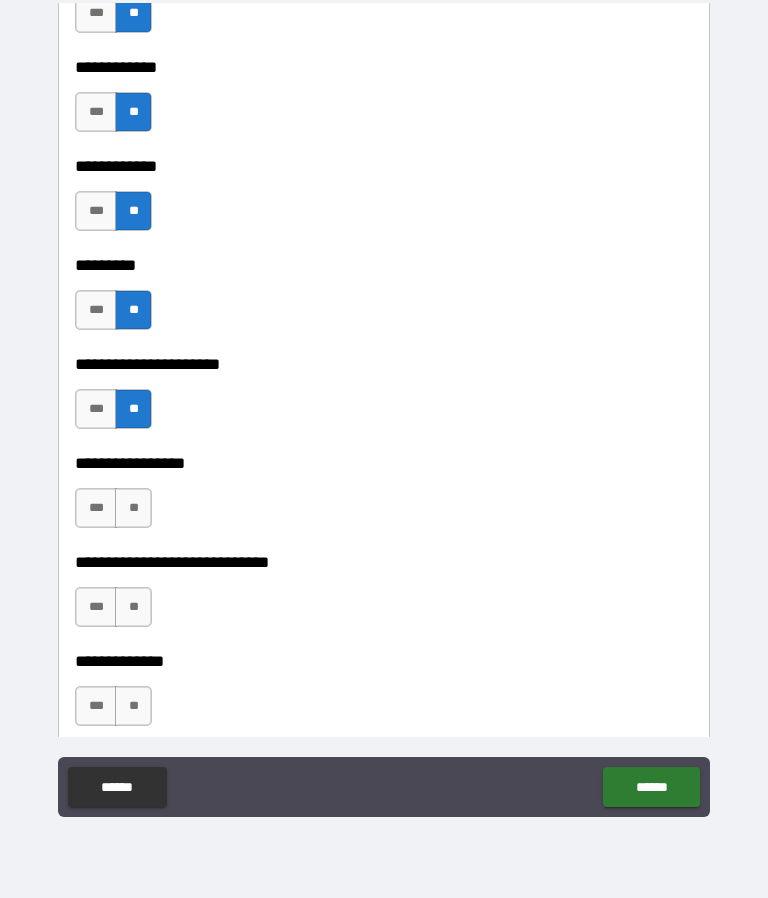 click on "**" at bounding box center (133, 508) 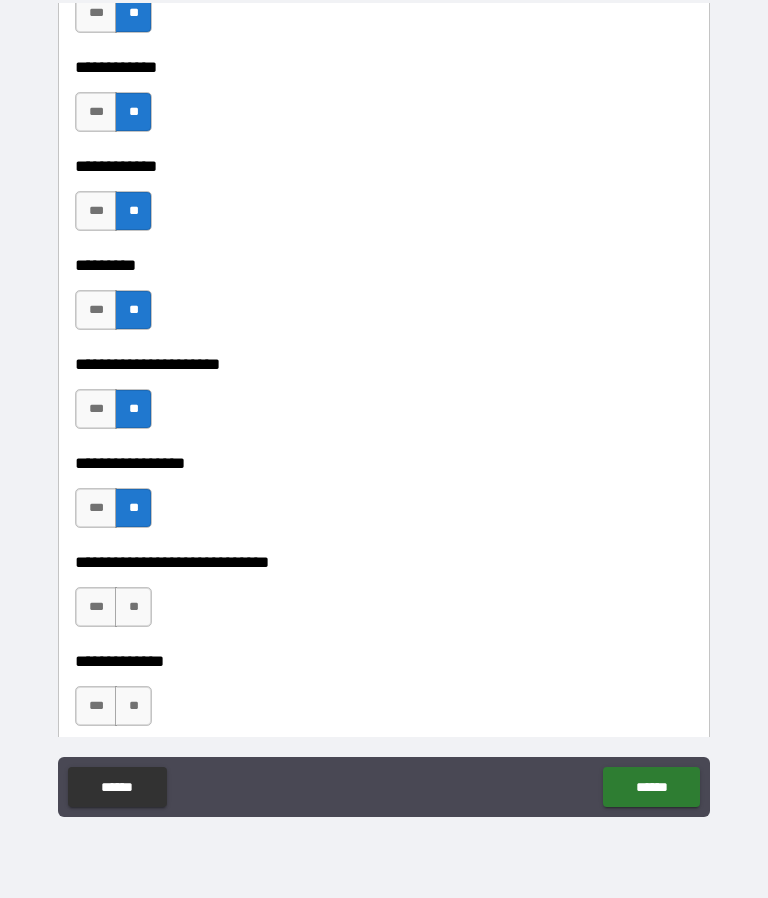 click on "**" at bounding box center [133, 607] 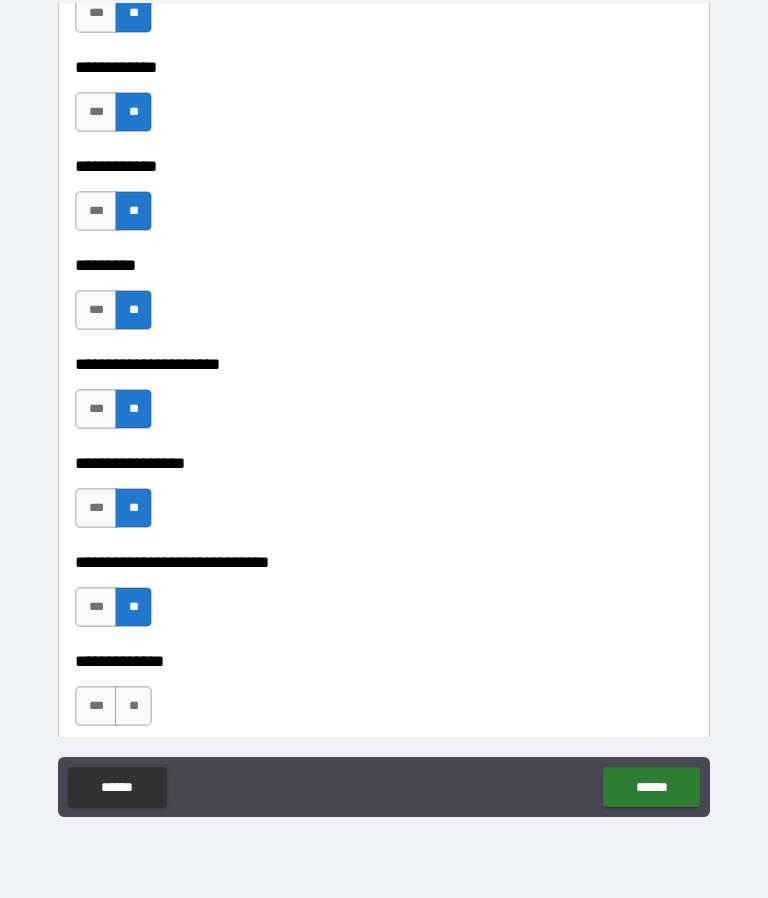 click on "**" at bounding box center (133, 706) 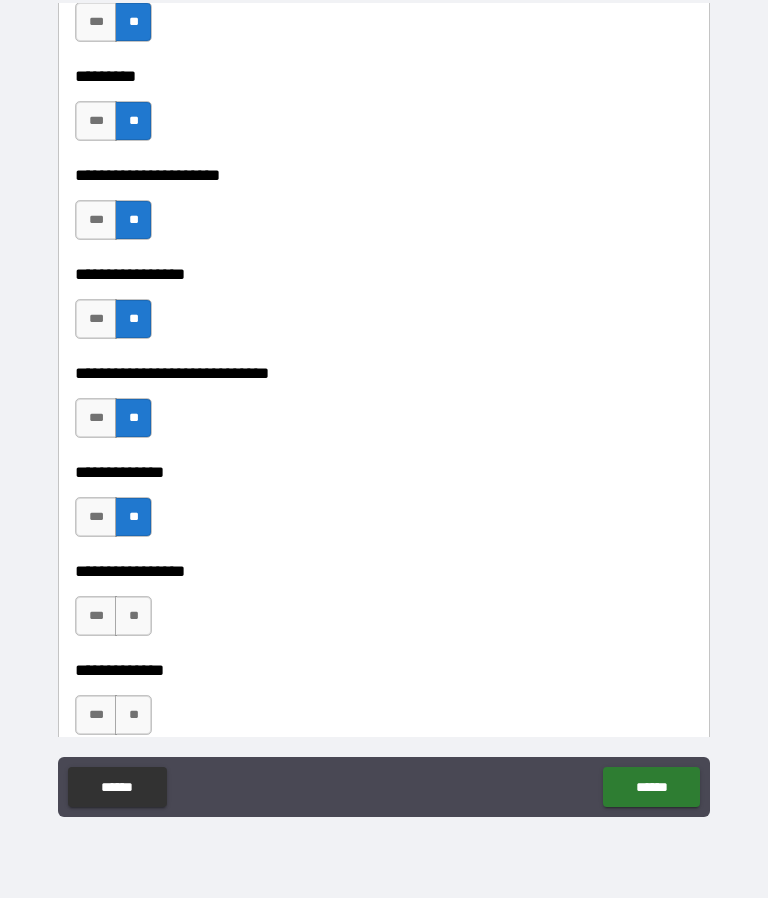 scroll, scrollTop: 5323, scrollLeft: 0, axis: vertical 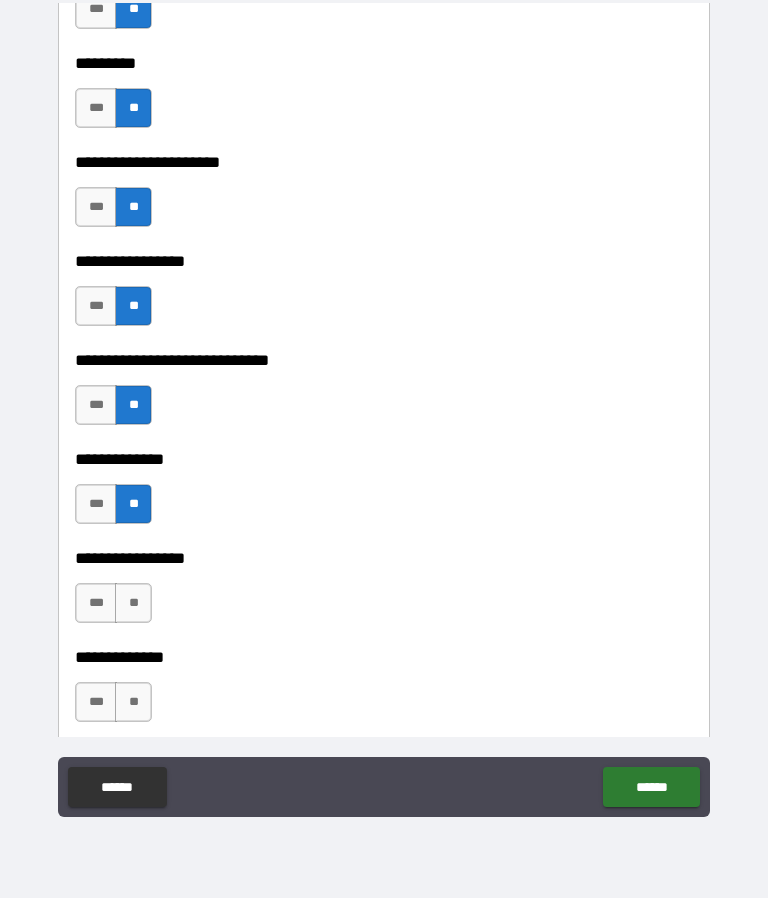 click on "**" at bounding box center [133, 603] 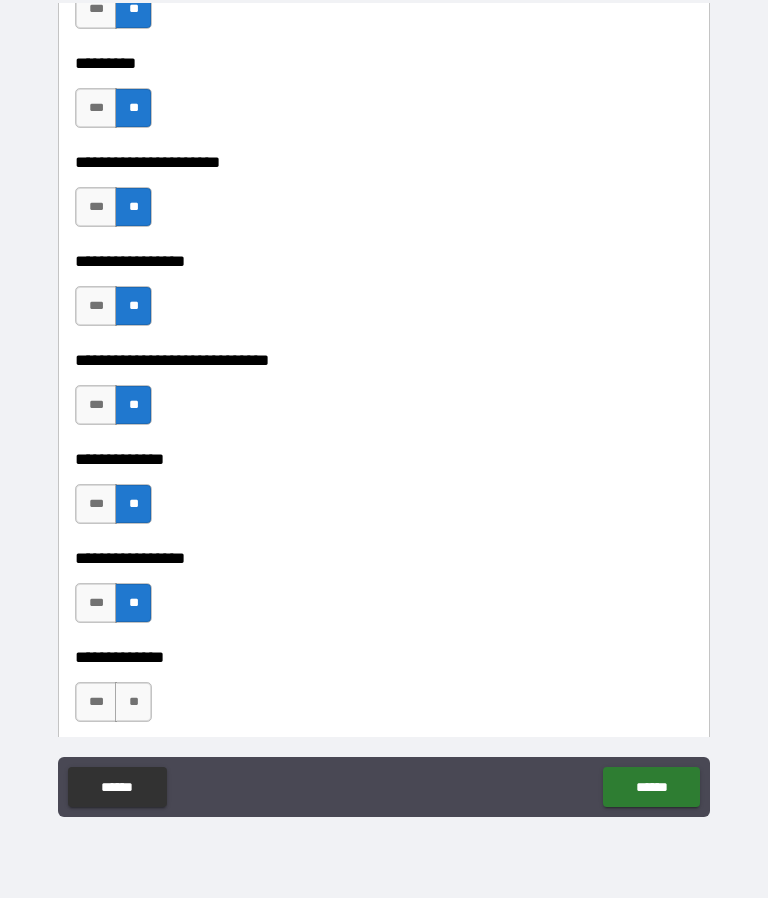 click on "**" at bounding box center [133, 702] 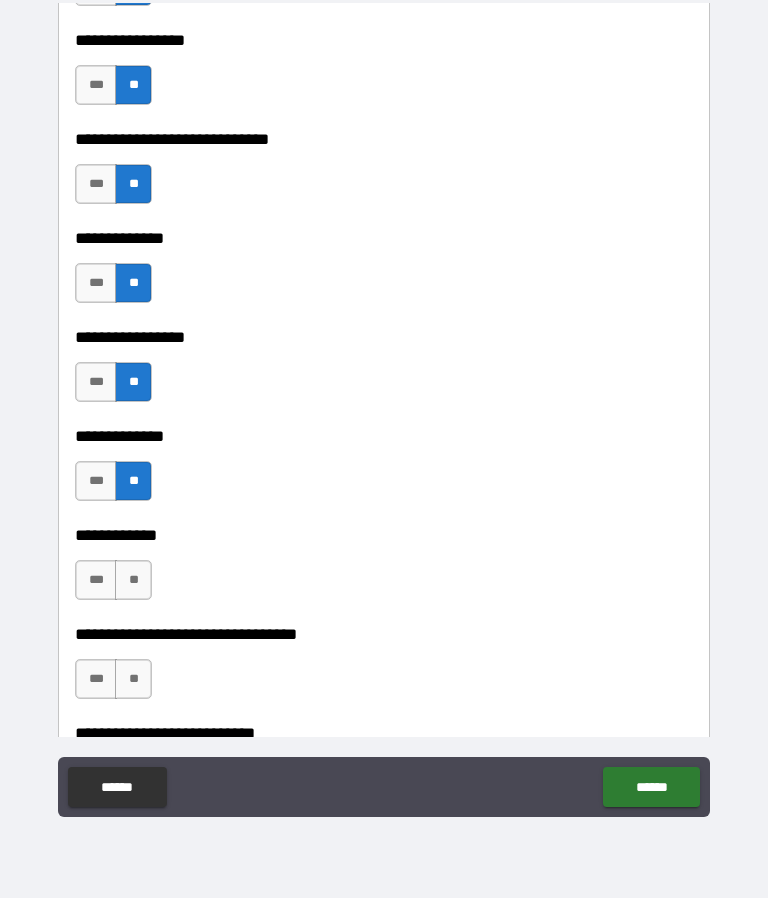 click on "**" at bounding box center (133, 580) 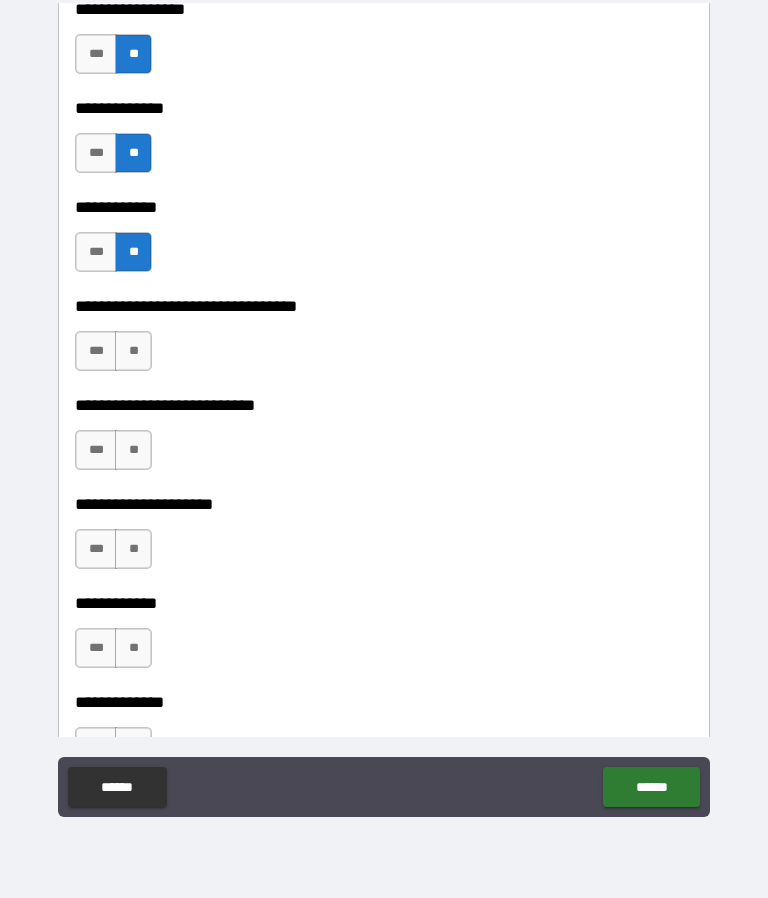 scroll, scrollTop: 5876, scrollLeft: 0, axis: vertical 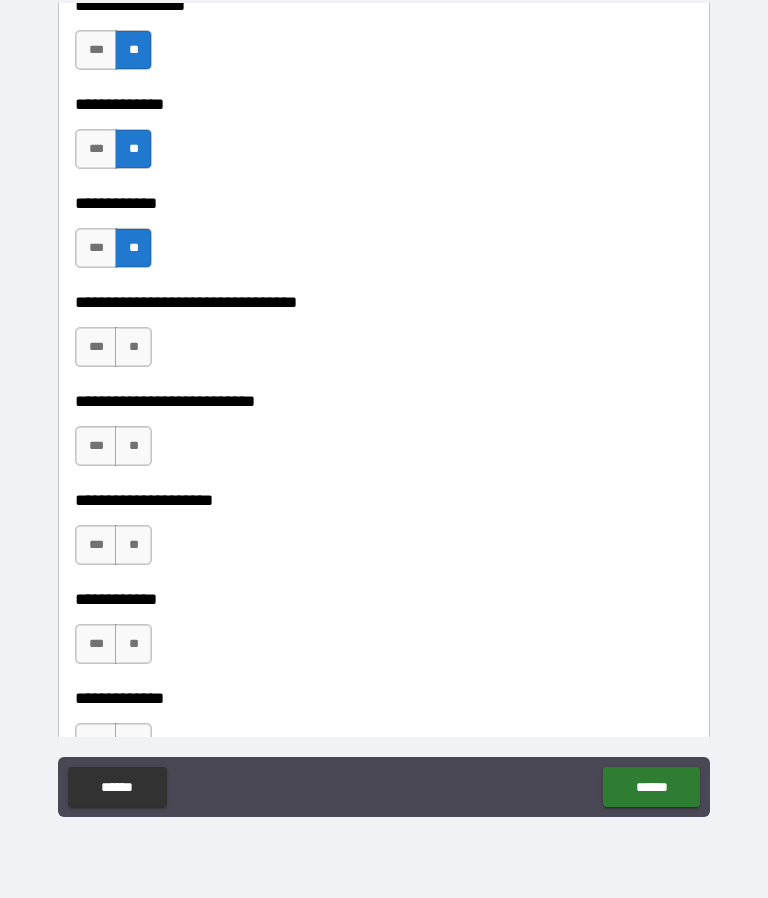 click on "**" at bounding box center [133, 347] 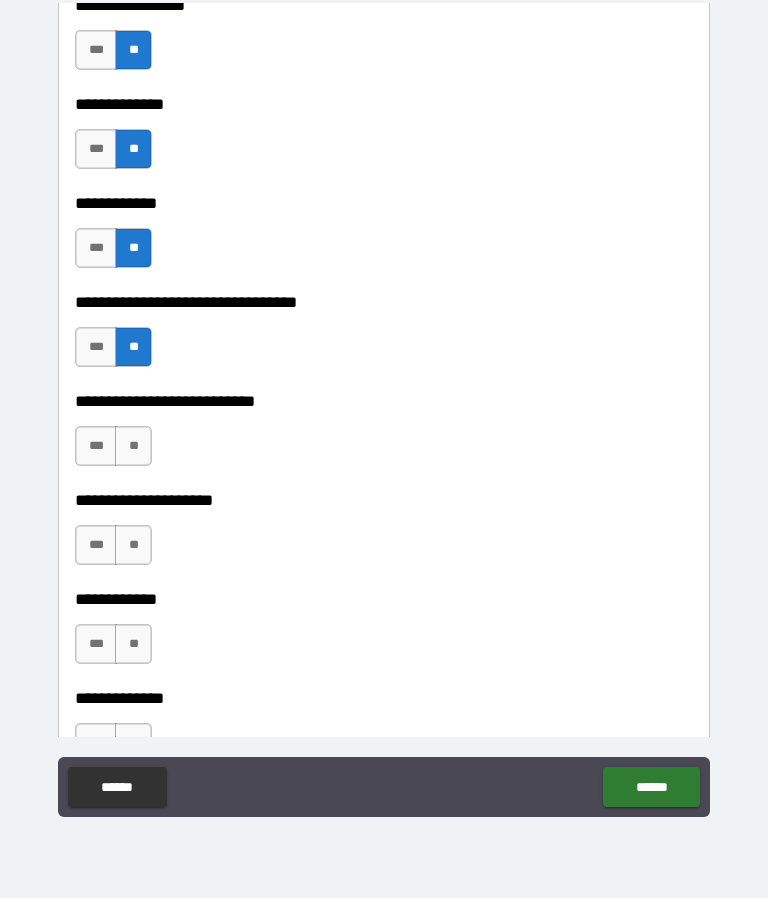 click on "**" at bounding box center (133, 446) 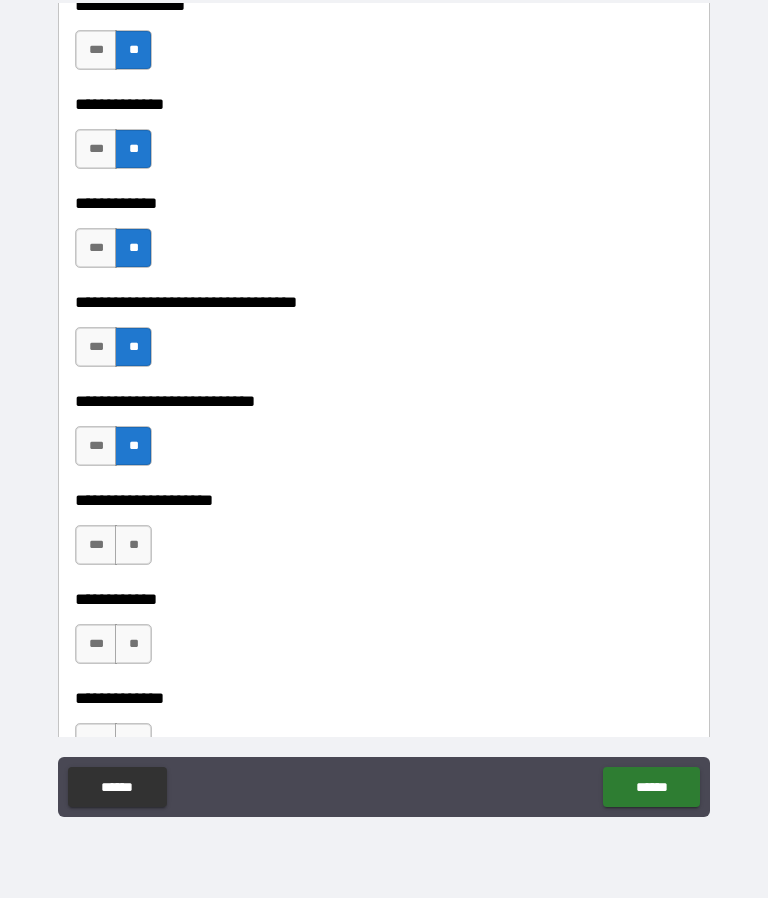 click on "**" at bounding box center (133, 545) 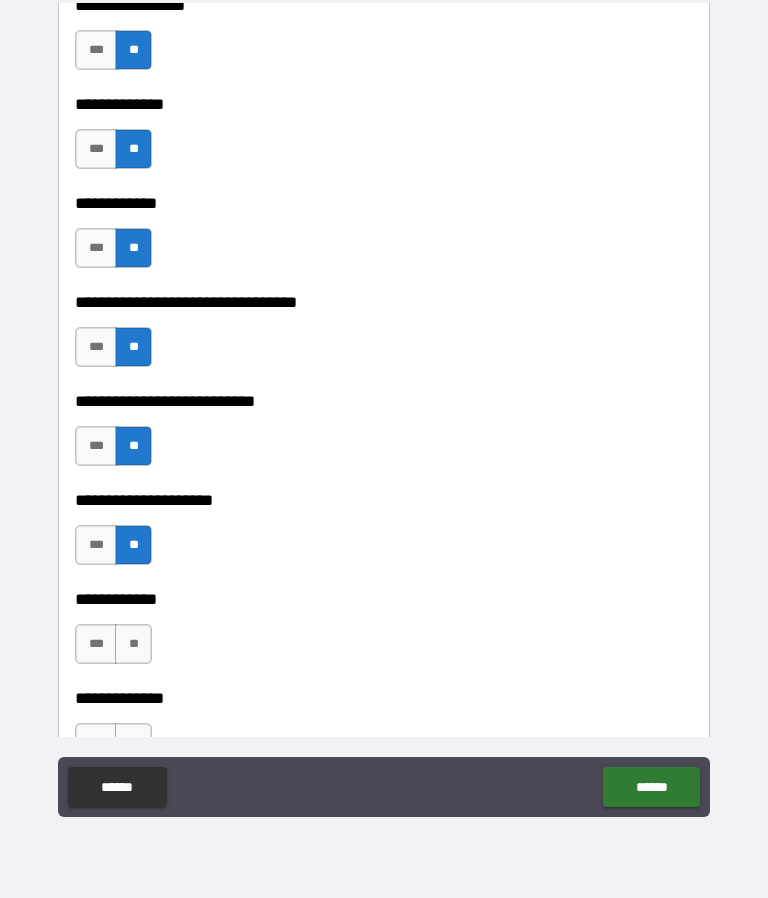 click on "**" at bounding box center (133, 644) 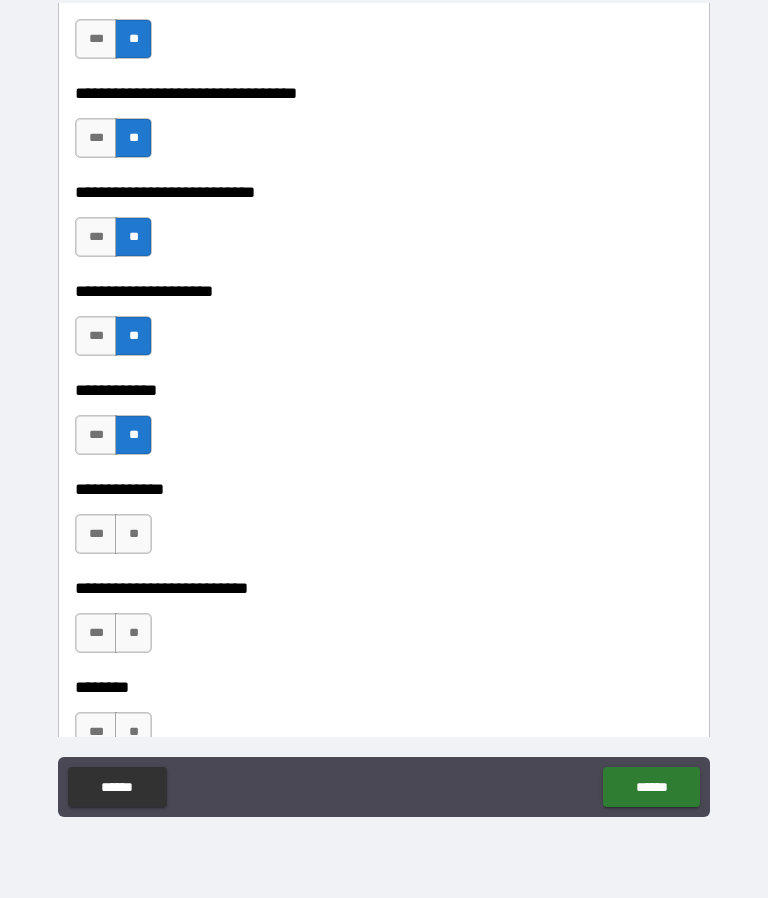 scroll, scrollTop: 6094, scrollLeft: 0, axis: vertical 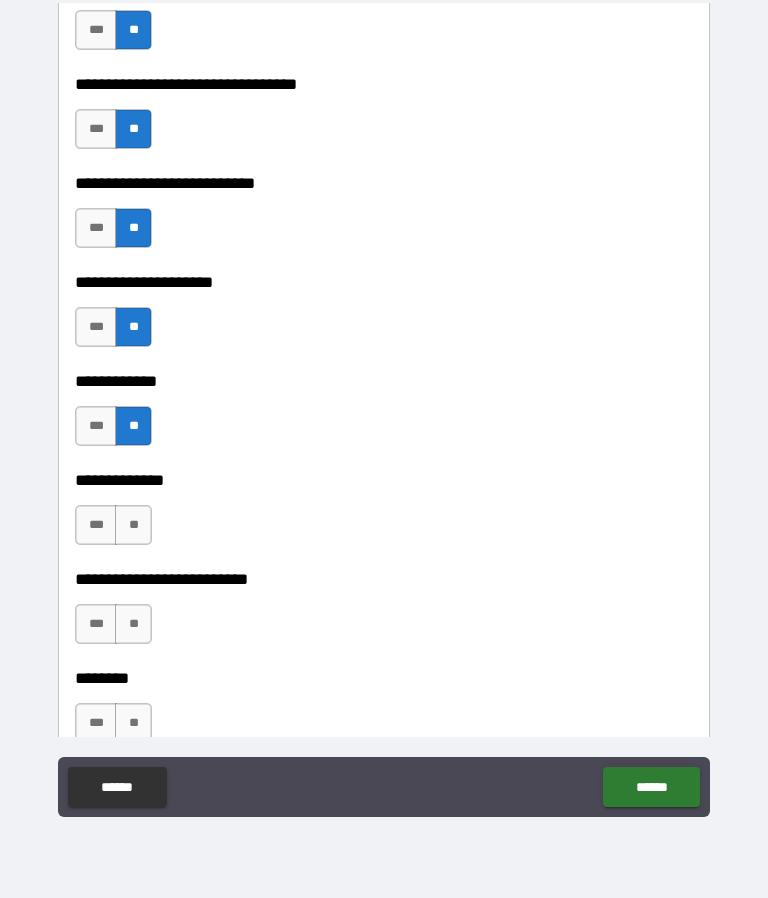 click on "**" at bounding box center (133, 525) 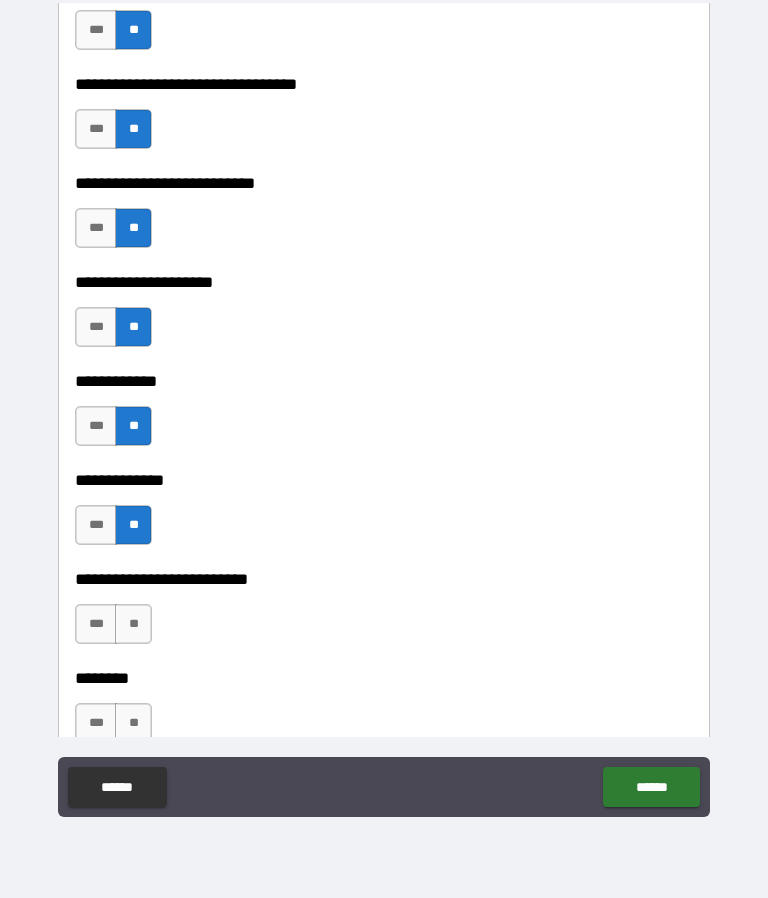 scroll, scrollTop: 6170, scrollLeft: 0, axis: vertical 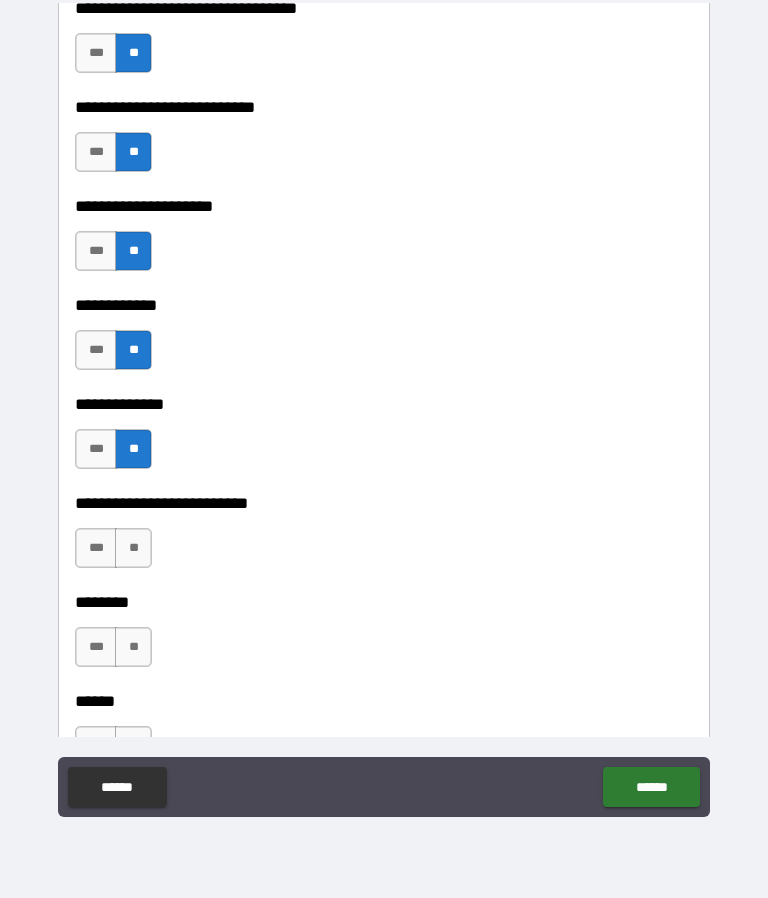 click on "**" at bounding box center (133, 548) 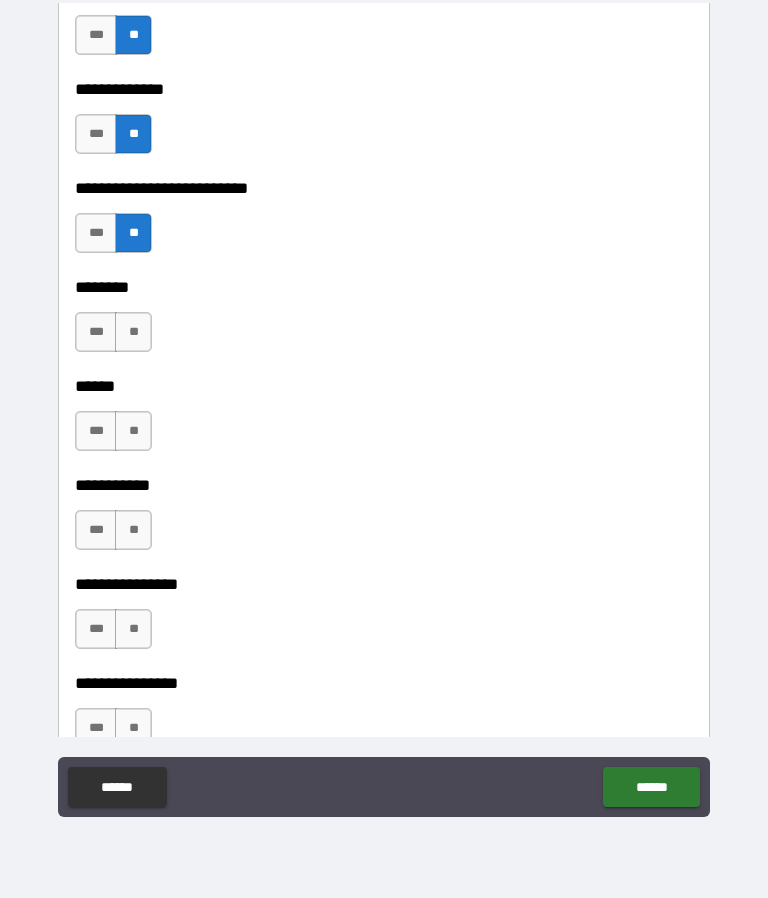 scroll, scrollTop: 6490, scrollLeft: 0, axis: vertical 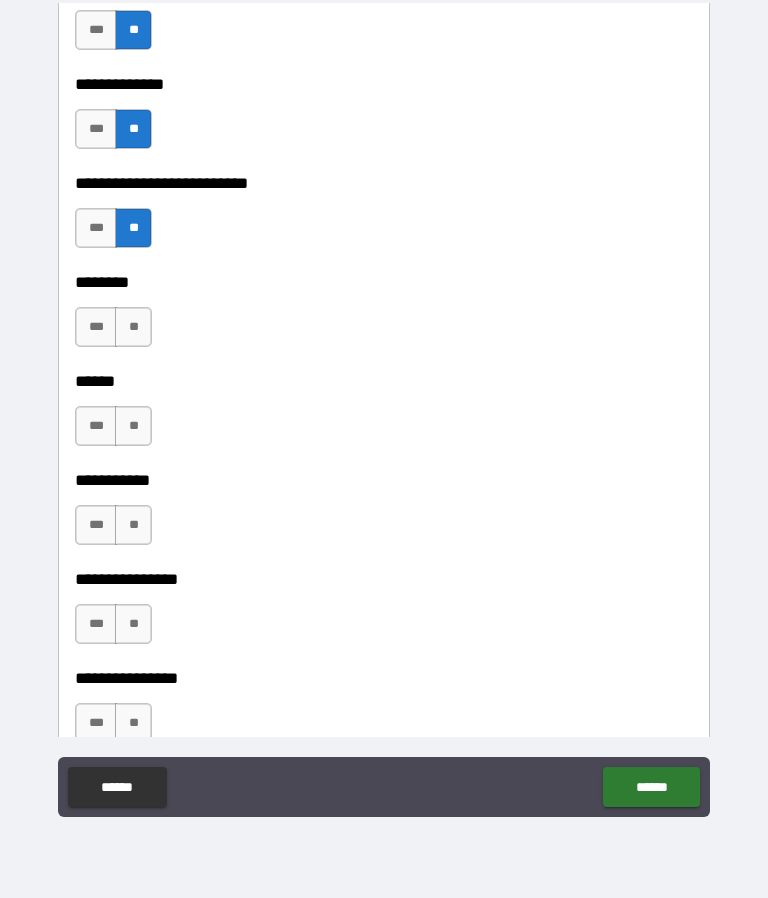 click on "**" at bounding box center (133, 327) 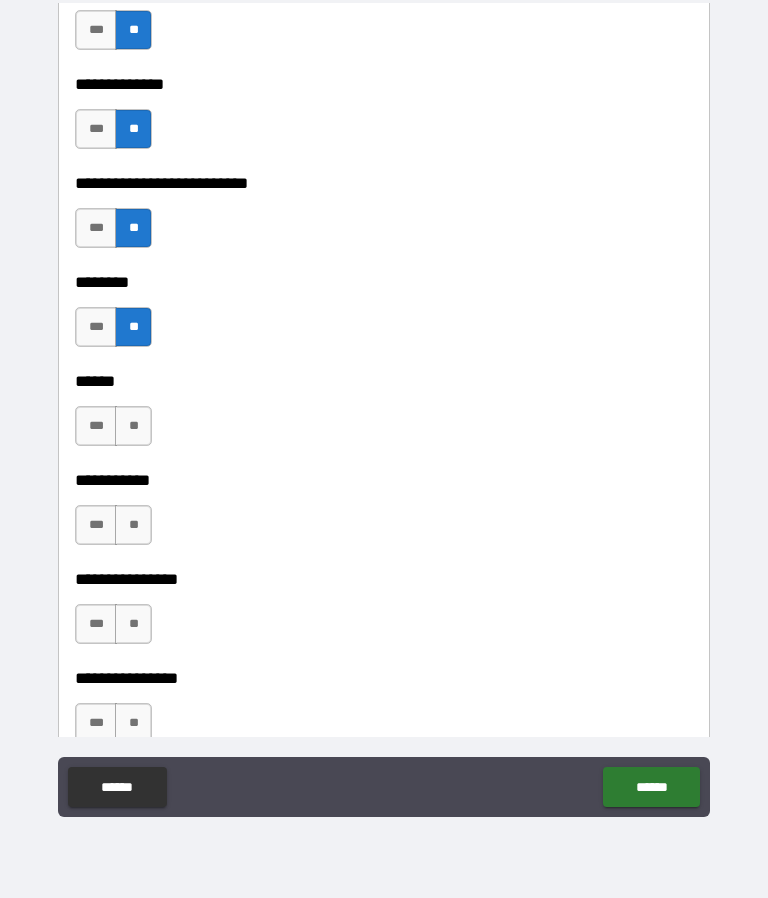 click on "**" at bounding box center (133, 426) 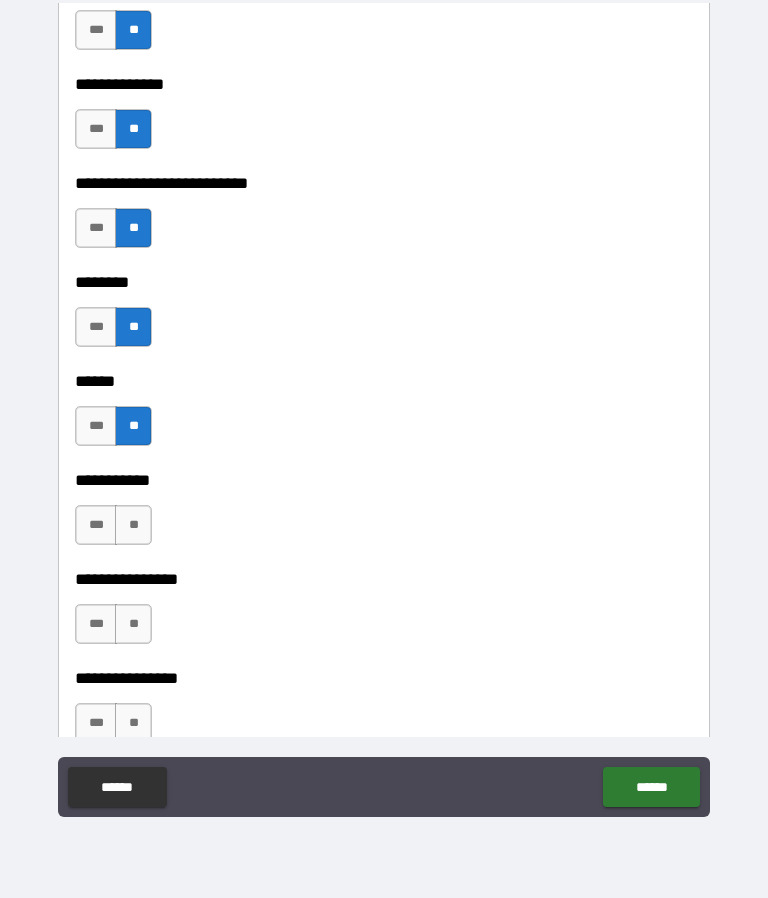 click on "**" at bounding box center (133, 525) 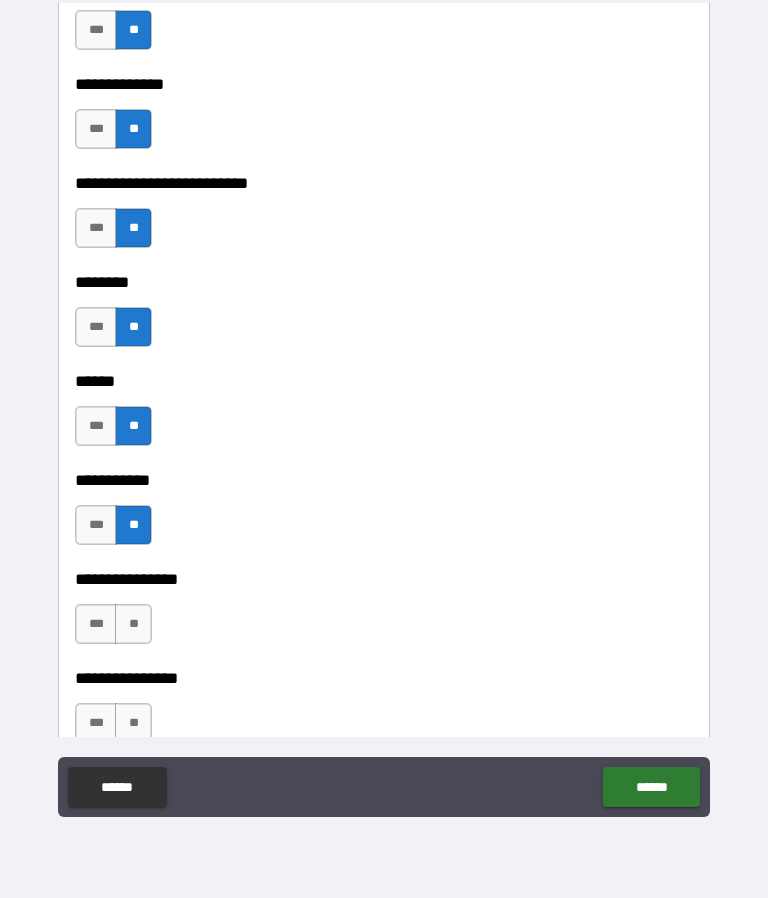 click on "**" at bounding box center (133, 624) 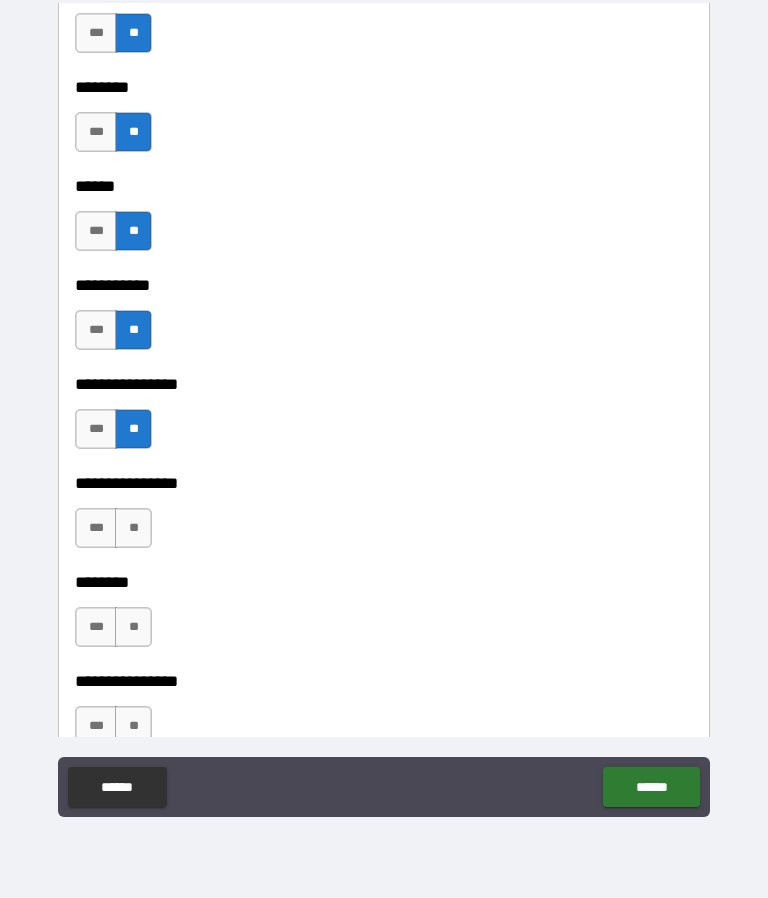 scroll, scrollTop: 6694, scrollLeft: 0, axis: vertical 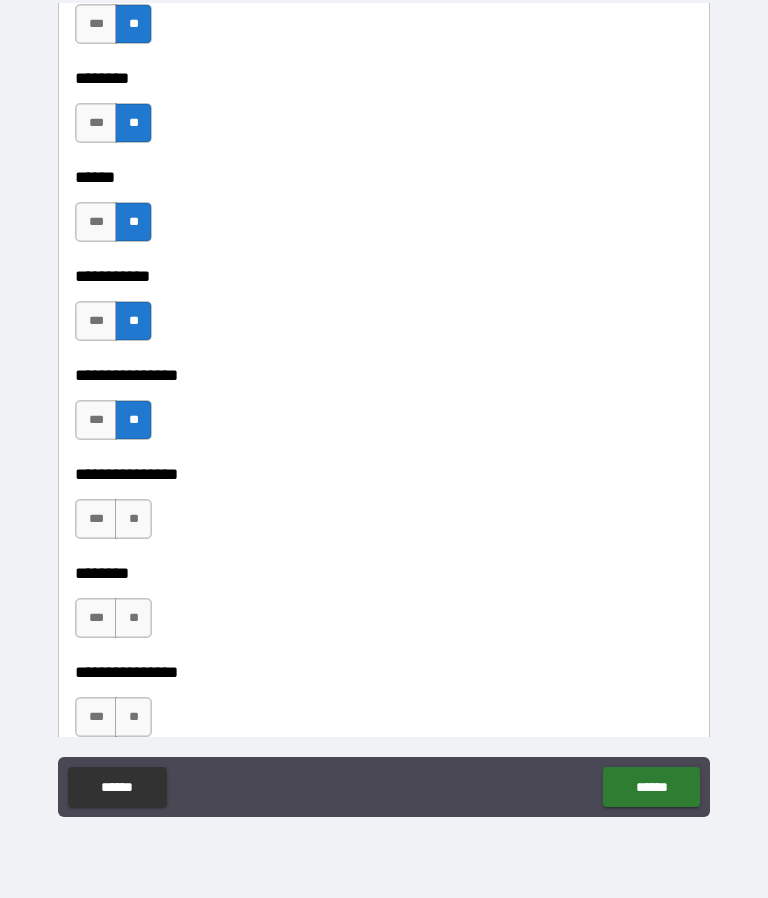 click on "**" at bounding box center (133, 519) 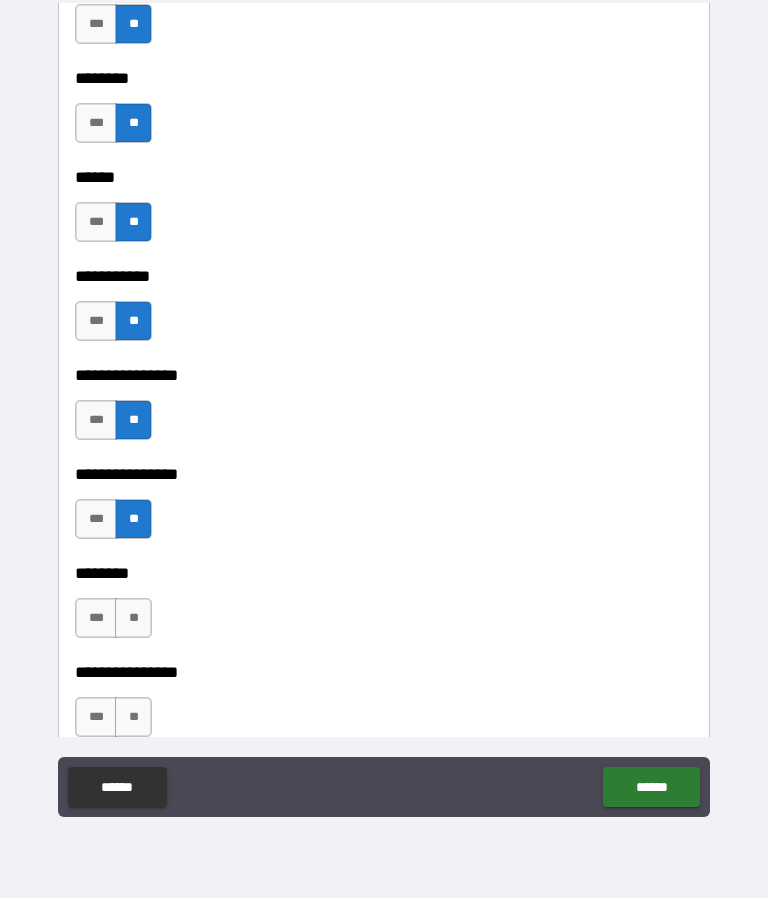 click on "**" at bounding box center (133, 618) 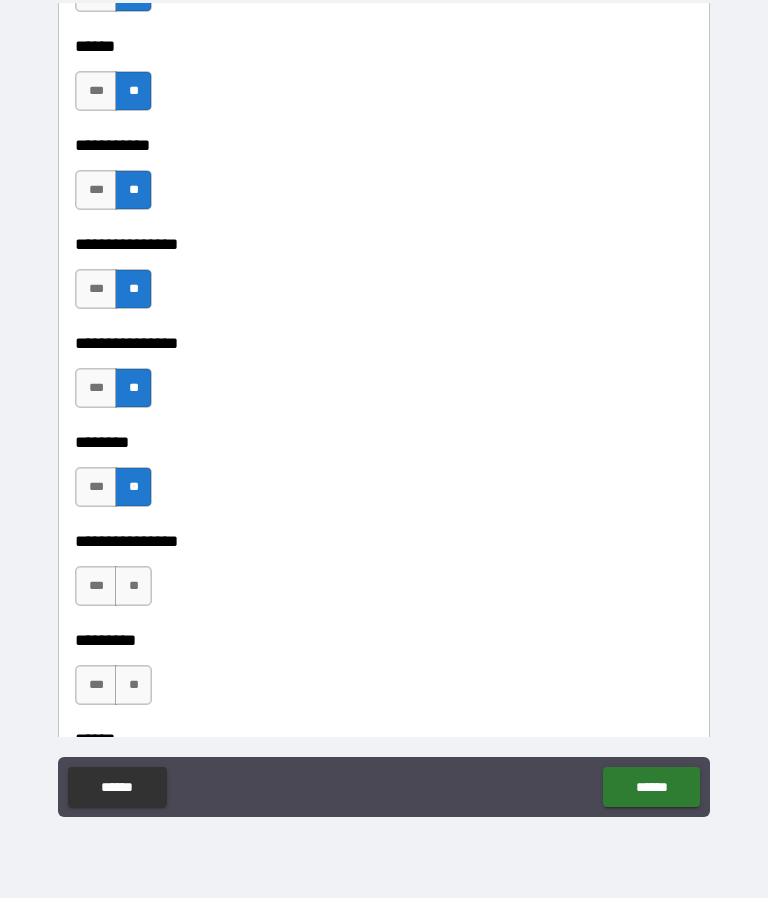 scroll, scrollTop: 6831, scrollLeft: 0, axis: vertical 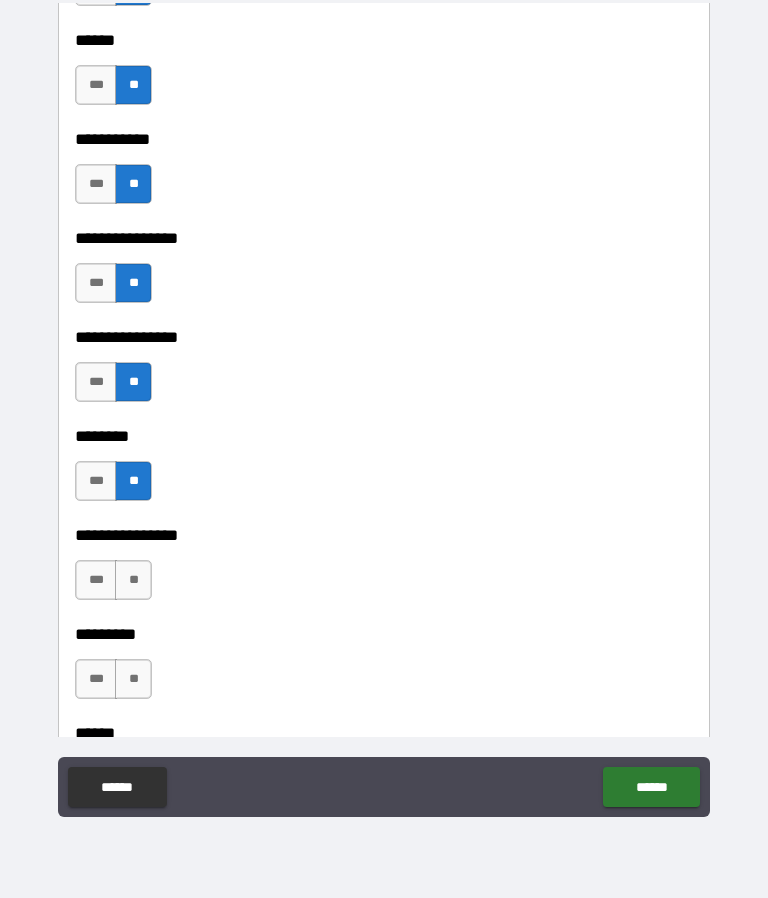 click on "**" at bounding box center [133, 679] 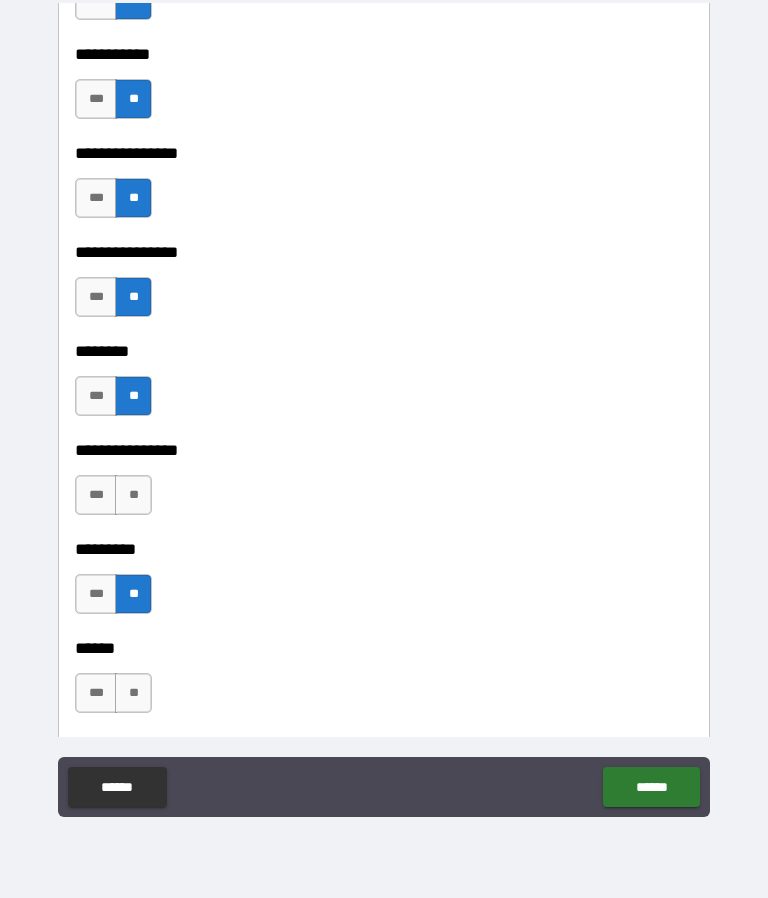 click on "**" at bounding box center [133, 495] 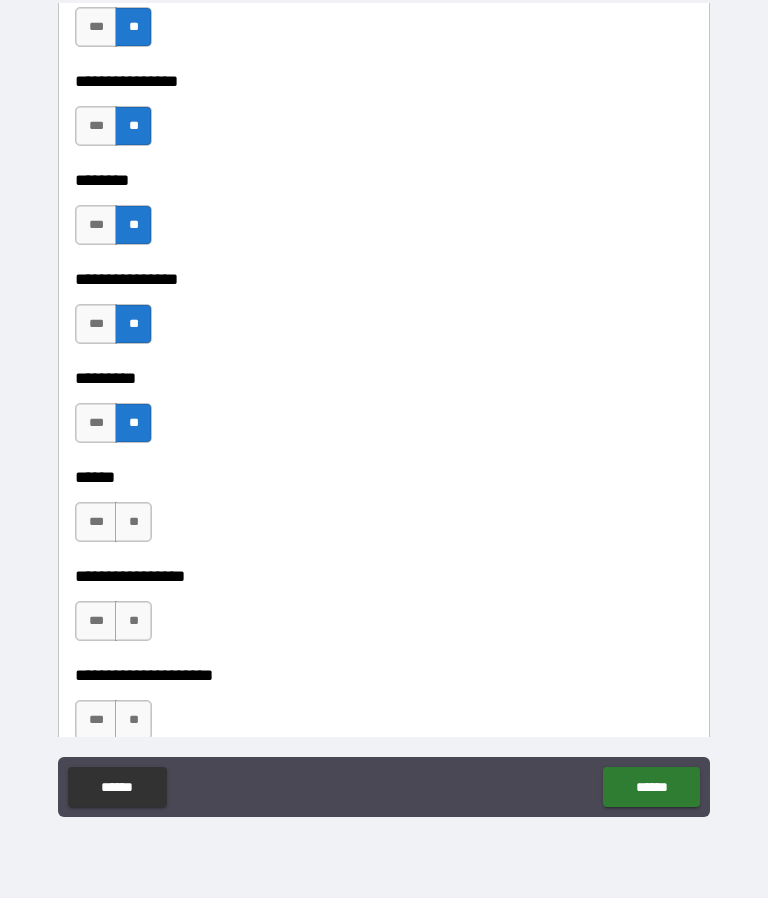 scroll, scrollTop: 7094, scrollLeft: 0, axis: vertical 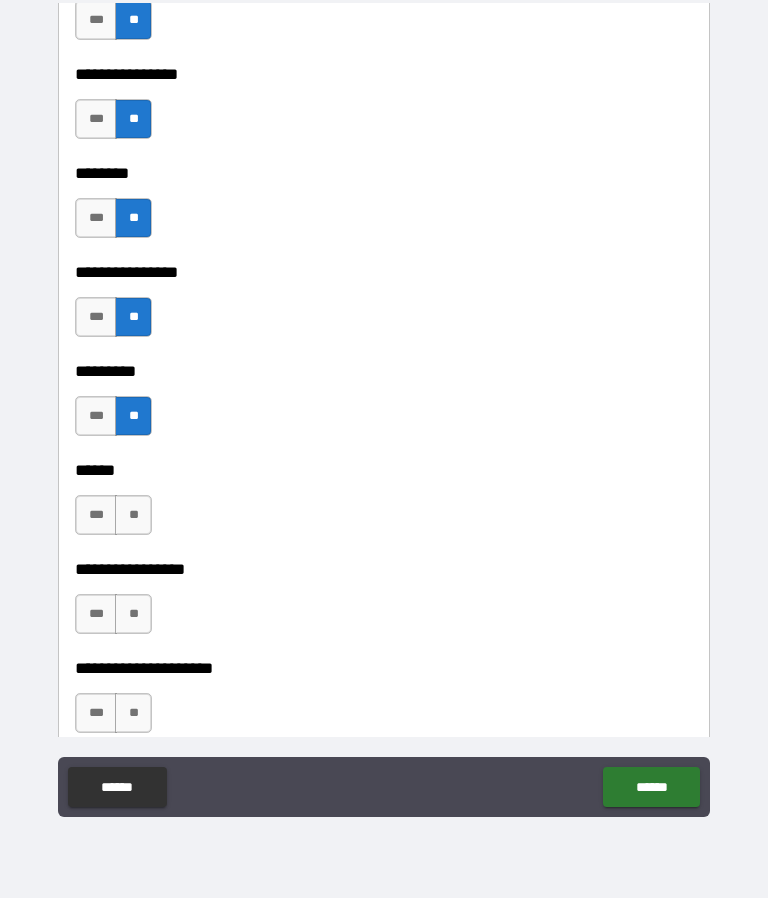 click on "**" at bounding box center (133, 515) 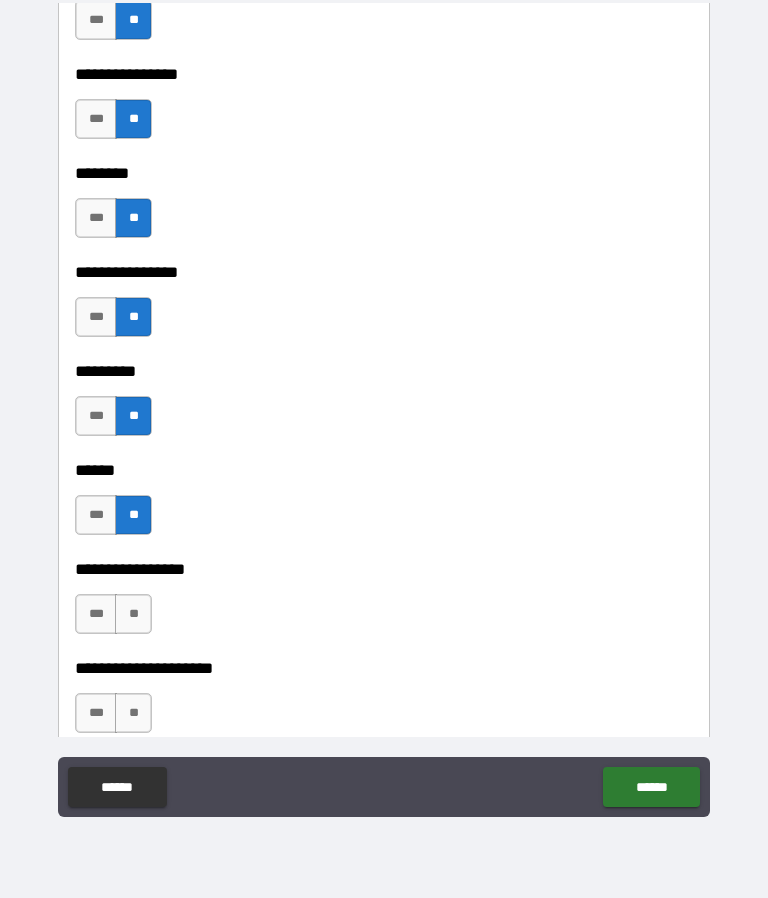 click on "**" at bounding box center (133, 614) 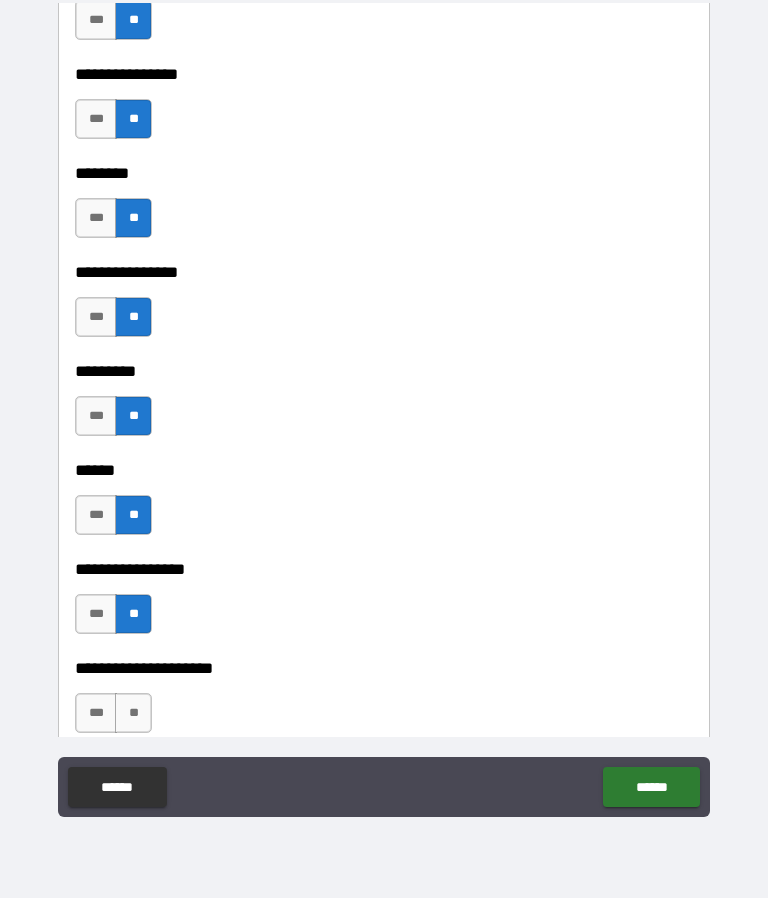 click on "**" at bounding box center (133, 713) 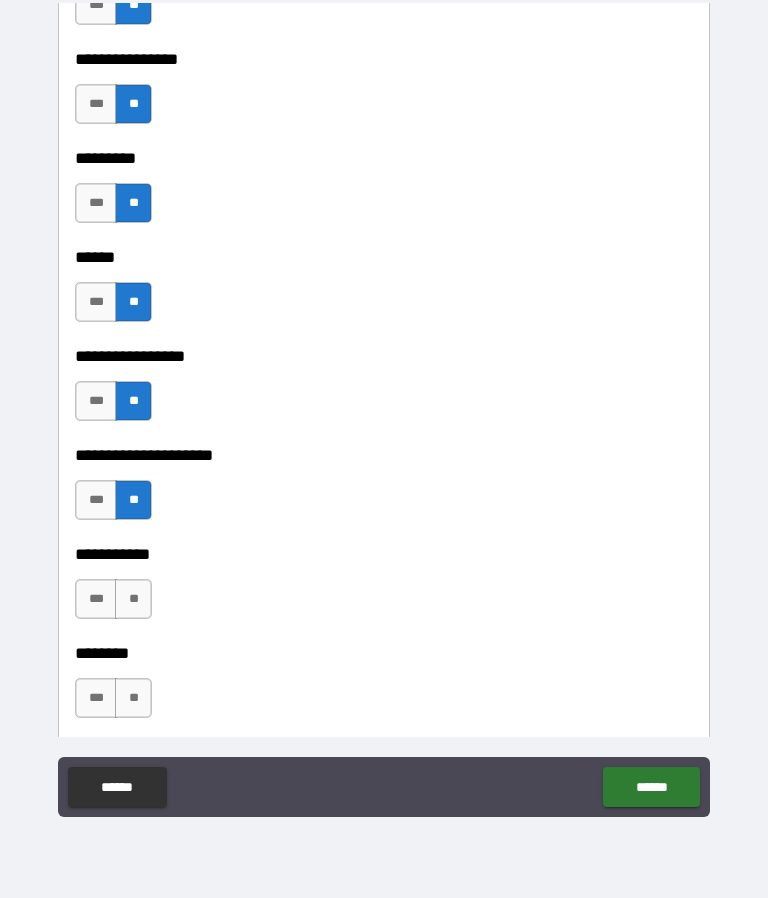 scroll, scrollTop: 7318, scrollLeft: 0, axis: vertical 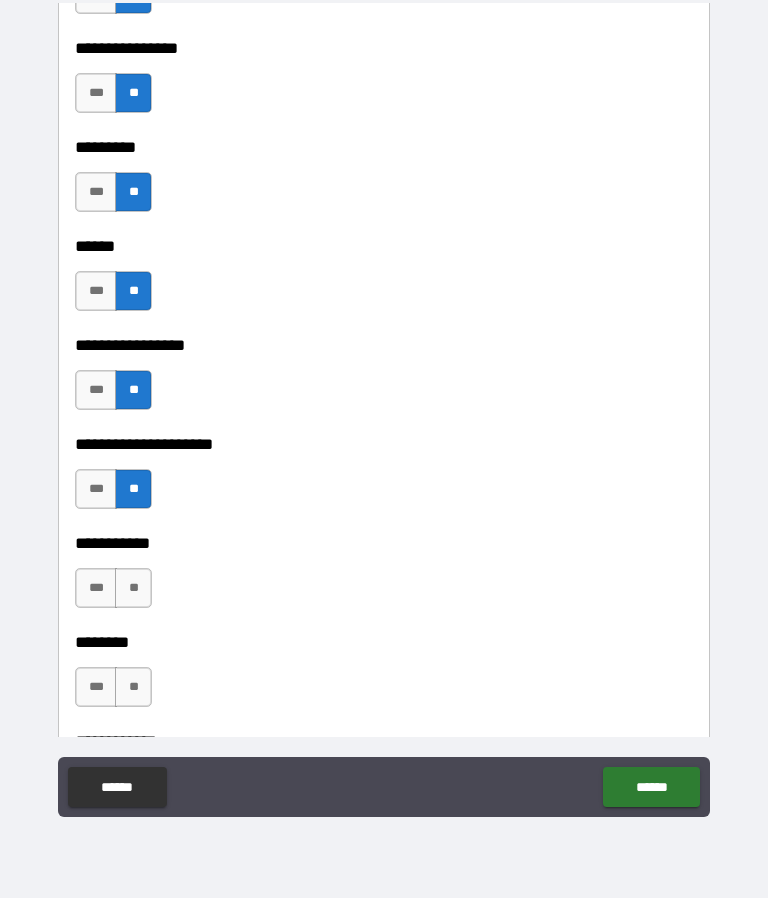click on "**" at bounding box center [133, 588] 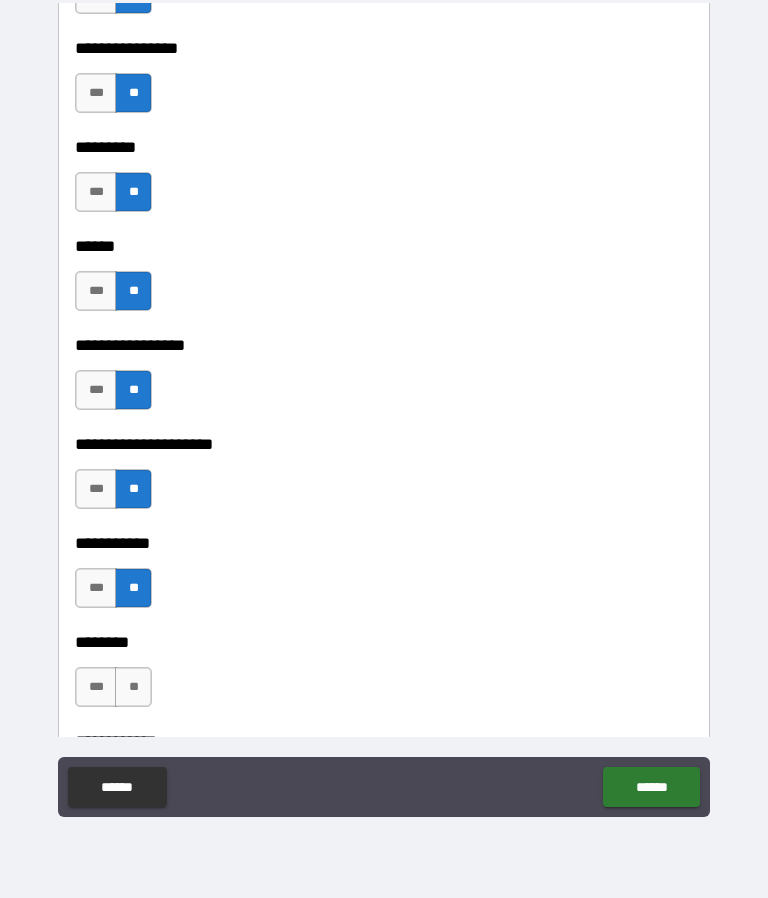 click on "**" at bounding box center (133, 687) 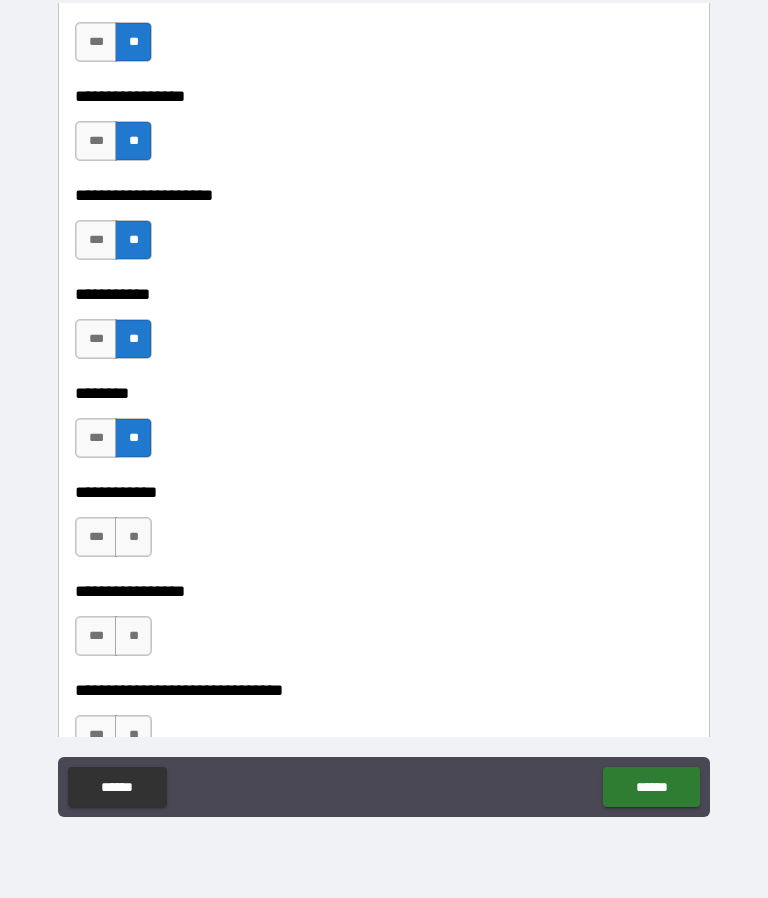 scroll, scrollTop: 7566, scrollLeft: 0, axis: vertical 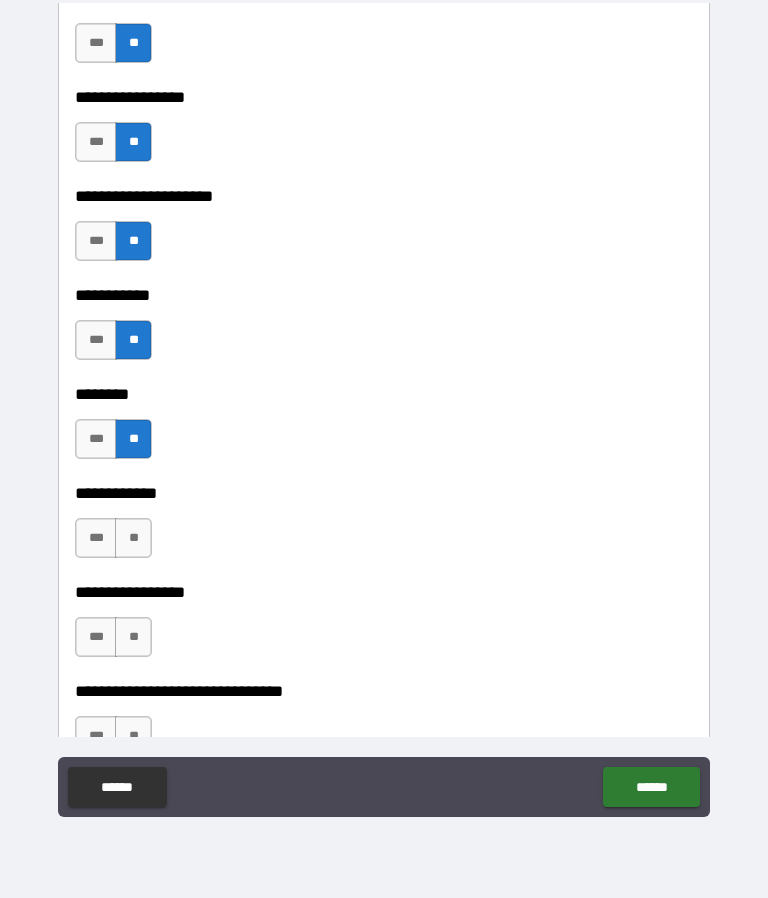 click on "**" at bounding box center [133, 538] 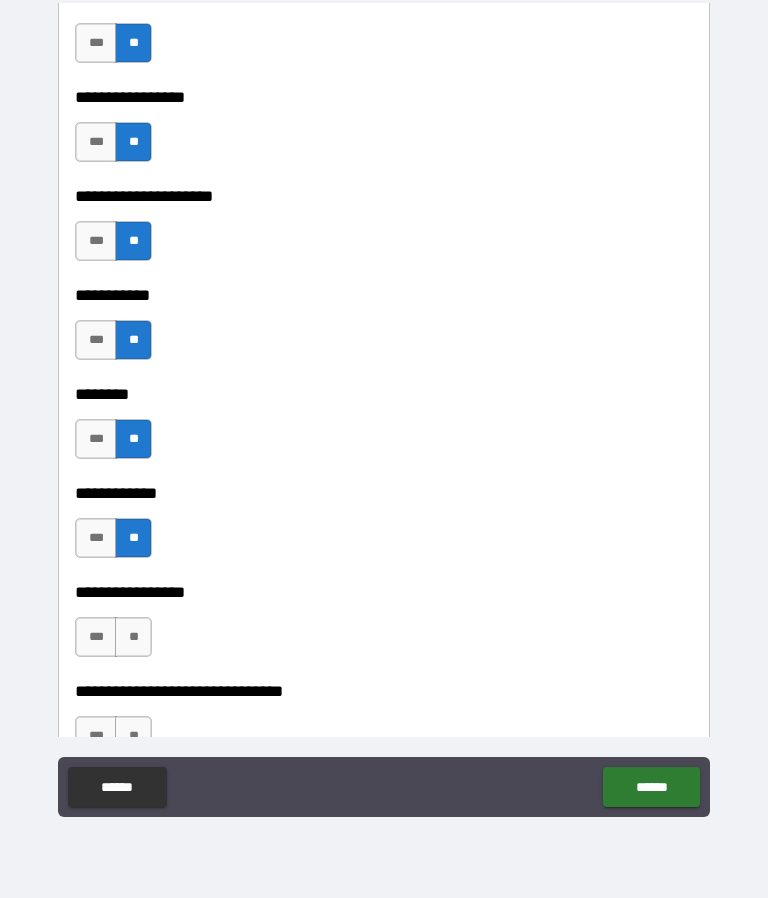click on "**" at bounding box center (133, 637) 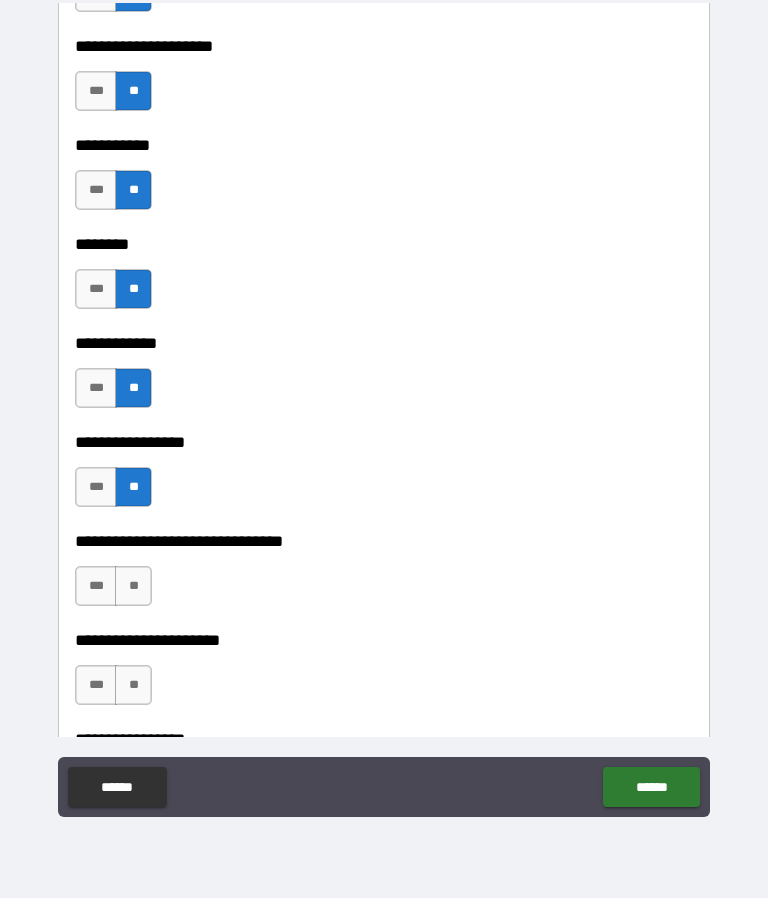scroll, scrollTop: 7714, scrollLeft: 0, axis: vertical 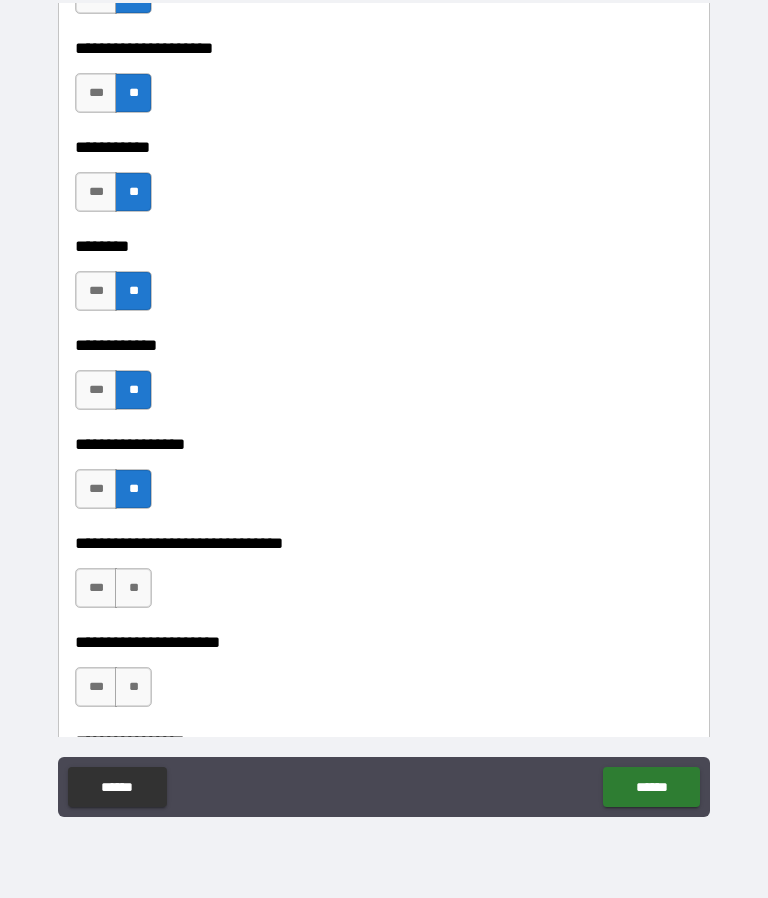 click on "**" at bounding box center (133, 588) 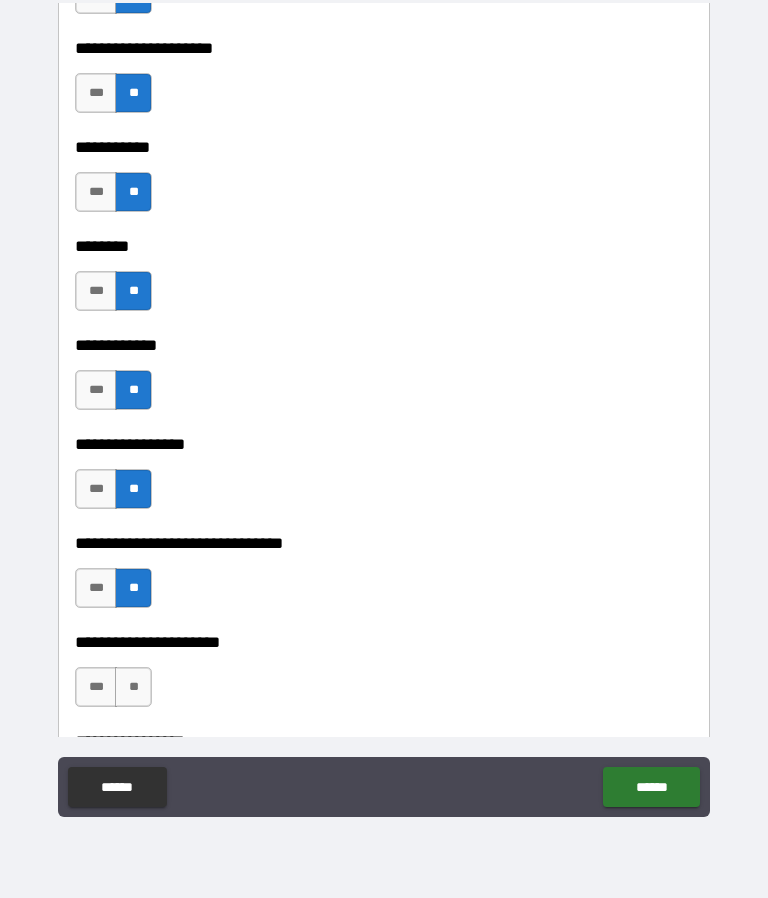 click on "**" at bounding box center [133, 687] 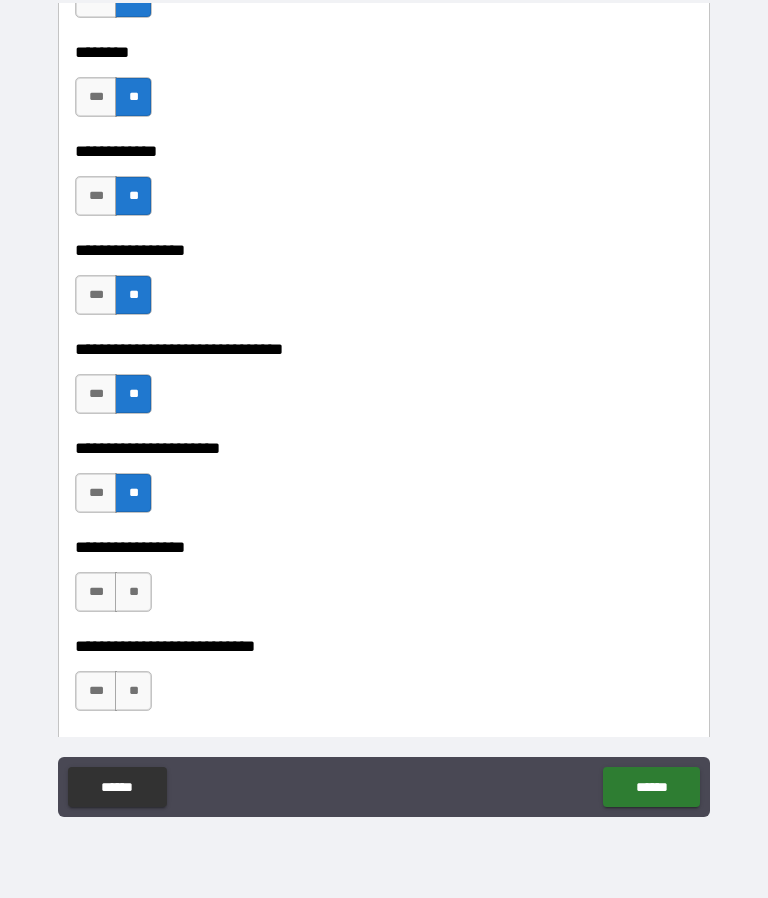 scroll, scrollTop: 7911, scrollLeft: 0, axis: vertical 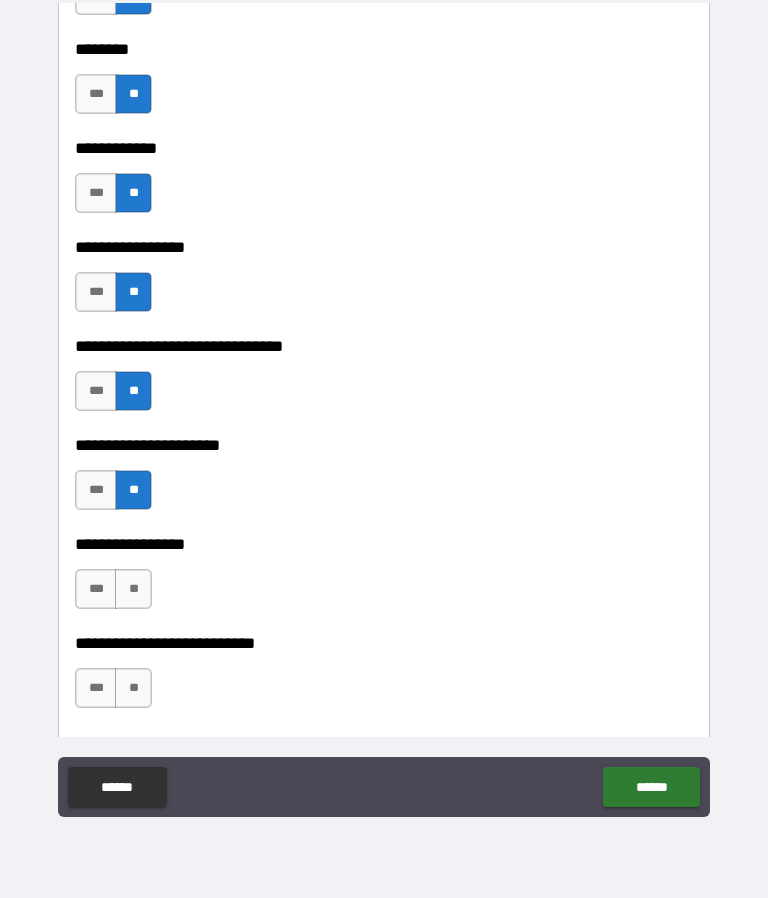 click on "**" at bounding box center (133, 589) 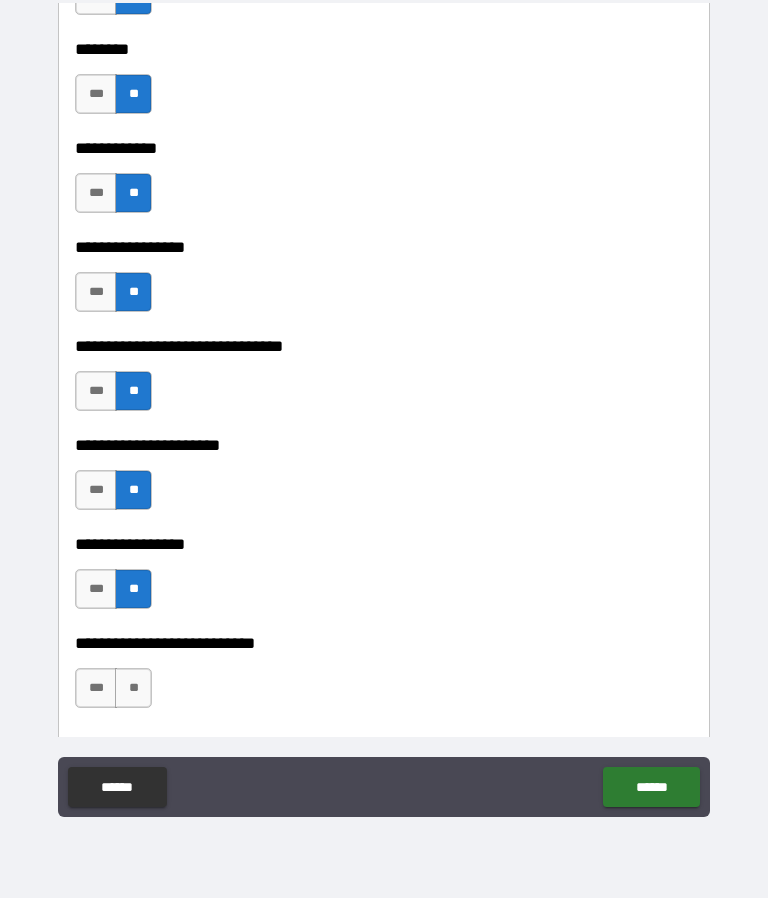 click on "**" at bounding box center (133, 688) 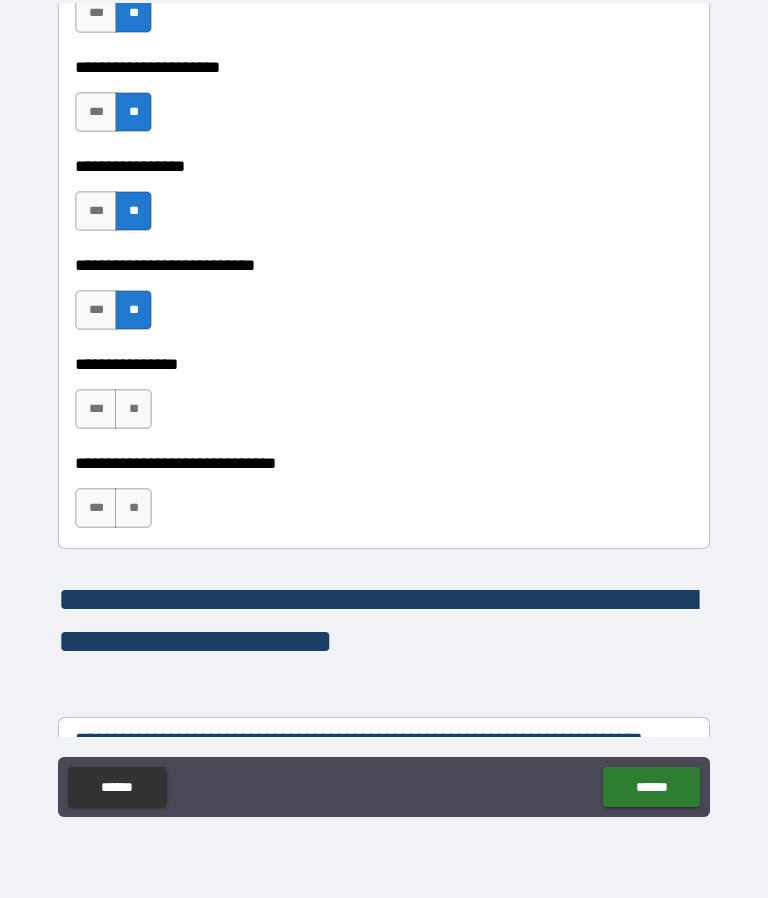 scroll, scrollTop: 8298, scrollLeft: 0, axis: vertical 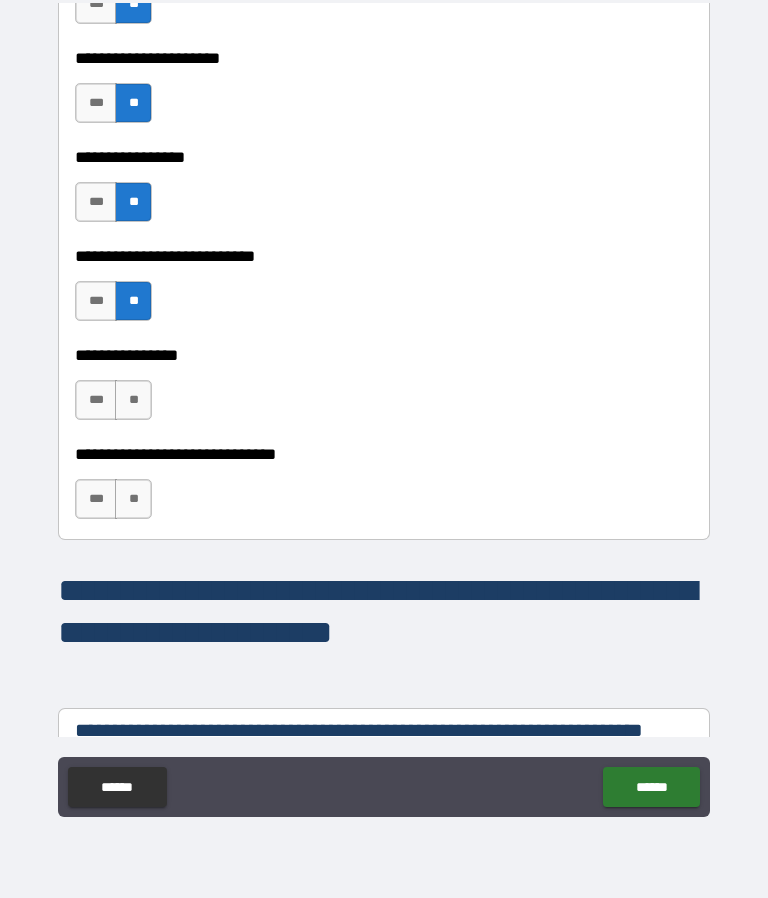 click on "**" at bounding box center [133, 400] 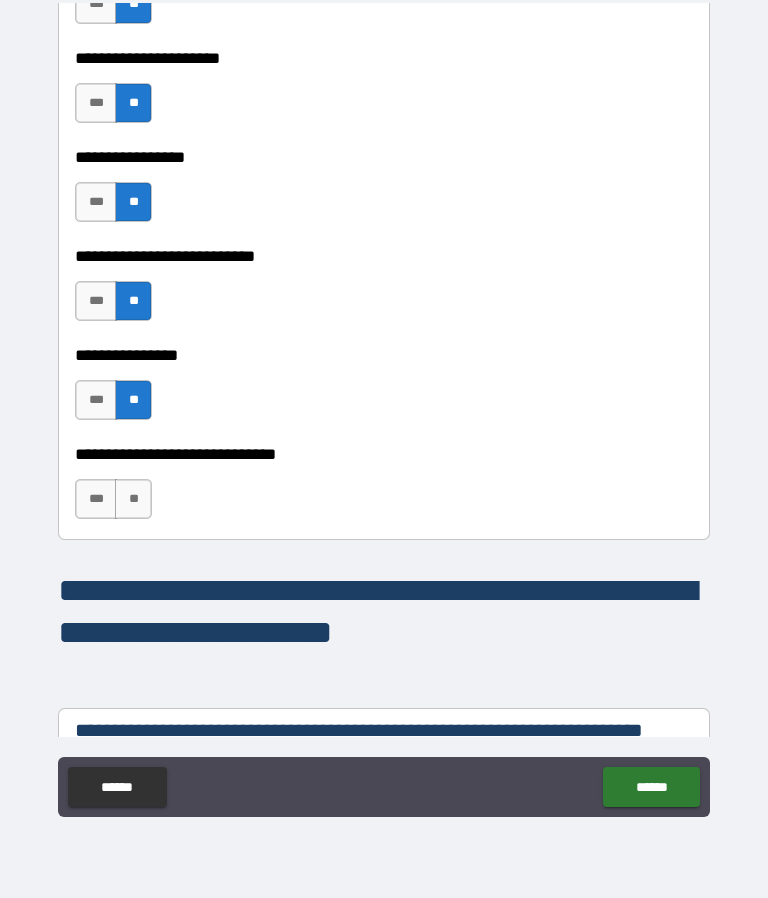click on "**" at bounding box center [133, 499] 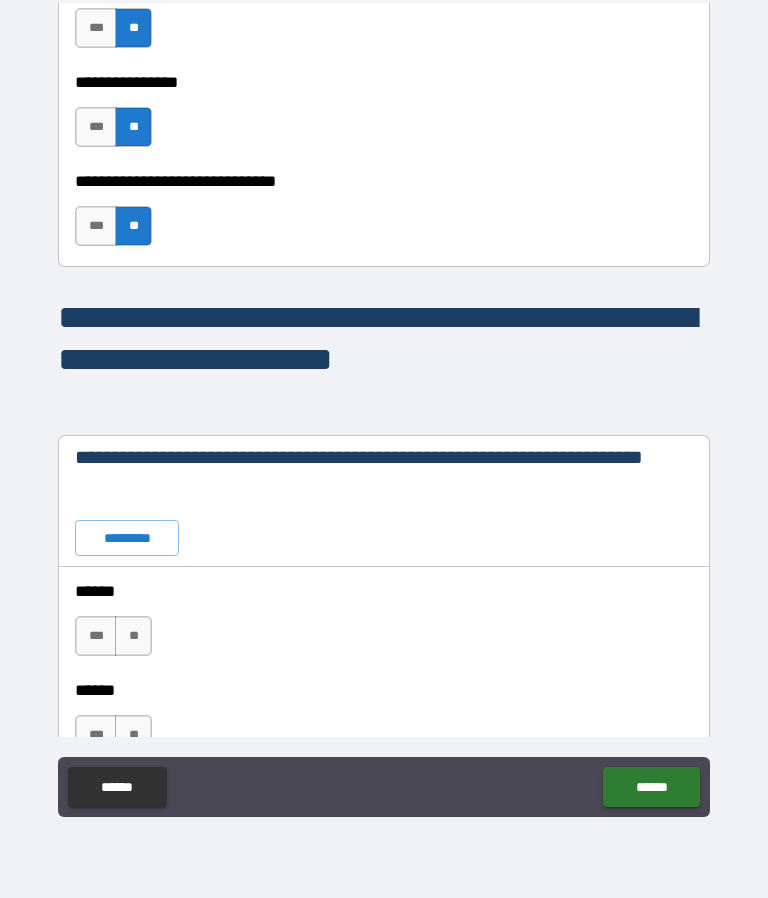 scroll, scrollTop: 8571, scrollLeft: 0, axis: vertical 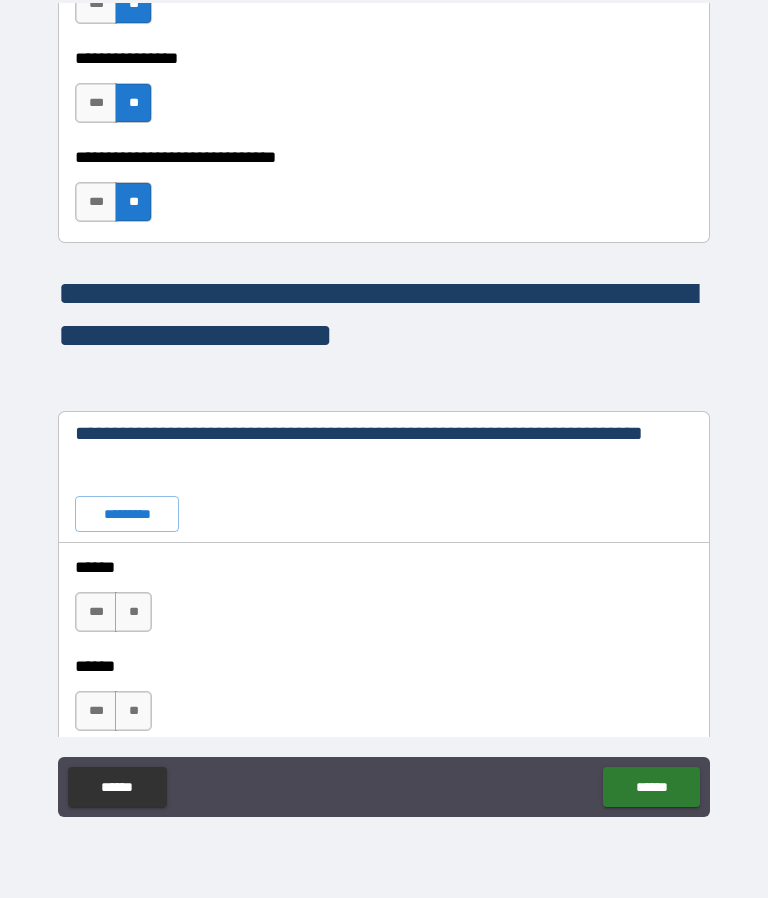 click on "**" at bounding box center (133, 612) 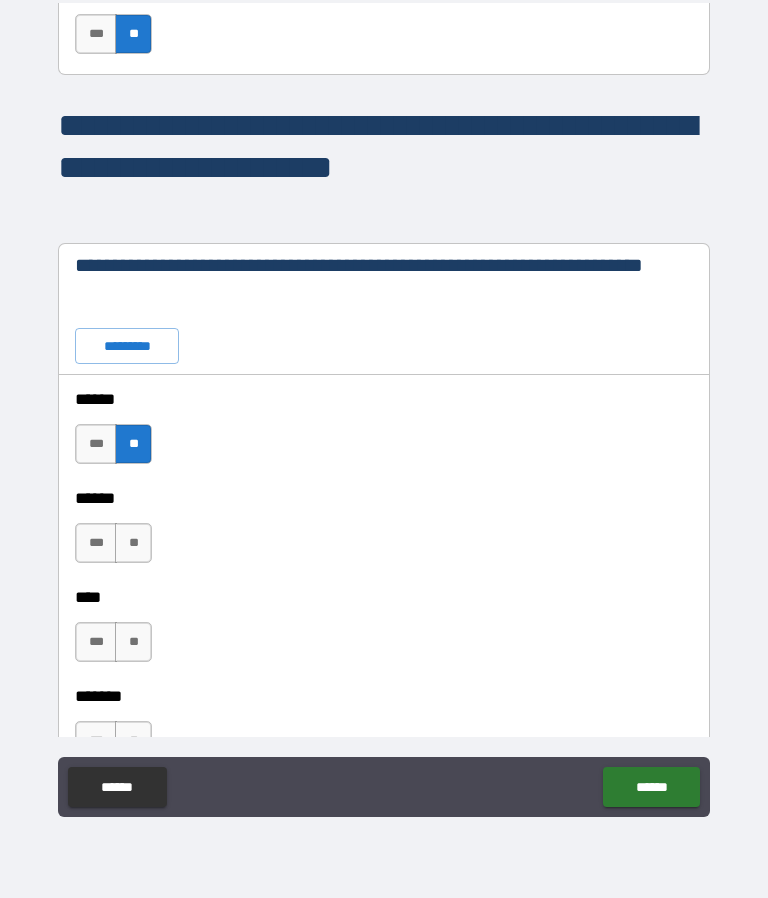 scroll, scrollTop: 8762, scrollLeft: 0, axis: vertical 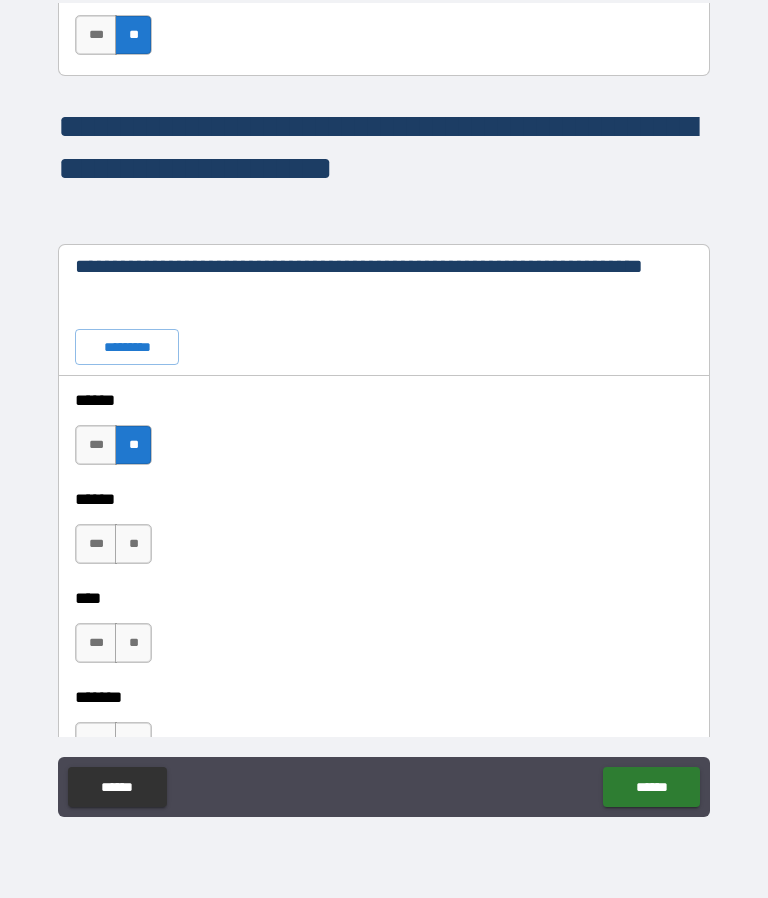 click on "**" at bounding box center [133, 544] 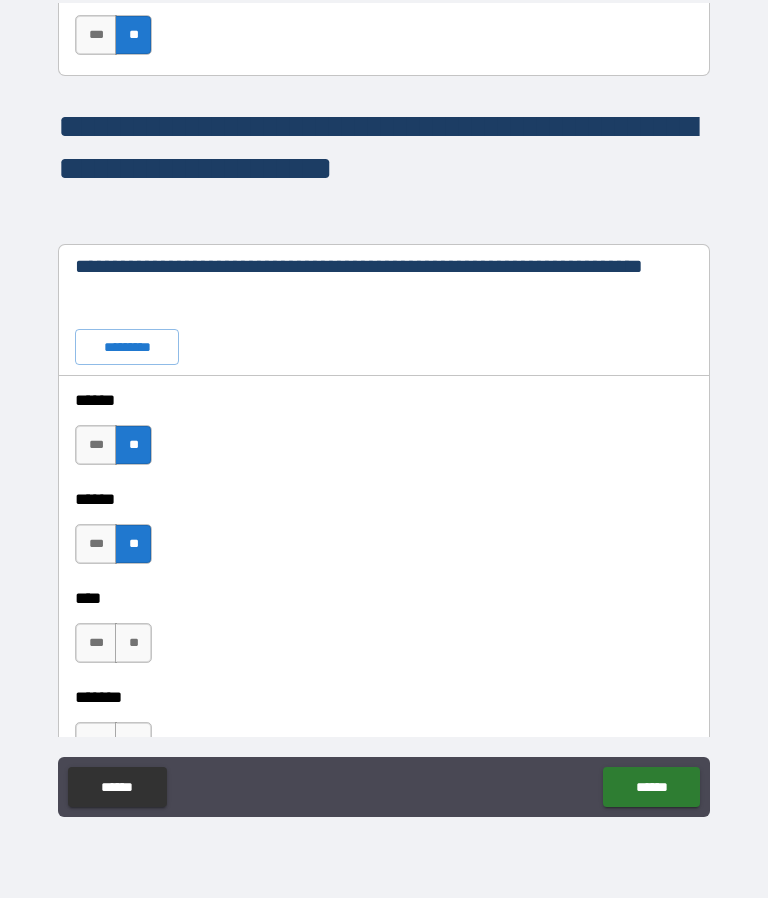 click on "**" at bounding box center [133, 643] 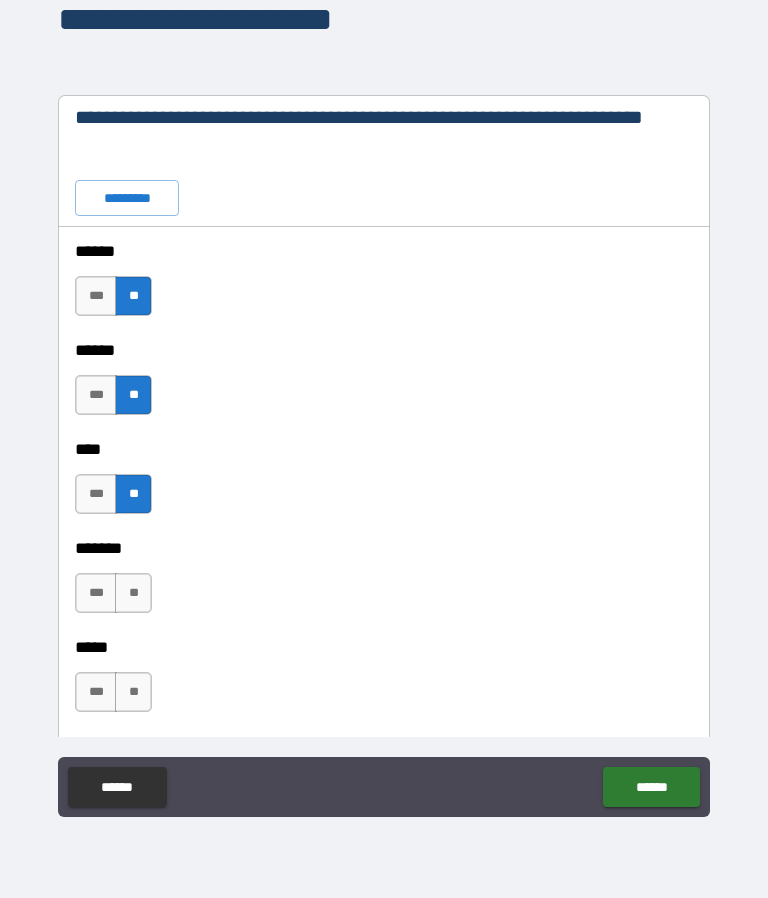scroll, scrollTop: 8913, scrollLeft: 0, axis: vertical 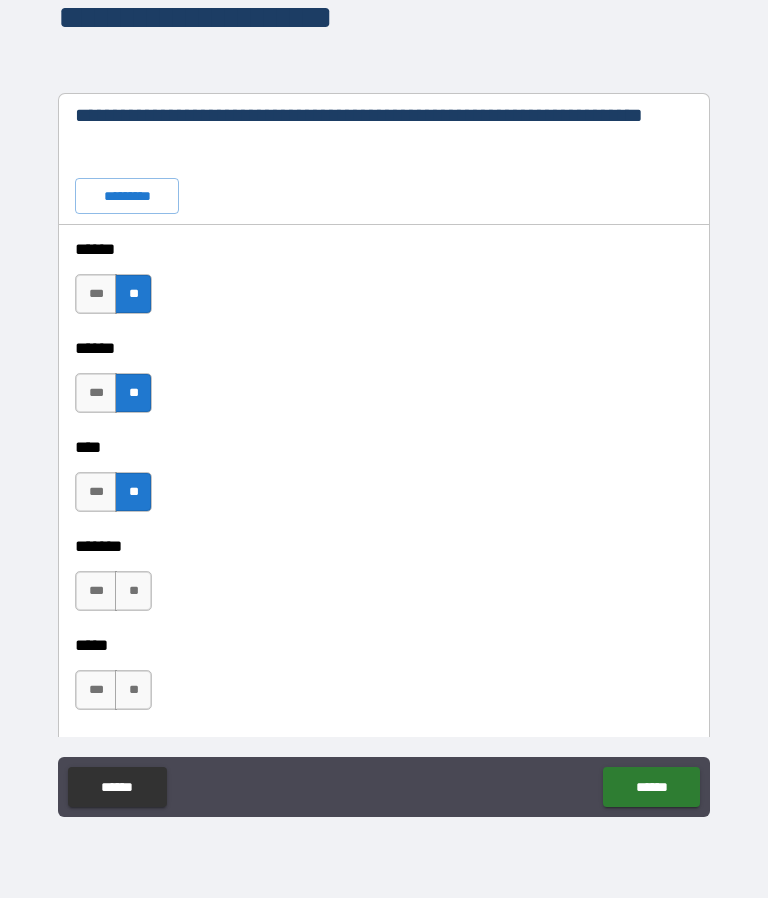 click on "**" at bounding box center (133, 591) 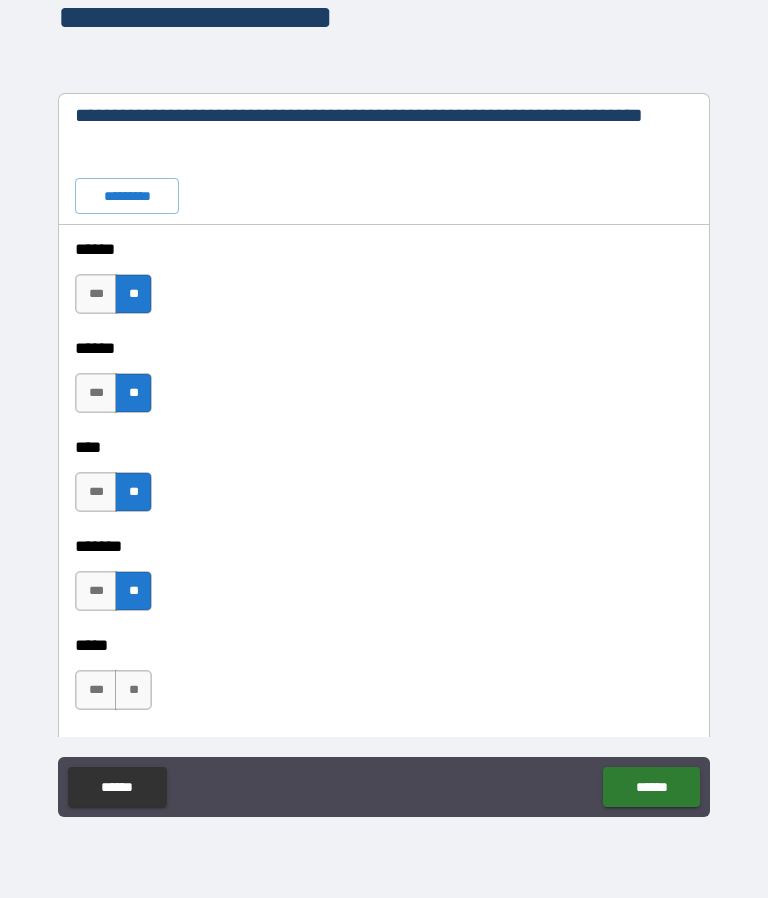 click on "**" at bounding box center (133, 690) 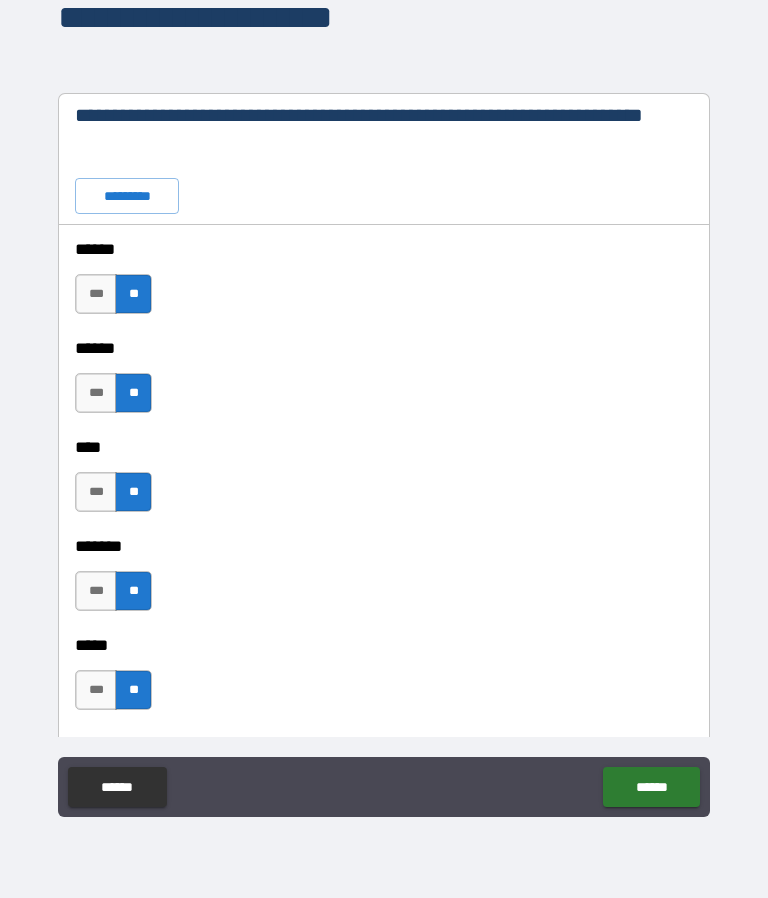 scroll, scrollTop: 9080, scrollLeft: 0, axis: vertical 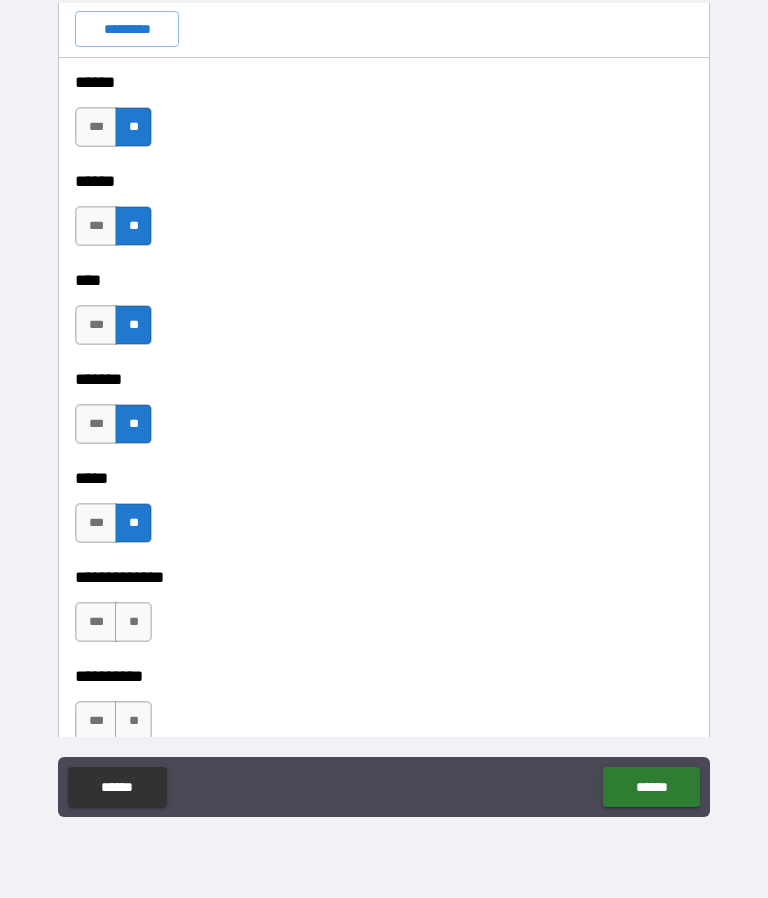 click on "**" at bounding box center [133, 622] 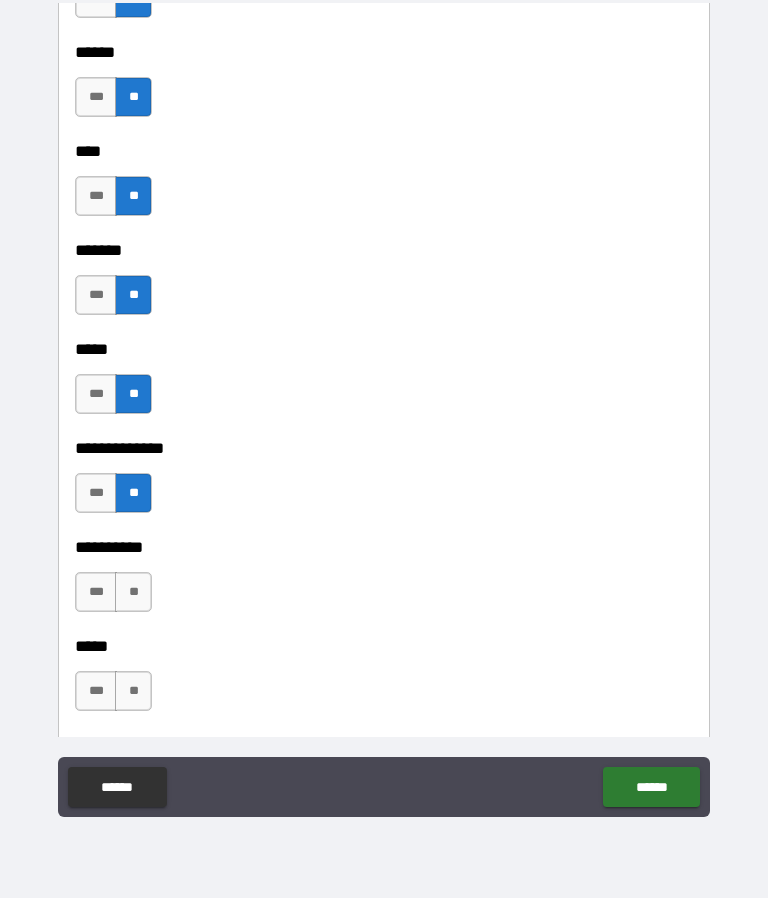 scroll, scrollTop: 9213, scrollLeft: 0, axis: vertical 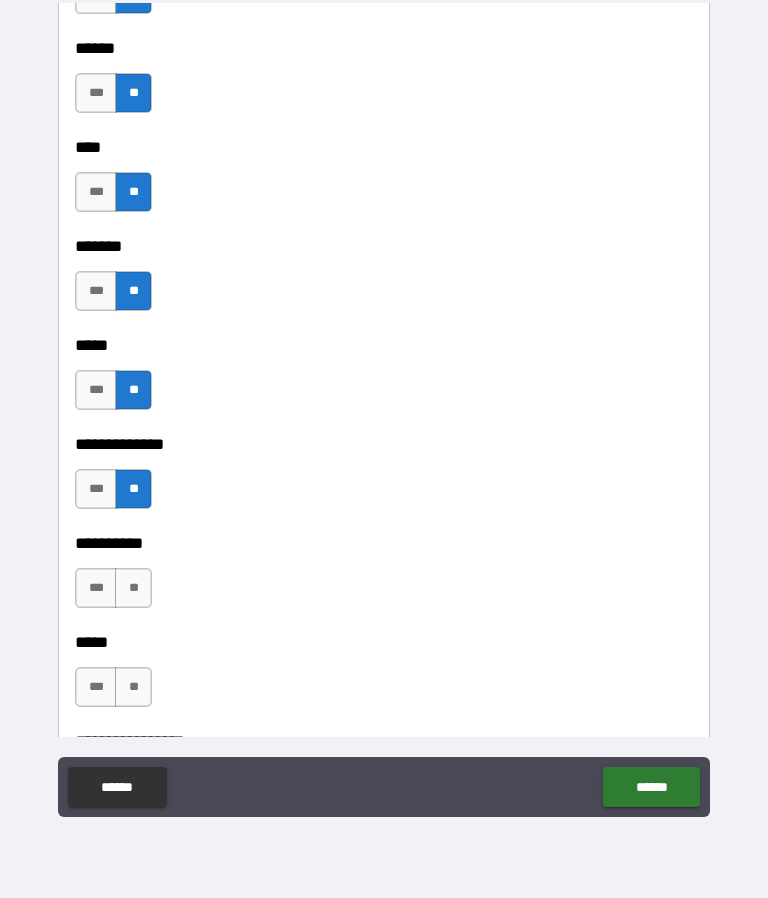 click on "**" at bounding box center [133, 588] 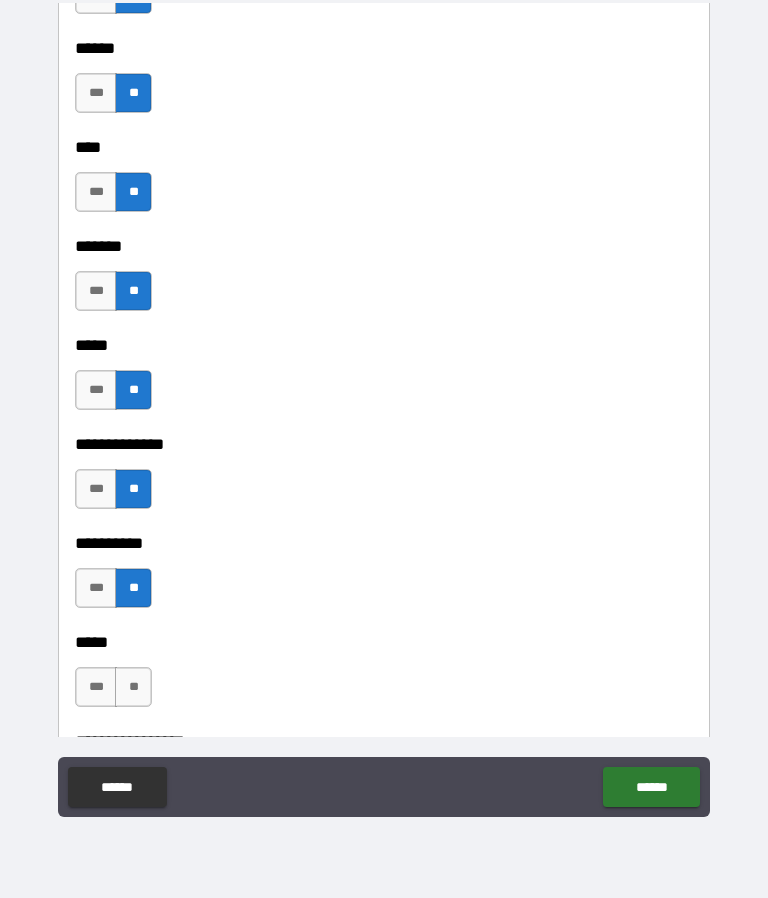 click on "**" at bounding box center (133, 687) 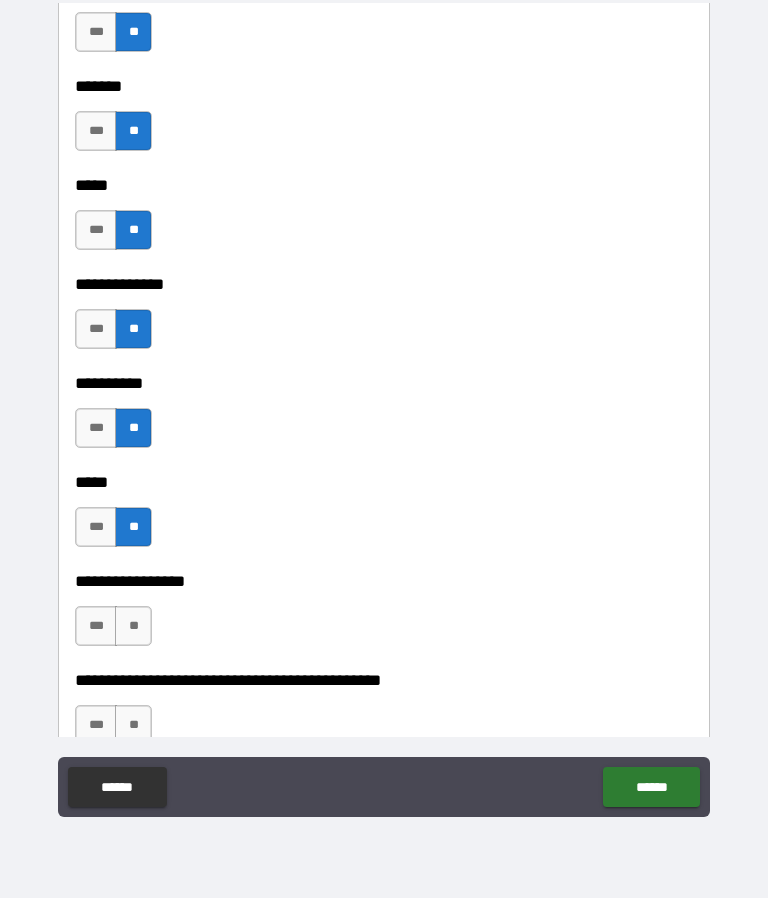 scroll, scrollTop: 9427, scrollLeft: 0, axis: vertical 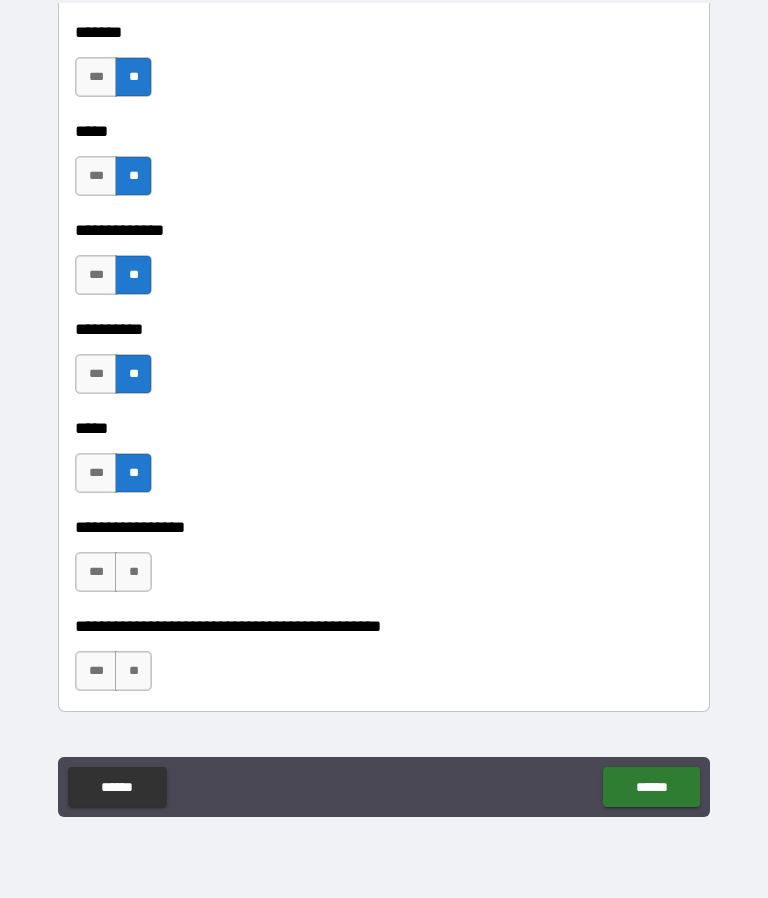 click on "**" at bounding box center (133, 572) 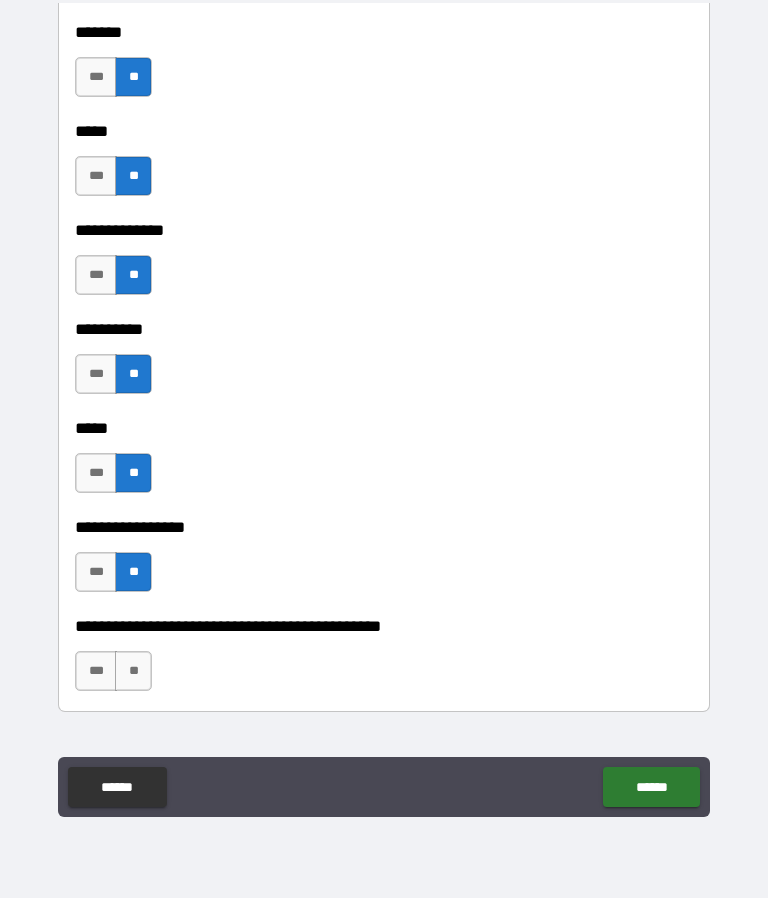 click on "**" at bounding box center (133, 671) 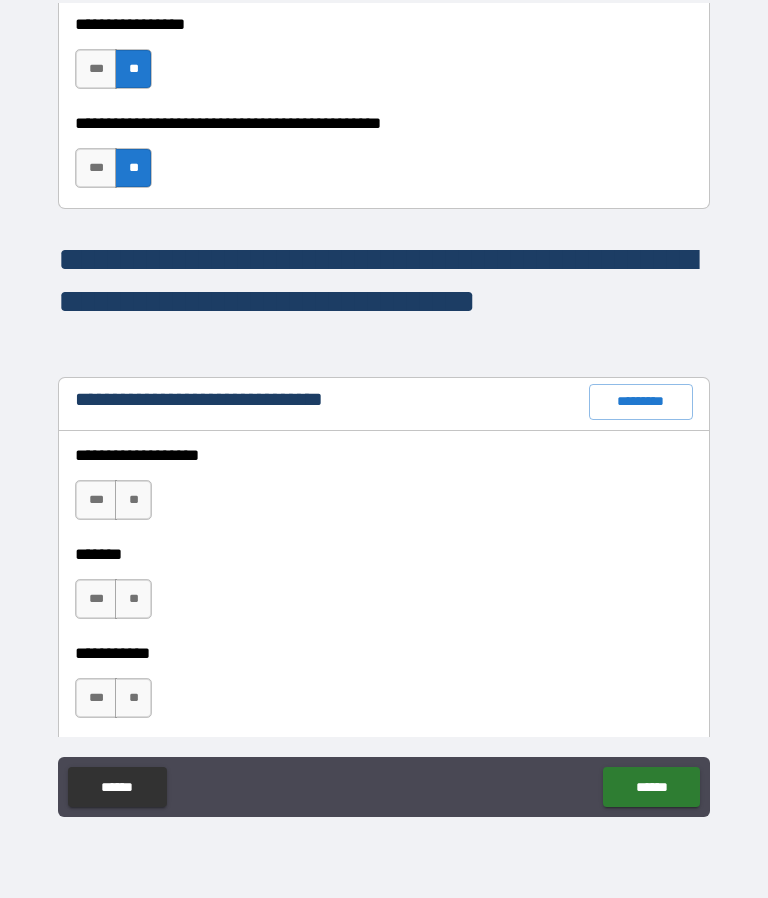 scroll, scrollTop: 9932, scrollLeft: 0, axis: vertical 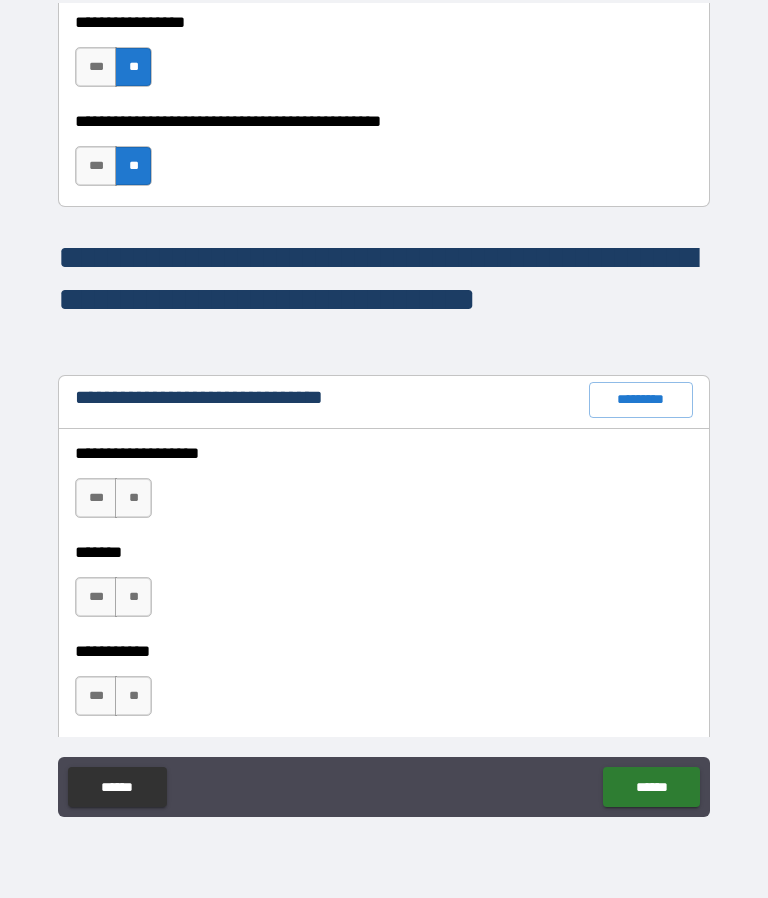 click on "**" at bounding box center [133, 498] 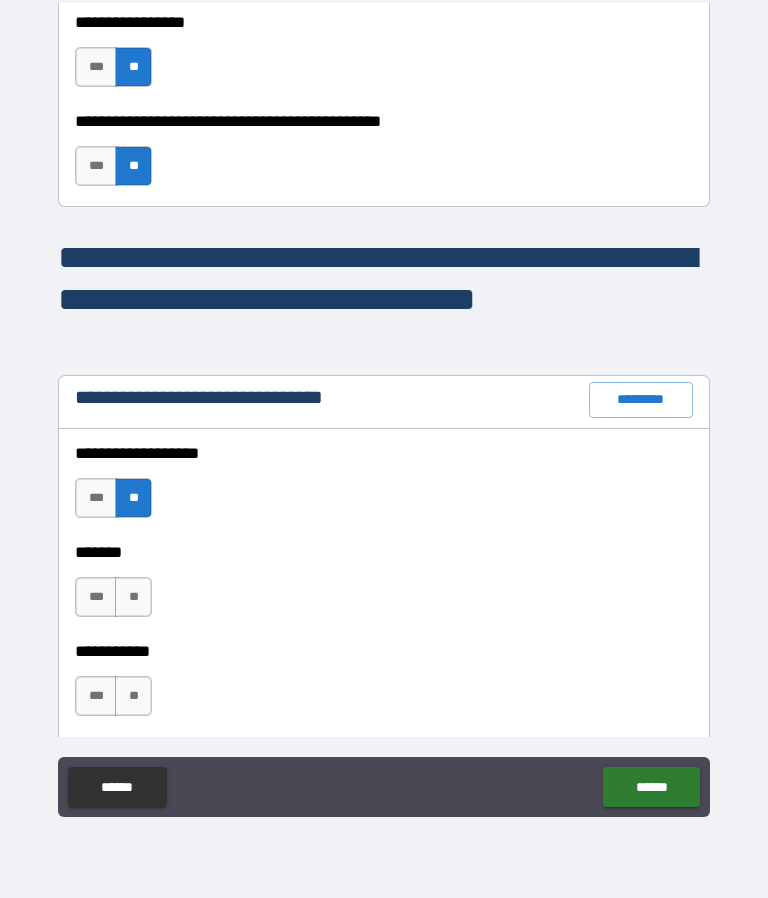 click on "**" at bounding box center [133, 597] 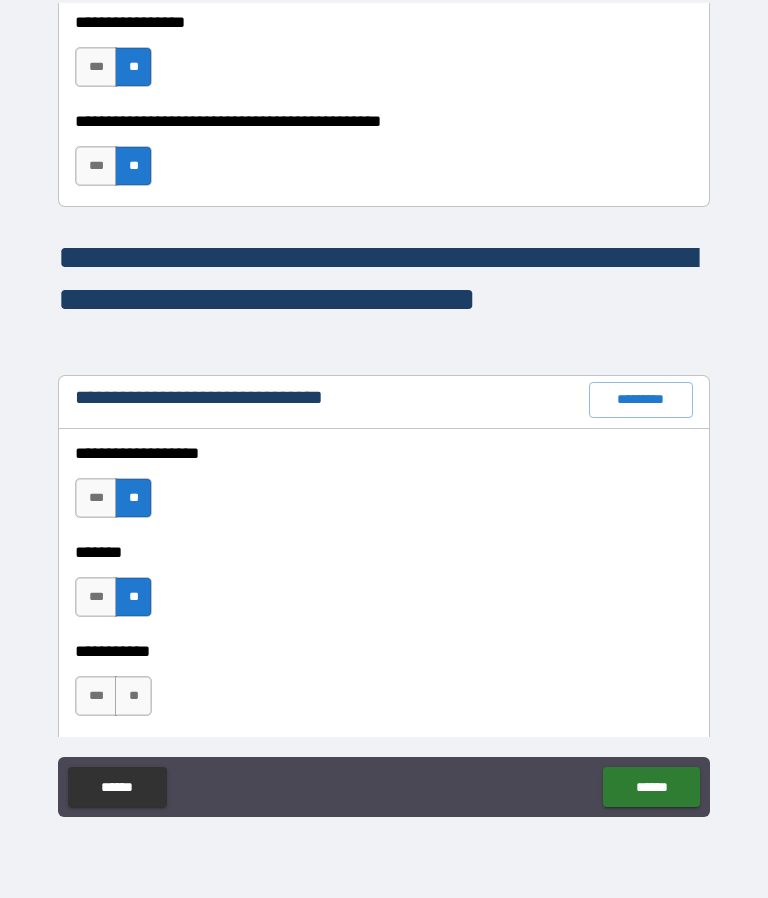 click on "**" at bounding box center [133, 696] 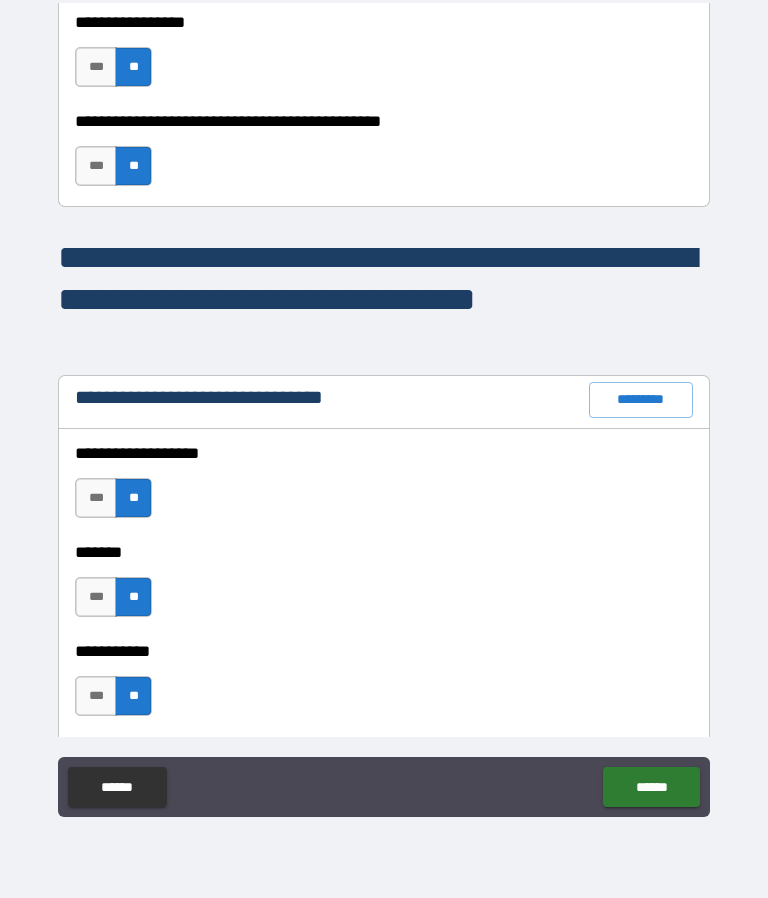 scroll, scrollTop: 10079, scrollLeft: 0, axis: vertical 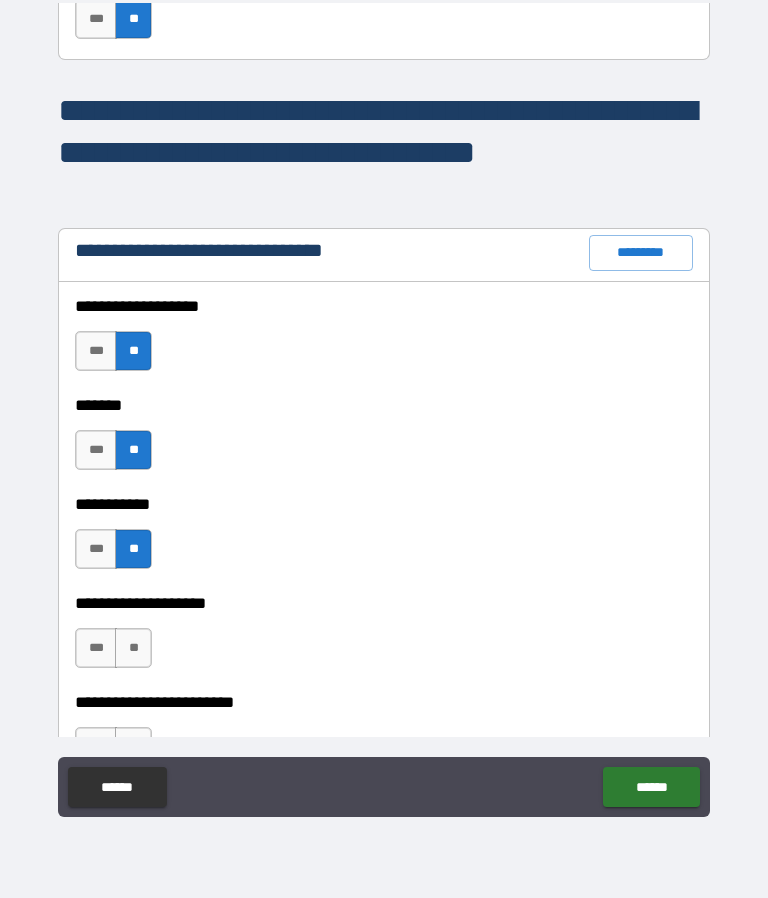 click on "**" at bounding box center (133, 549) 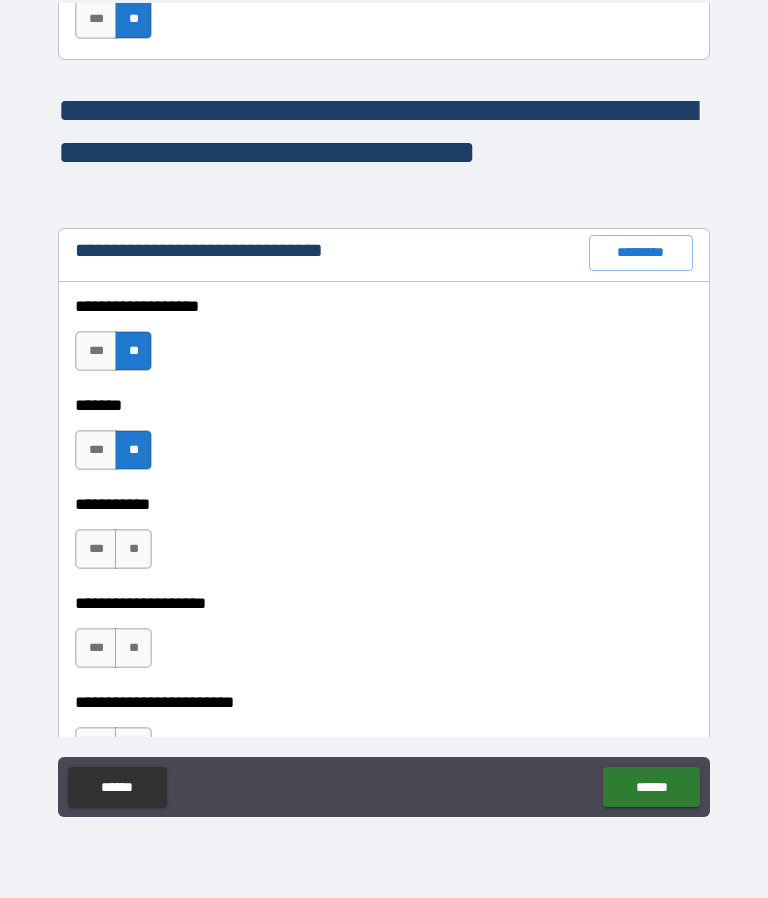 click on "**" at bounding box center [133, 648] 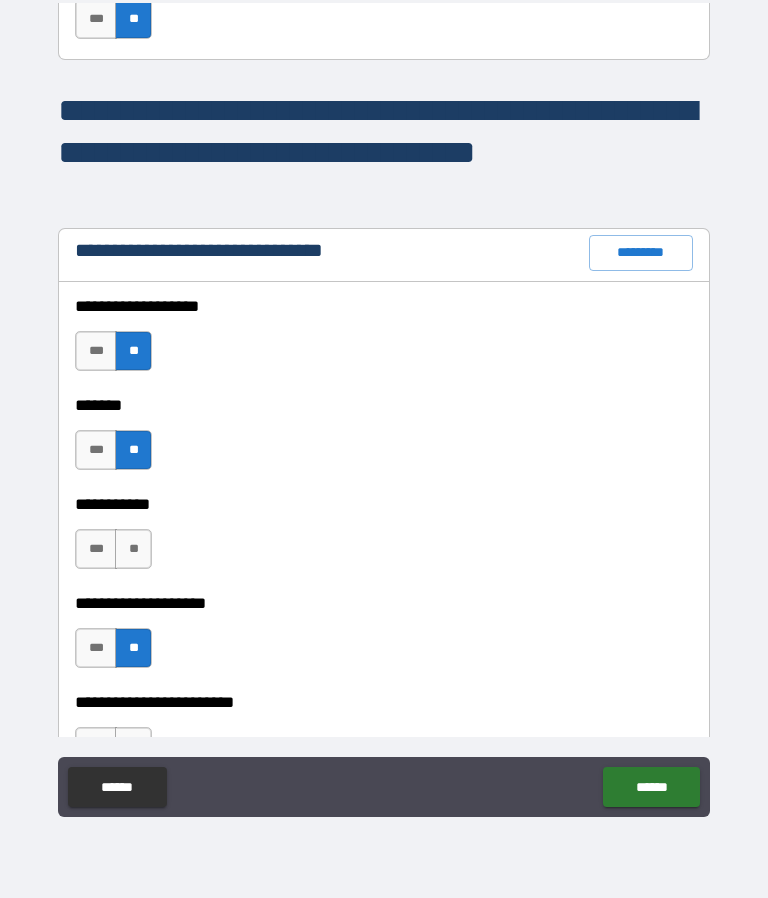click on "**" at bounding box center [133, 549] 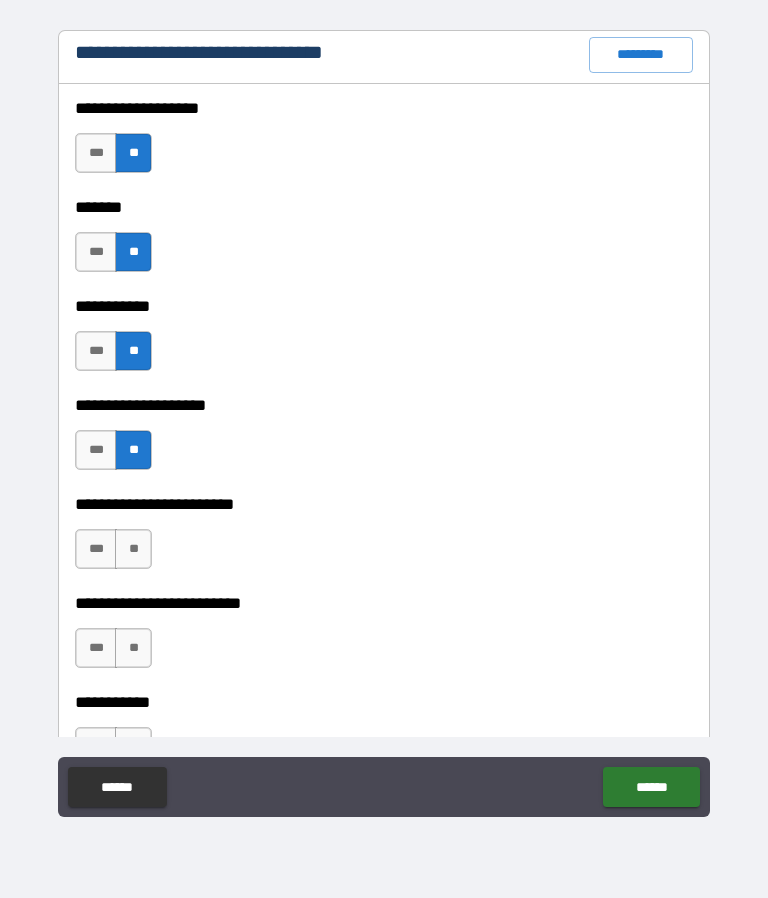 scroll, scrollTop: 10278, scrollLeft: 0, axis: vertical 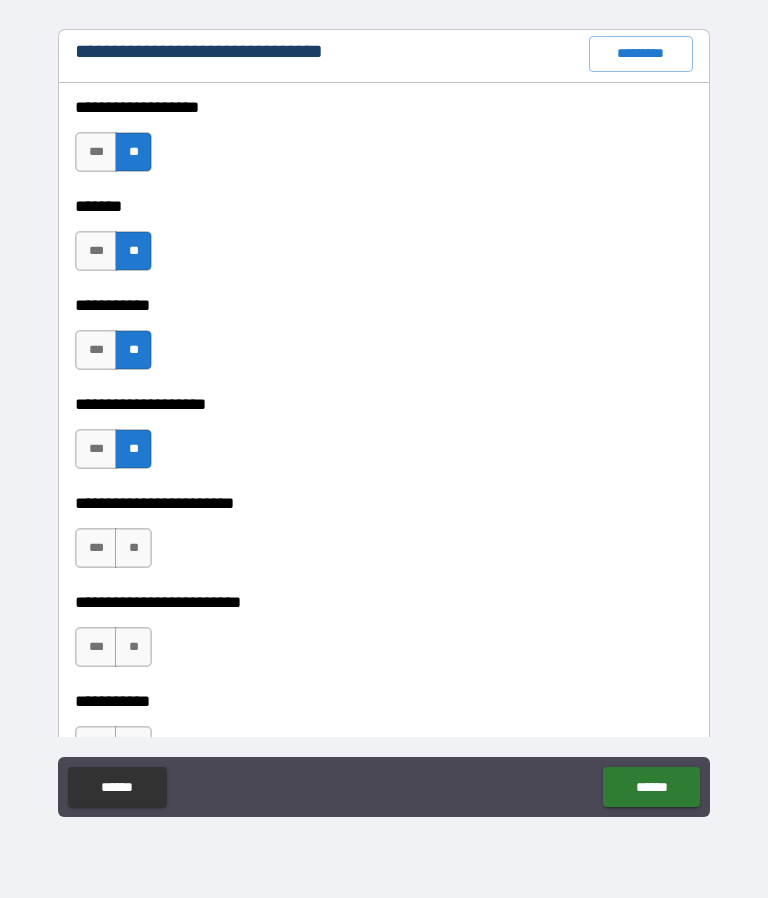 click on "**" at bounding box center [133, 548] 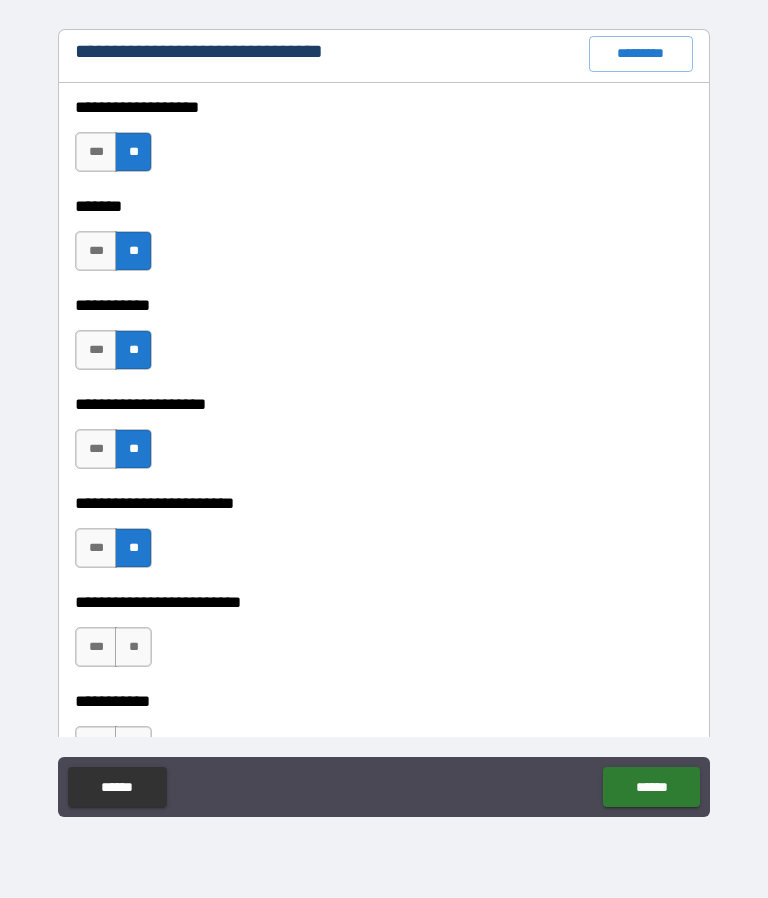 click on "**" at bounding box center (133, 647) 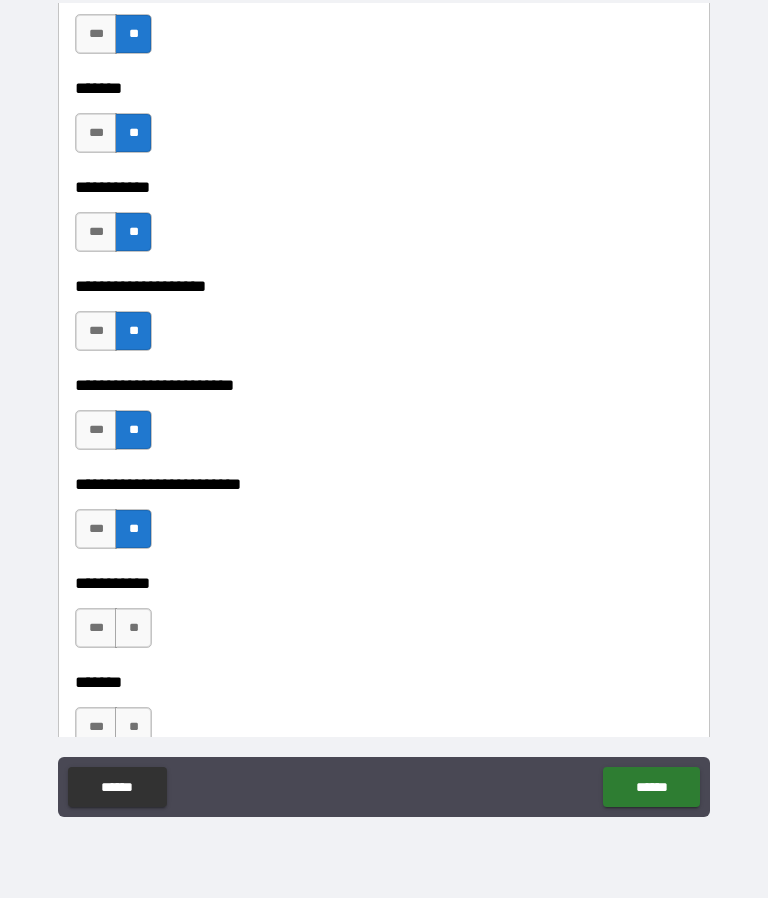 scroll, scrollTop: 10400, scrollLeft: 0, axis: vertical 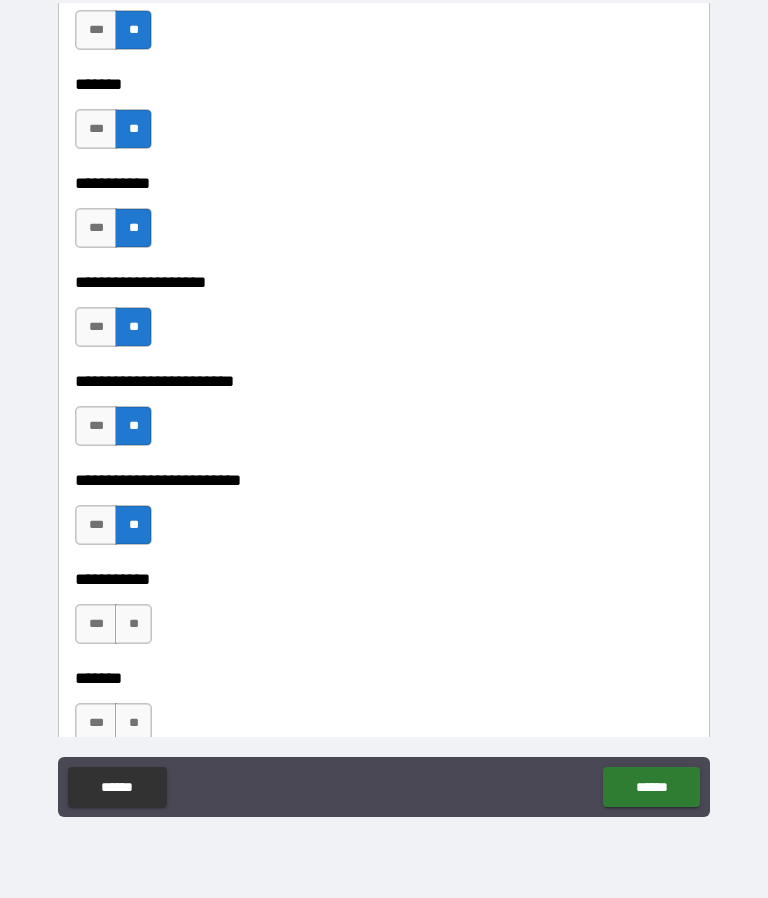 click on "**" at bounding box center (133, 624) 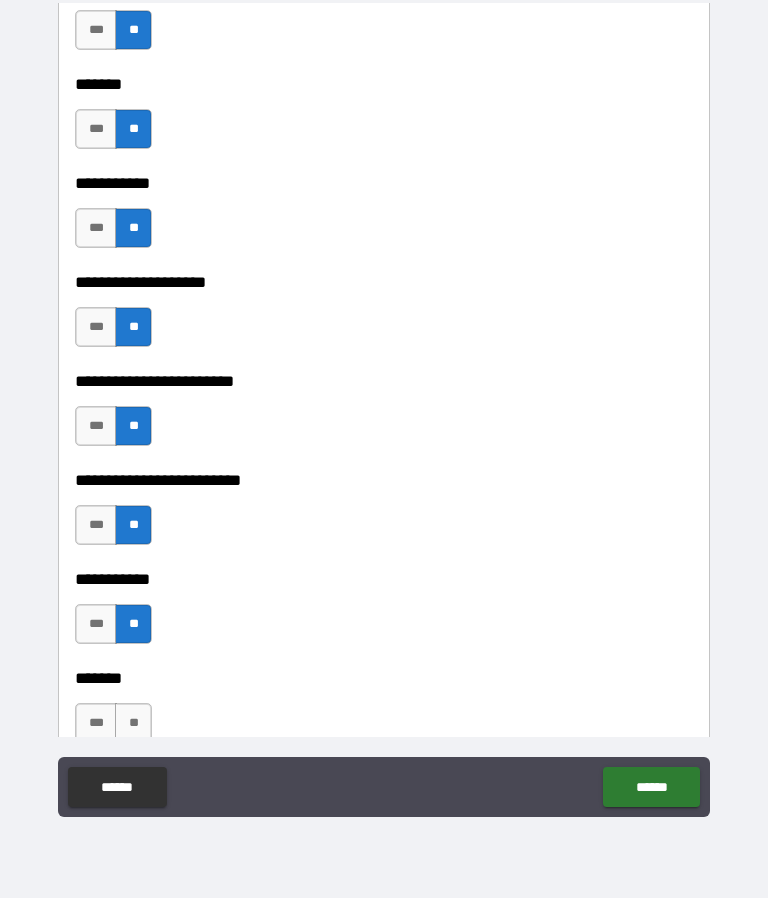 click on "**" at bounding box center [133, 723] 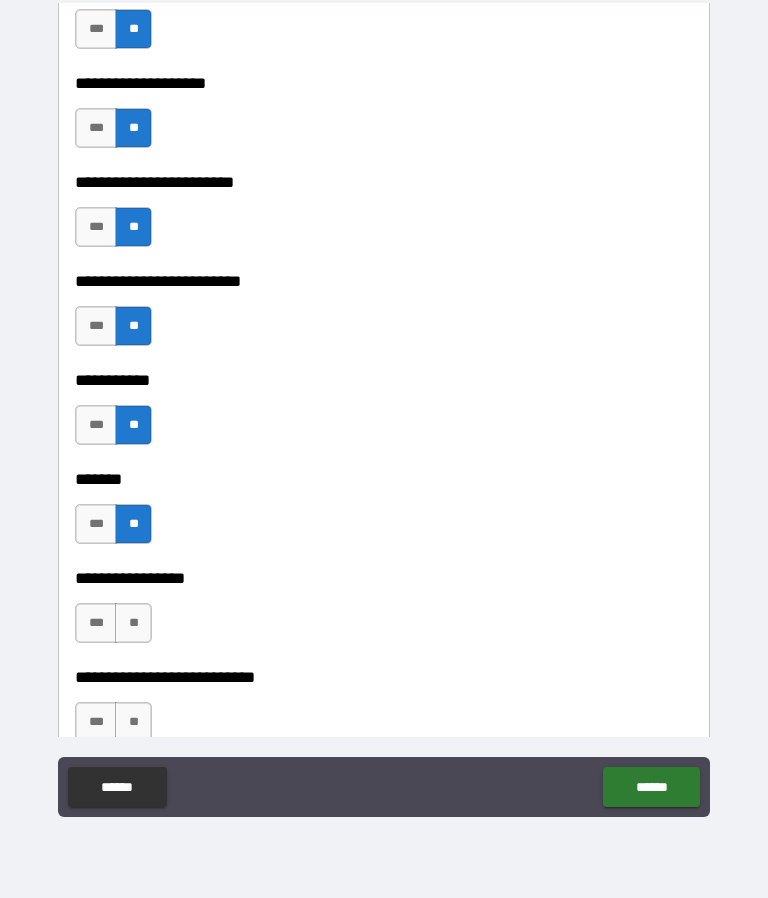 scroll, scrollTop: 10602, scrollLeft: 0, axis: vertical 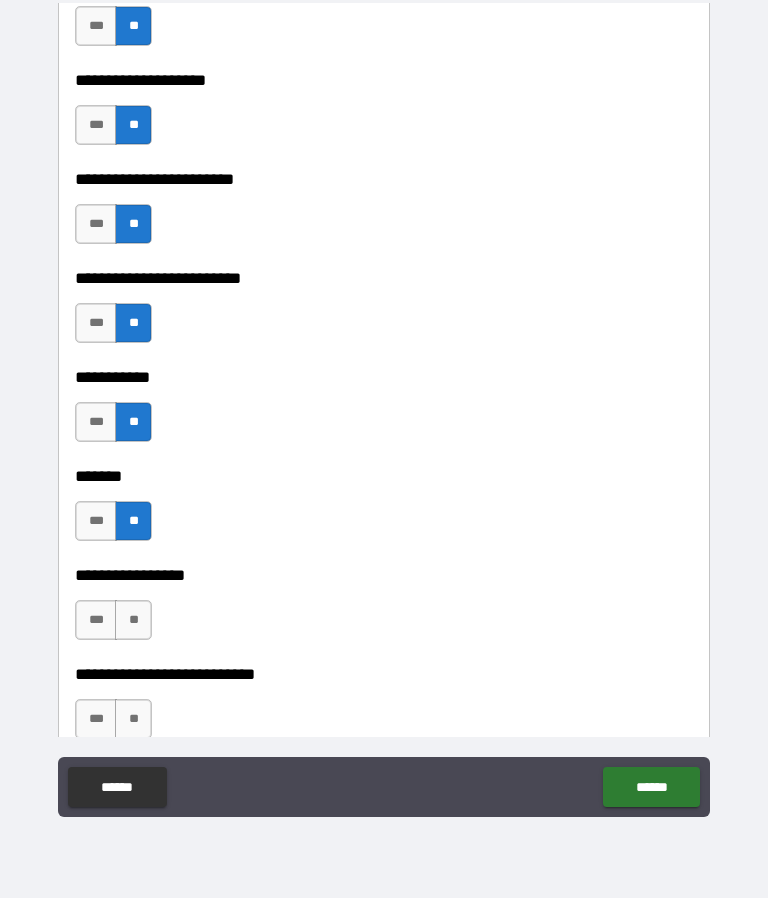 click on "**" at bounding box center (133, 620) 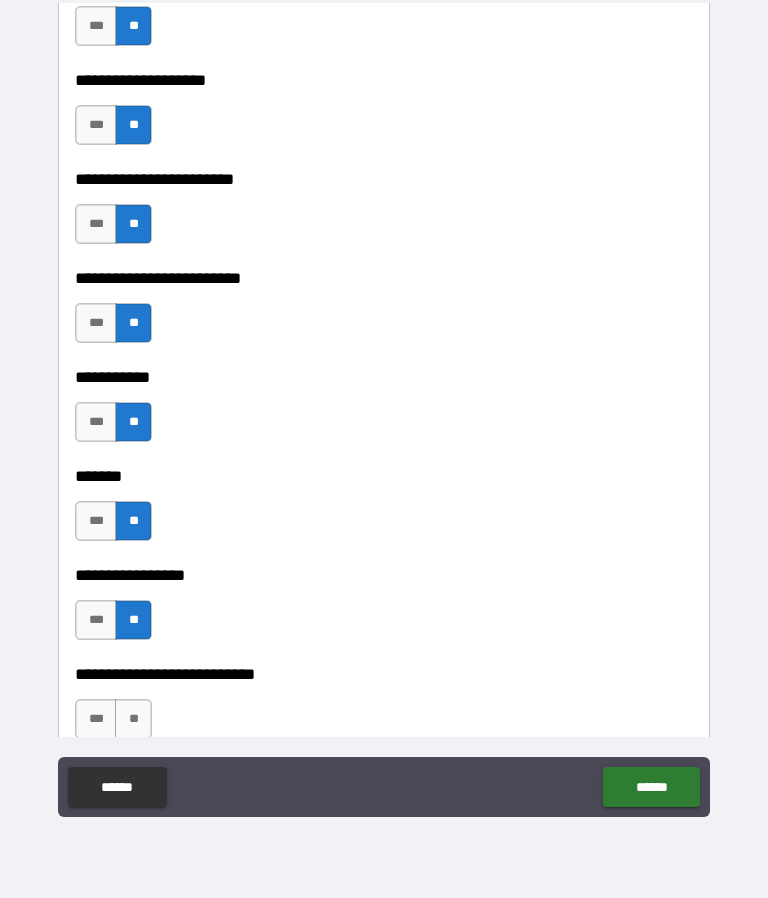 click on "**" at bounding box center [133, 719] 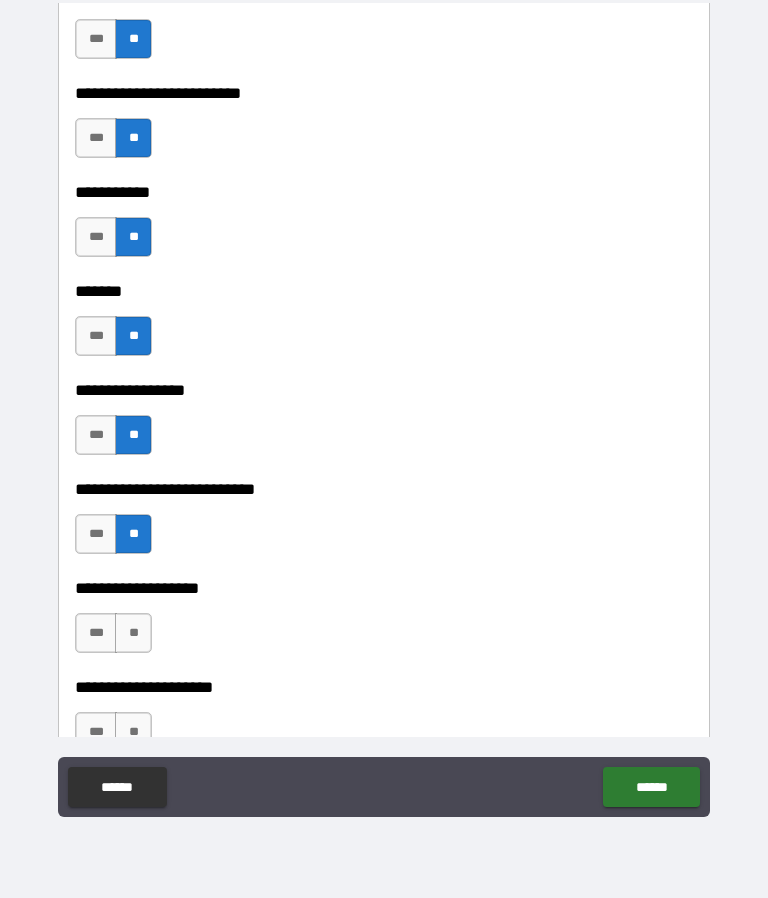 scroll, scrollTop: 10786, scrollLeft: 0, axis: vertical 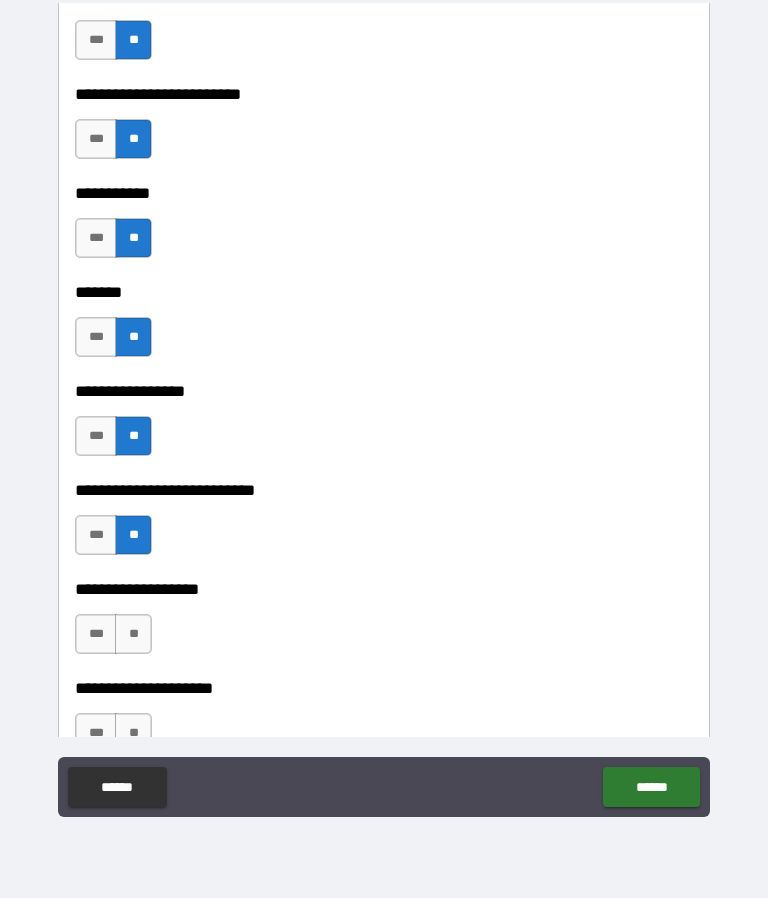 click on "**" at bounding box center [133, 634] 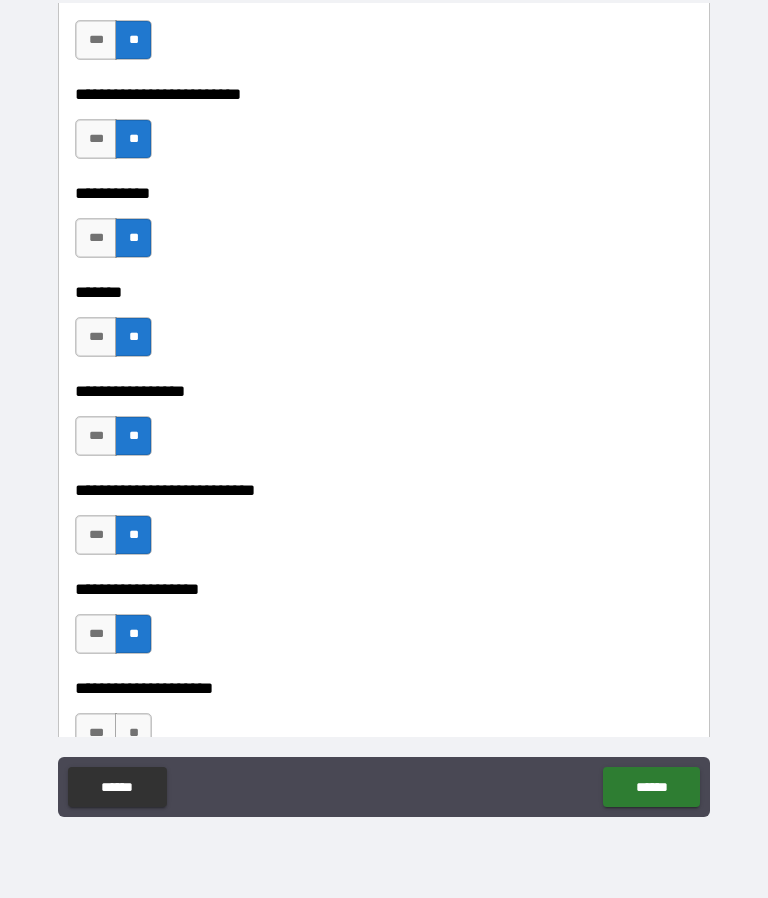 click on "**" at bounding box center [133, 733] 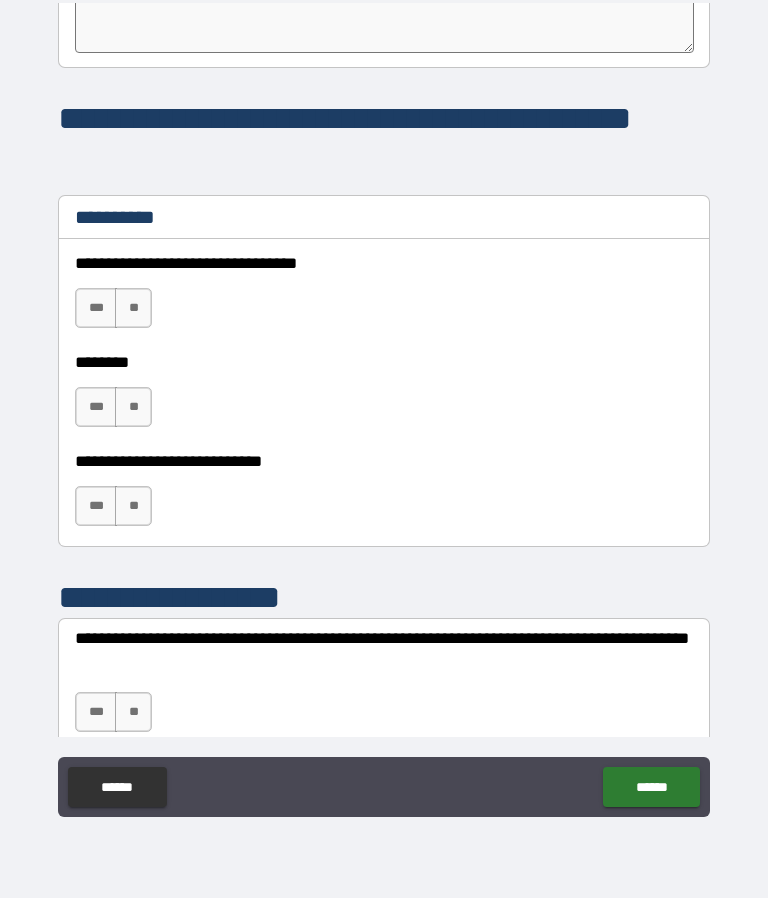 scroll, scrollTop: 11903, scrollLeft: 0, axis: vertical 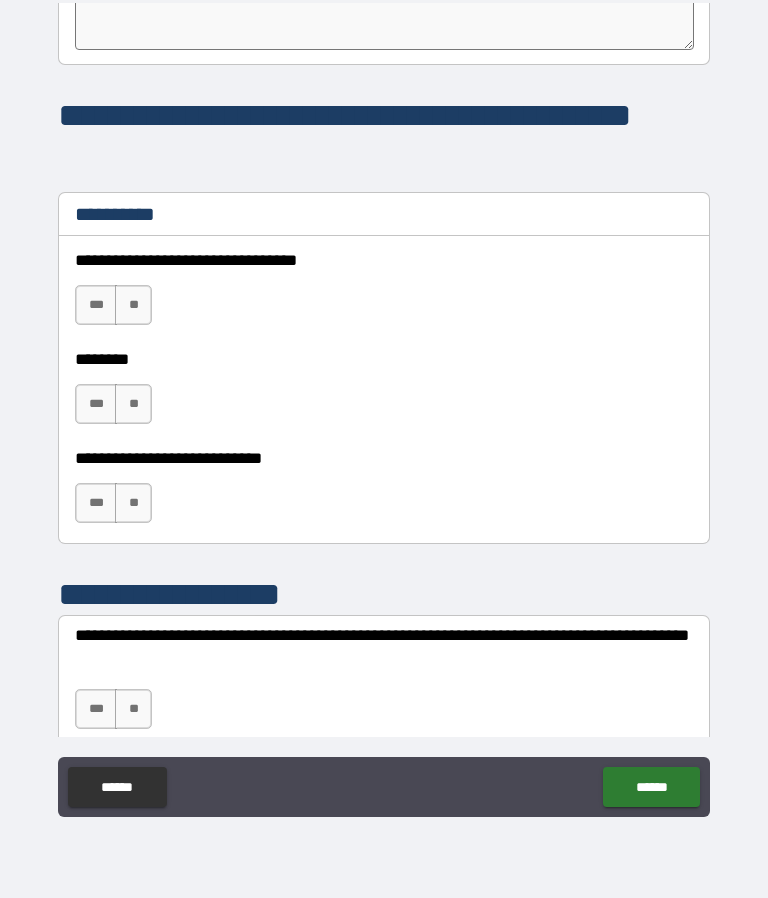 click on "**" at bounding box center [133, 305] 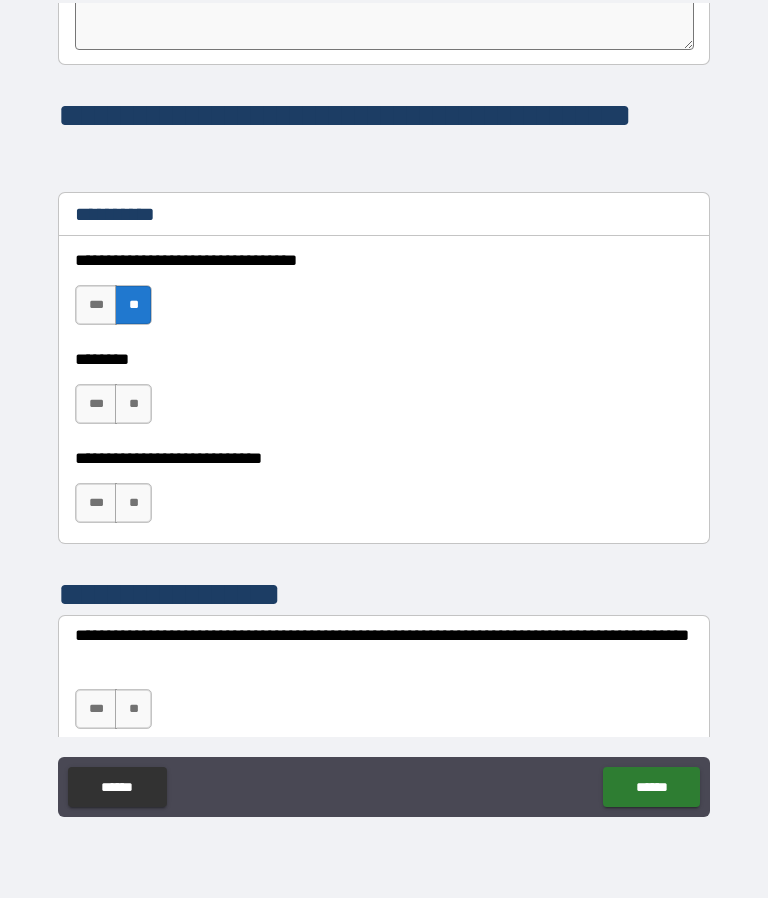 click on "**" at bounding box center (133, 404) 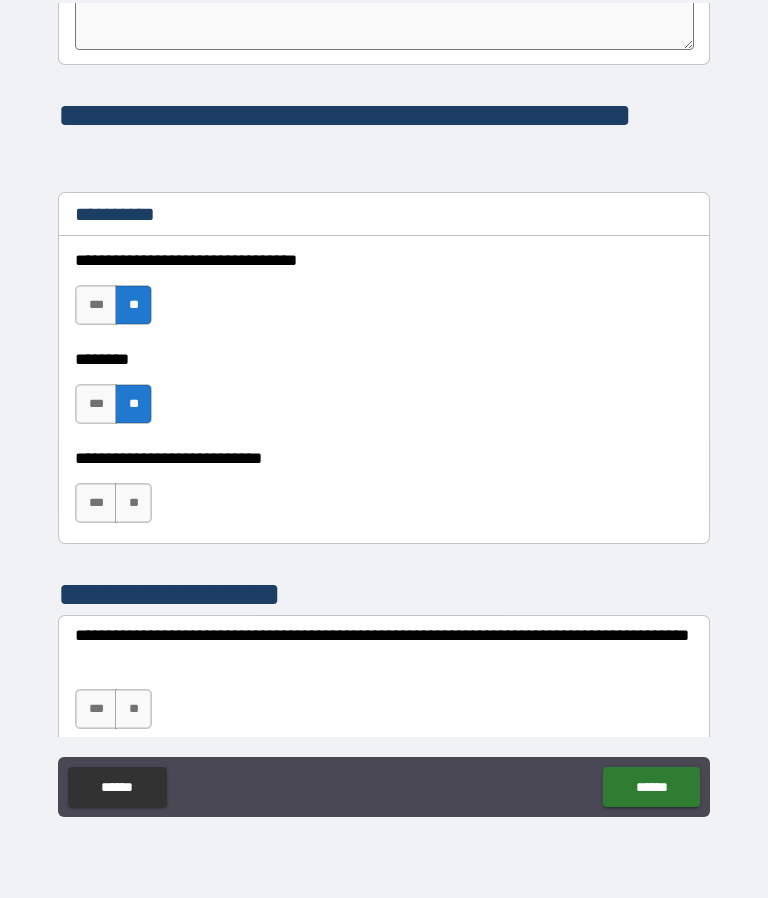 click on "**" at bounding box center [133, 503] 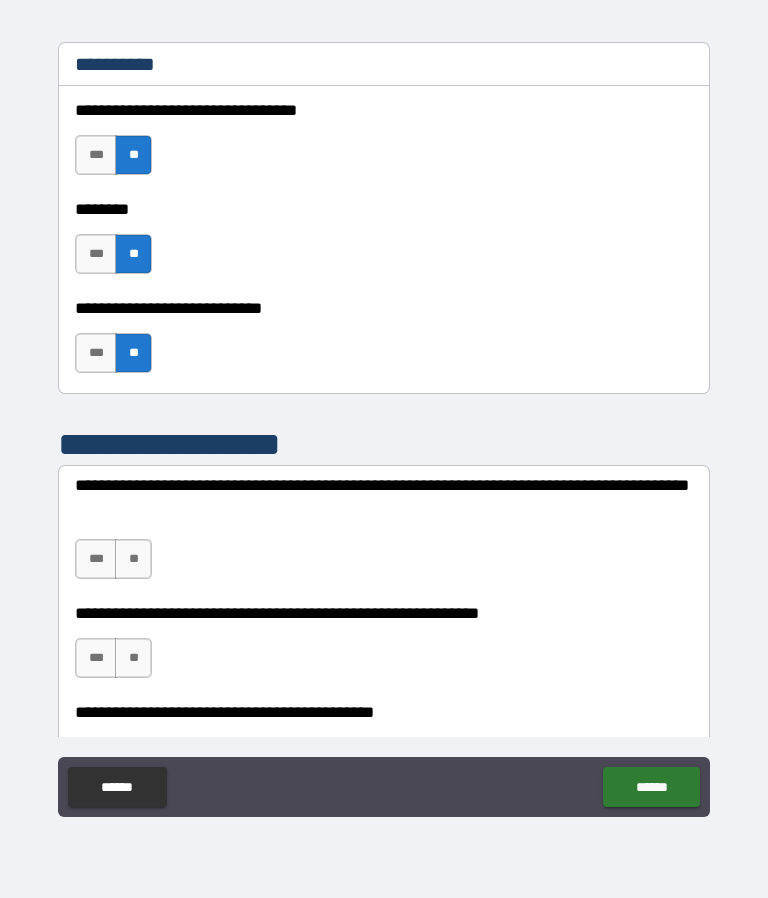 scroll, scrollTop: 12053, scrollLeft: 0, axis: vertical 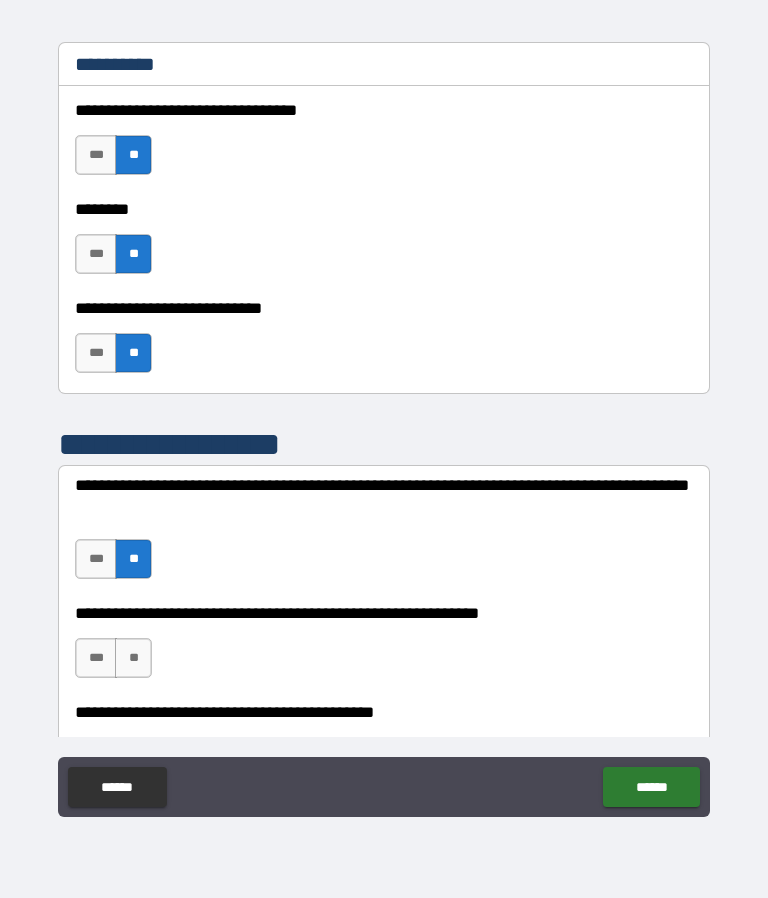click on "**" at bounding box center [133, 658] 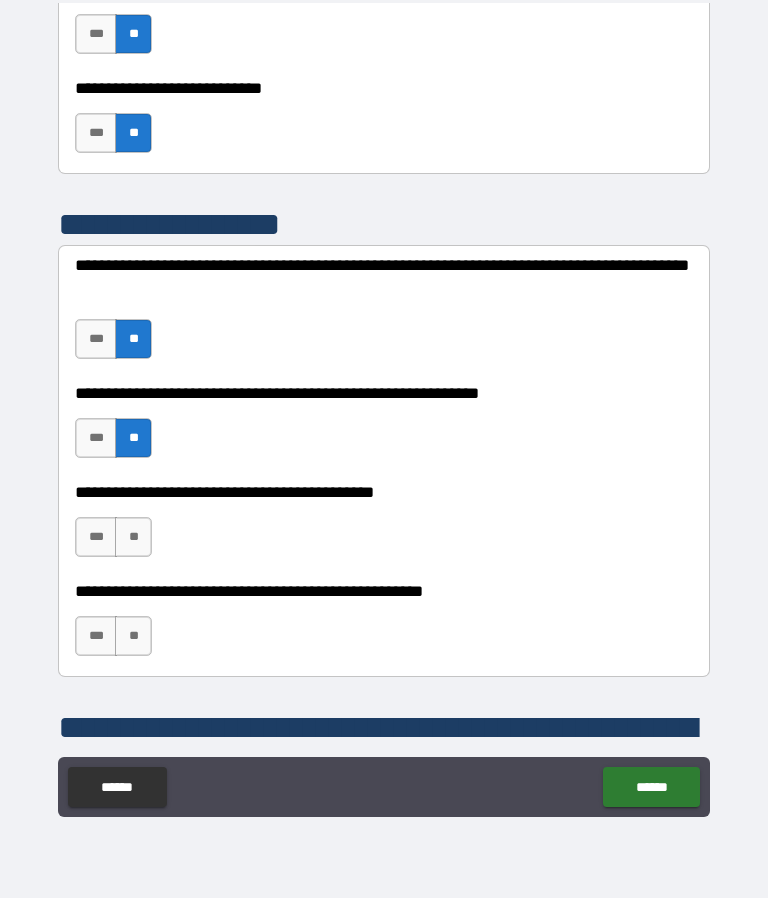 scroll, scrollTop: 12278, scrollLeft: 0, axis: vertical 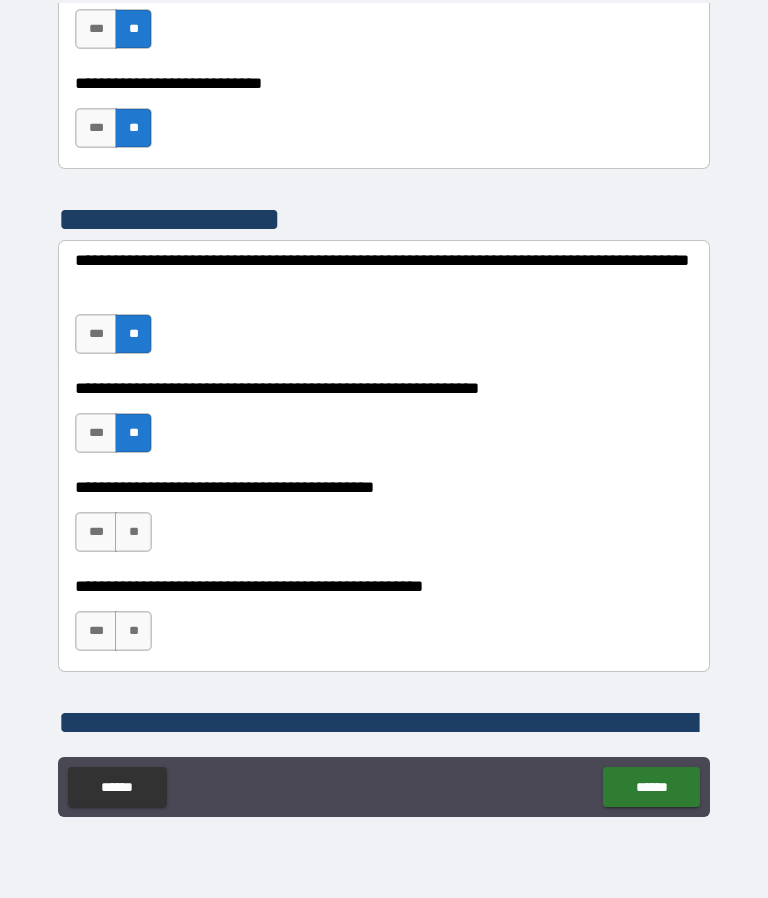 click on "**" at bounding box center (133, 532) 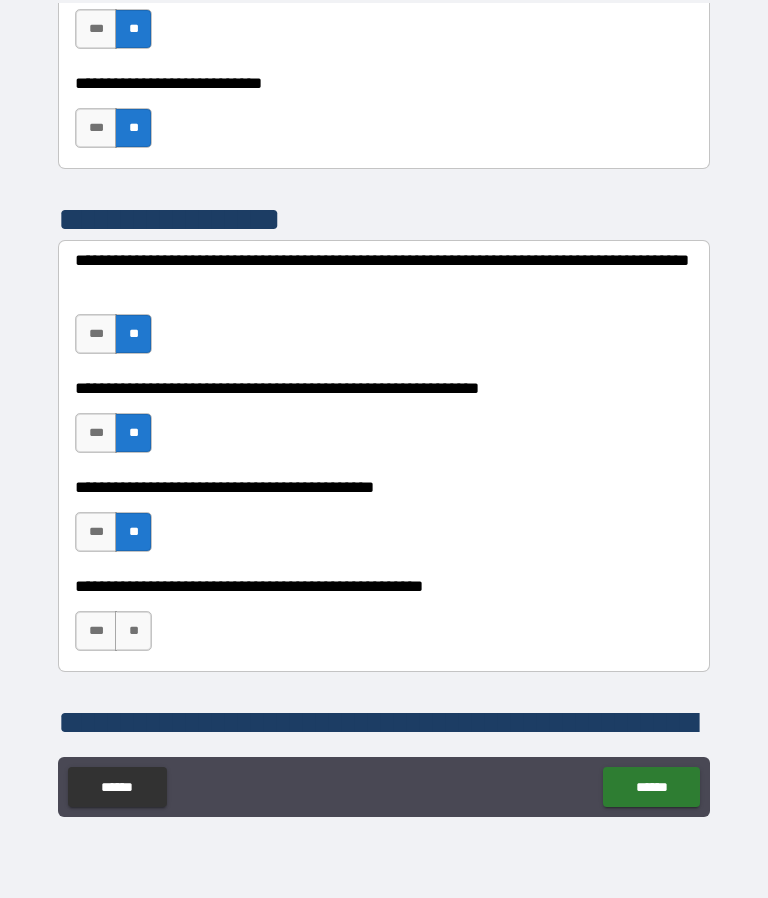 click on "**" at bounding box center [133, 631] 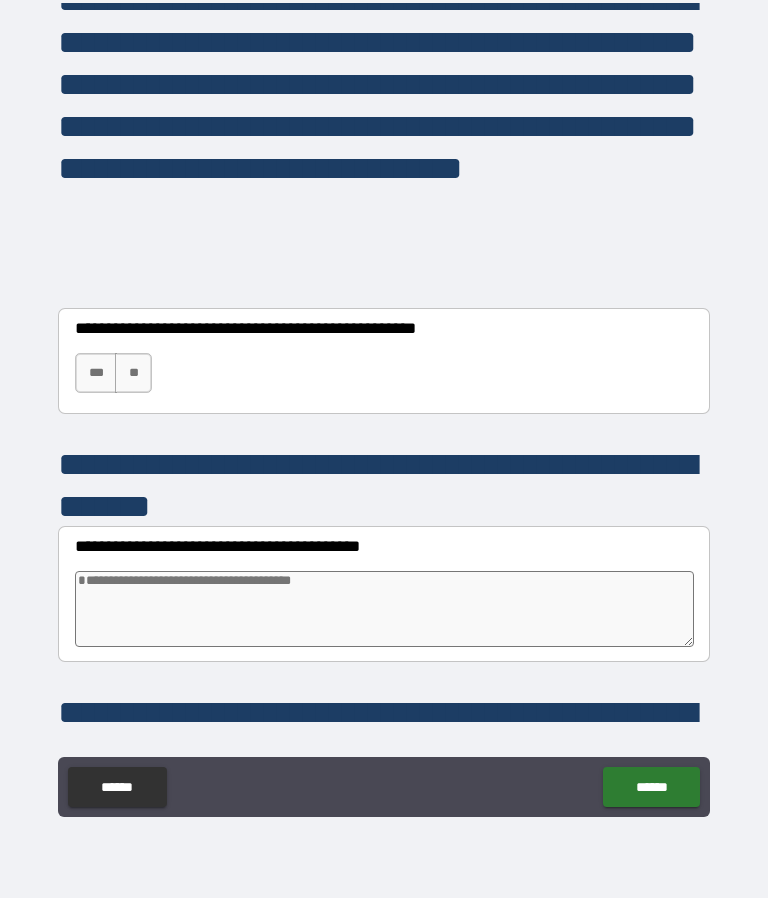 scroll, scrollTop: 13011, scrollLeft: 0, axis: vertical 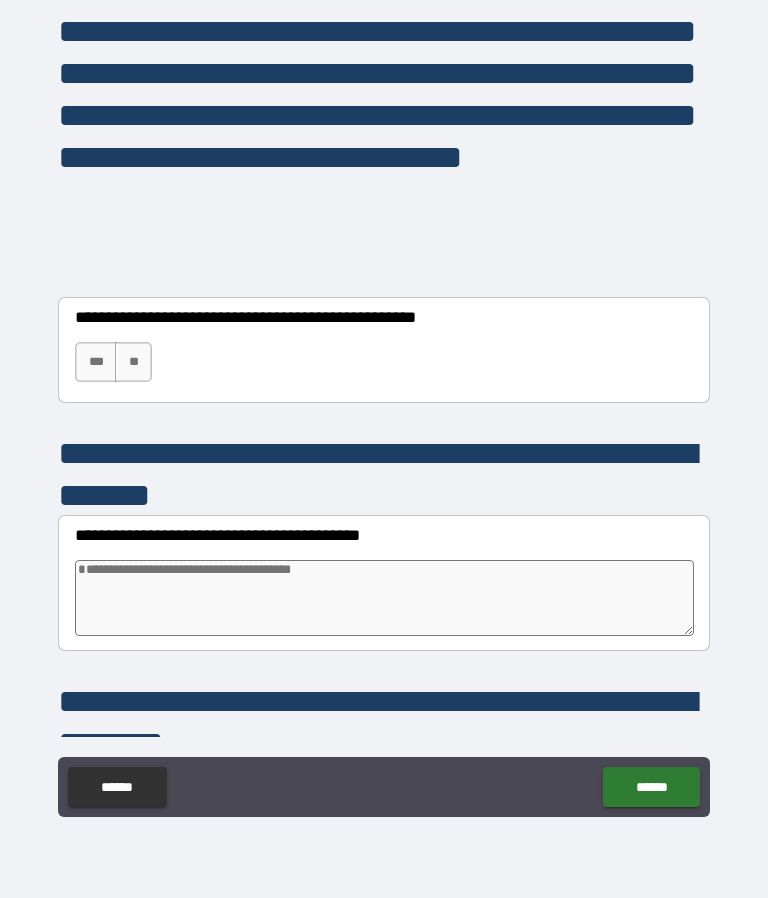 click on "***" at bounding box center [96, 362] 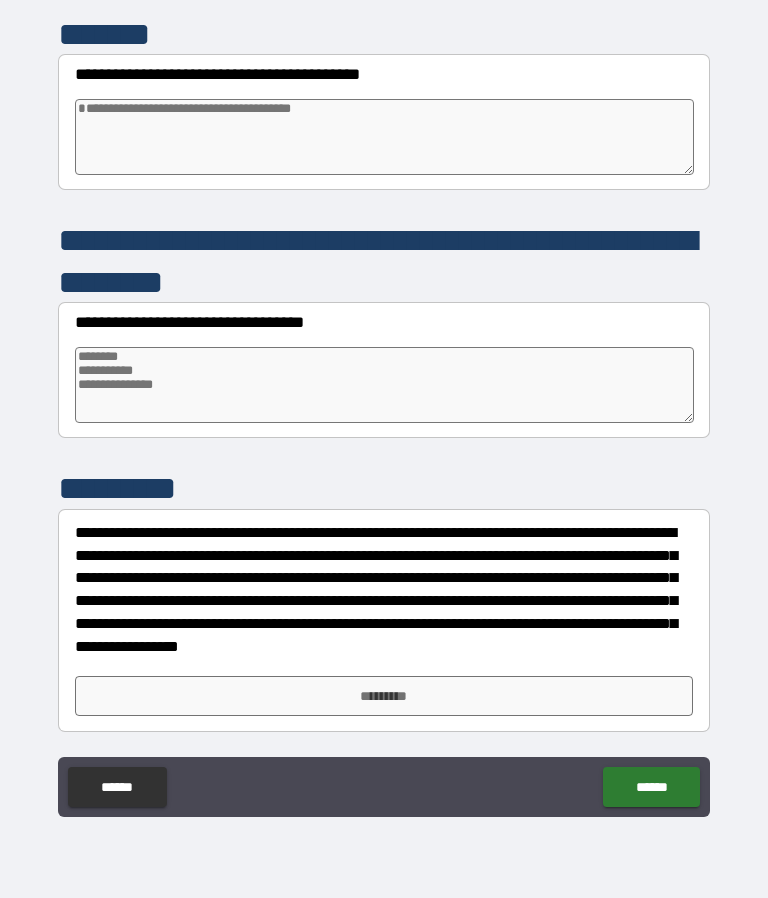 scroll, scrollTop: 13472, scrollLeft: 0, axis: vertical 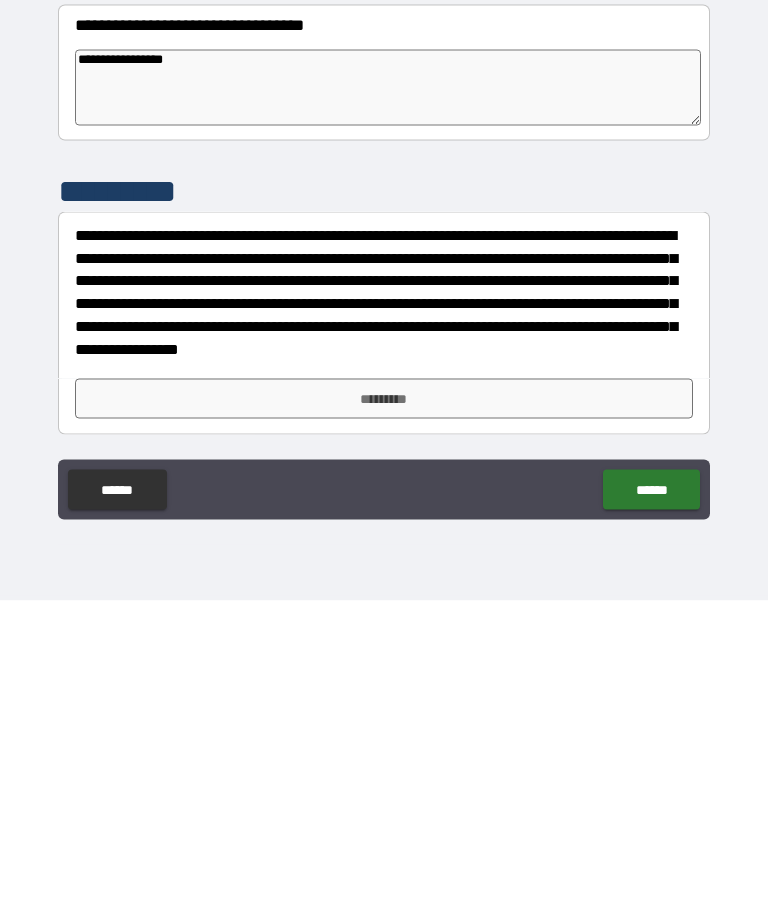 click on "*********" at bounding box center [384, 696] 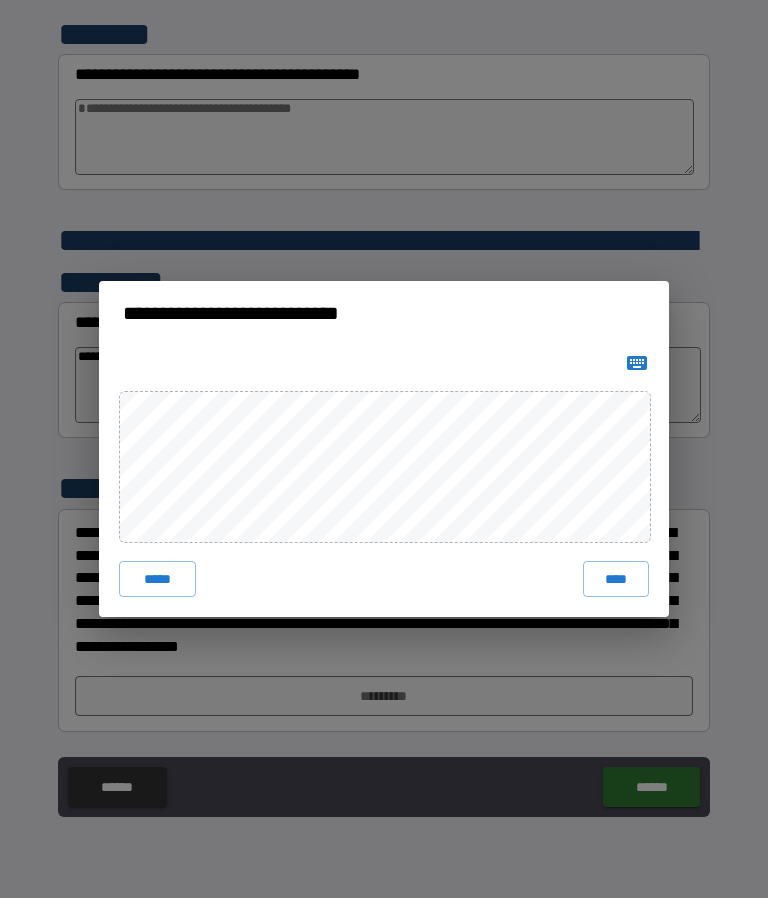 click on "****" at bounding box center (616, 579) 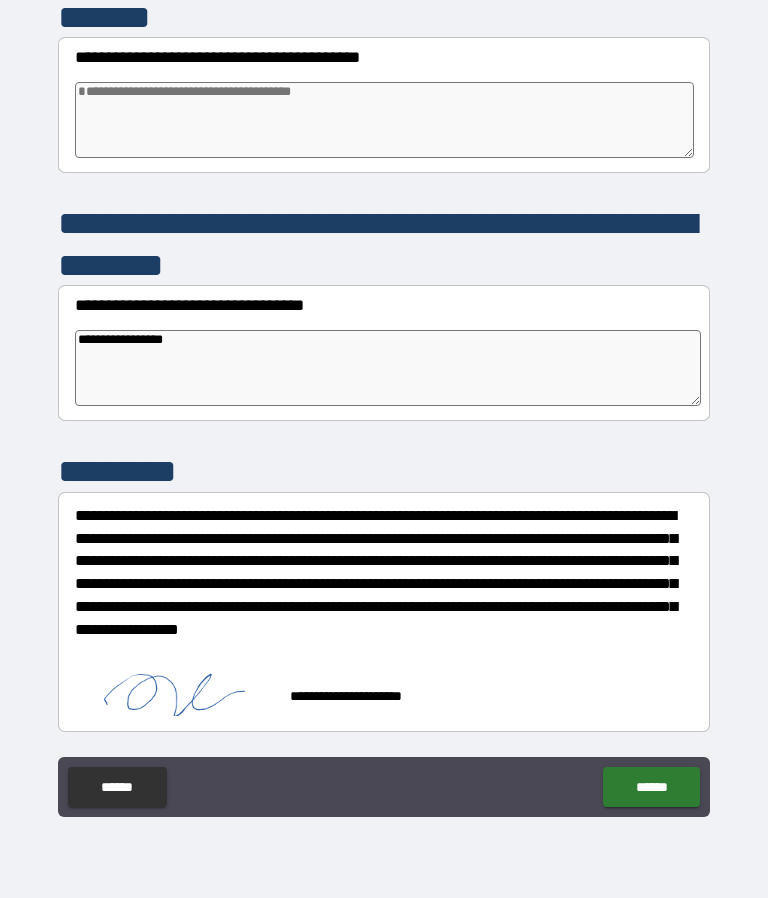 scroll, scrollTop: 13491, scrollLeft: 0, axis: vertical 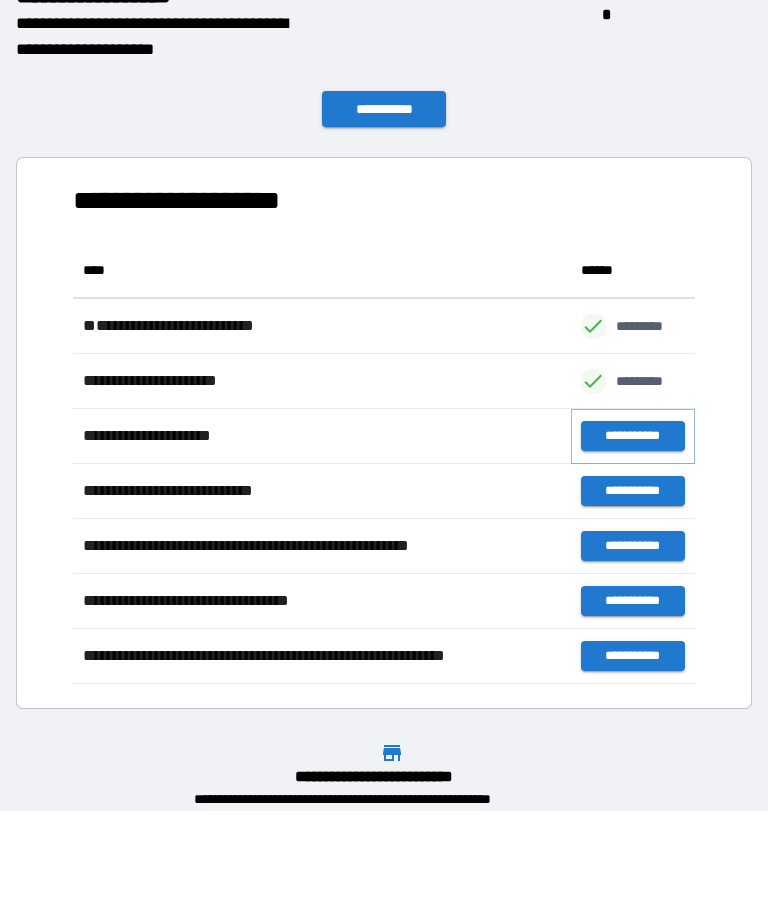 click on "**********" at bounding box center [633, 436] 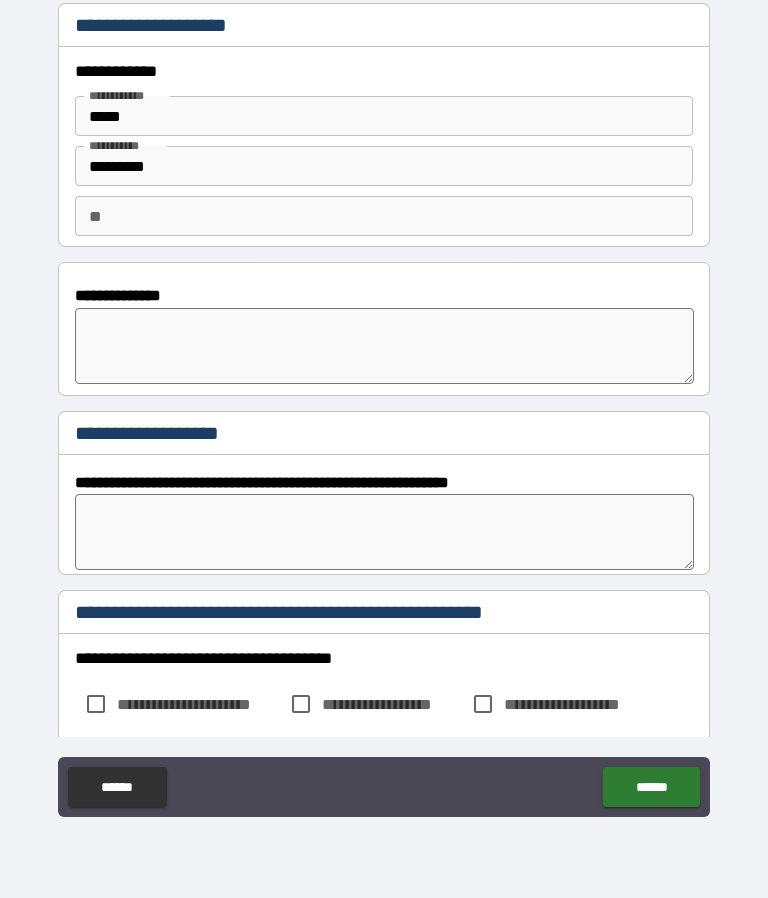 click at bounding box center [384, 346] 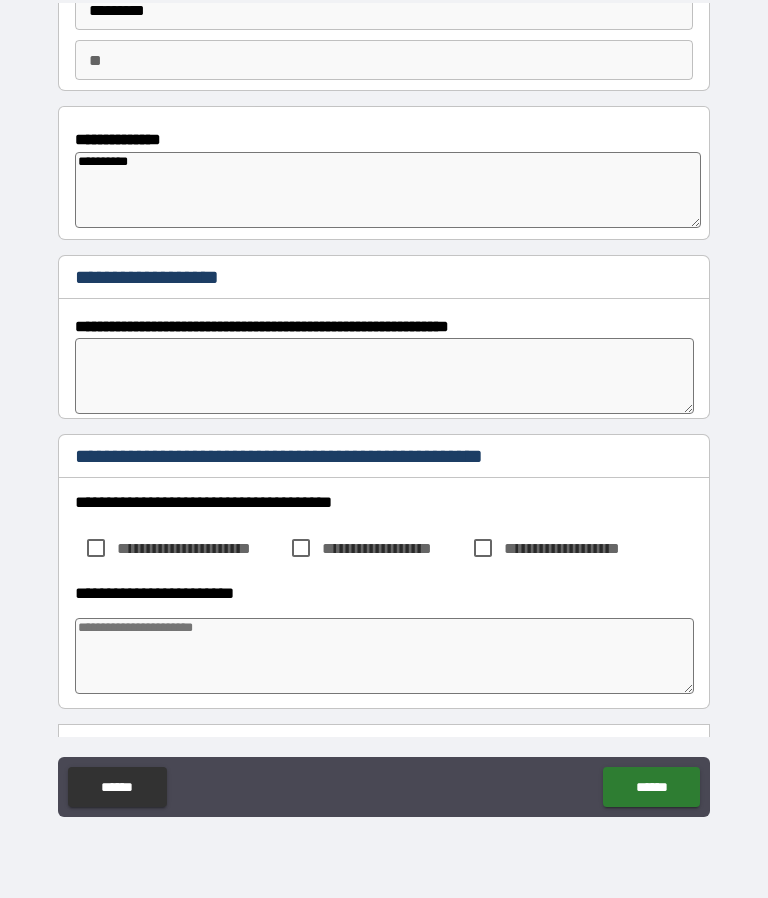 scroll, scrollTop: 159, scrollLeft: 0, axis: vertical 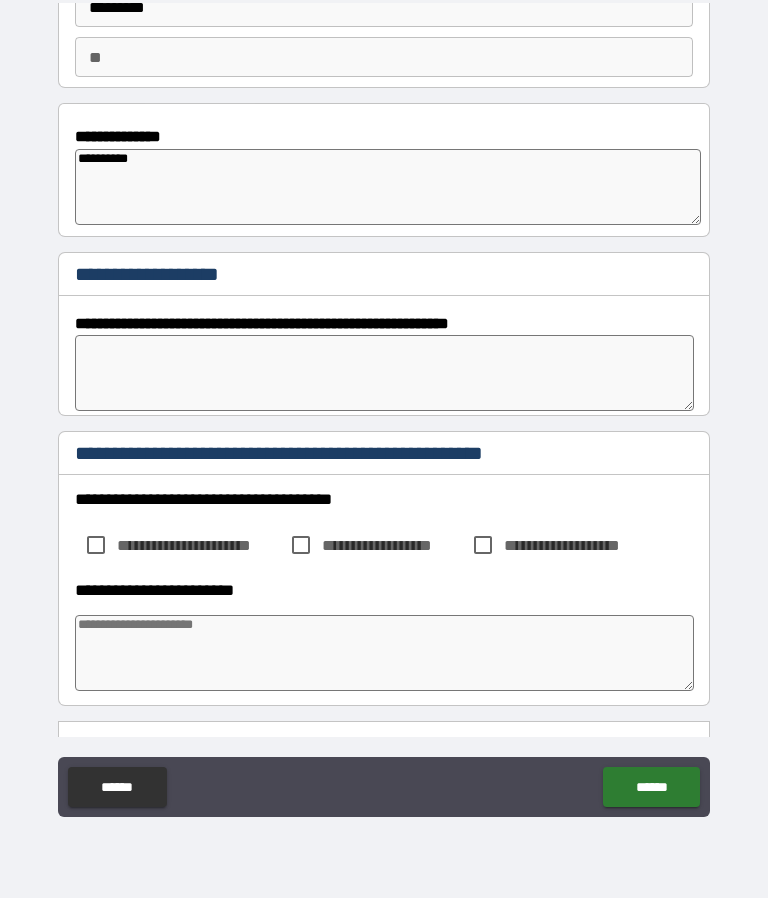 click at bounding box center (384, 373) 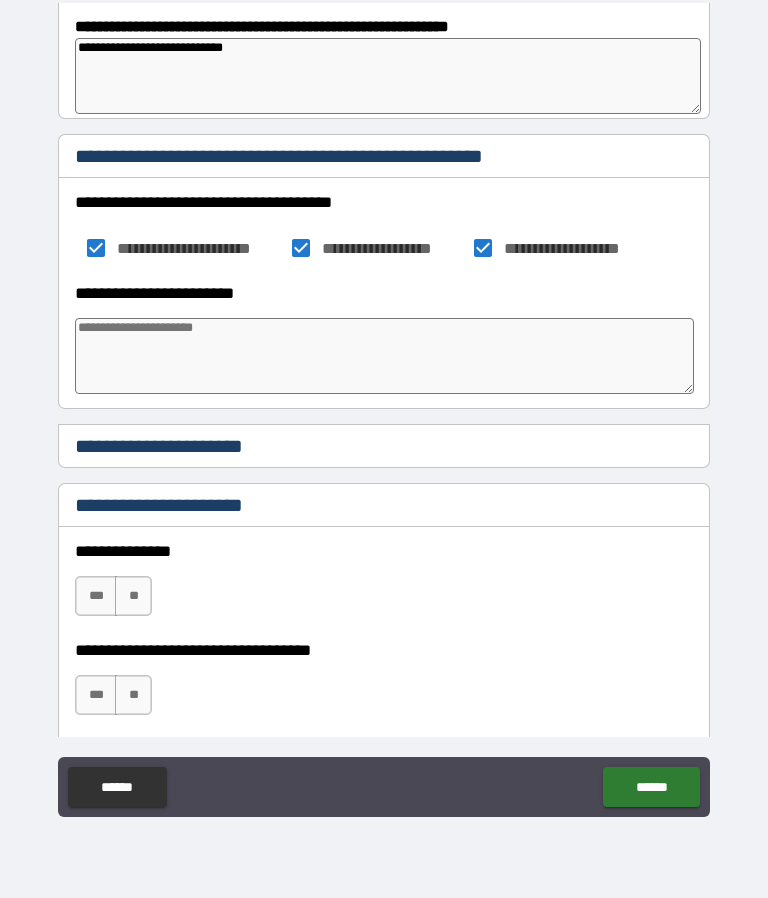 scroll, scrollTop: 457, scrollLeft: 0, axis: vertical 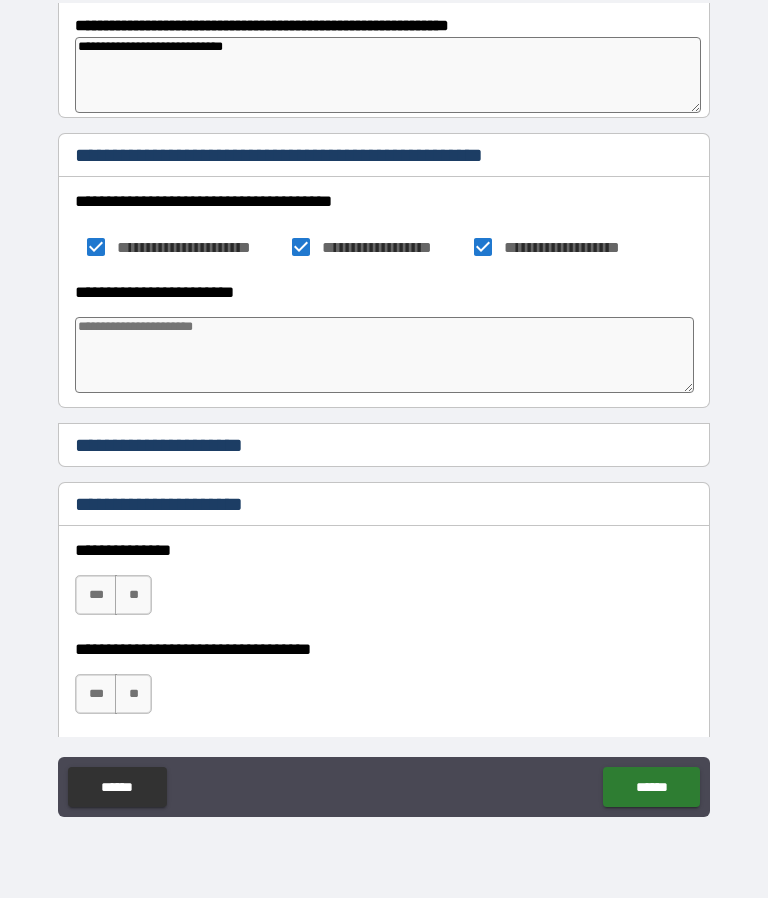 click on "**" at bounding box center (133, 595) 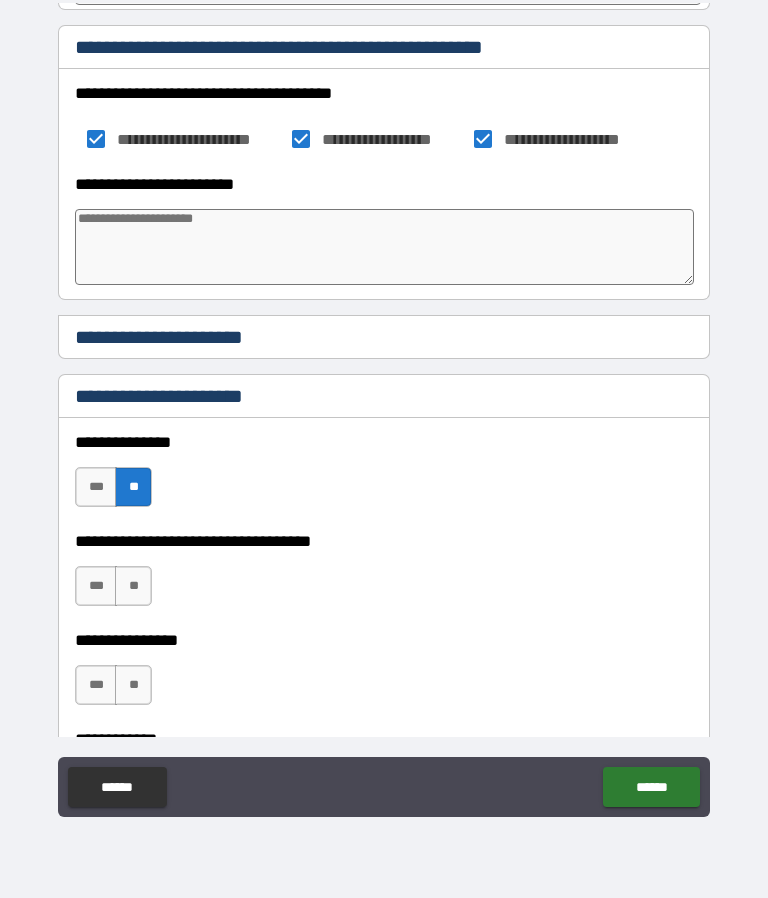 click on "**" at bounding box center (133, 586) 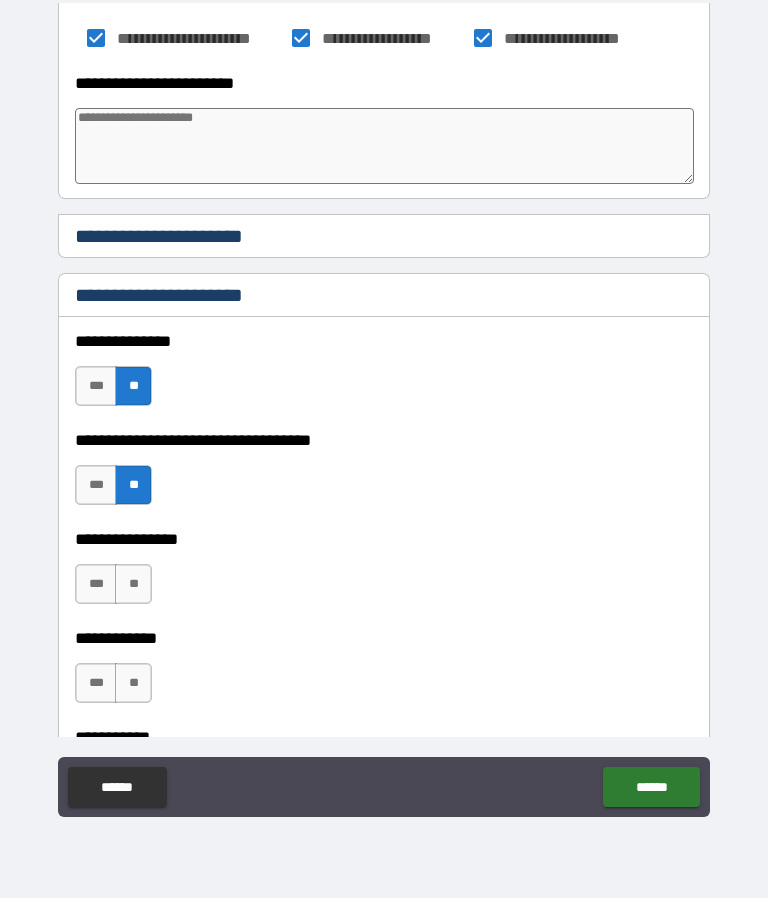 scroll, scrollTop: 678, scrollLeft: 0, axis: vertical 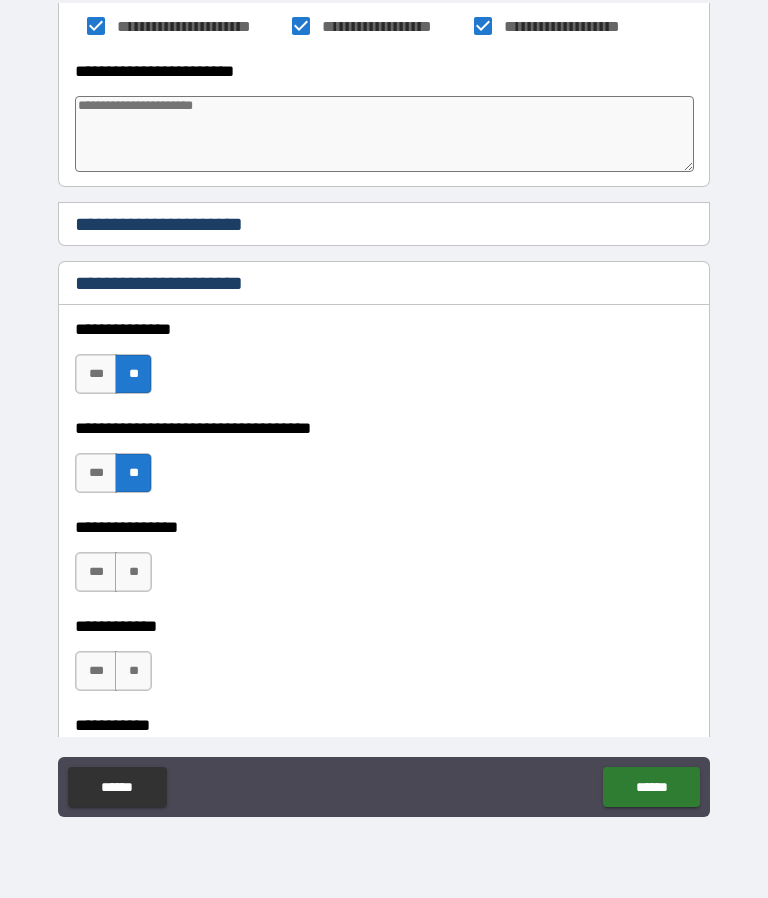 click on "**" at bounding box center [133, 572] 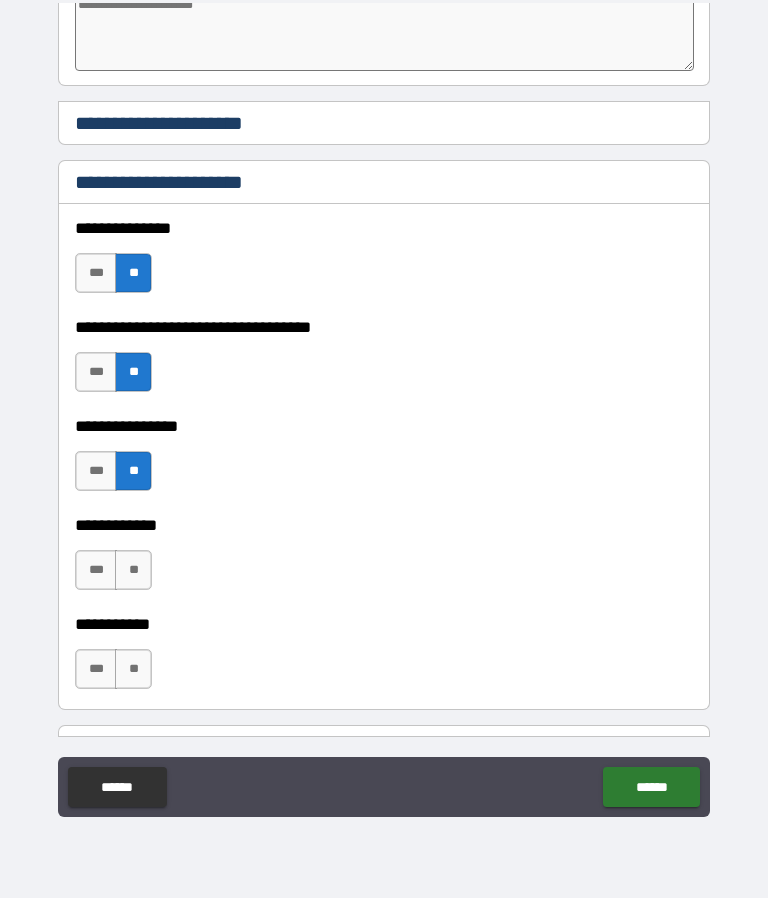 scroll, scrollTop: 779, scrollLeft: 0, axis: vertical 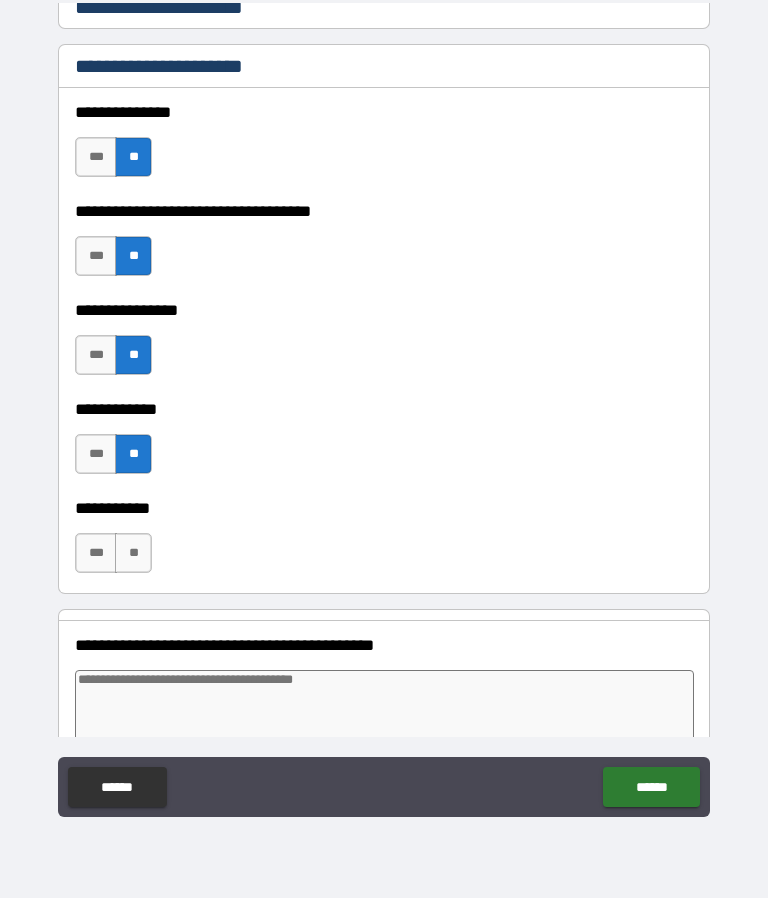 click on "**" at bounding box center [133, 553] 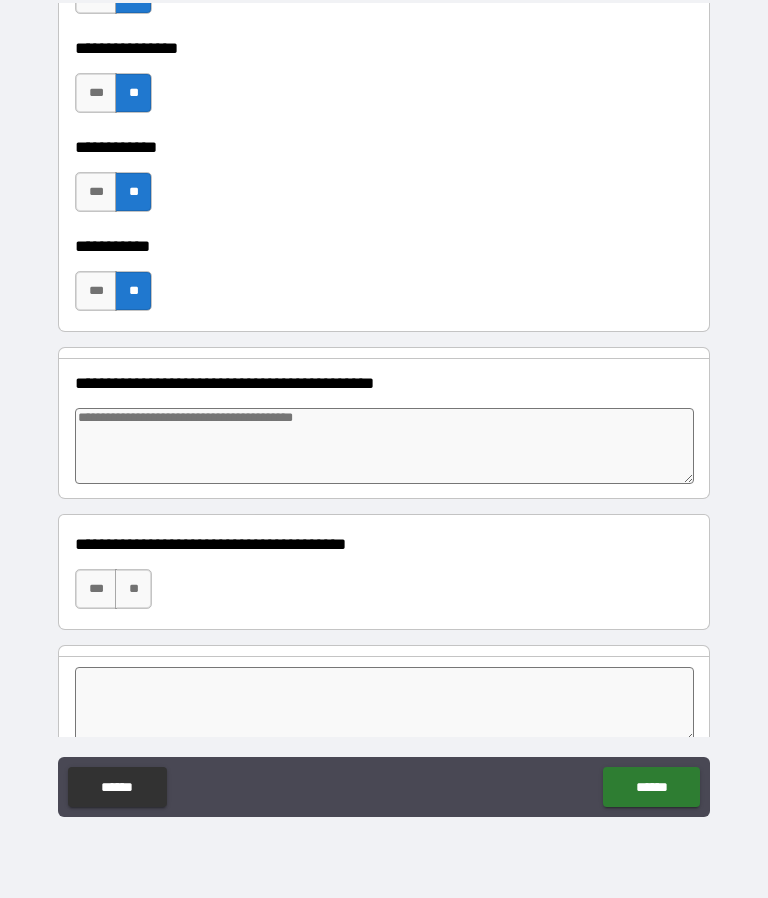 scroll, scrollTop: 1160, scrollLeft: 0, axis: vertical 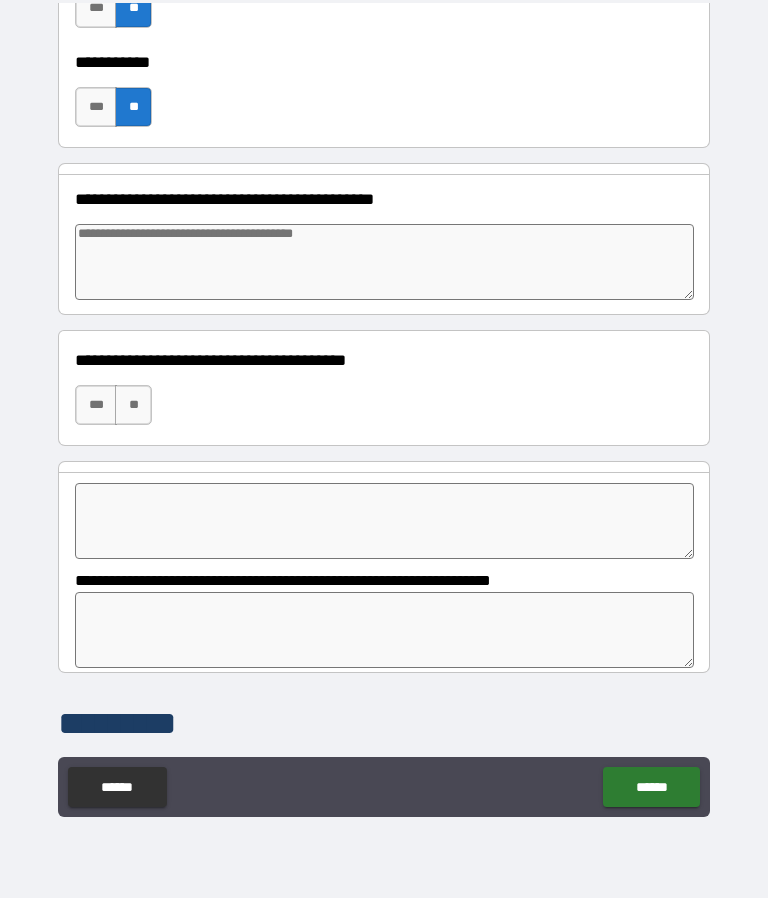 click on "**" at bounding box center (133, 405) 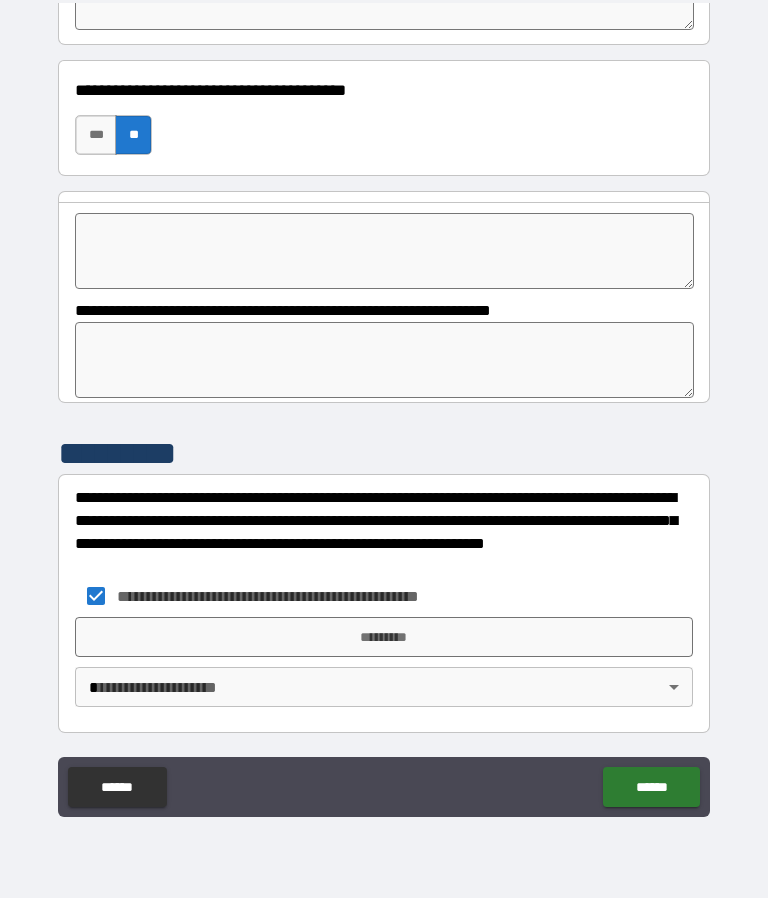 scroll, scrollTop: 1611, scrollLeft: 0, axis: vertical 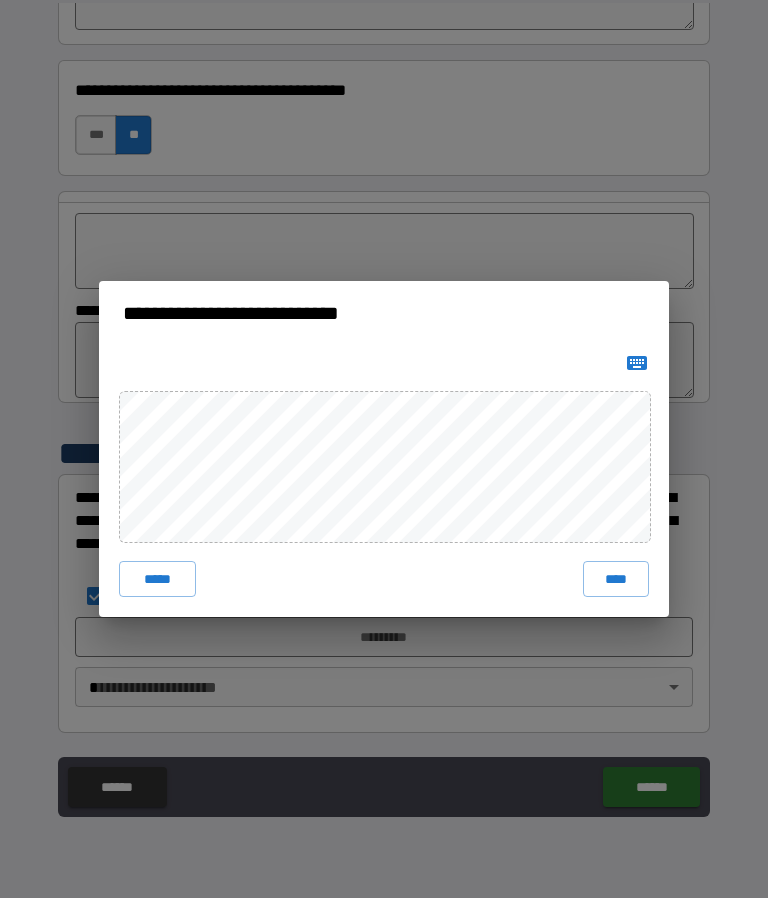 click on "****" at bounding box center (616, 579) 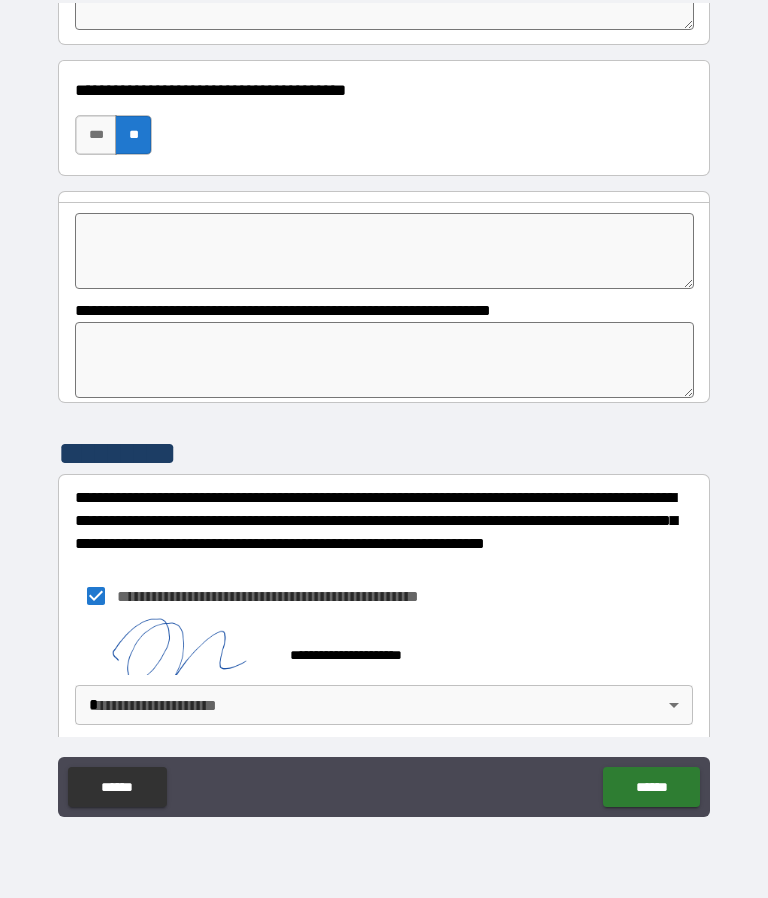 click on "**********" at bounding box center [384, 405] 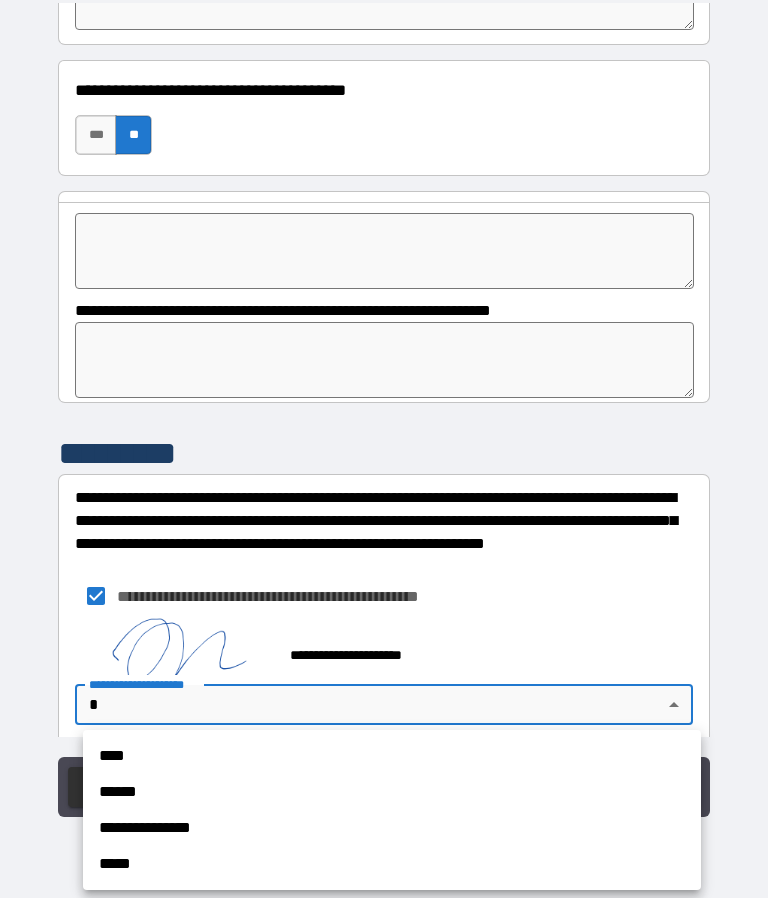 click on "****" at bounding box center (392, 756) 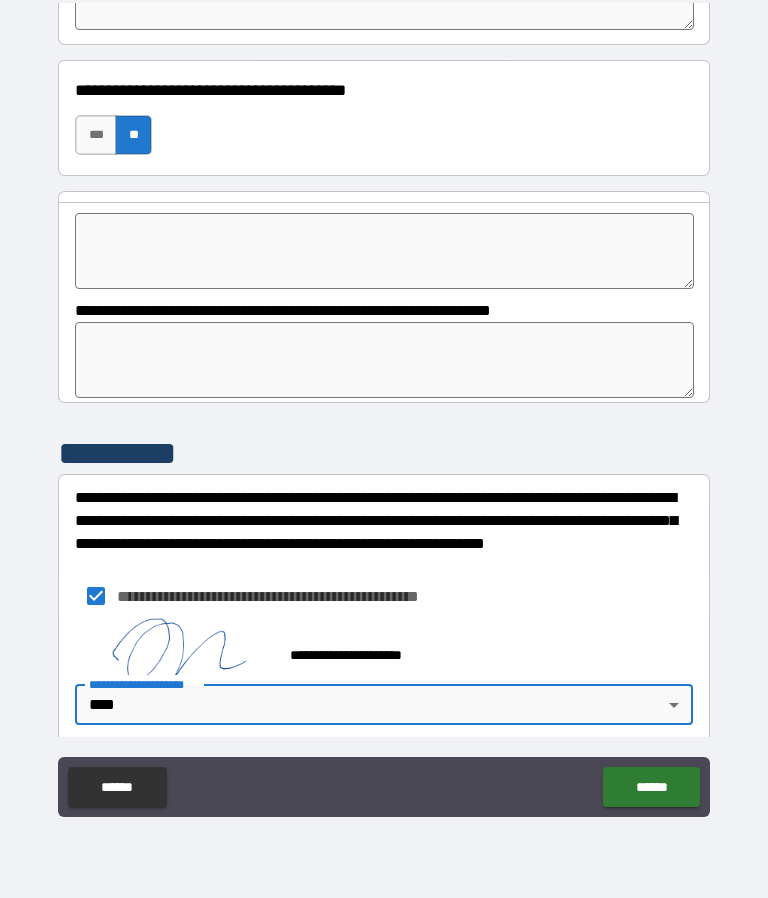 click on "******" at bounding box center (651, 787) 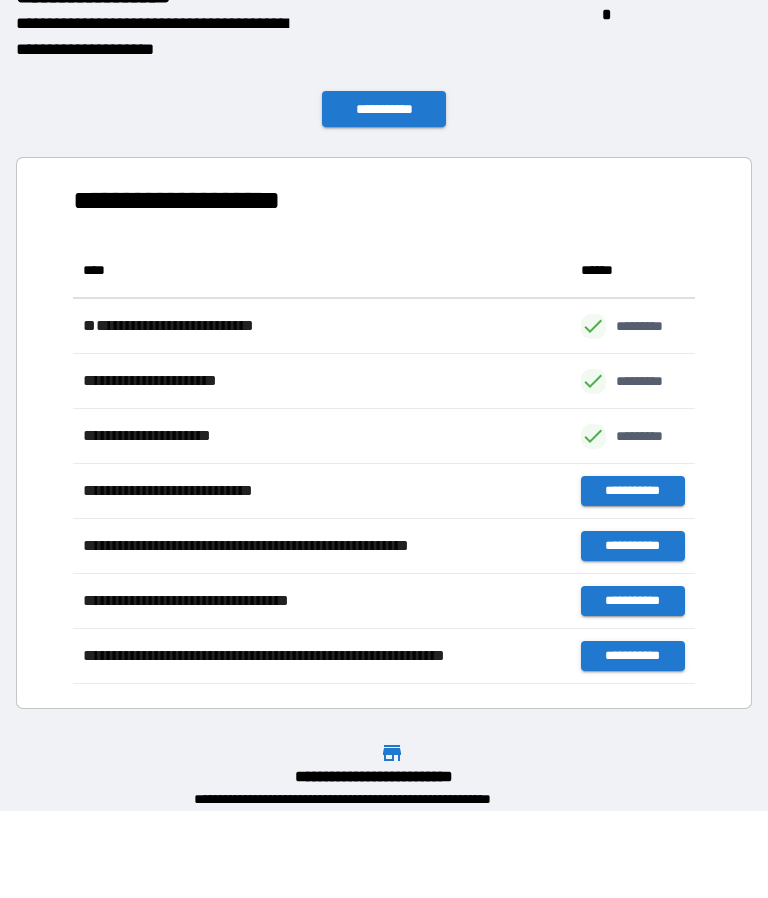 scroll, scrollTop: 441, scrollLeft: 622, axis: both 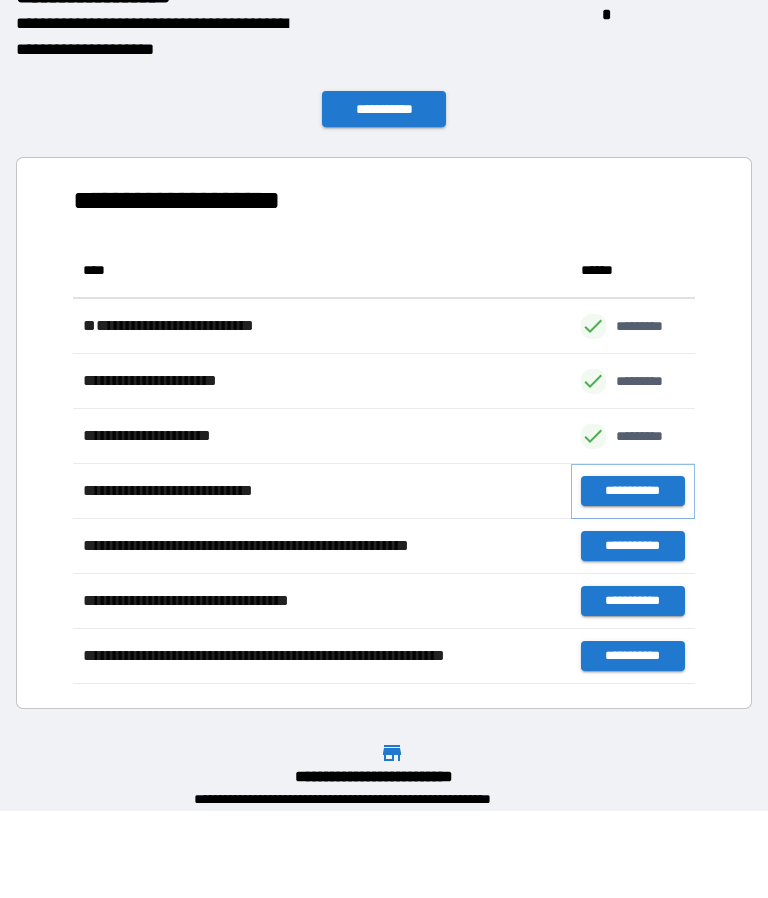 click on "**********" at bounding box center [633, 491] 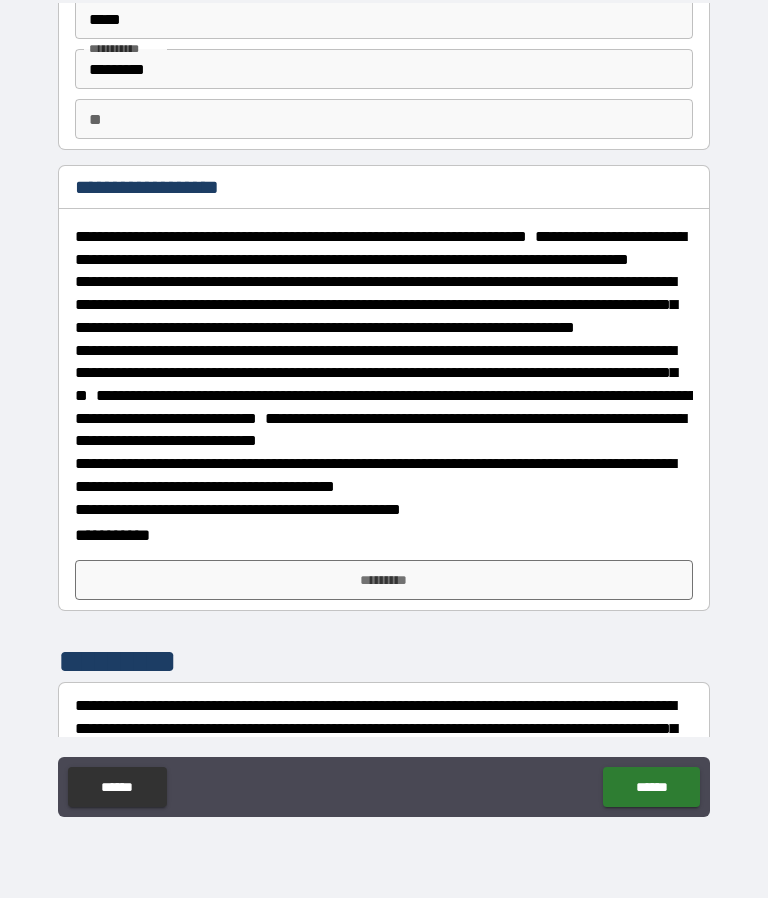 scroll, scrollTop: 98, scrollLeft: 0, axis: vertical 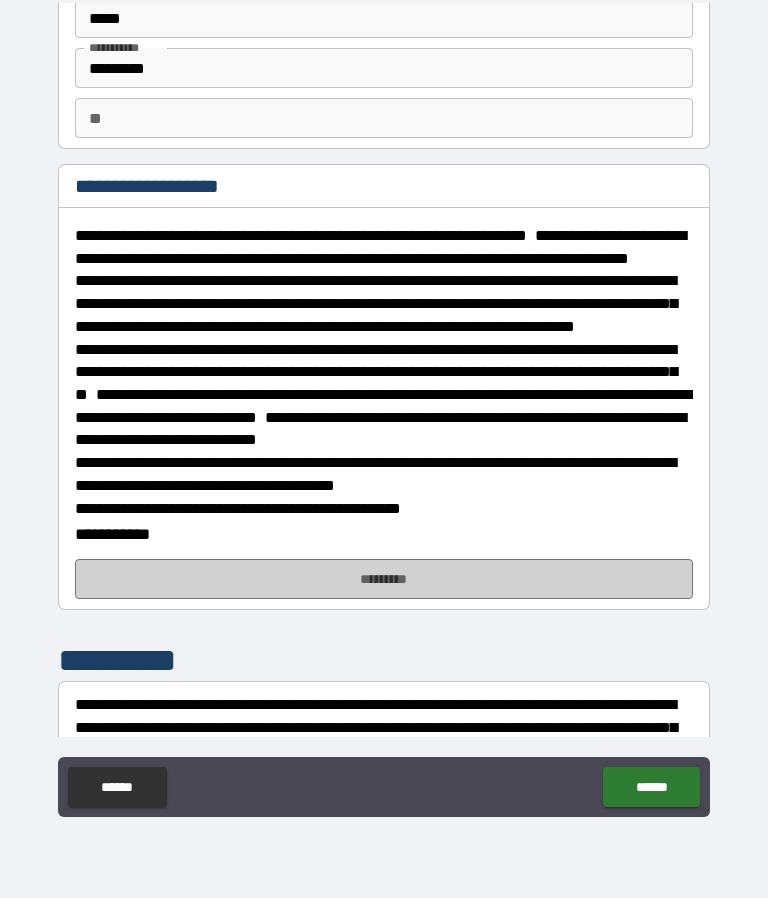 click on "*********" at bounding box center [384, 579] 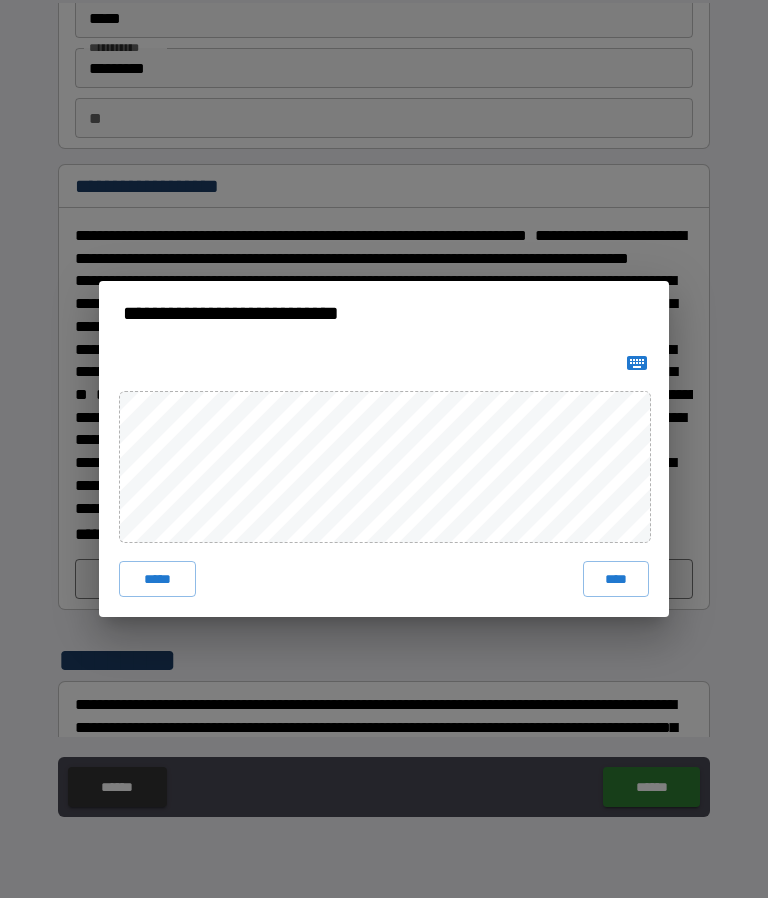 click on "****" at bounding box center [616, 579] 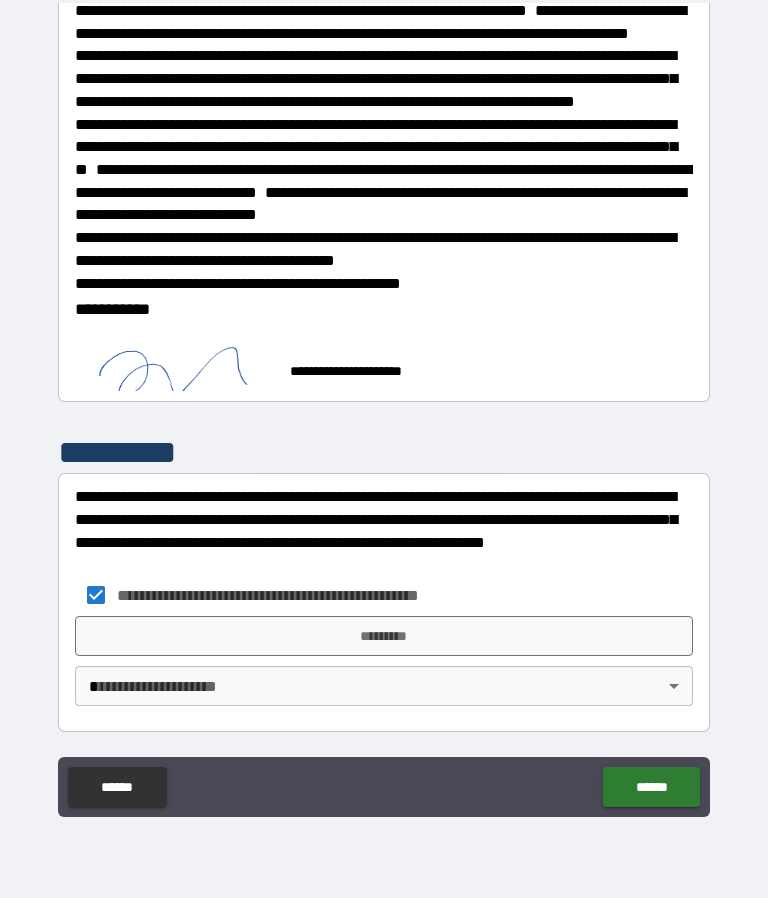 scroll, scrollTop: 358, scrollLeft: 0, axis: vertical 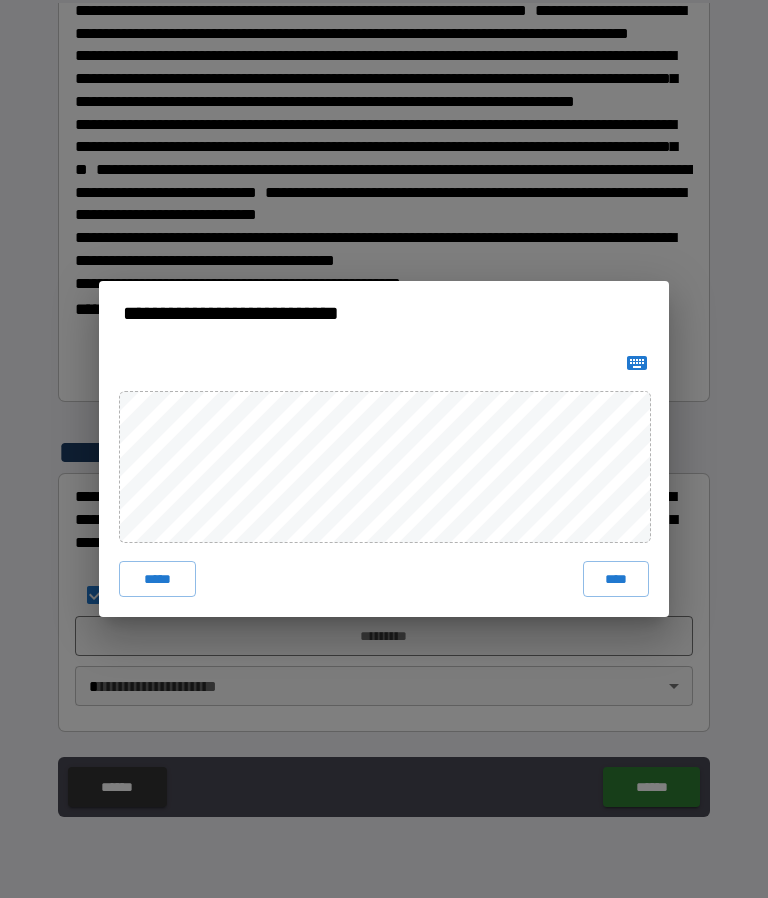click on "****" at bounding box center (616, 579) 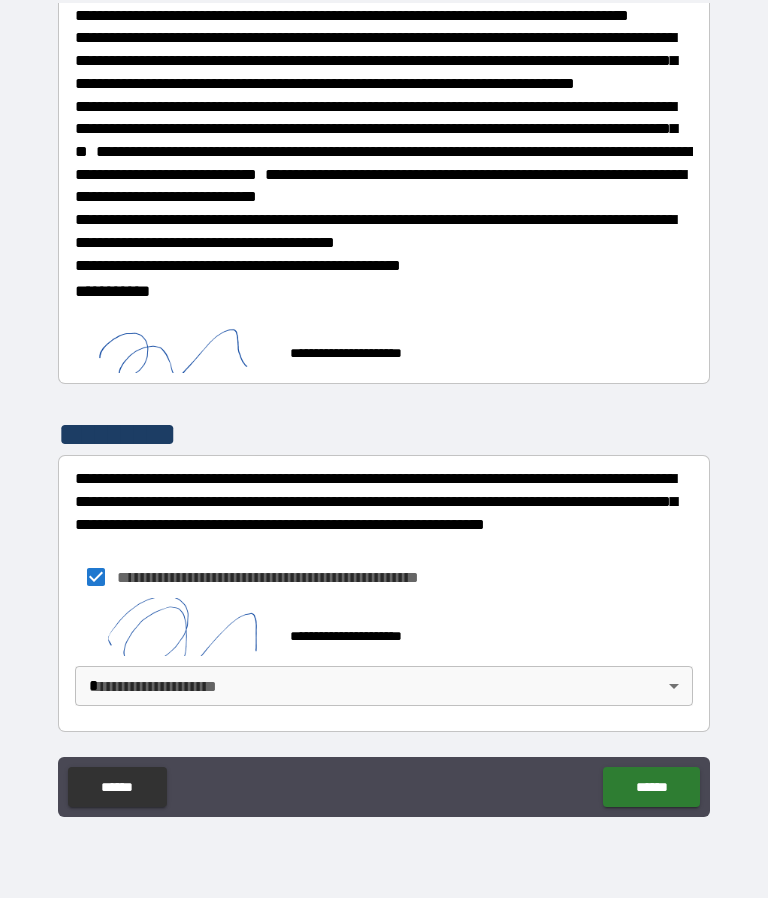 scroll, scrollTop: 375, scrollLeft: 0, axis: vertical 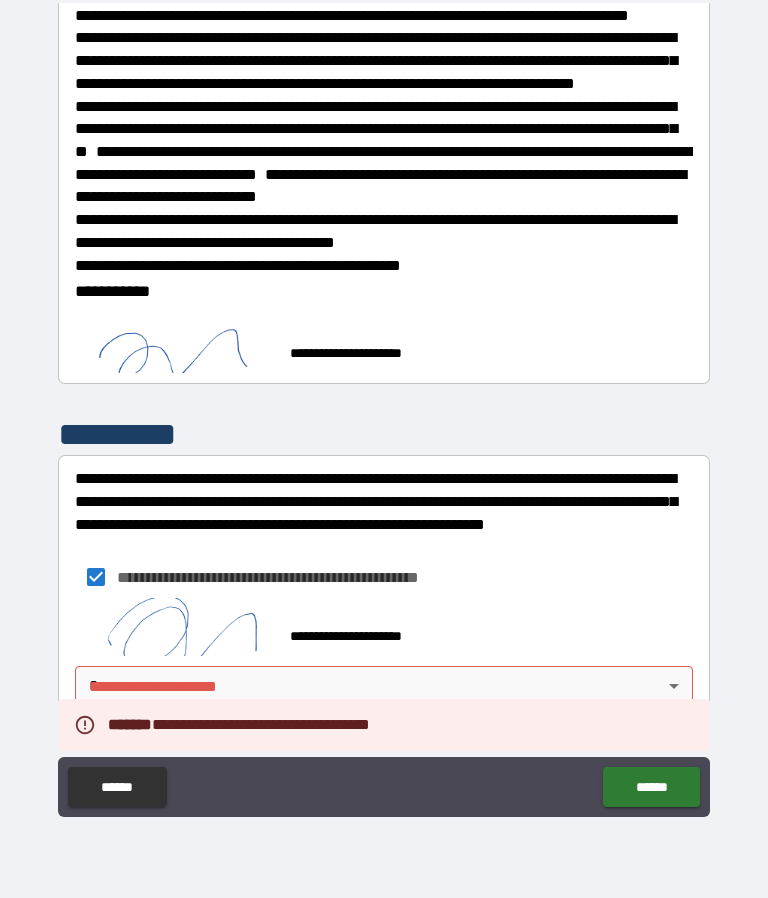 click on "**********" at bounding box center [384, 405] 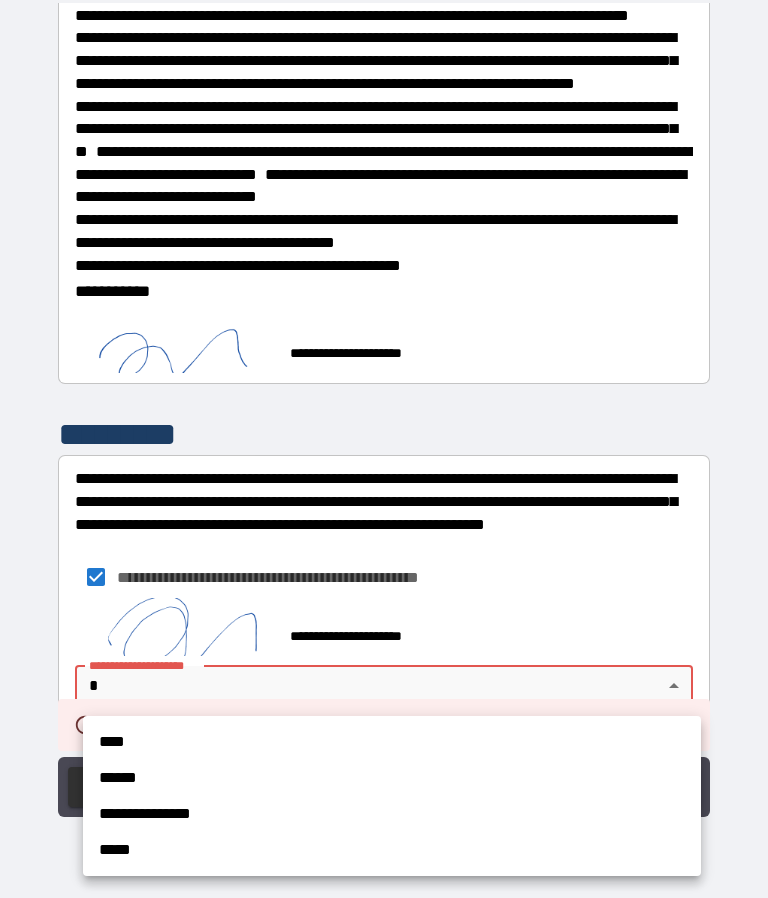 click on "****" at bounding box center [392, 742] 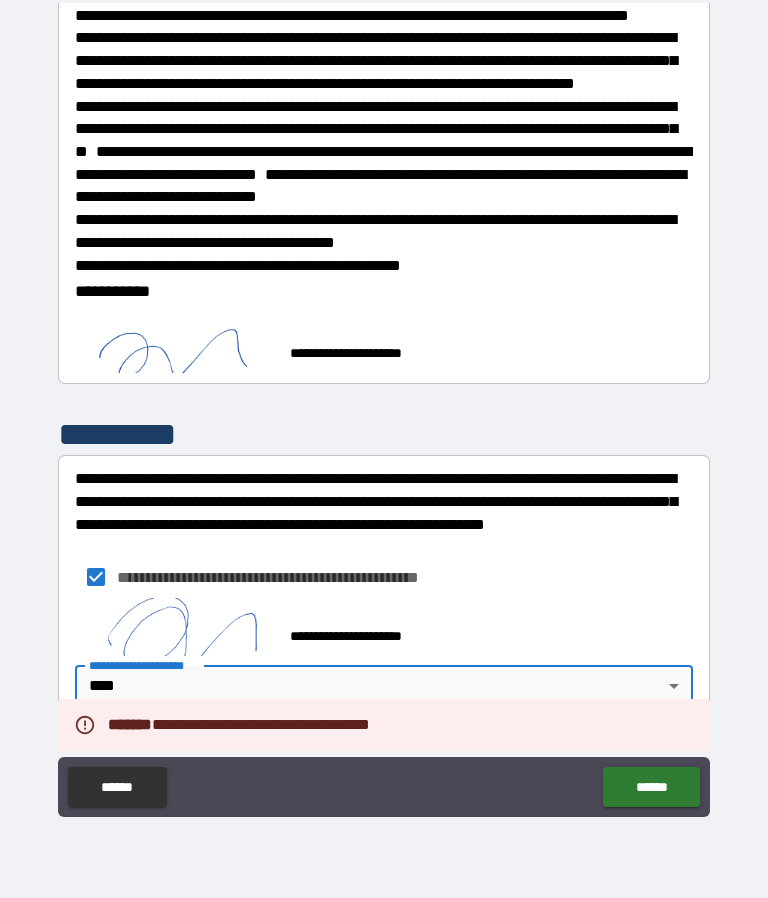 click on "******" at bounding box center [651, 787] 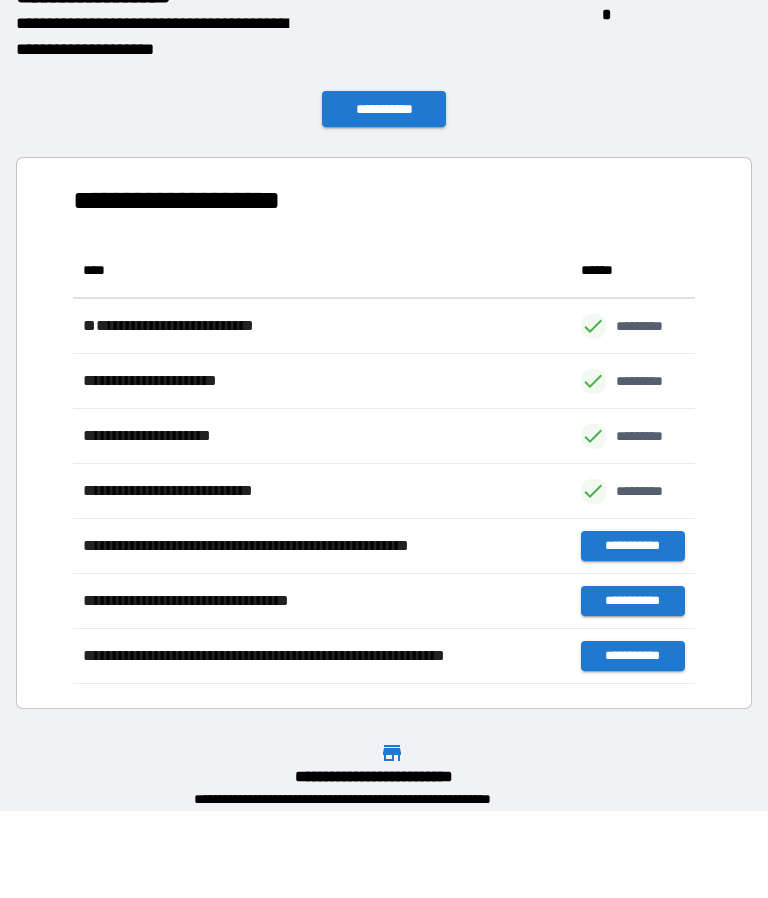 scroll, scrollTop: 1, scrollLeft: 1, axis: both 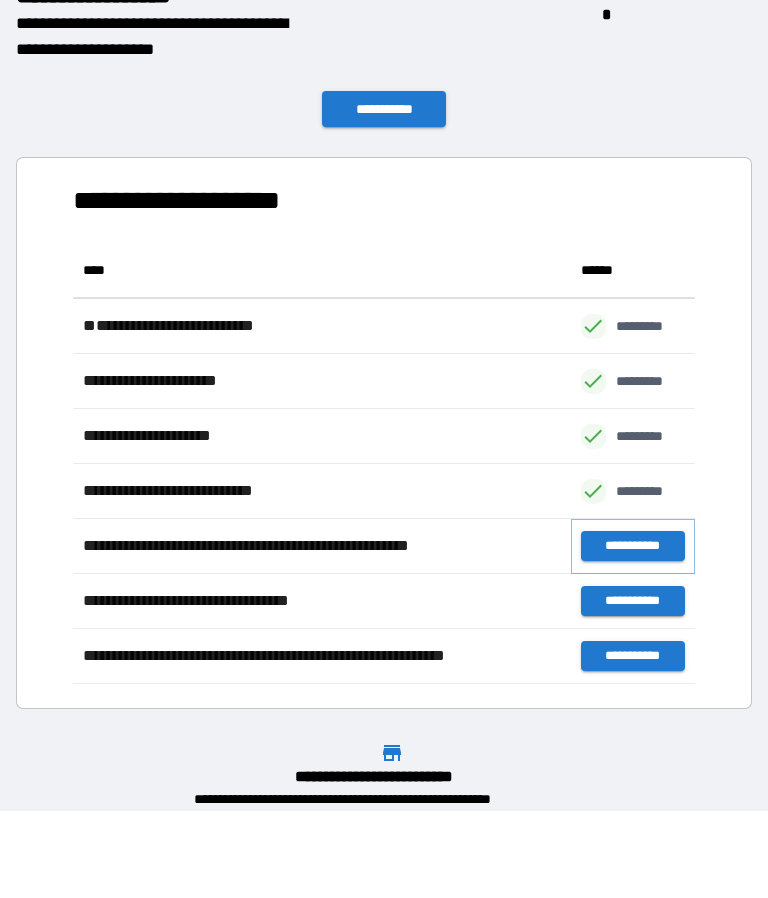 click on "**********" at bounding box center (633, 546) 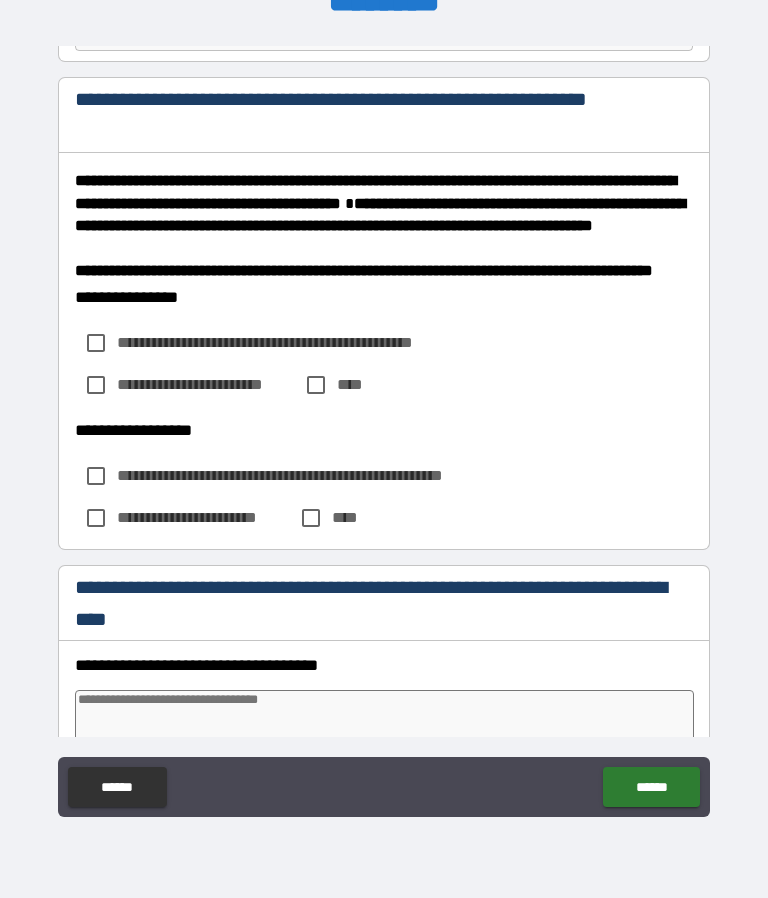 scroll, scrollTop: 230, scrollLeft: 0, axis: vertical 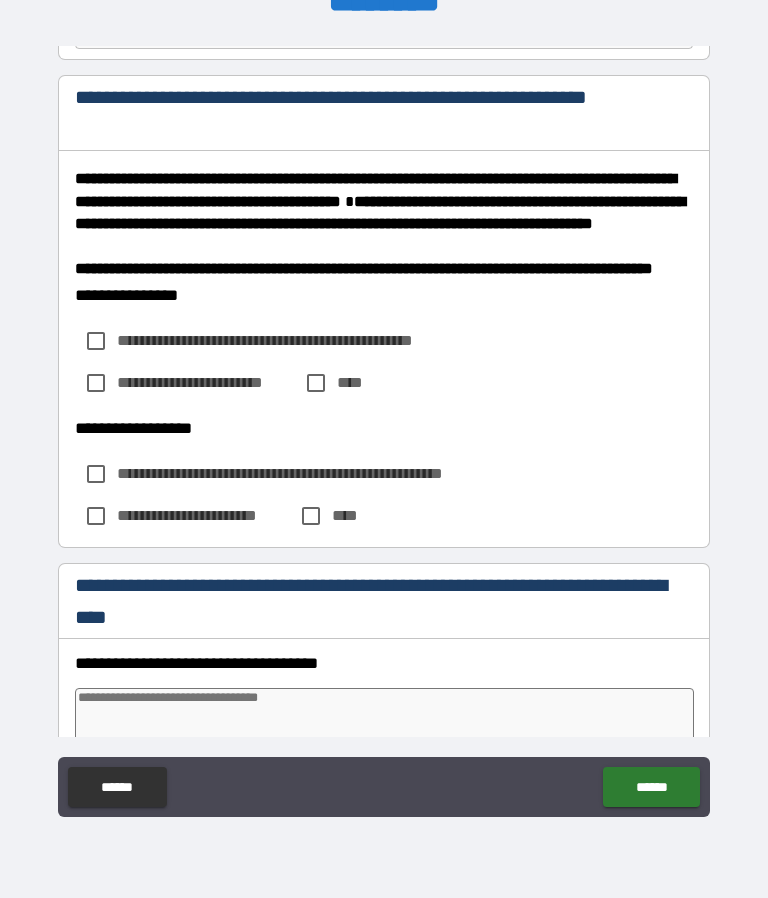 click on "**********" at bounding box center [299, 340] 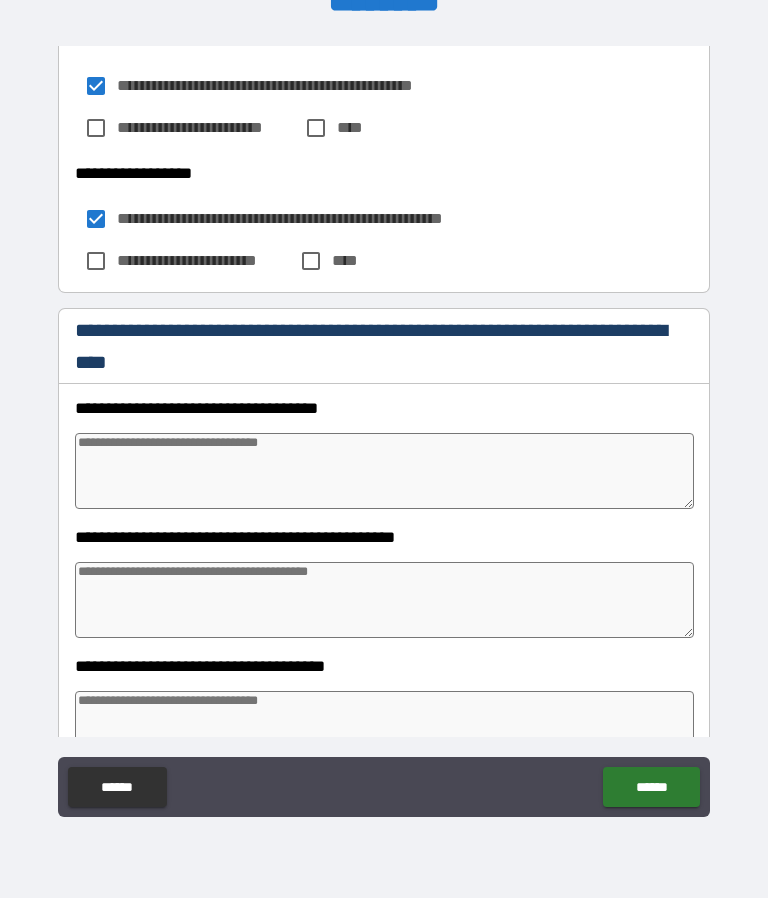 scroll, scrollTop: 487, scrollLeft: 0, axis: vertical 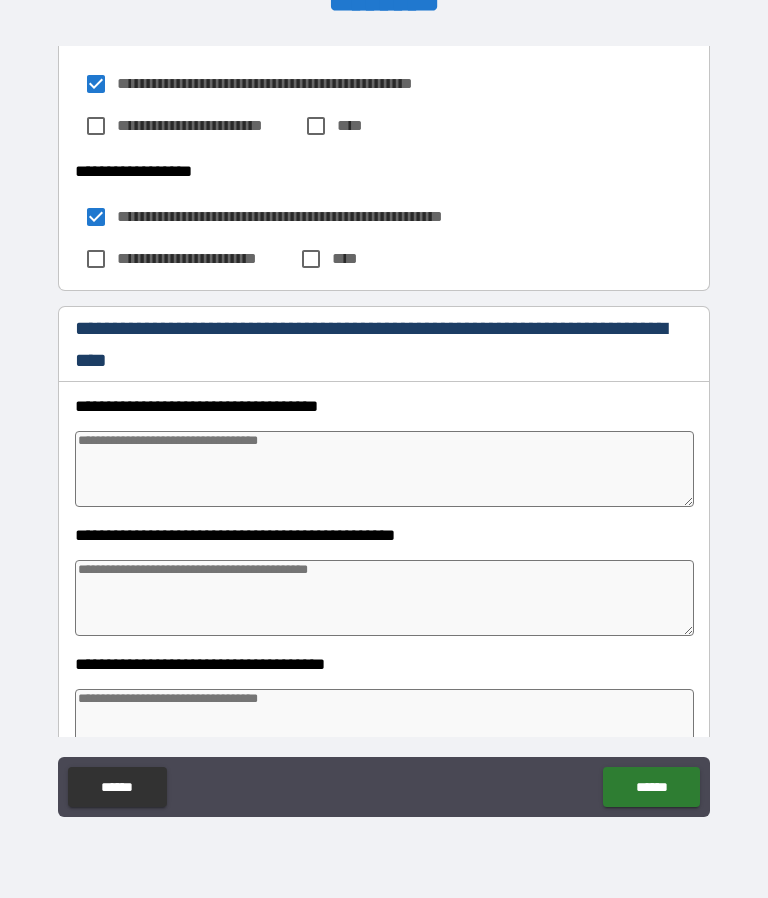 click at bounding box center [384, 469] 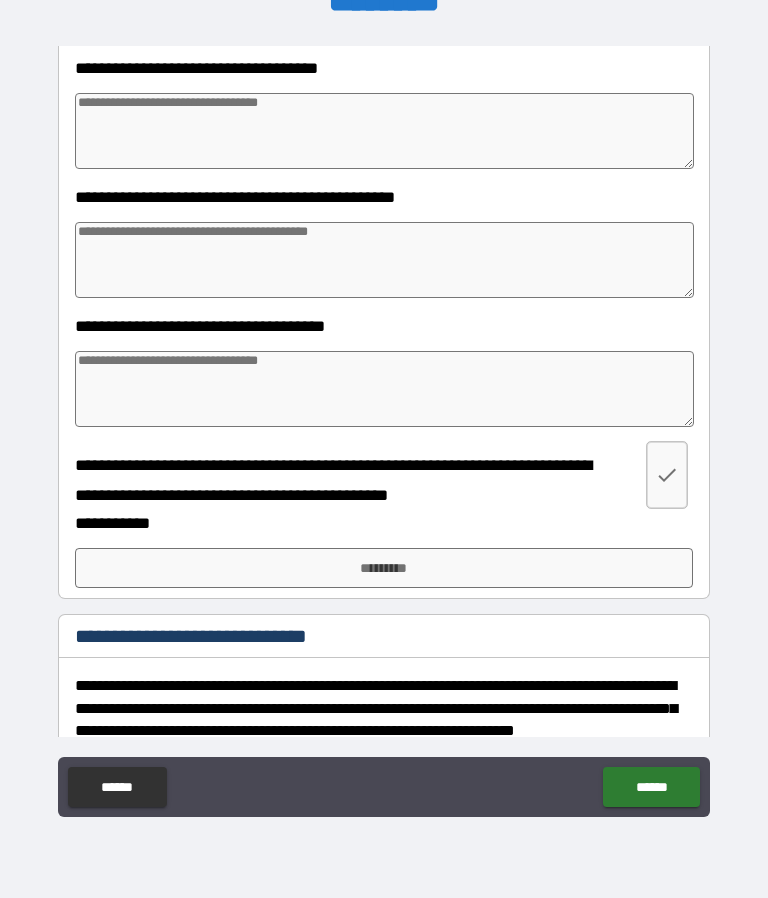 scroll, scrollTop: 827, scrollLeft: 0, axis: vertical 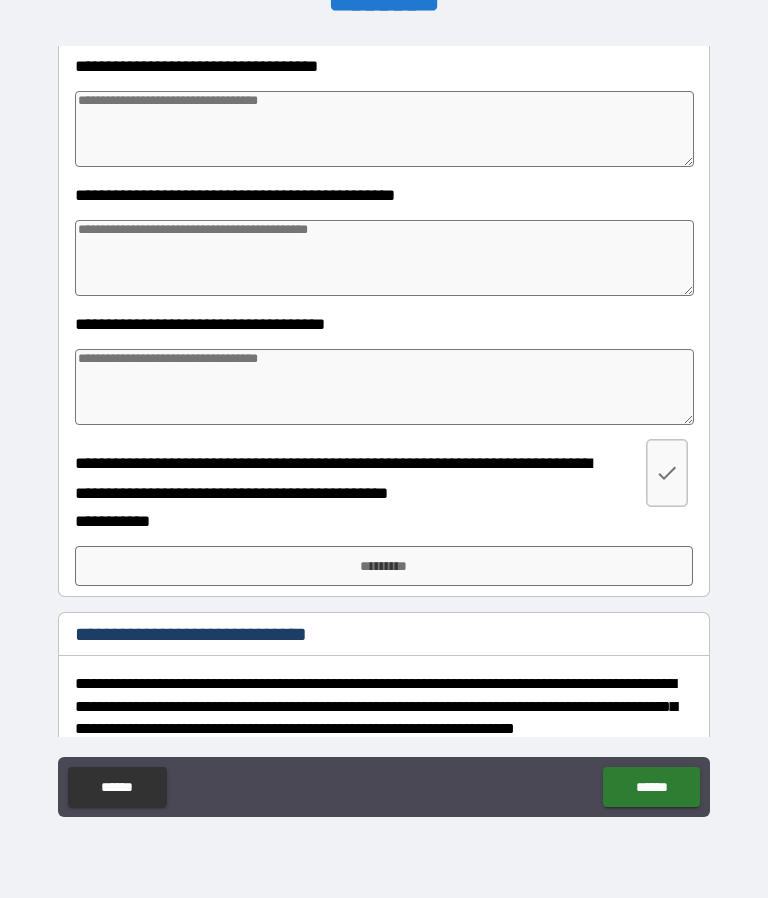 click at bounding box center (384, 129) 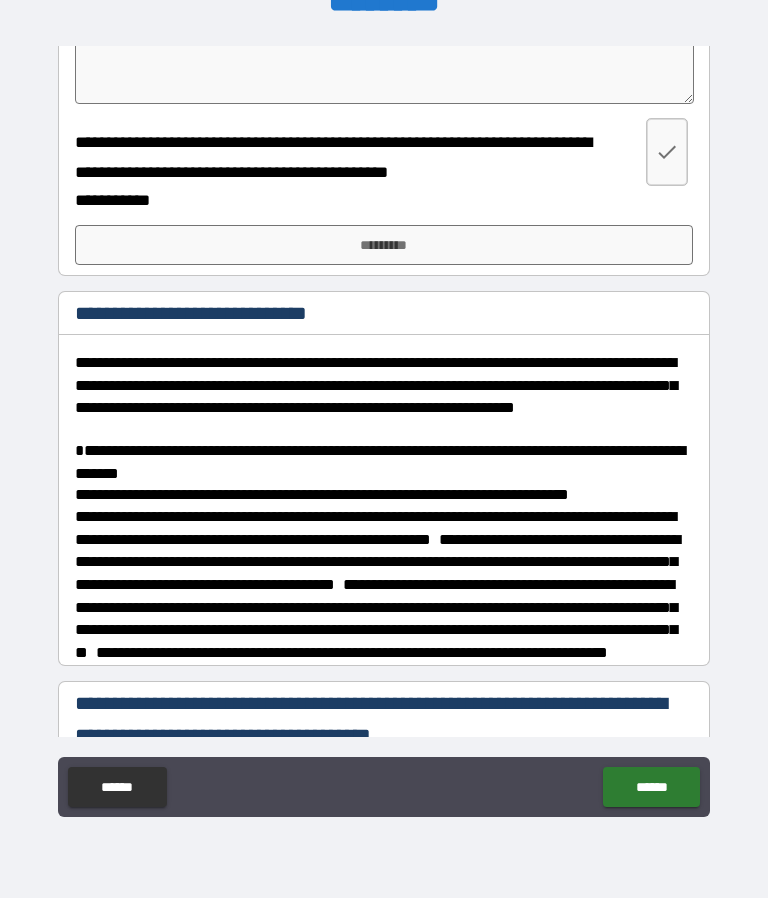 scroll, scrollTop: 1148, scrollLeft: 0, axis: vertical 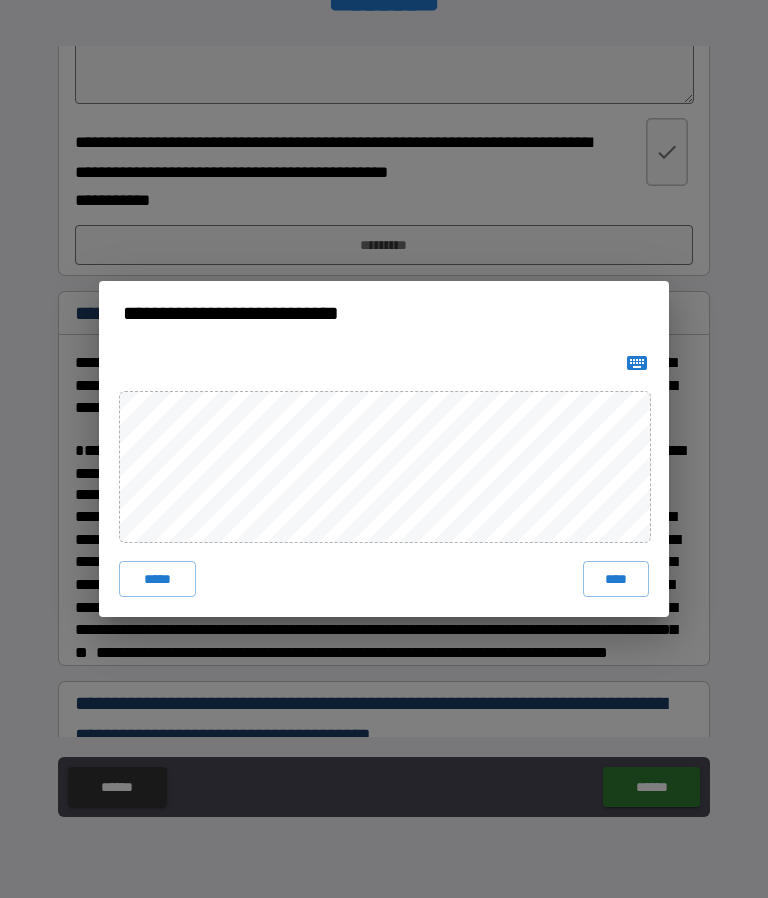 click on "****" at bounding box center [616, 579] 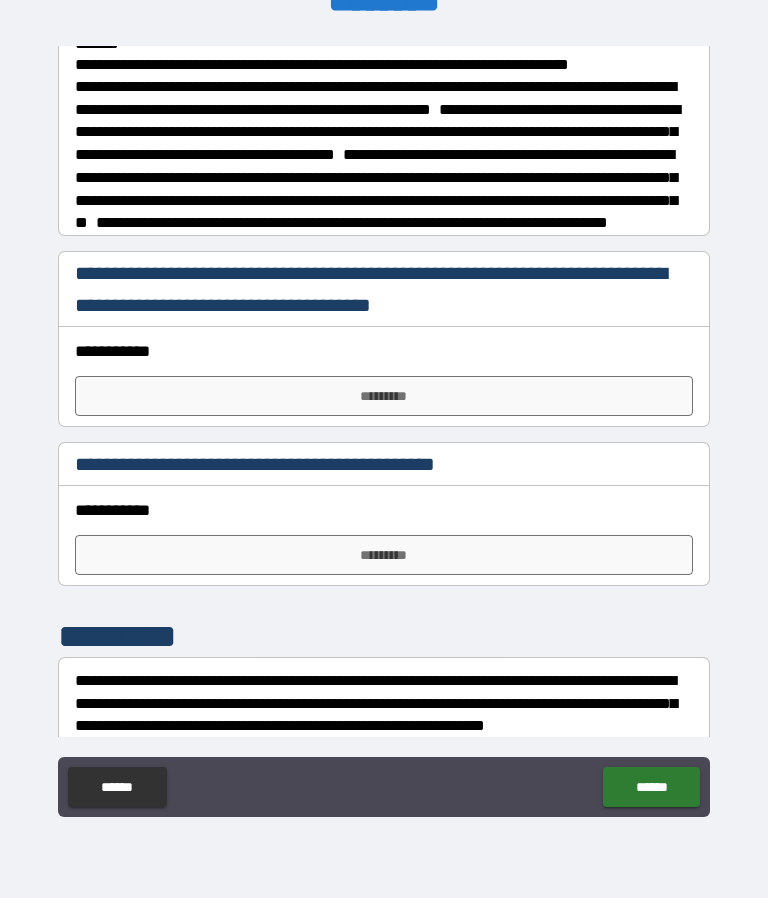 scroll, scrollTop: 1623, scrollLeft: 0, axis: vertical 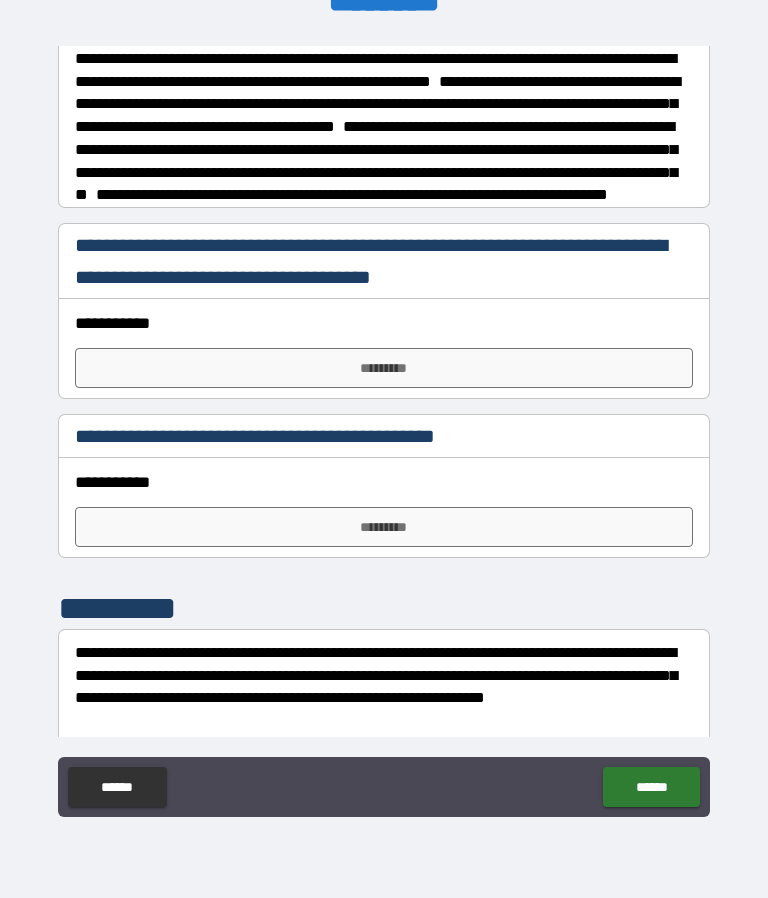click on "*********" at bounding box center (384, 368) 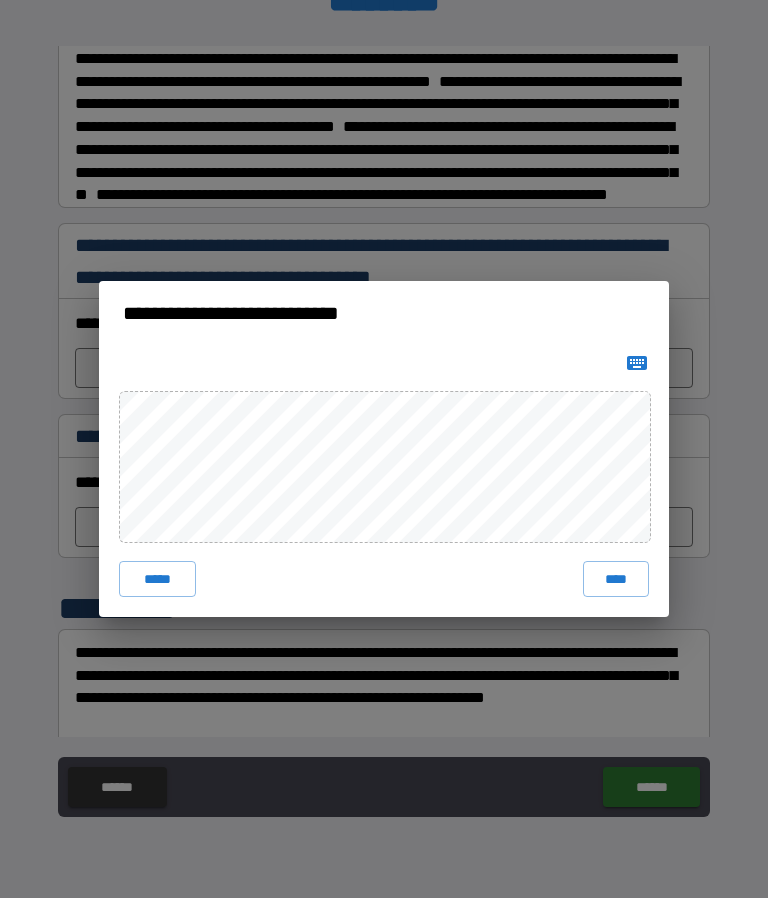 click on "****" at bounding box center [616, 579] 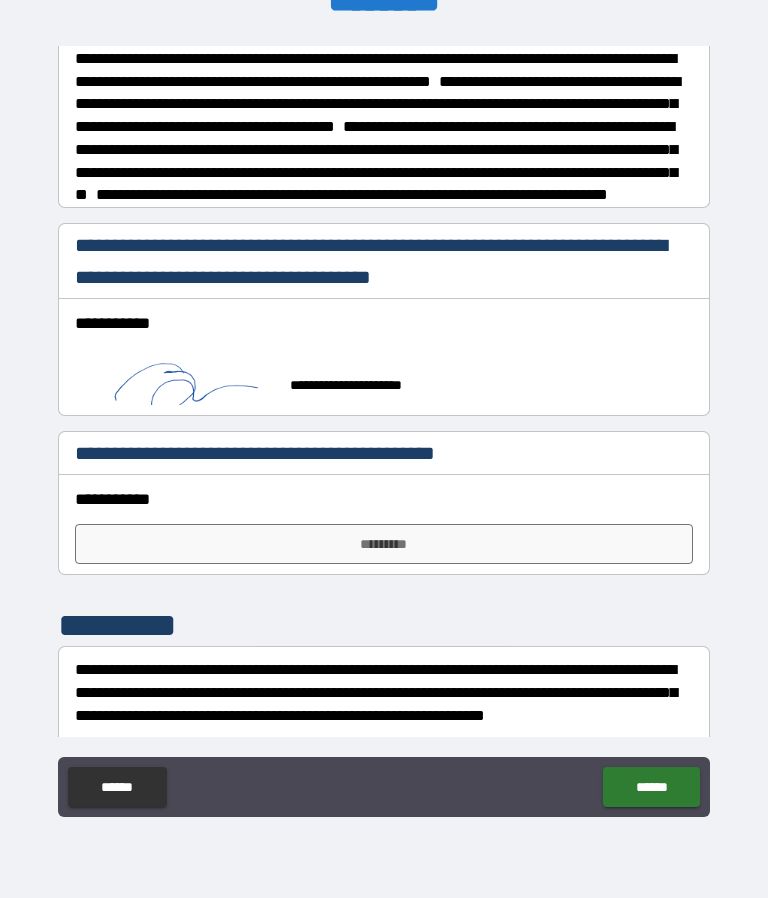 click on "*********" at bounding box center [384, 544] 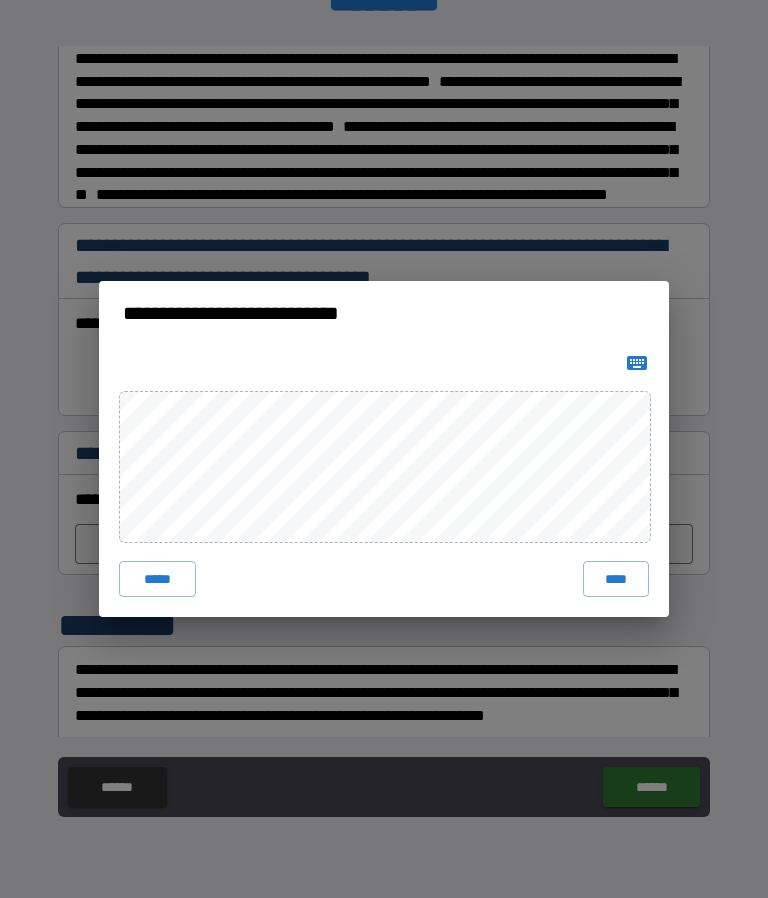 click on "****" at bounding box center (616, 579) 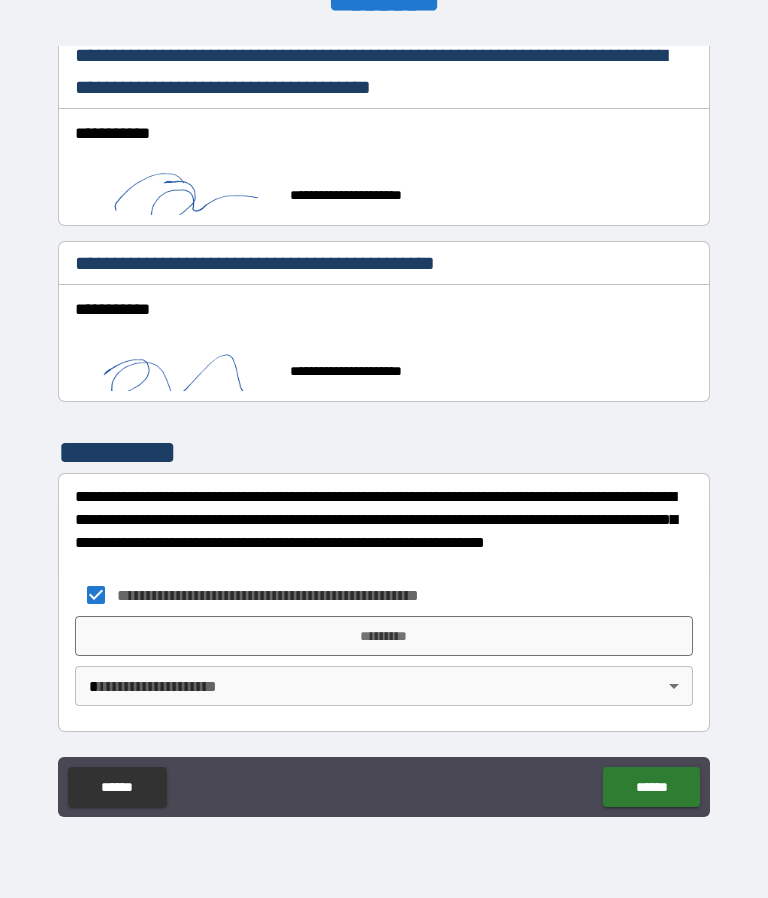 scroll, scrollTop: 1871, scrollLeft: 0, axis: vertical 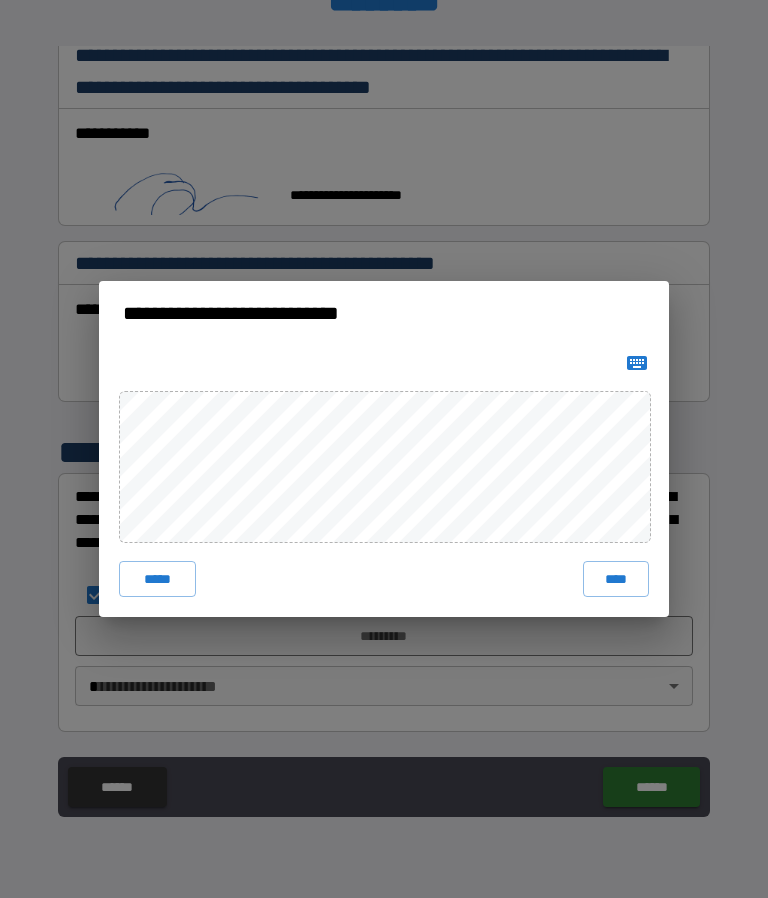 click on "****" at bounding box center (616, 579) 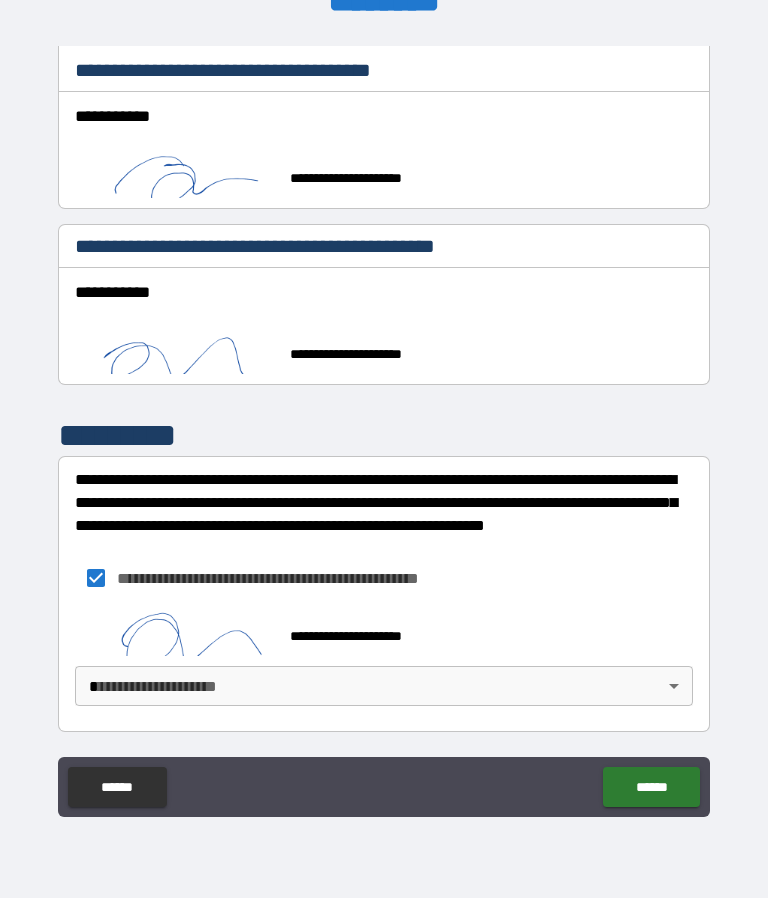 scroll, scrollTop: 1889, scrollLeft: 0, axis: vertical 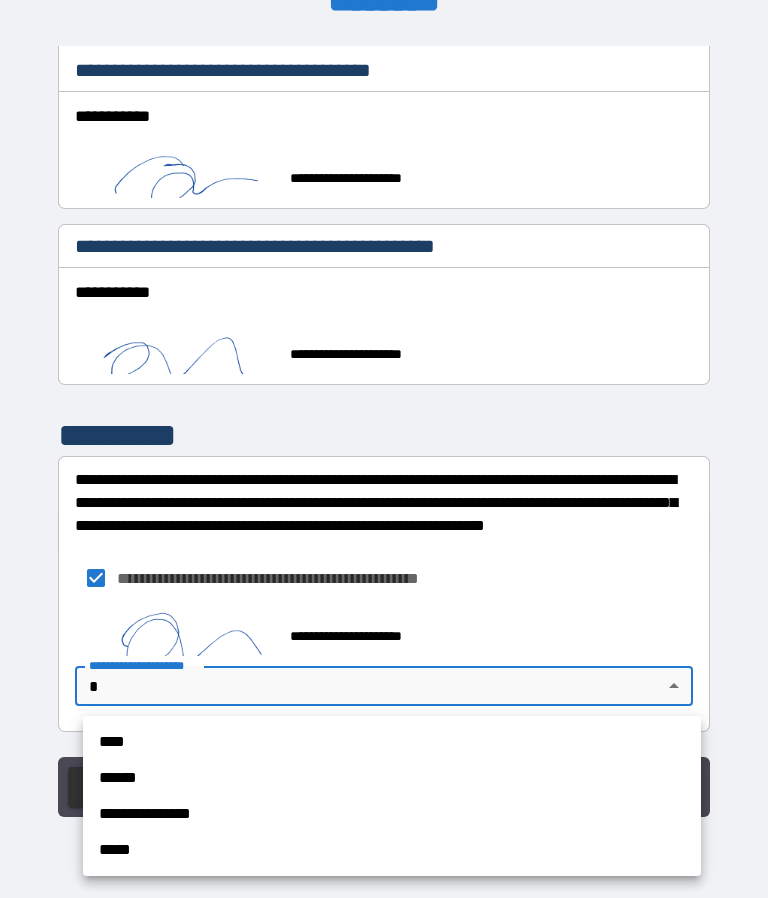 click on "****" at bounding box center [392, 742] 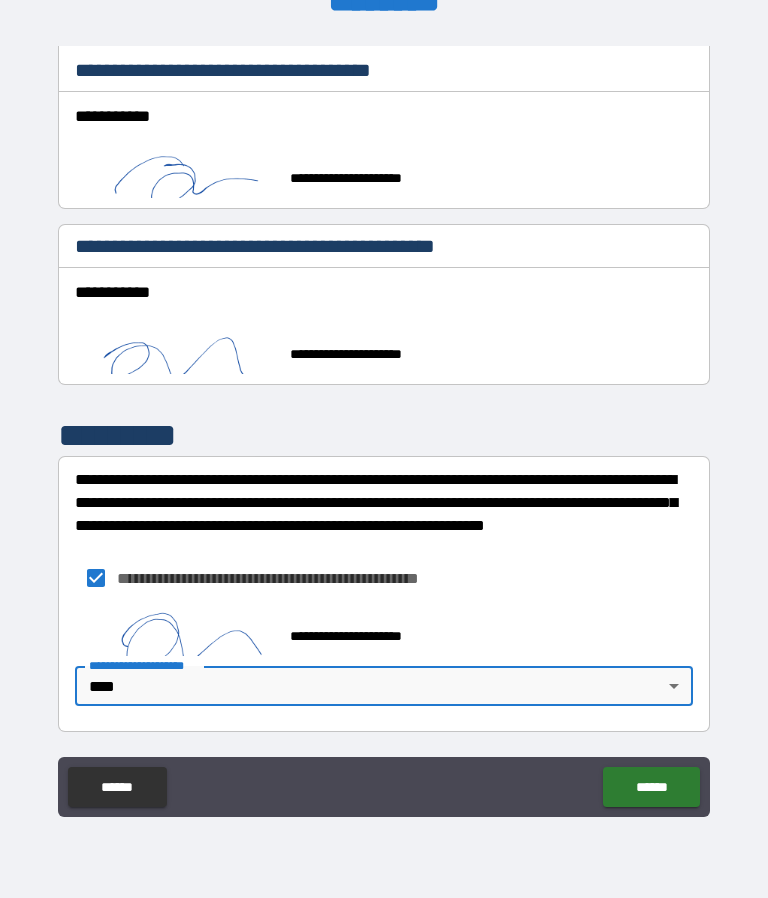 click on "******" at bounding box center (651, 787) 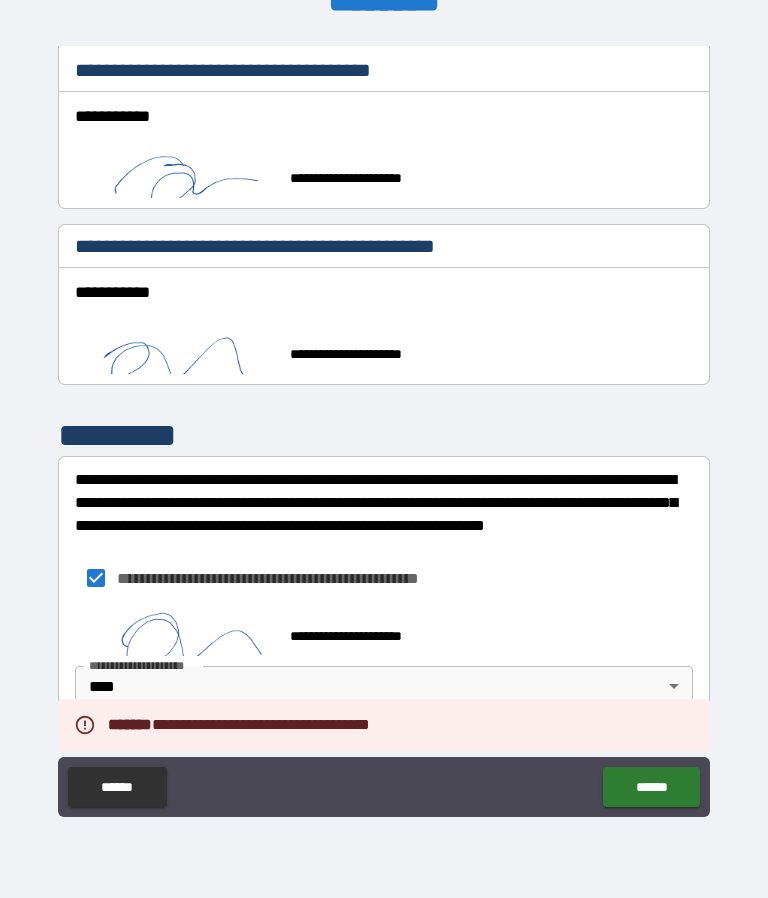scroll, scrollTop: 1889, scrollLeft: 0, axis: vertical 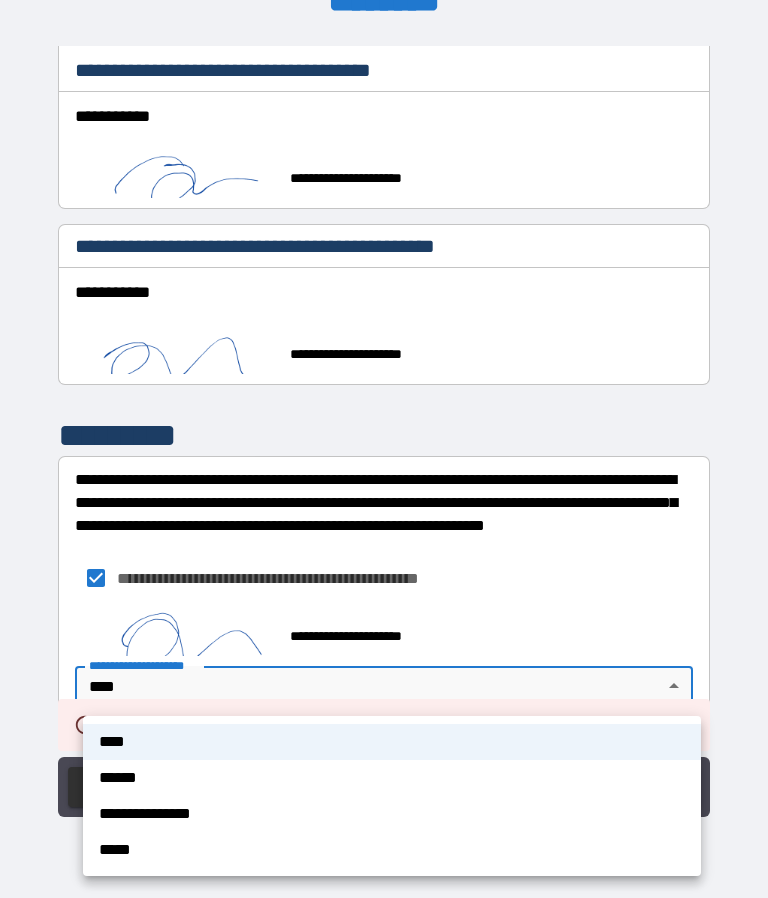 click on "****" at bounding box center [392, 742] 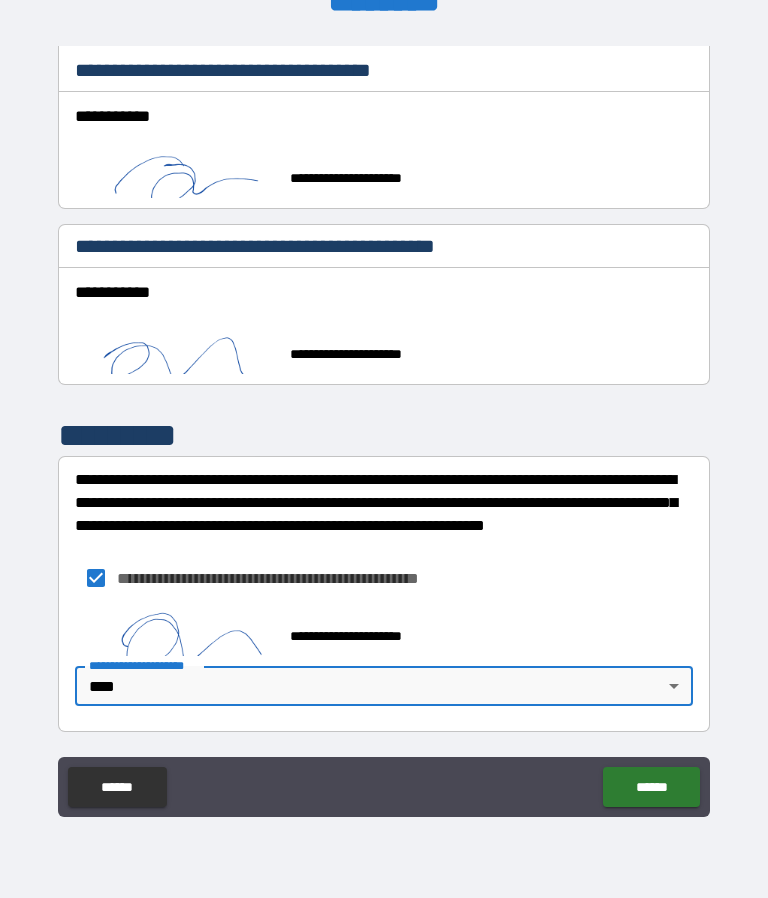 click on "******" at bounding box center [651, 787] 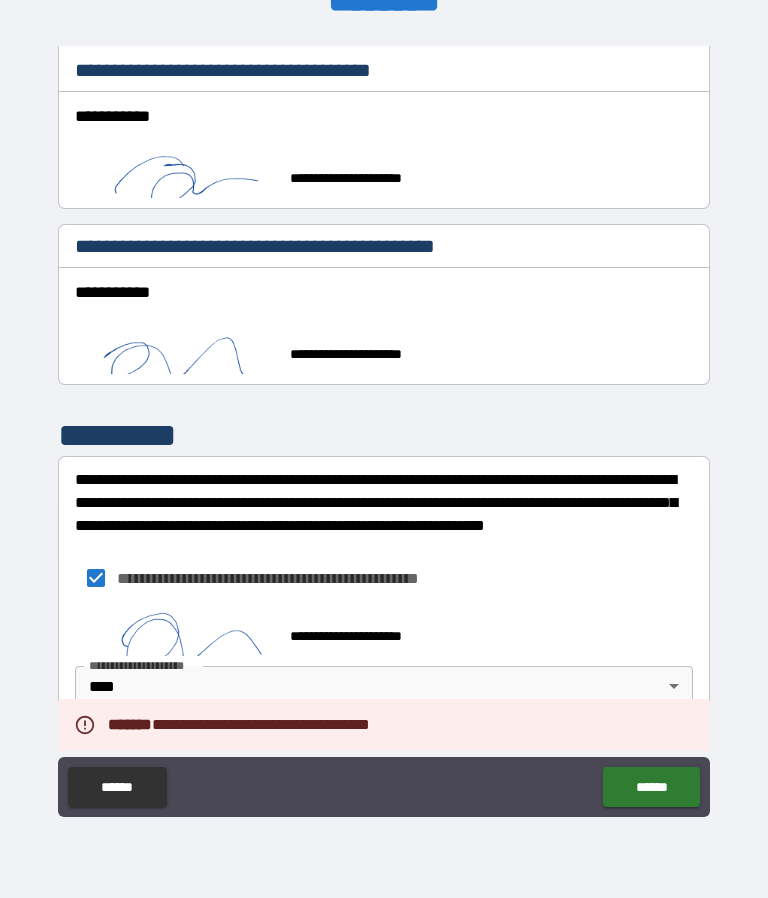 click on "**********" at bounding box center [384, 627] 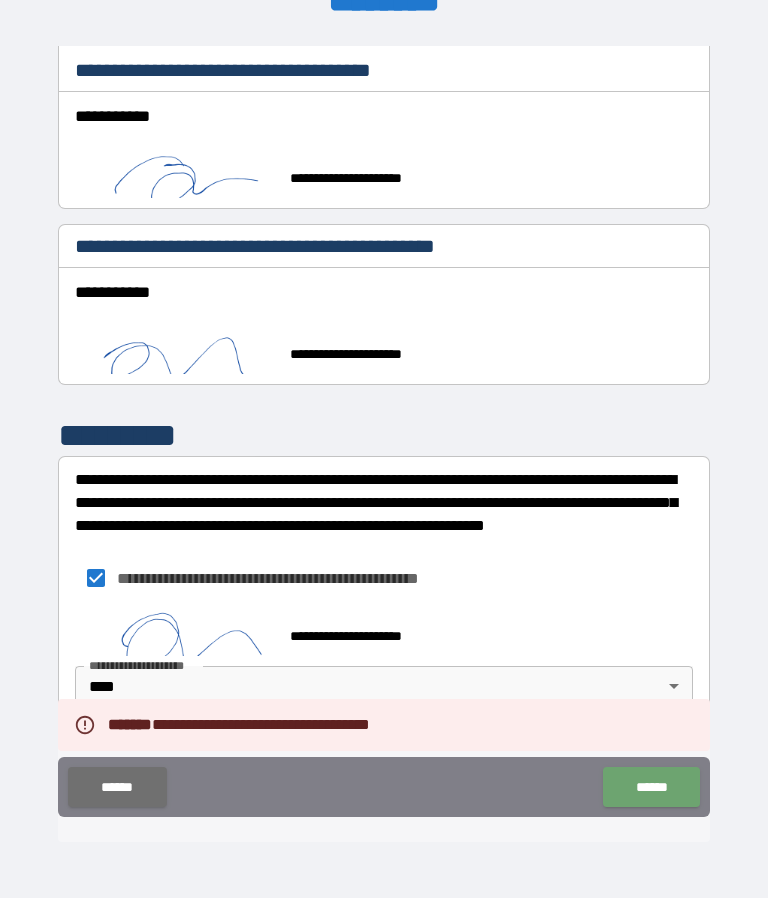 click on "******" at bounding box center (651, 787) 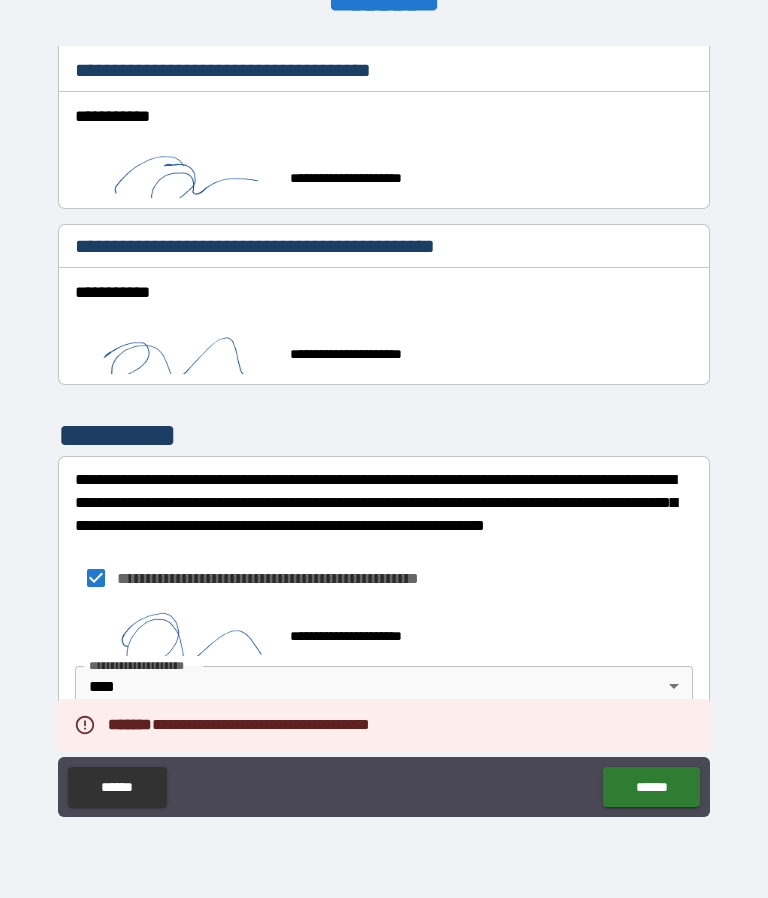 scroll, scrollTop: 1889, scrollLeft: 0, axis: vertical 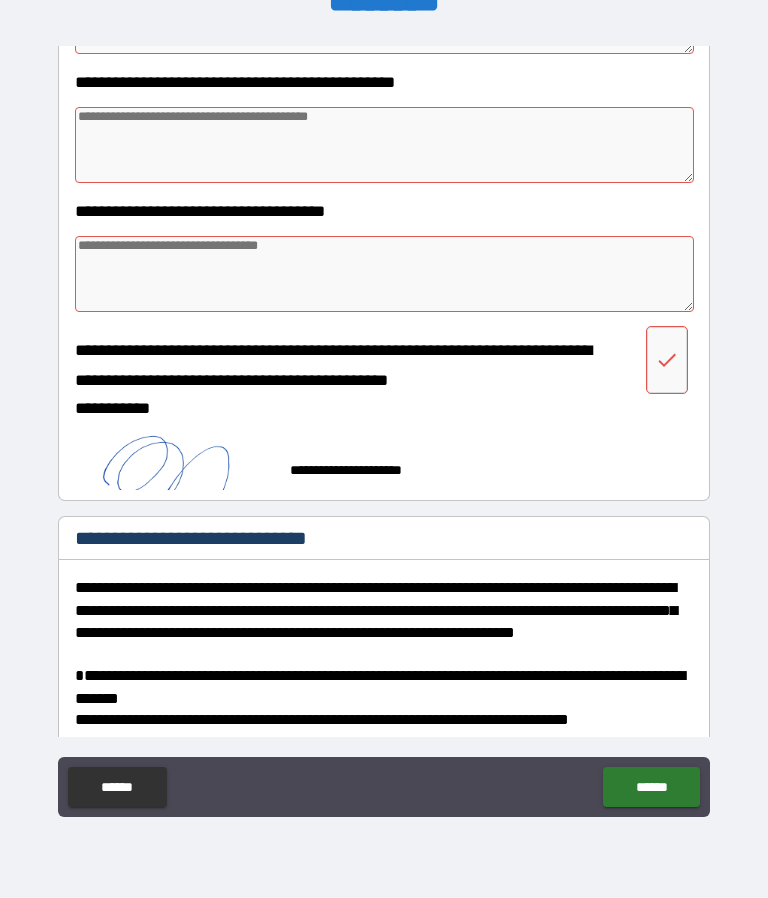 click at bounding box center [384, 274] 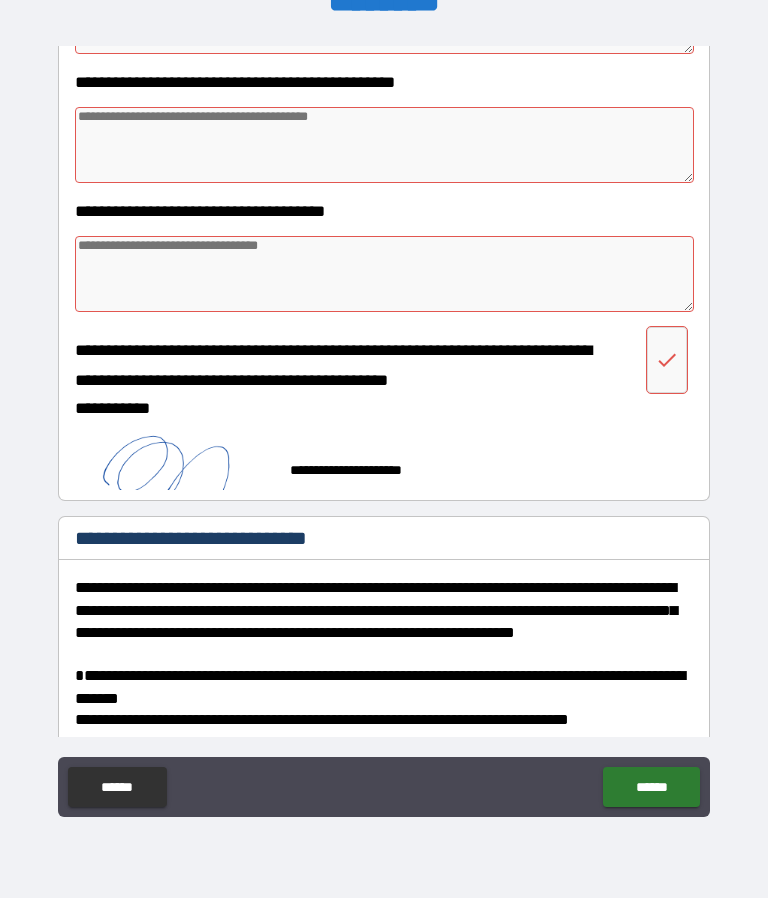 click at bounding box center (384, 274) 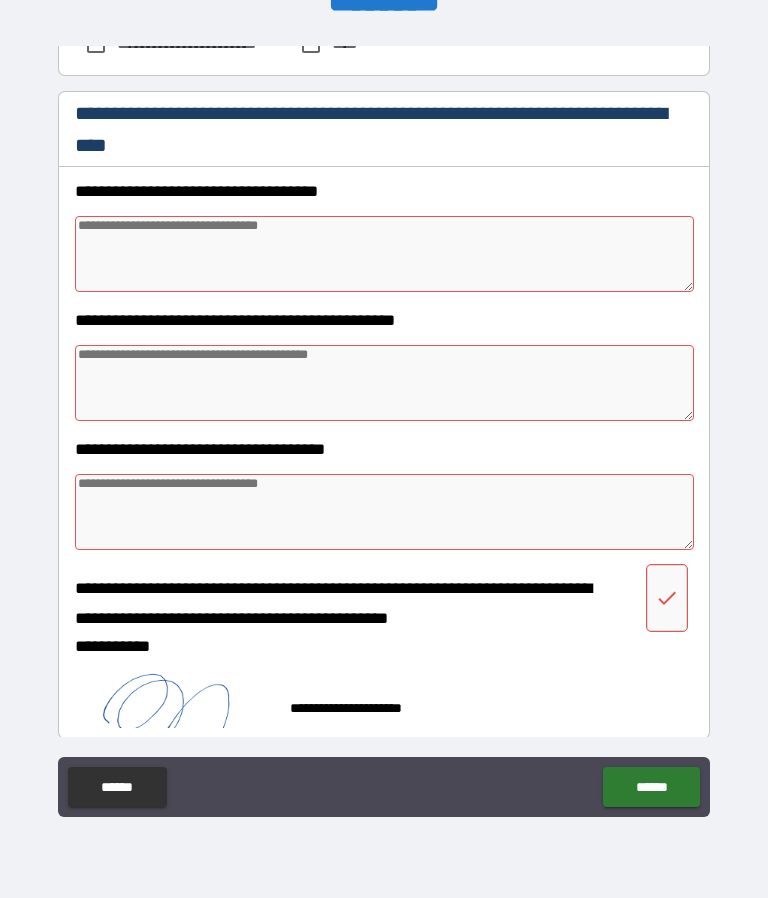 scroll, scrollTop: 704, scrollLeft: 0, axis: vertical 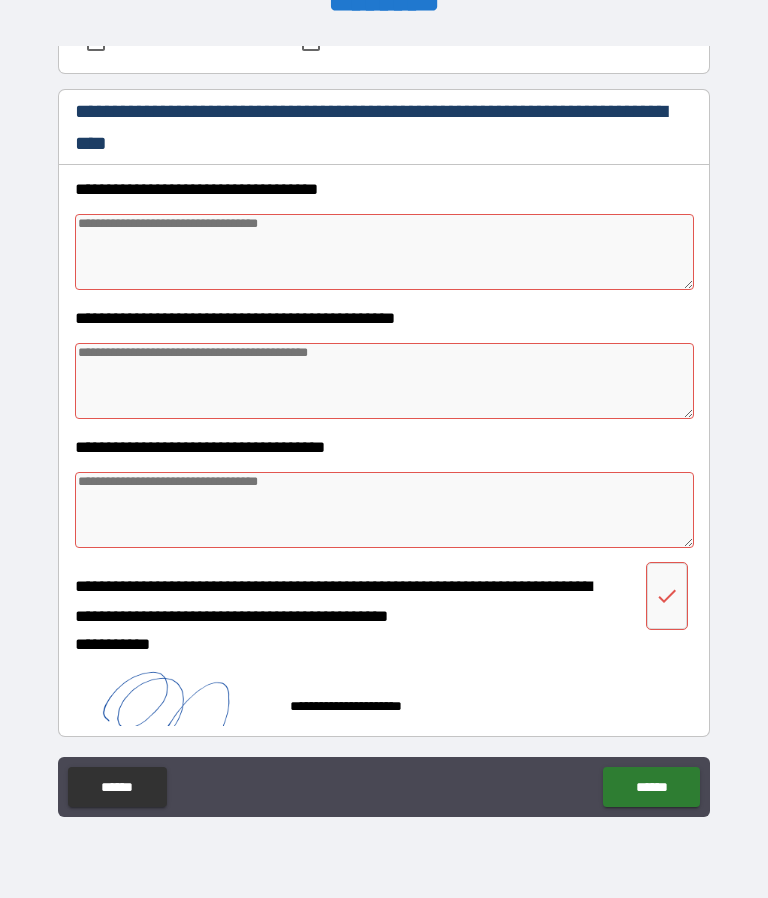 click at bounding box center [384, 252] 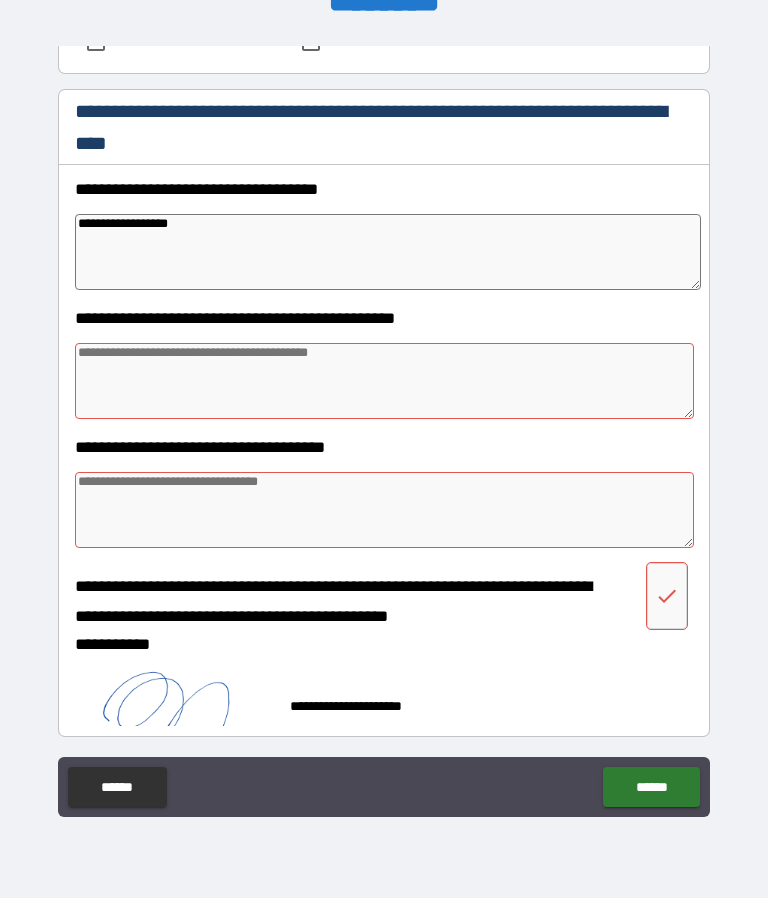 click at bounding box center [384, 381] 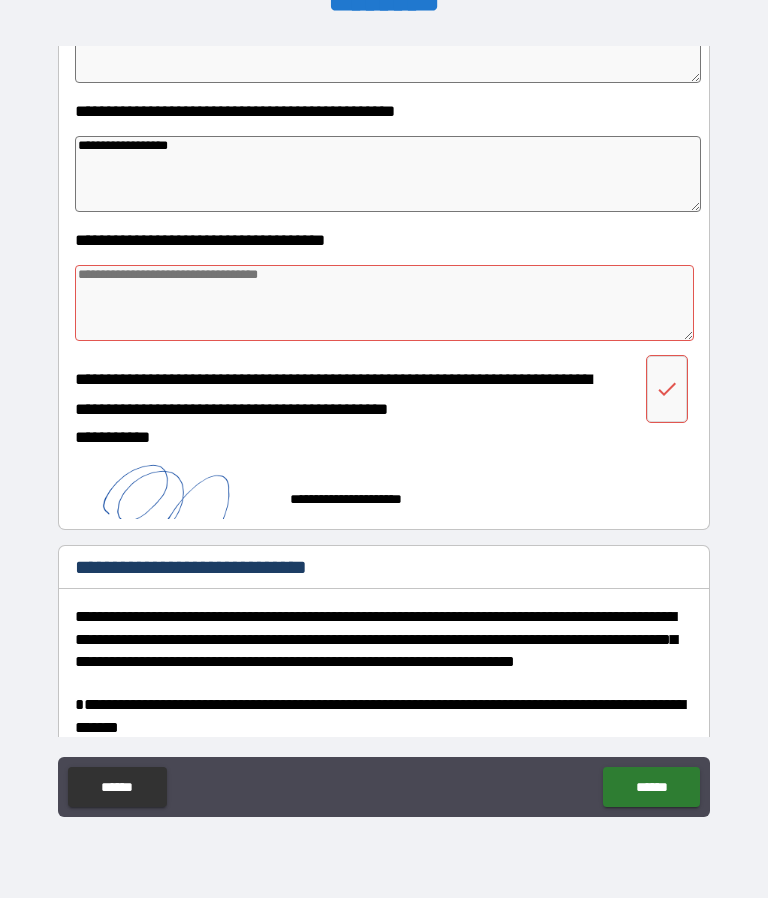 scroll, scrollTop: 913, scrollLeft: 0, axis: vertical 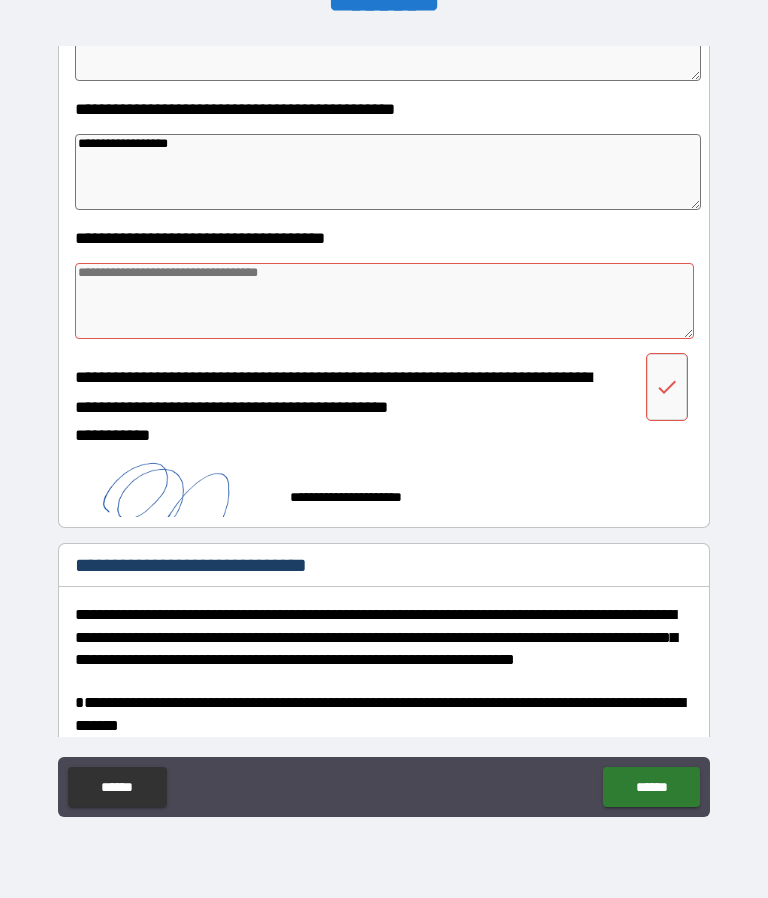 click at bounding box center [384, 301] 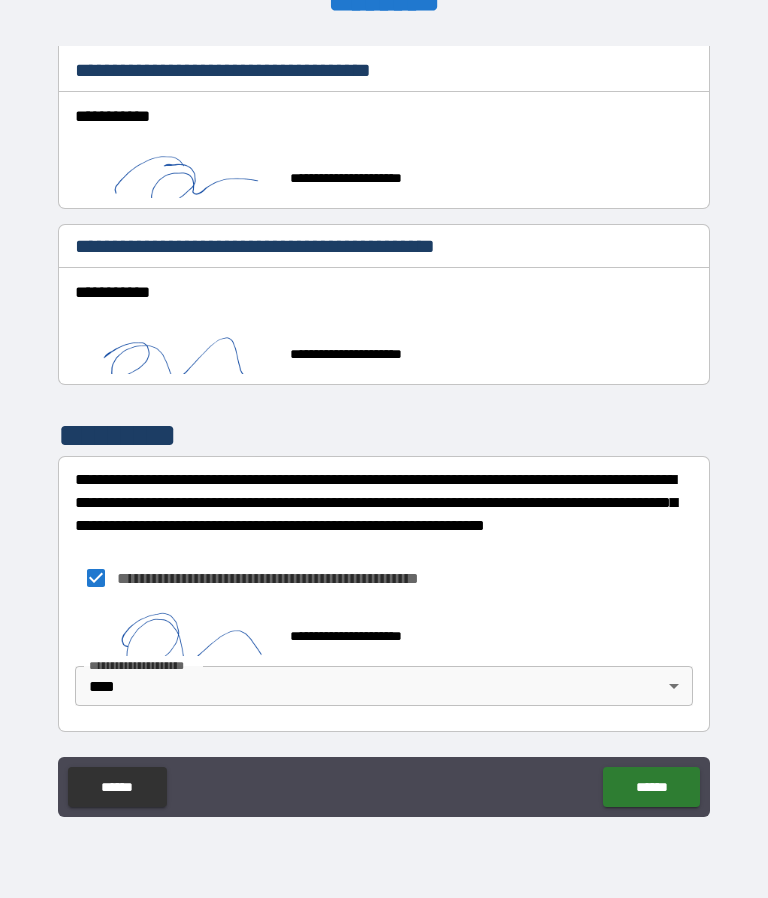 scroll, scrollTop: 1889, scrollLeft: 0, axis: vertical 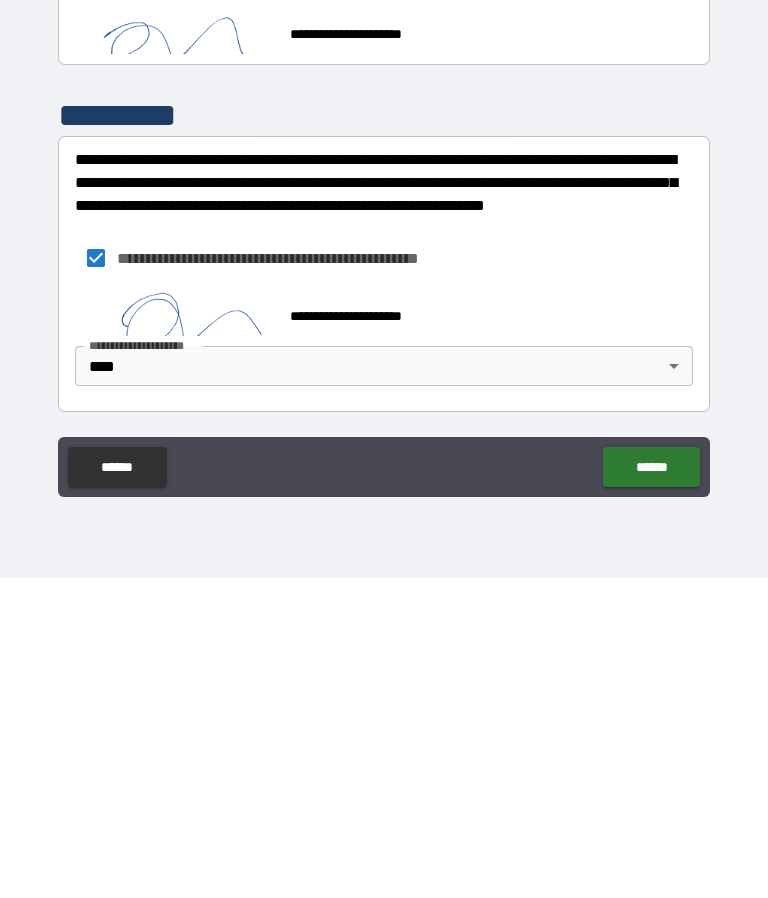 click on "******" at bounding box center (651, 787) 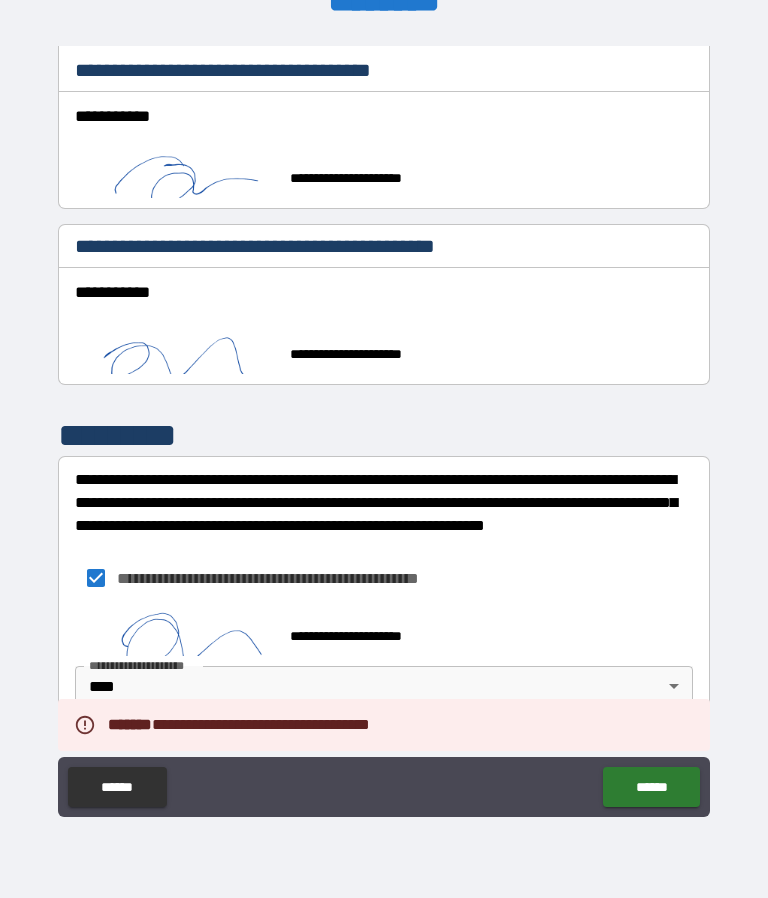click on "******" at bounding box center [651, 787] 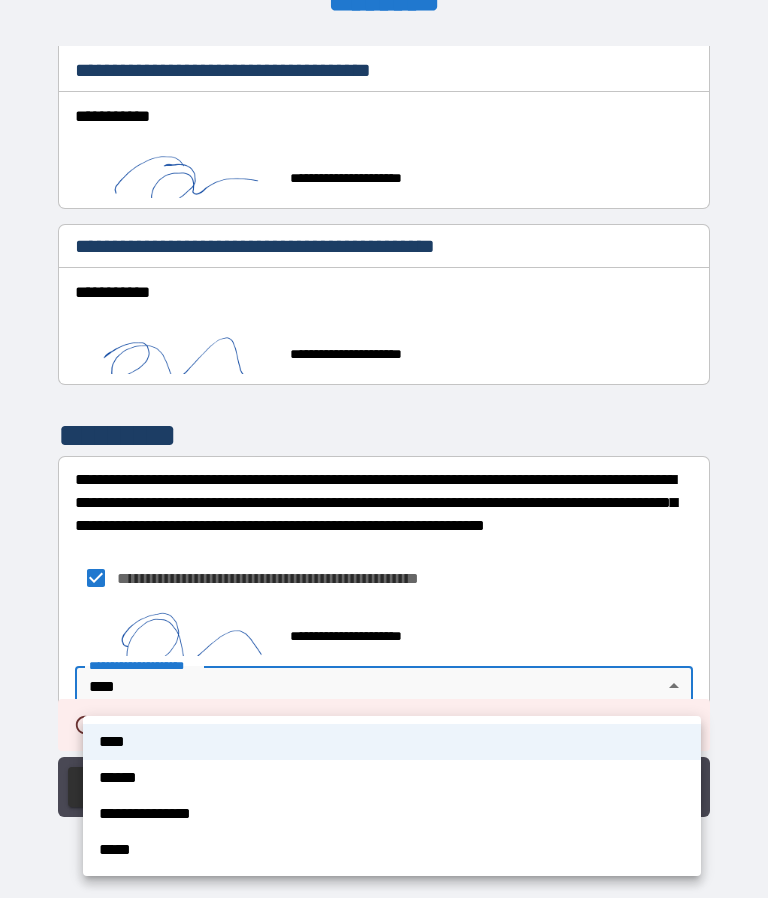 click on "****" at bounding box center (392, 742) 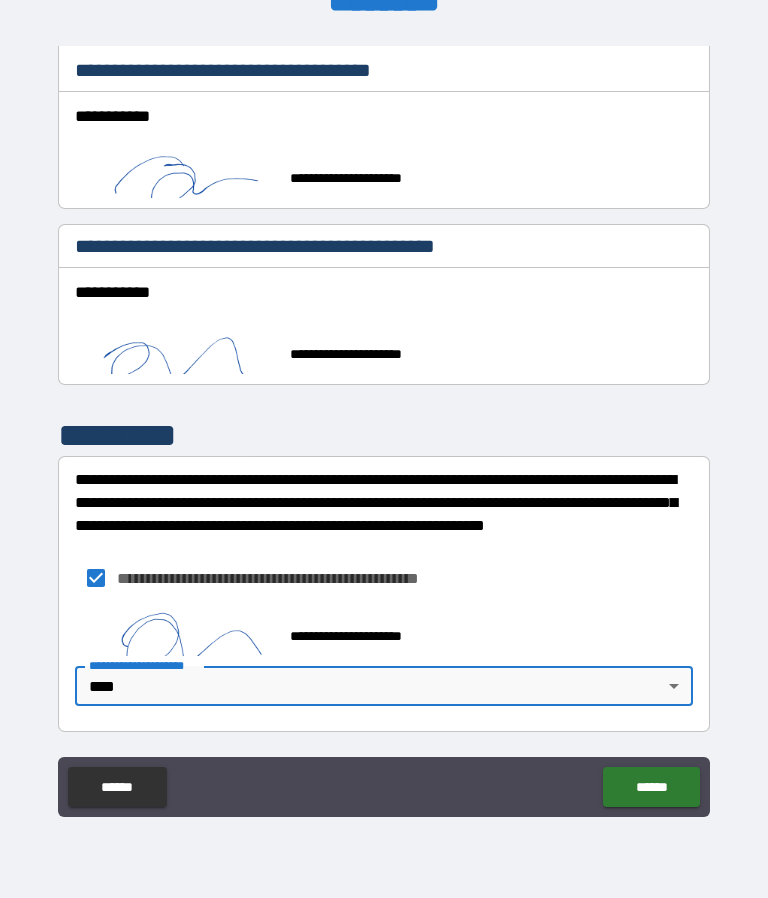 click on "******" at bounding box center [651, 787] 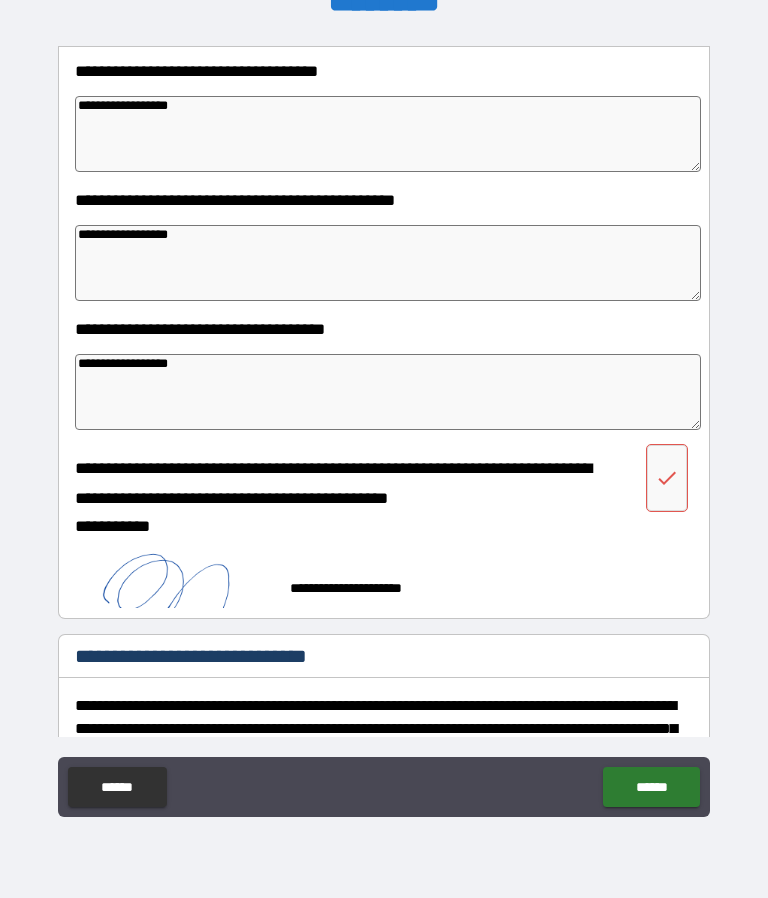 scroll, scrollTop: 831, scrollLeft: 0, axis: vertical 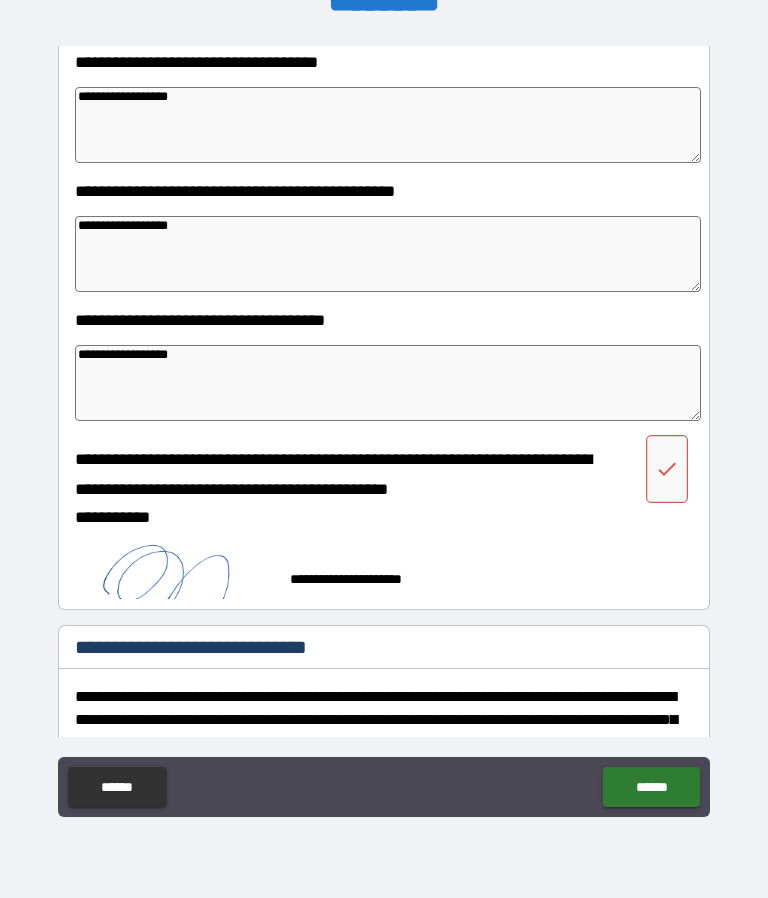 click 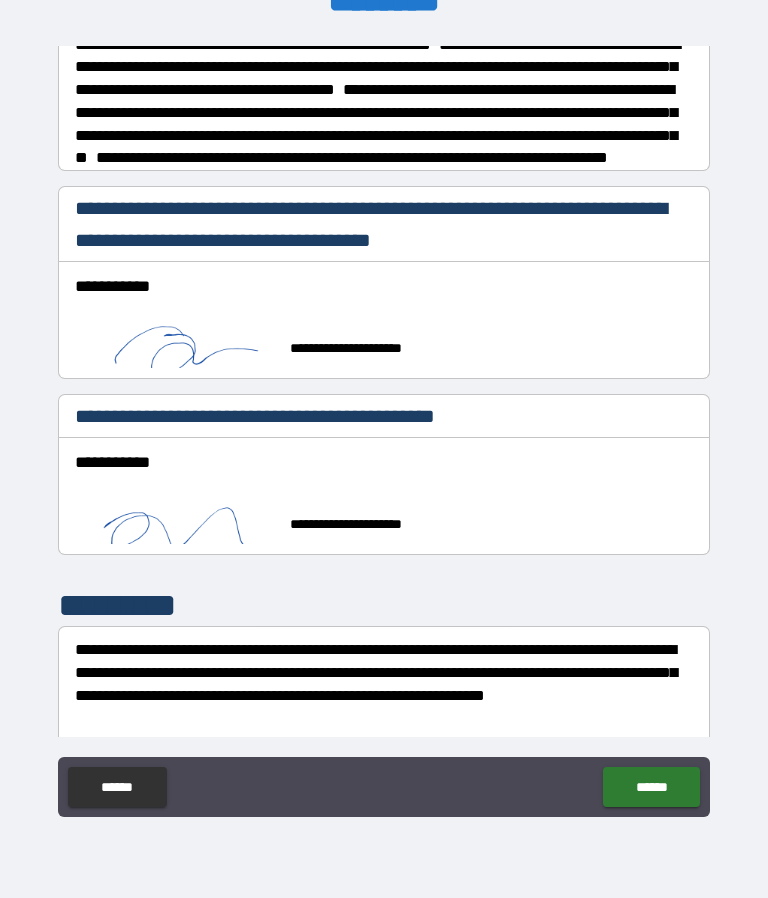 click on "******" at bounding box center (651, 787) 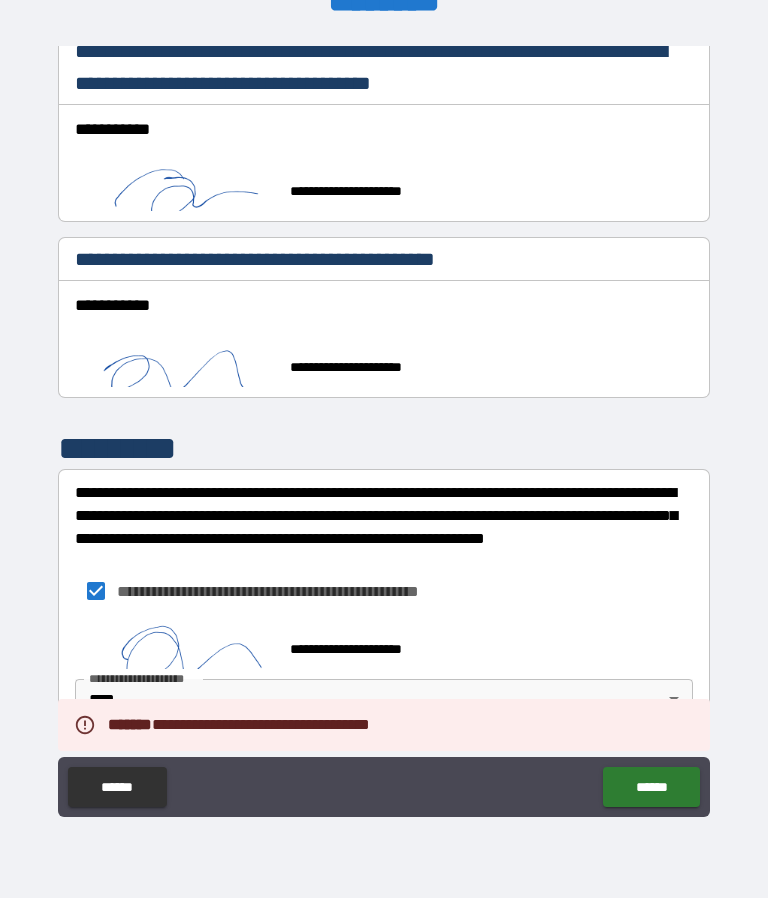 click on "******" at bounding box center (651, 787) 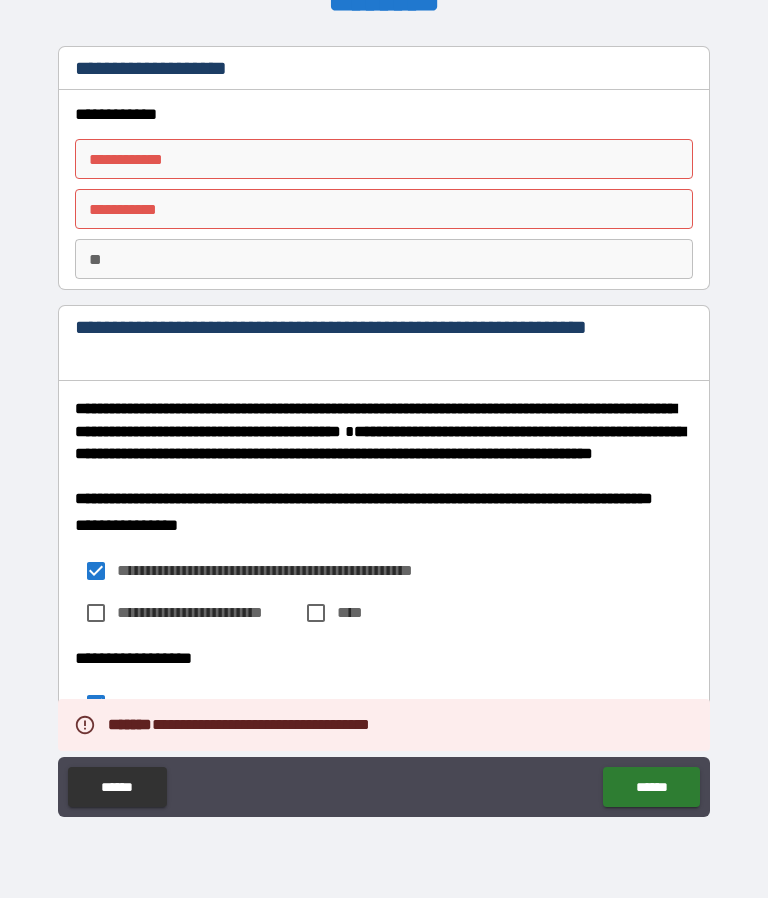 scroll, scrollTop: 0, scrollLeft: 0, axis: both 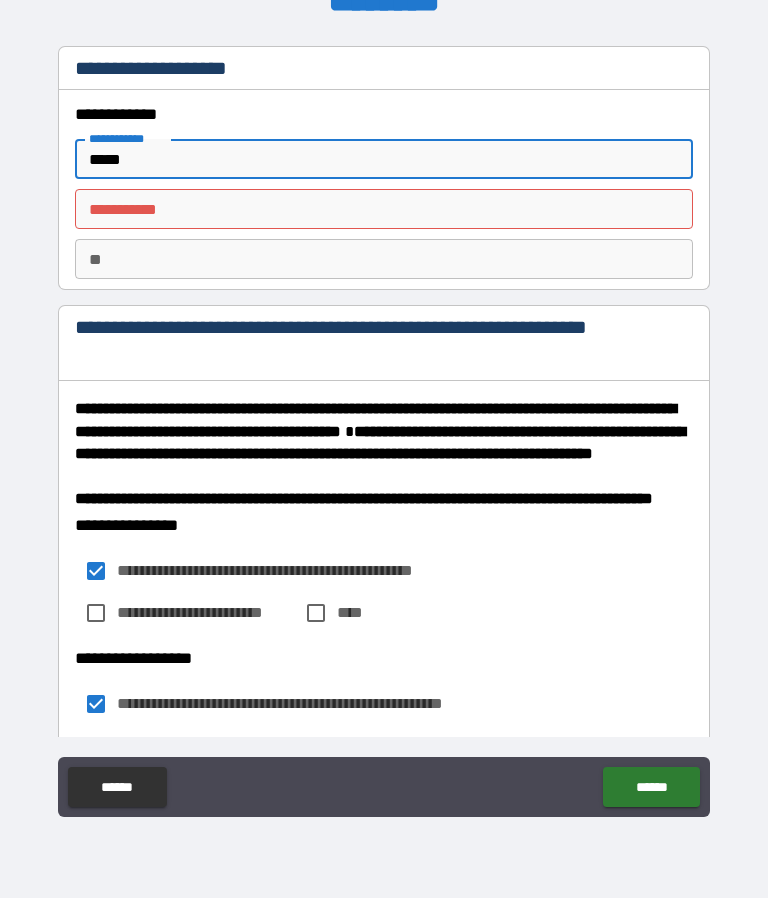 click on "*********   *" at bounding box center (384, 209) 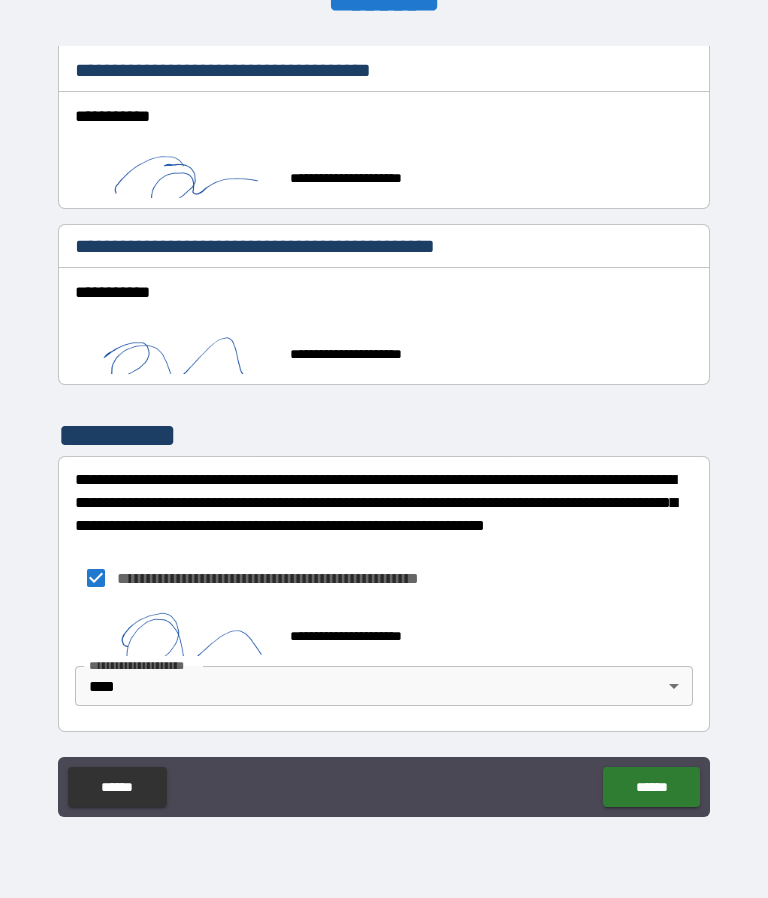 scroll, scrollTop: 1889, scrollLeft: 0, axis: vertical 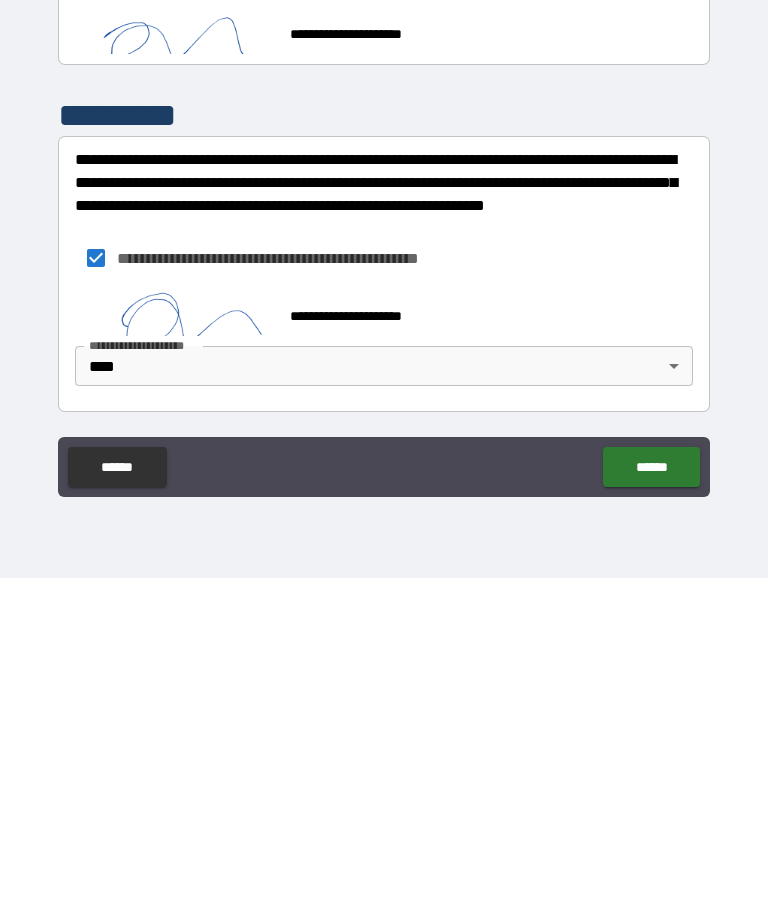 click on "******" at bounding box center (651, 787) 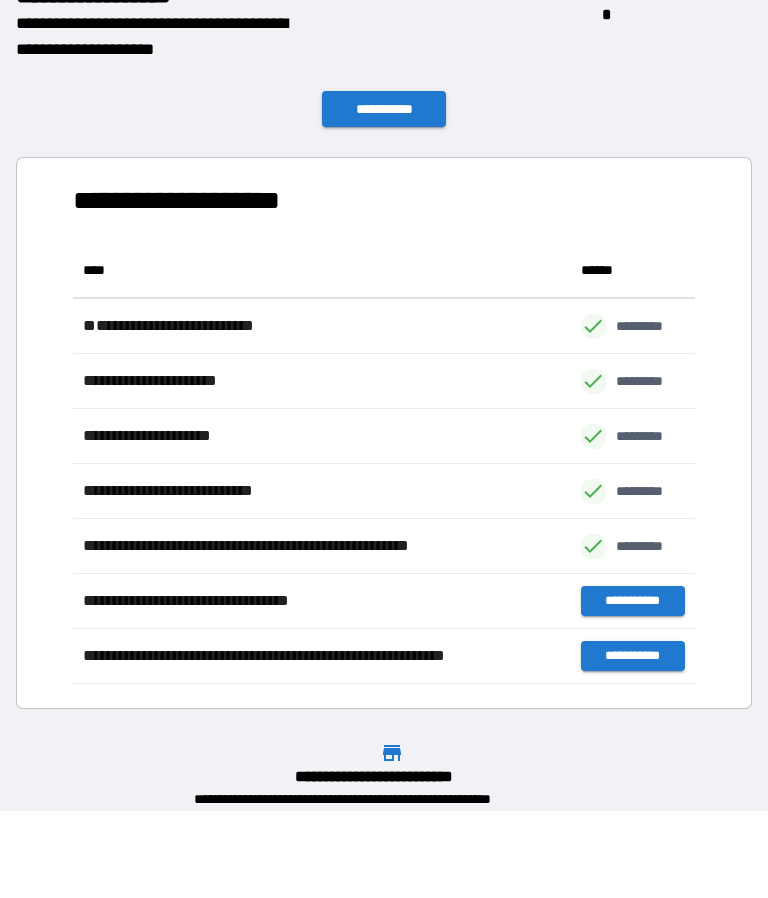 scroll, scrollTop: 1, scrollLeft: 1, axis: both 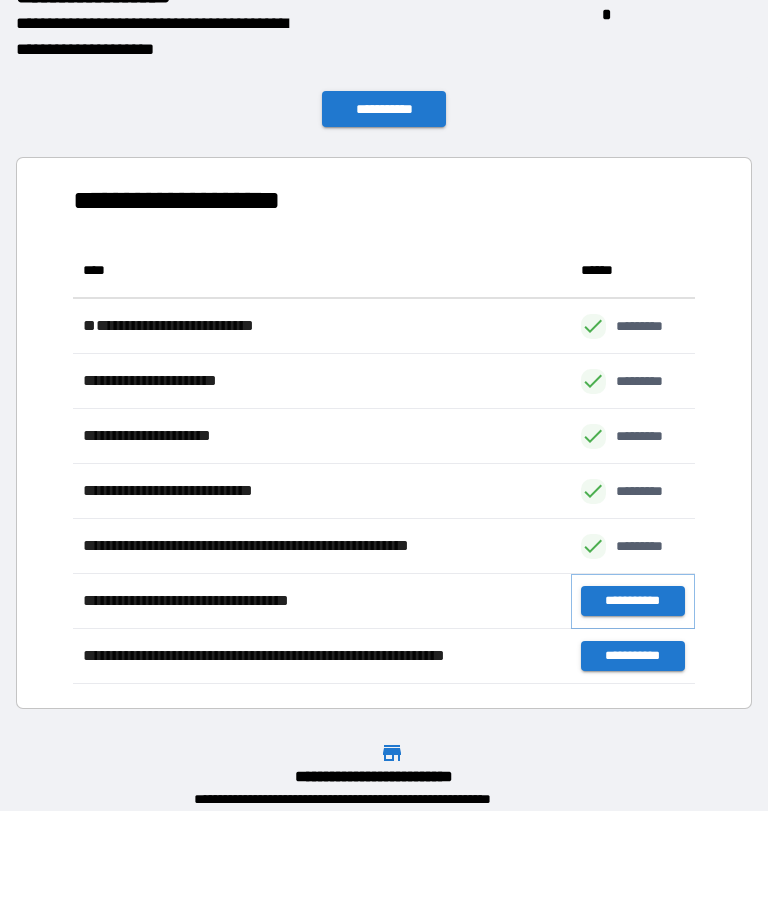 click on "**********" at bounding box center [633, 601] 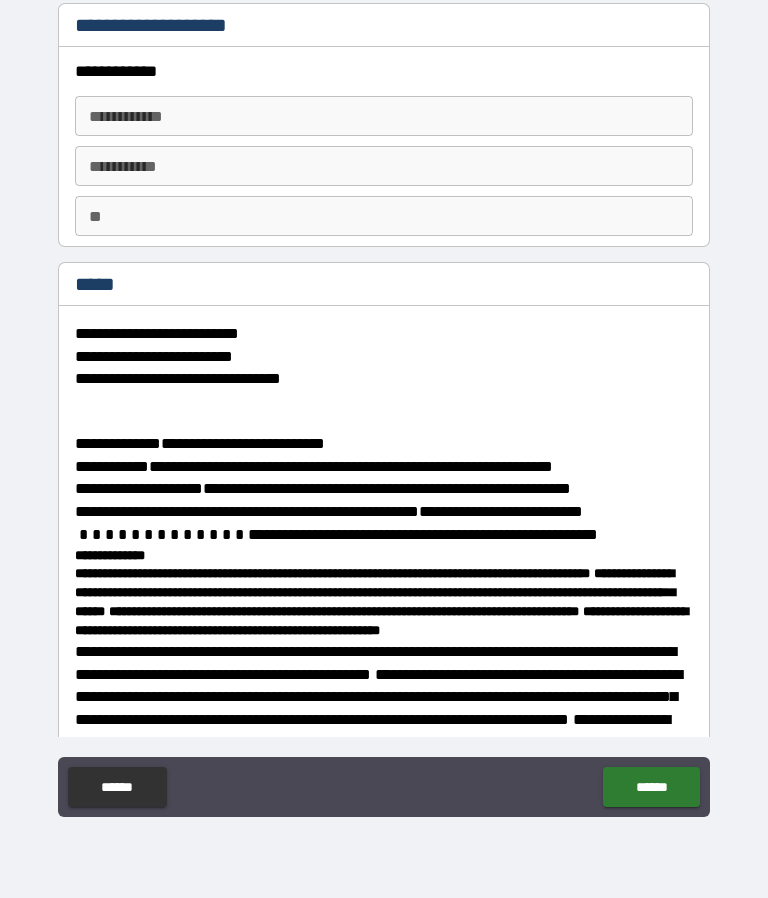 click on "**********" at bounding box center [384, 116] 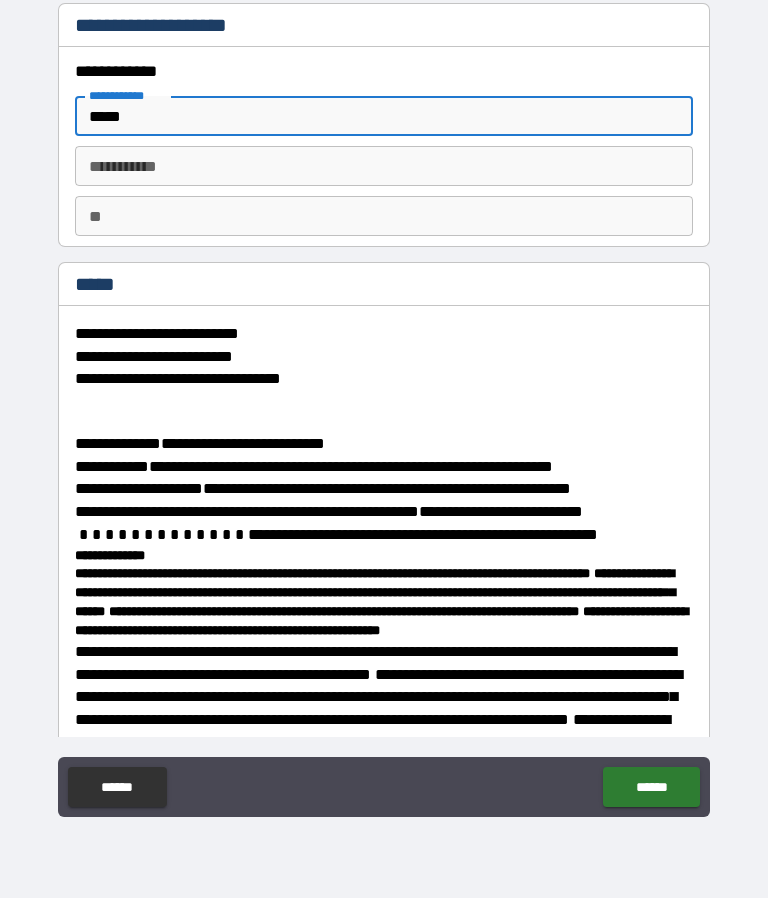 click on "*********   *" at bounding box center [384, 166] 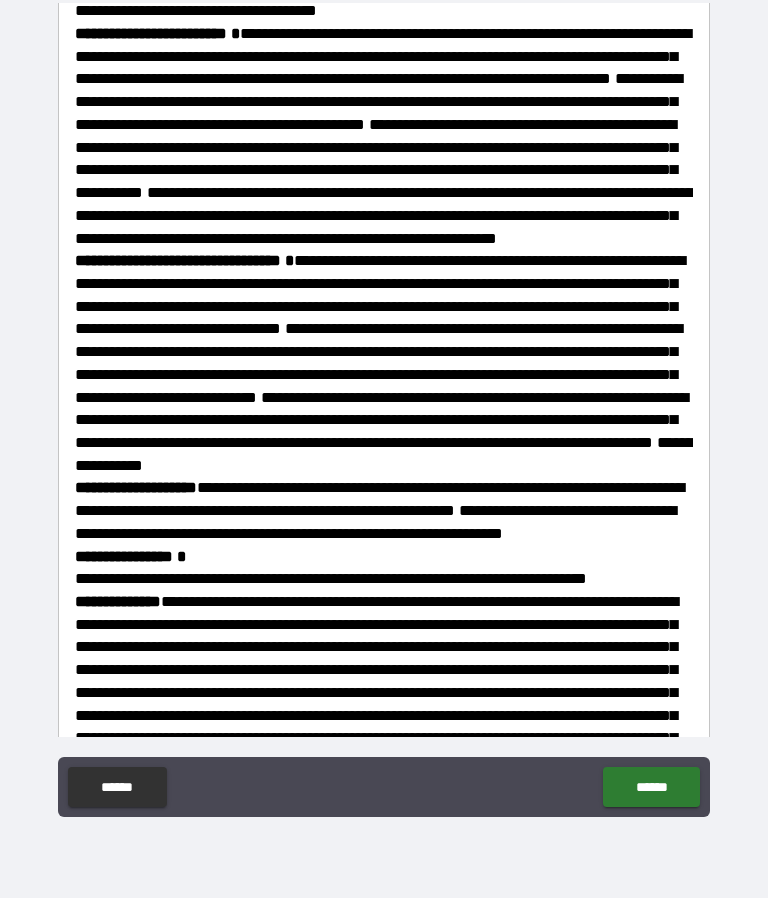 scroll, scrollTop: 2292, scrollLeft: 0, axis: vertical 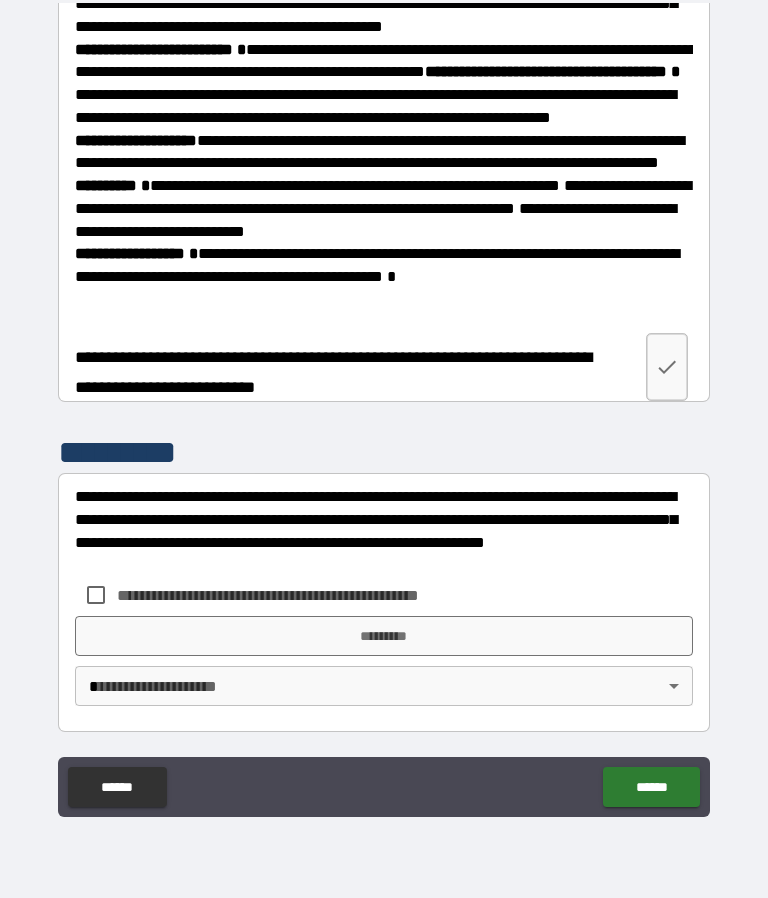 click 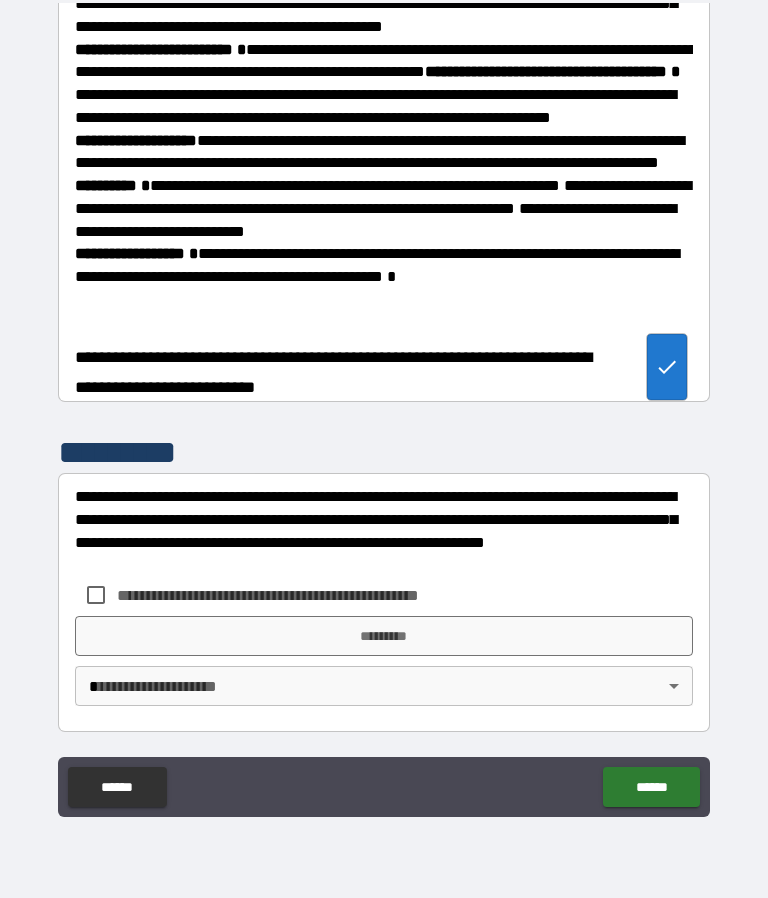 scroll, scrollTop: 3236, scrollLeft: 0, axis: vertical 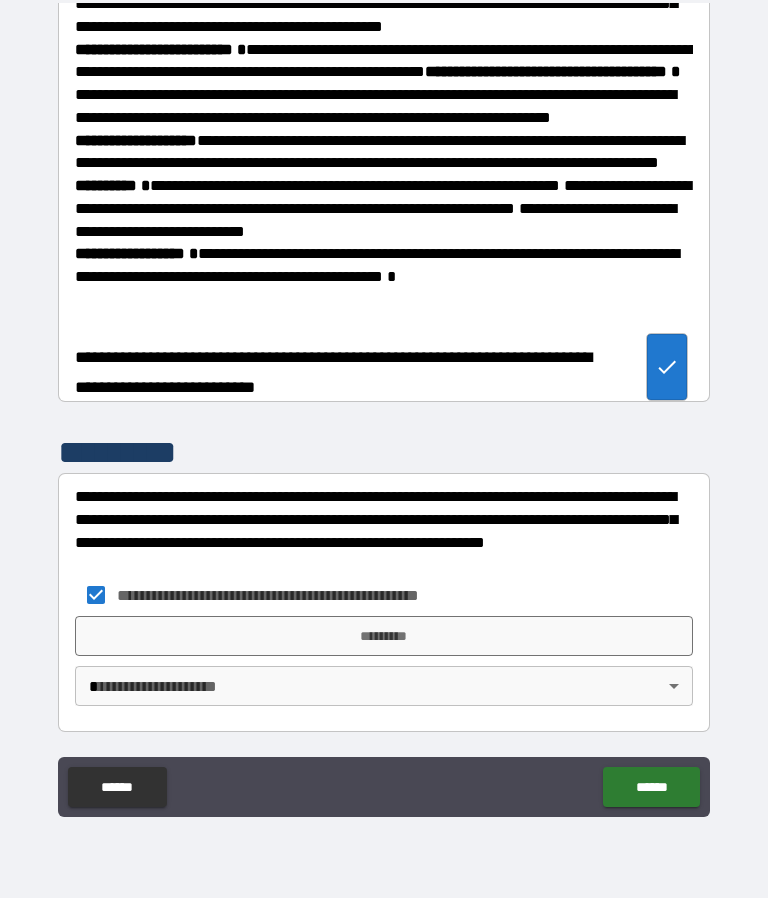 click on "*********" at bounding box center [384, 636] 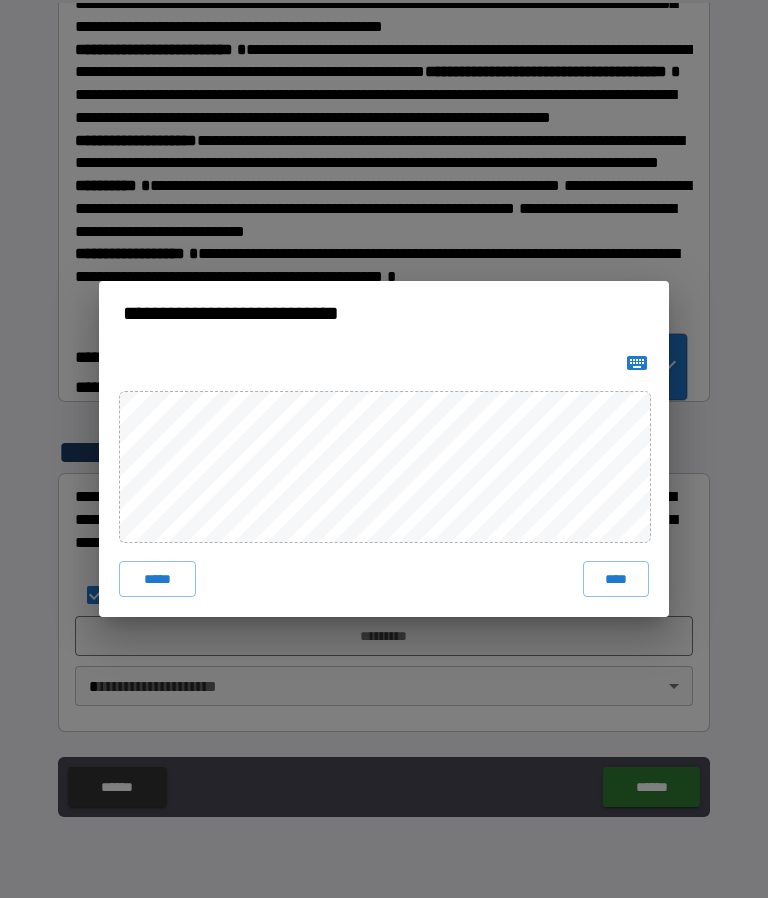 click on "****" at bounding box center (616, 579) 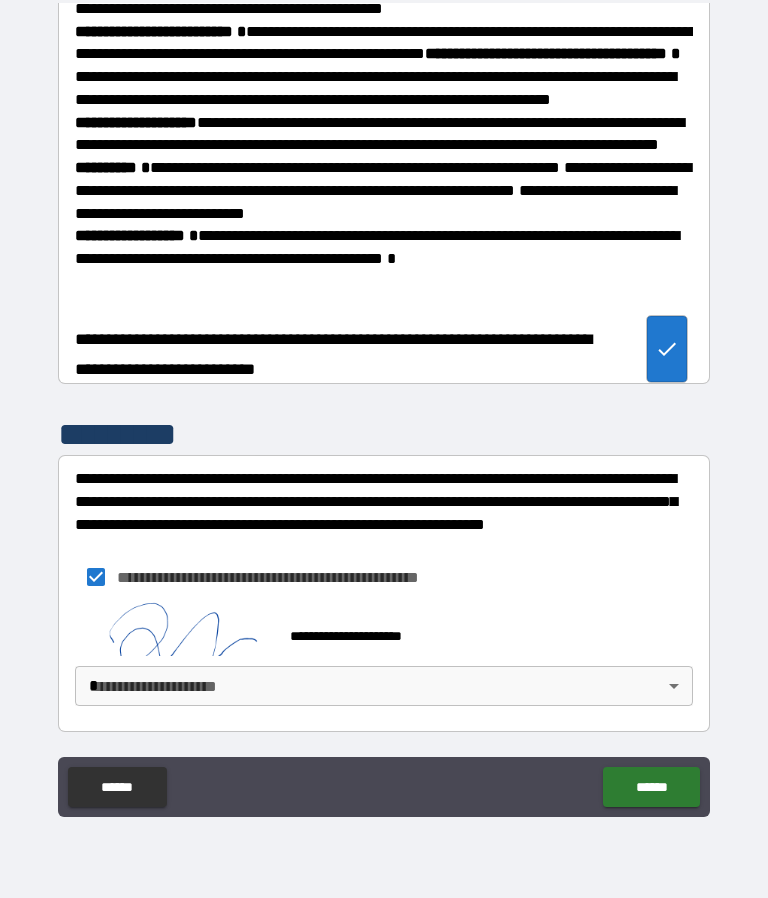 click on "**********" at bounding box center [384, 405] 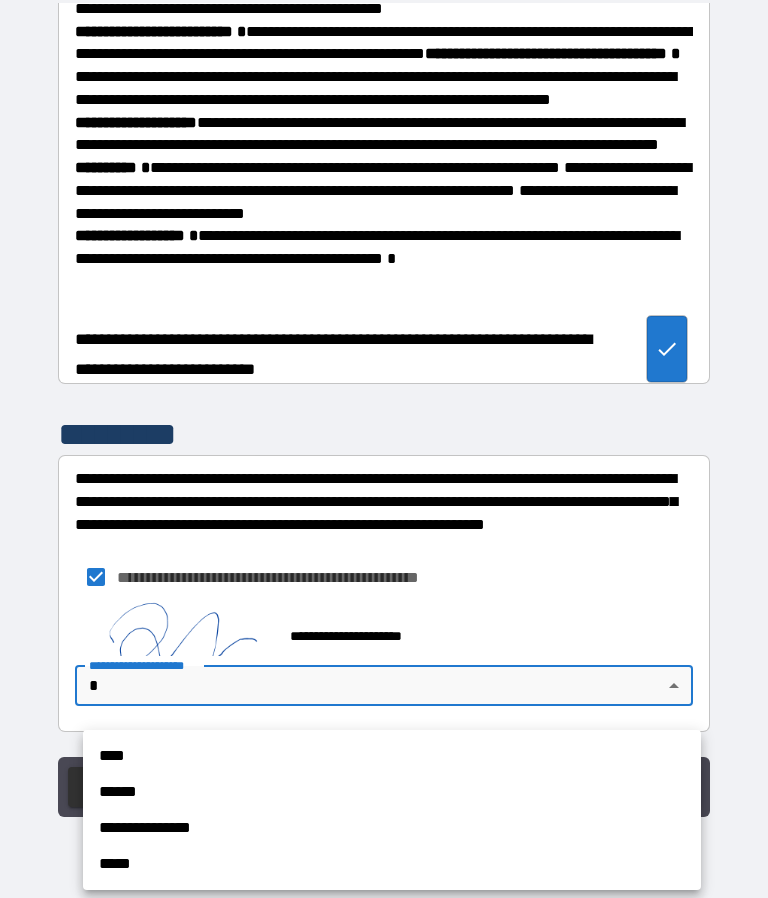 click on "****" at bounding box center (392, 756) 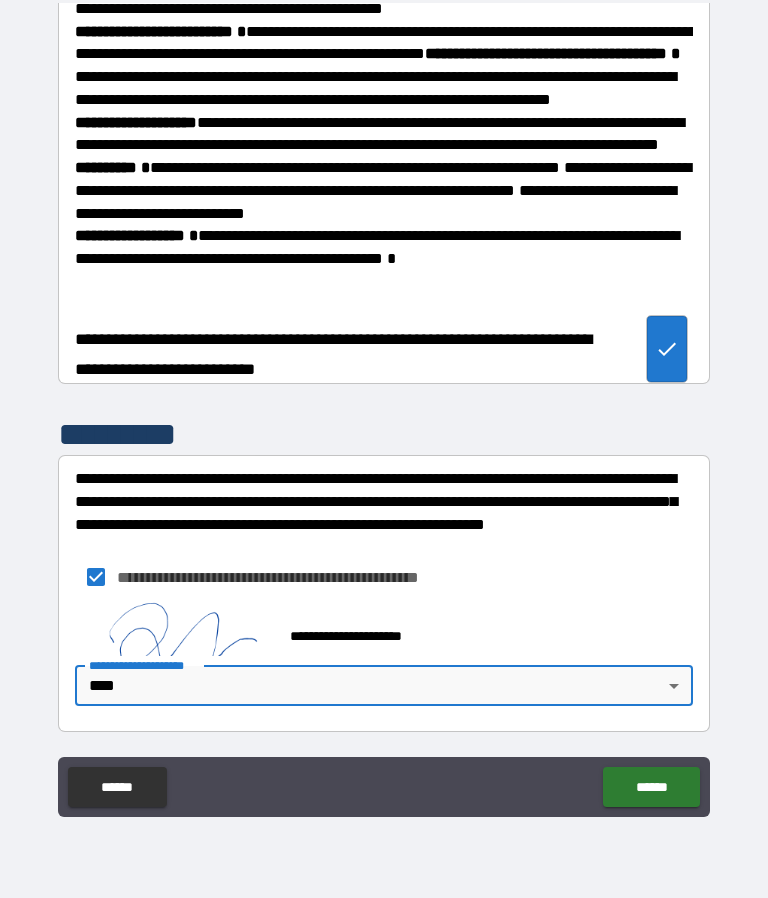 click on "******" at bounding box center (651, 787) 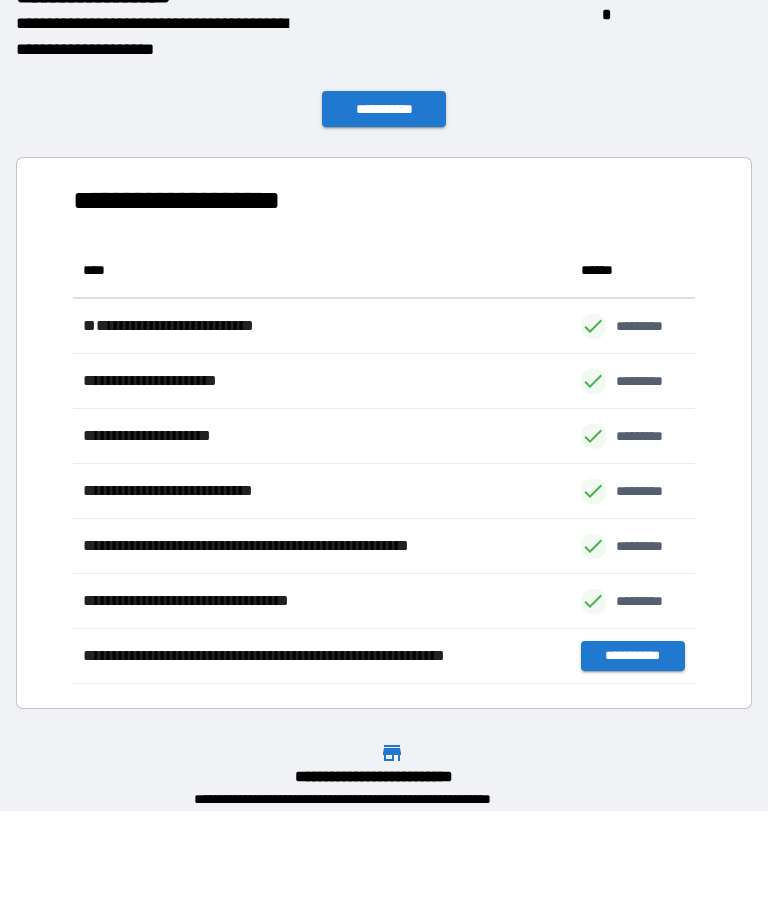 scroll, scrollTop: 1, scrollLeft: 1, axis: both 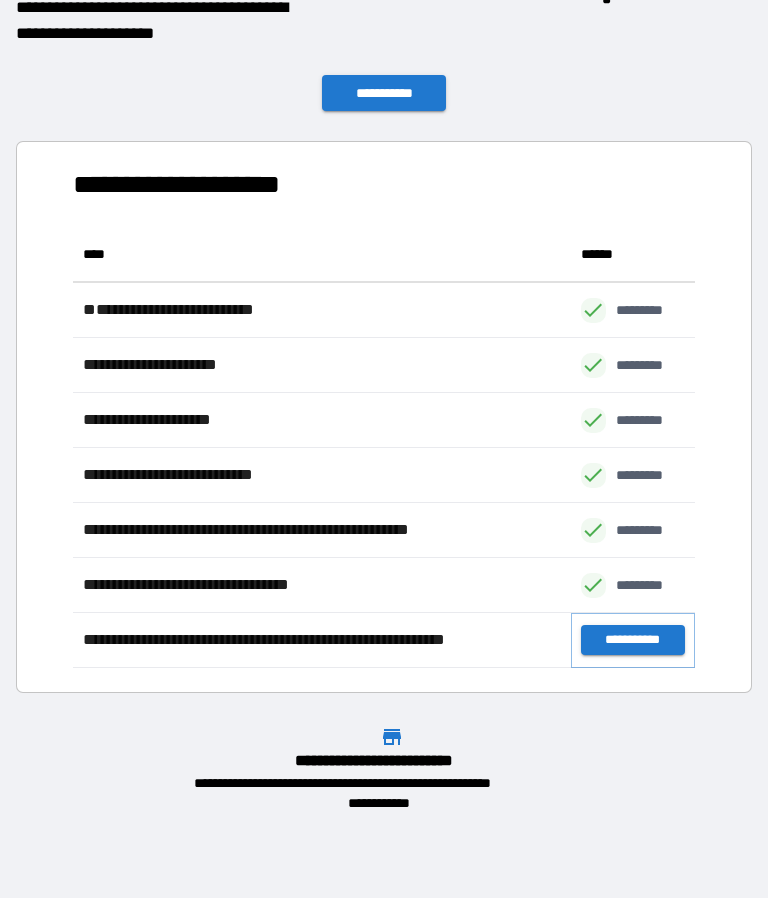 click on "**********" at bounding box center [633, 640] 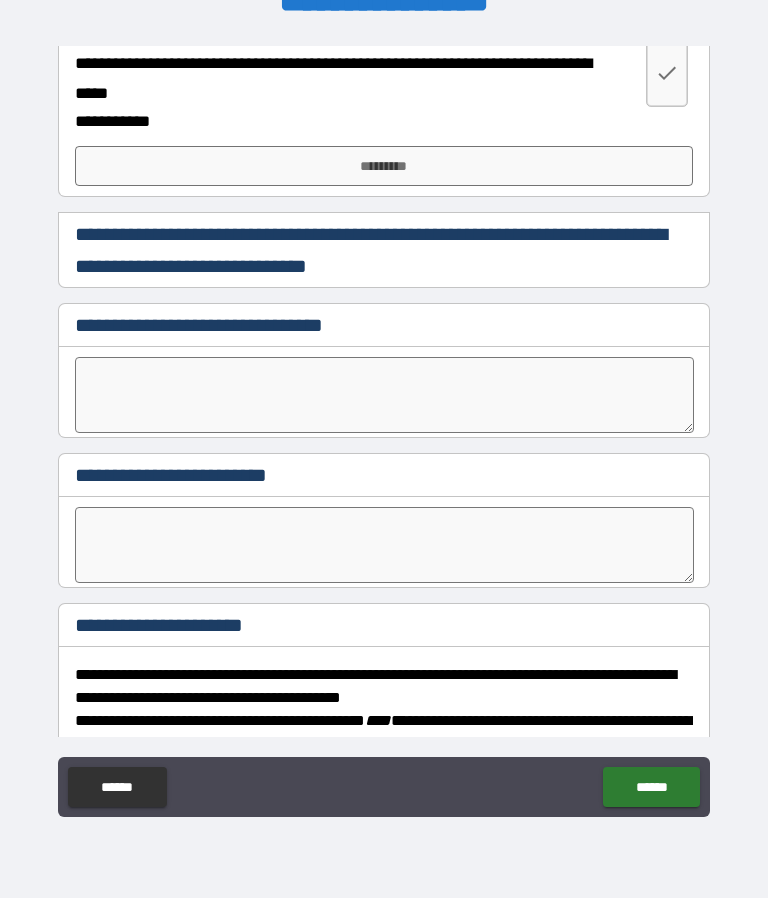 scroll, scrollTop: 1086, scrollLeft: 0, axis: vertical 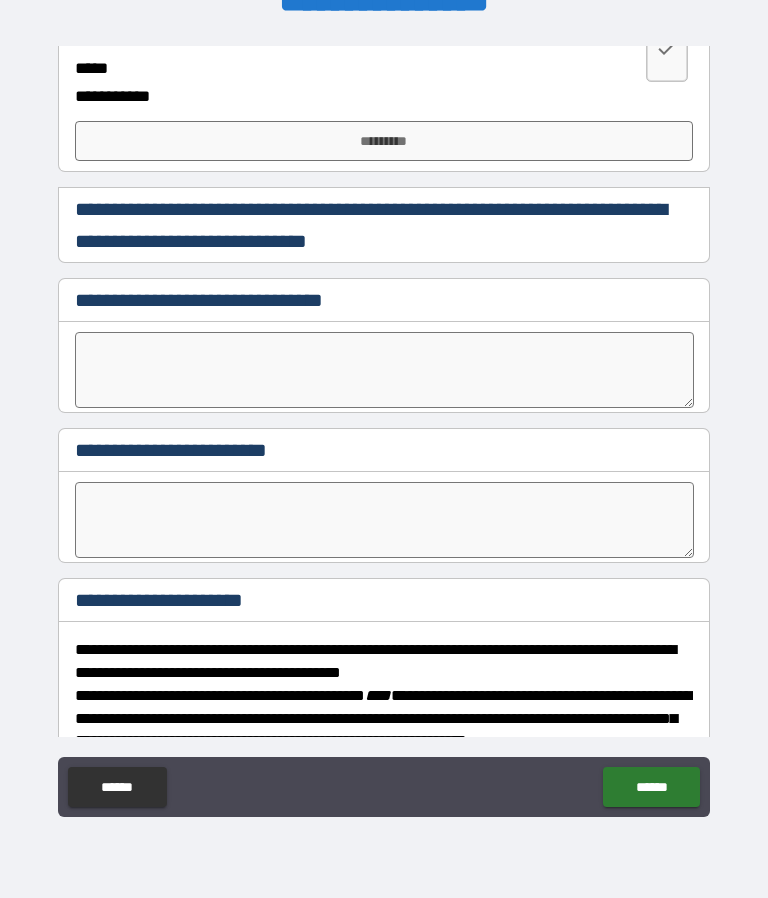 click at bounding box center [667, 48] 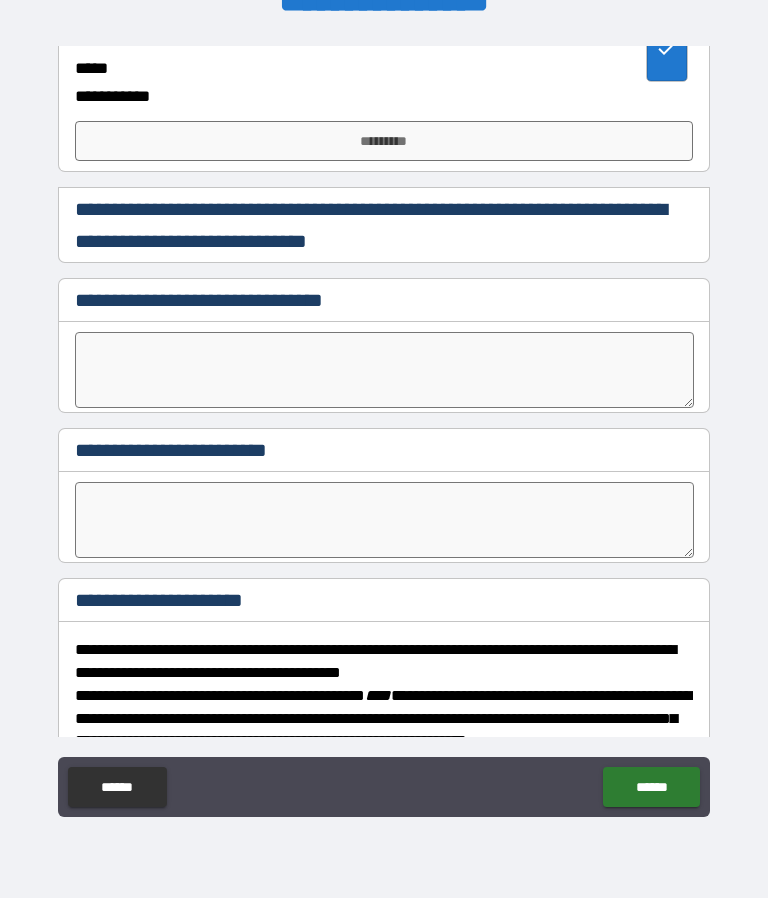 click on "*********" at bounding box center [384, 141] 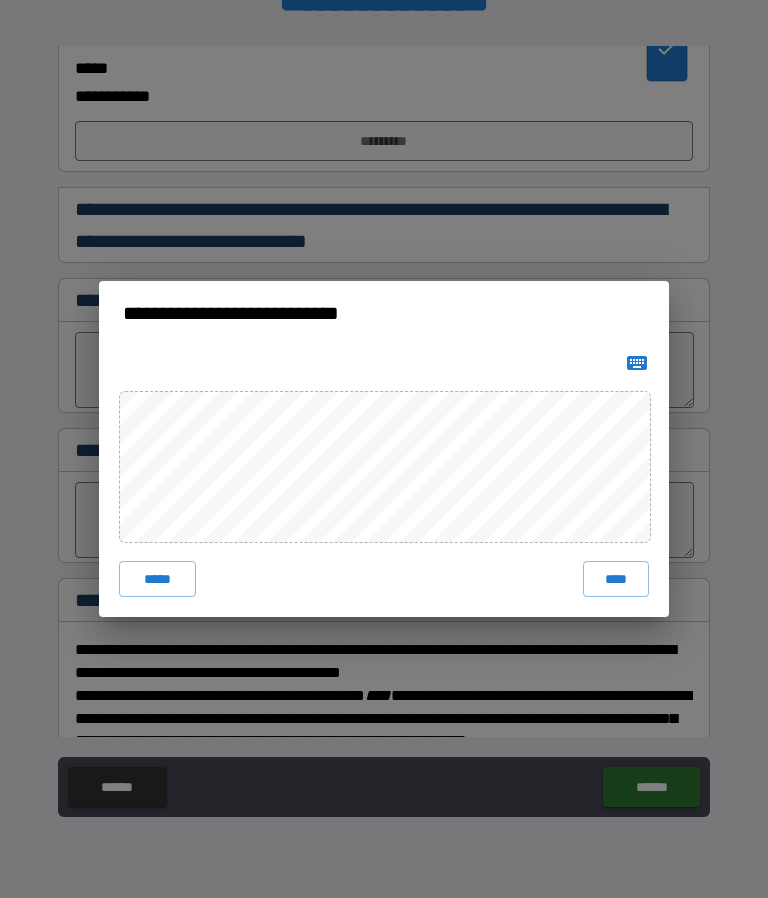 click on "****" at bounding box center [616, 579] 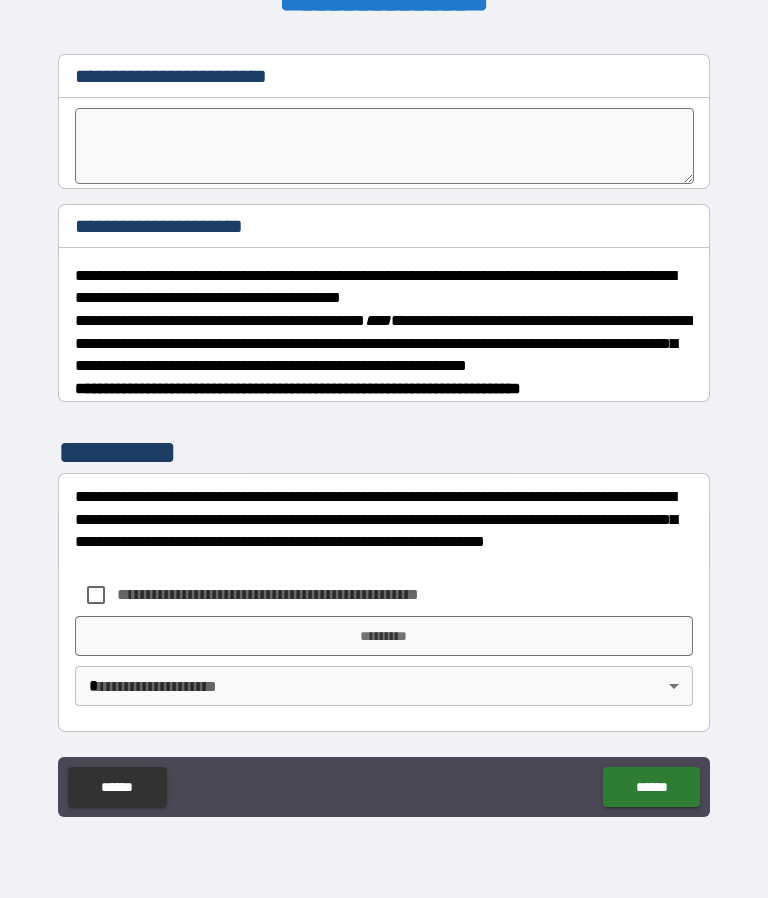 scroll, scrollTop: 1559, scrollLeft: 0, axis: vertical 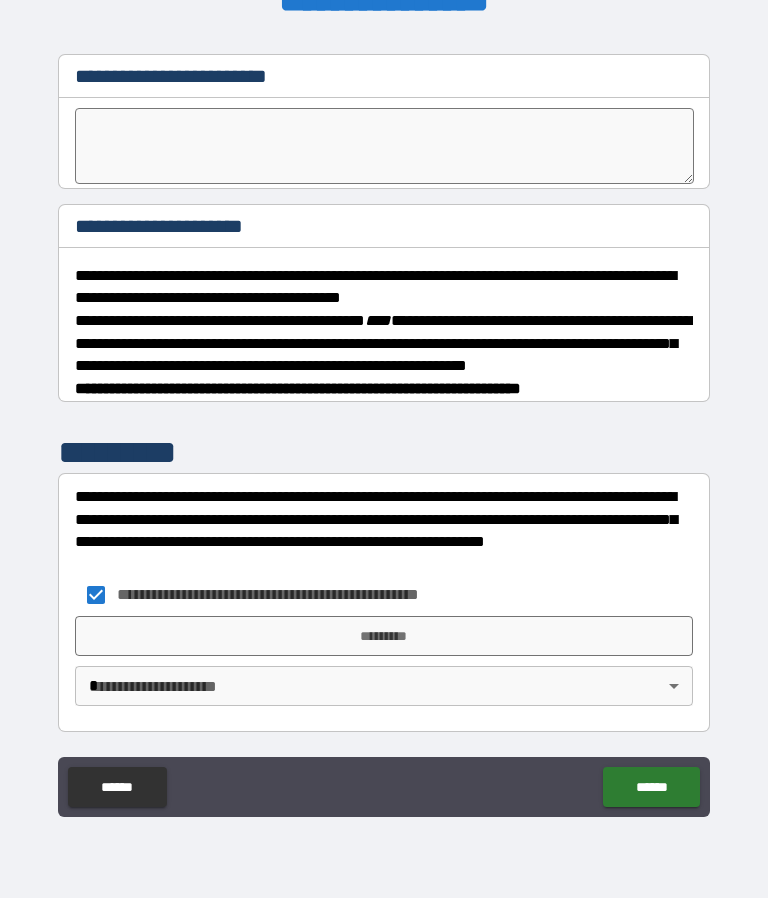 click on "*********" at bounding box center (384, 636) 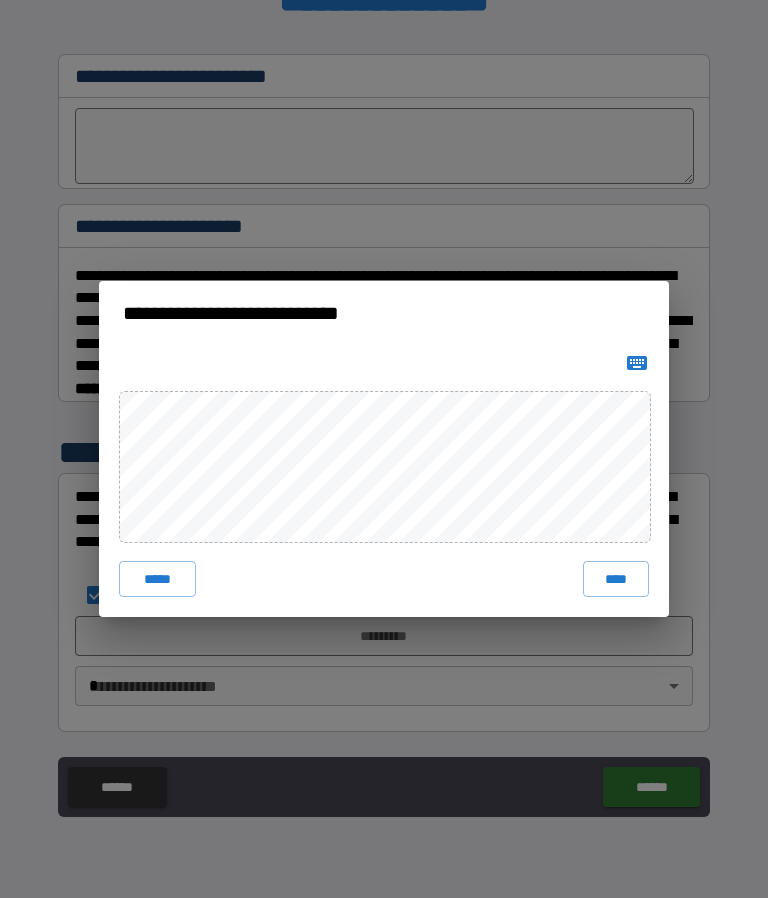 click on "****" at bounding box center [616, 579] 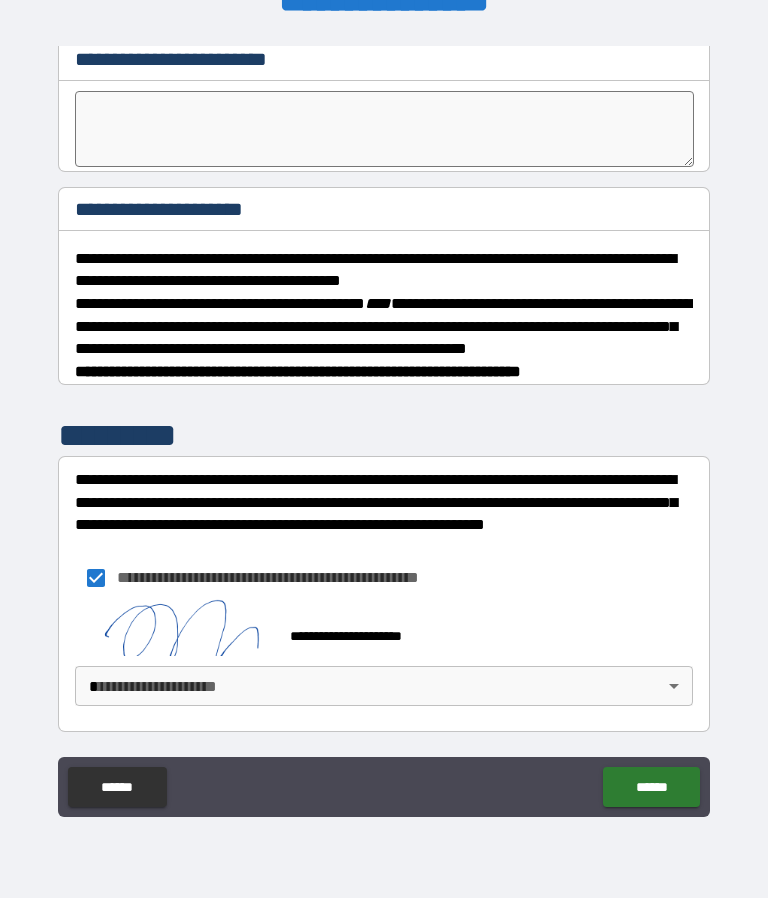 click on "**********" at bounding box center [384, 405] 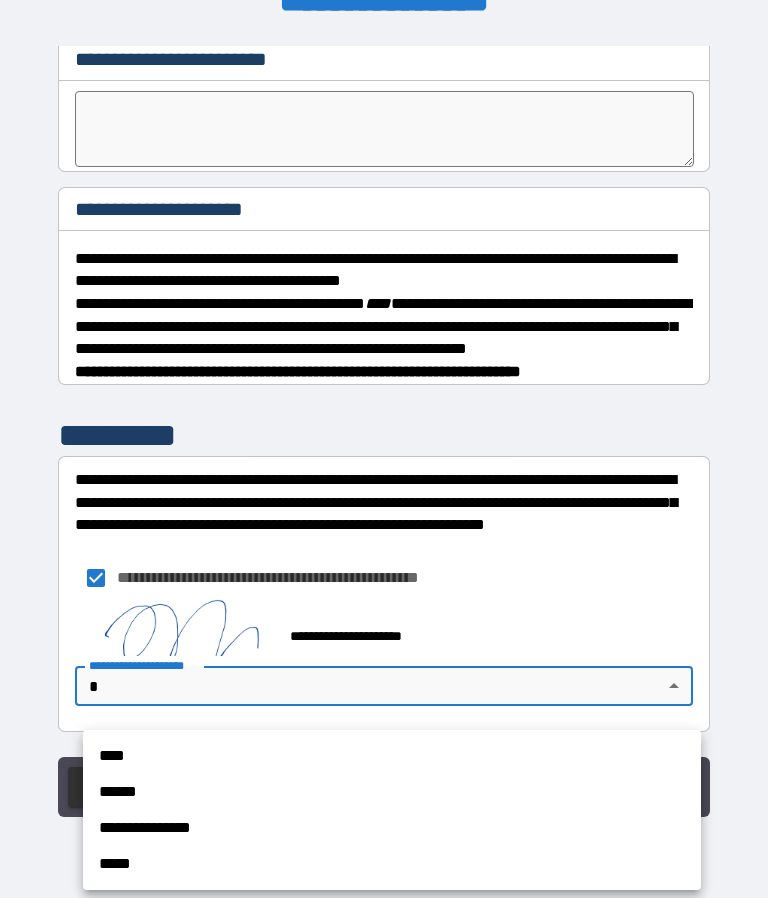 click on "****" at bounding box center [392, 756] 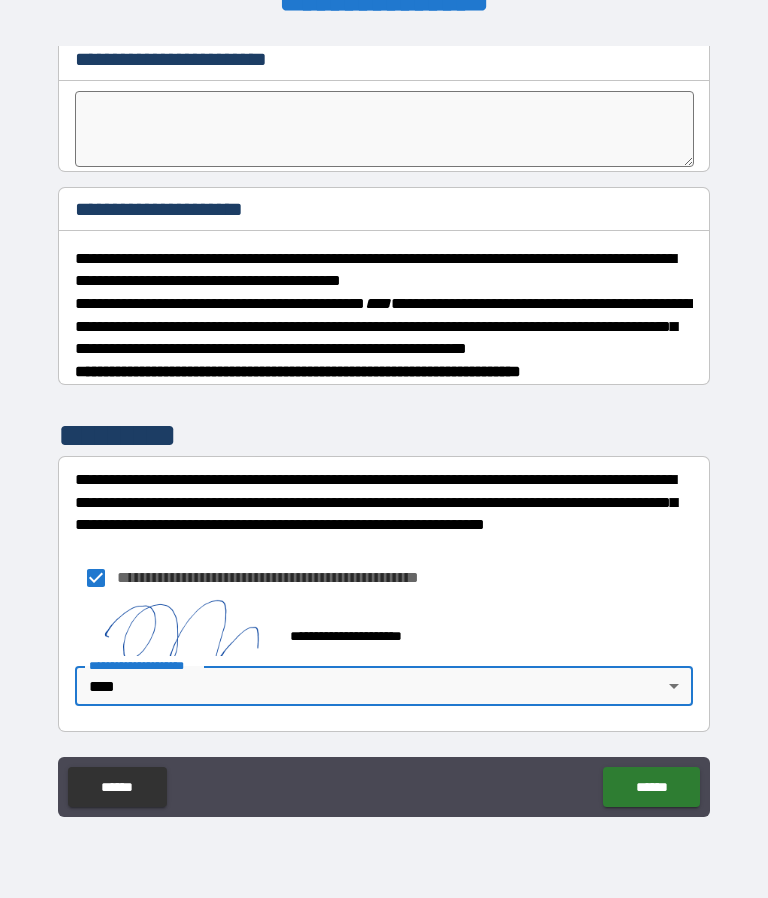 click on "******" at bounding box center (651, 787) 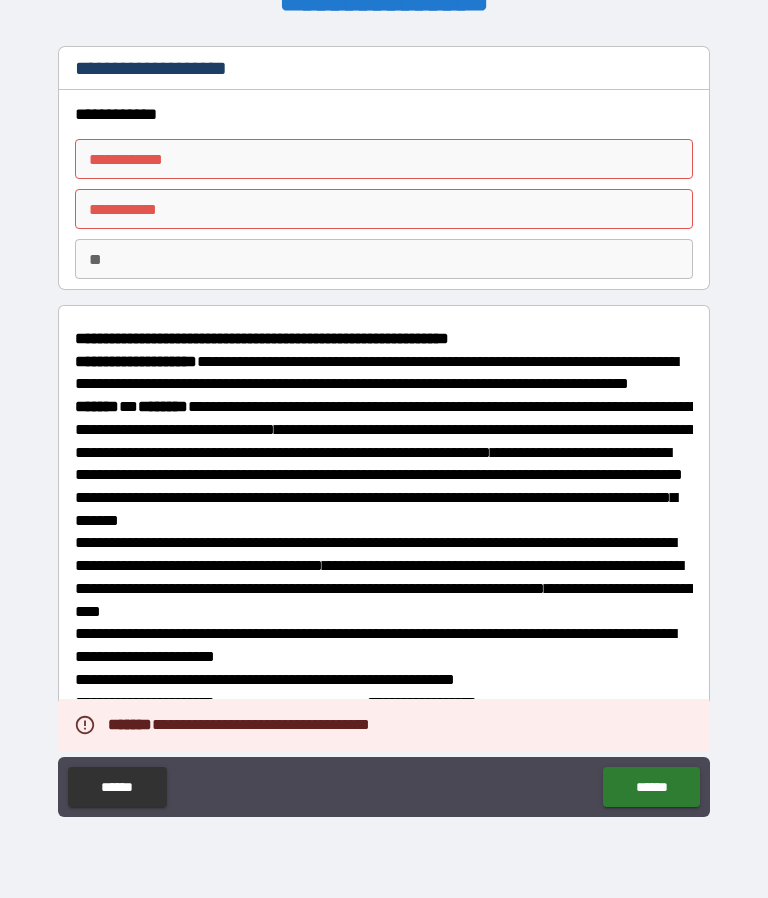 scroll, scrollTop: 0, scrollLeft: 0, axis: both 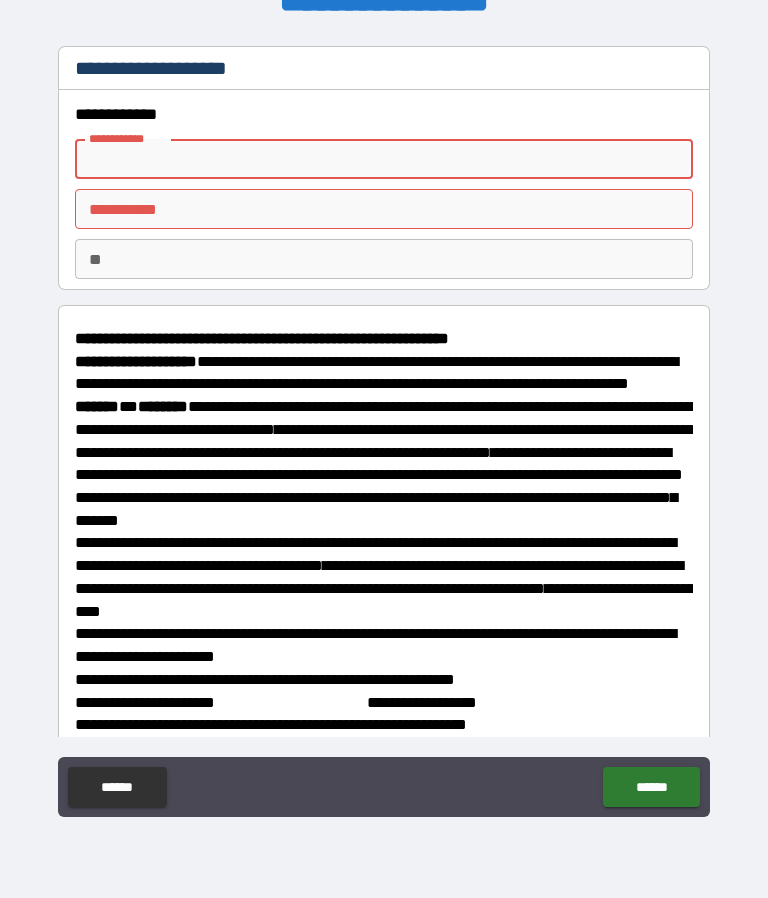 click on "**********" at bounding box center (384, 159) 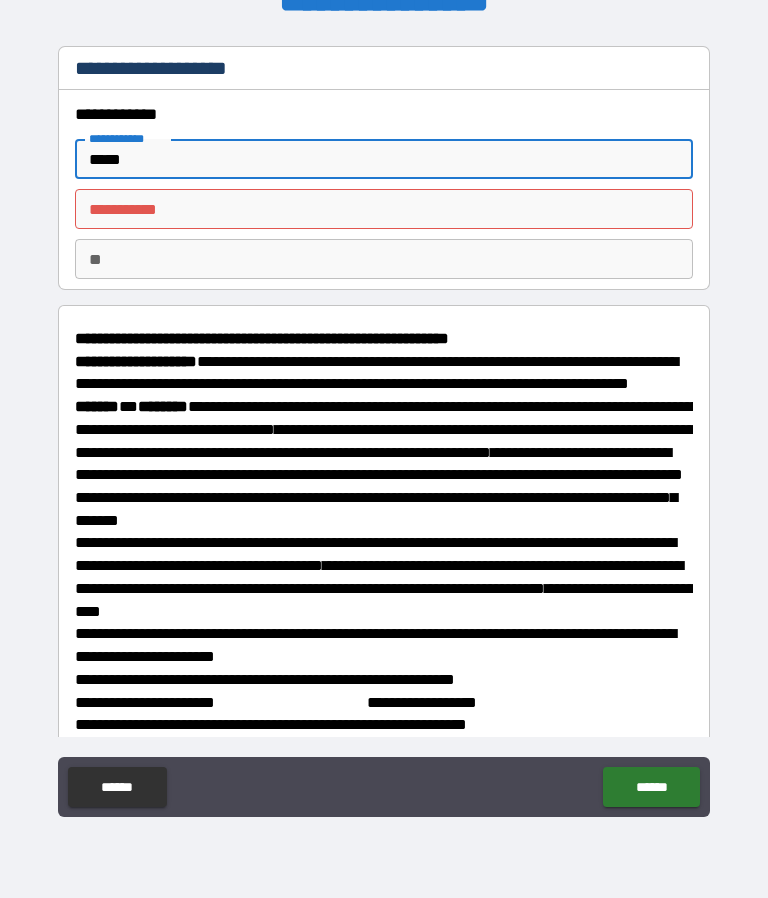 click on "*****" at bounding box center [384, 159] 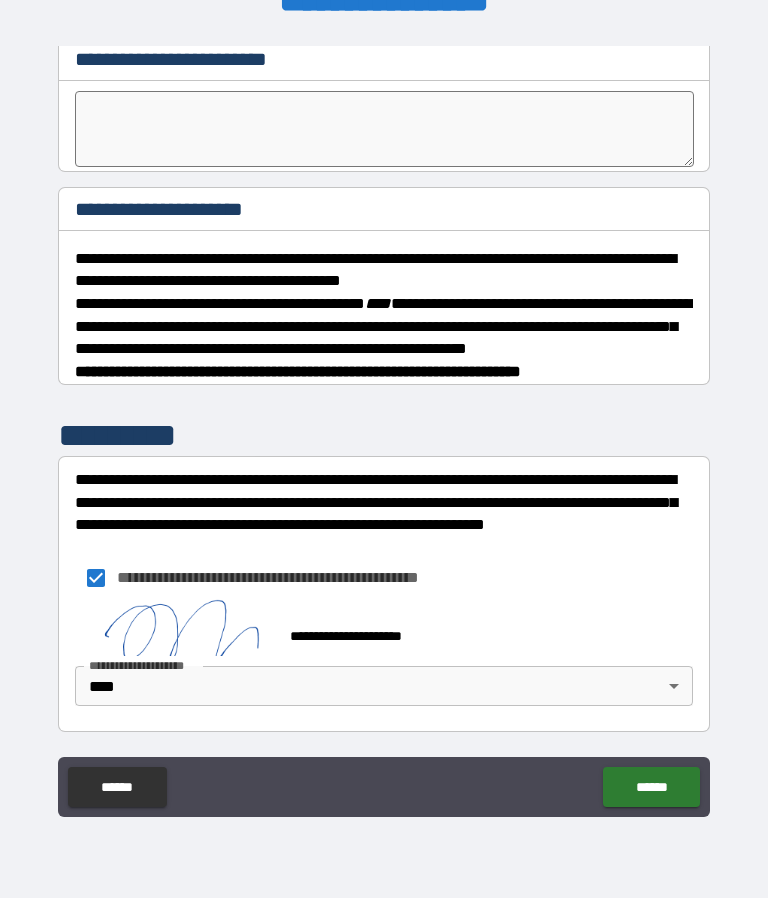 scroll, scrollTop: 1576, scrollLeft: 0, axis: vertical 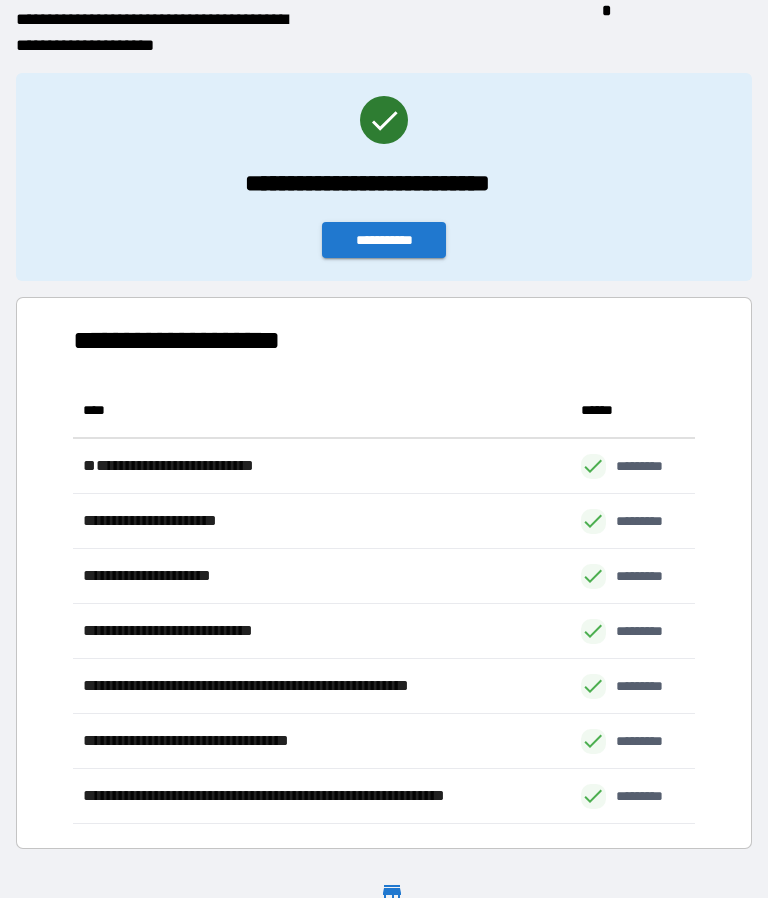 click on "**********" at bounding box center (384, 240) 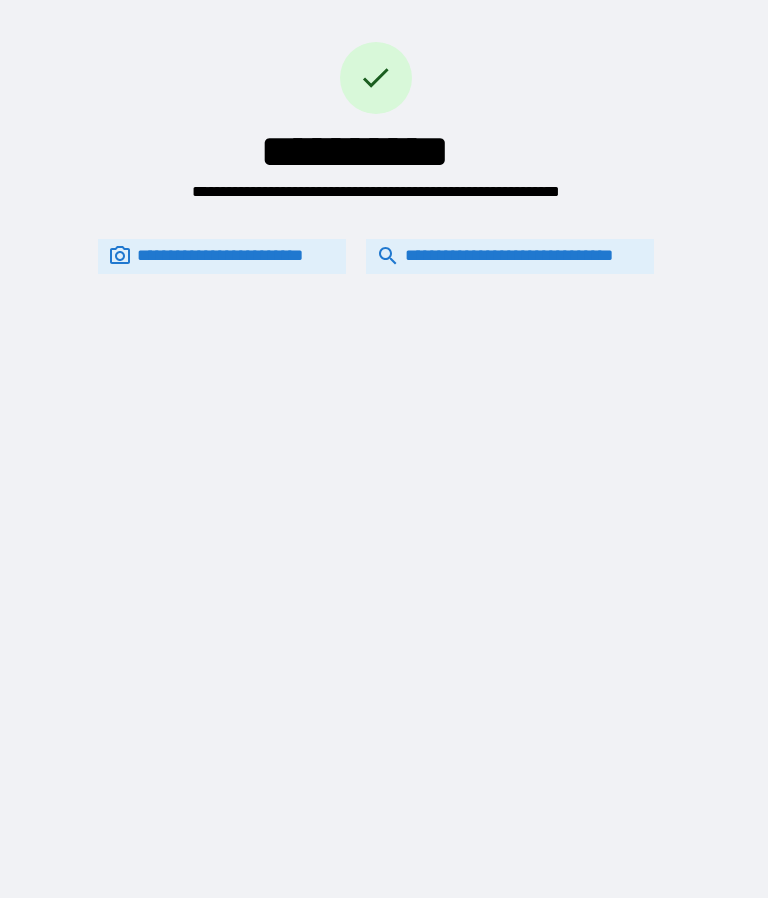 scroll, scrollTop: 0, scrollLeft: 0, axis: both 